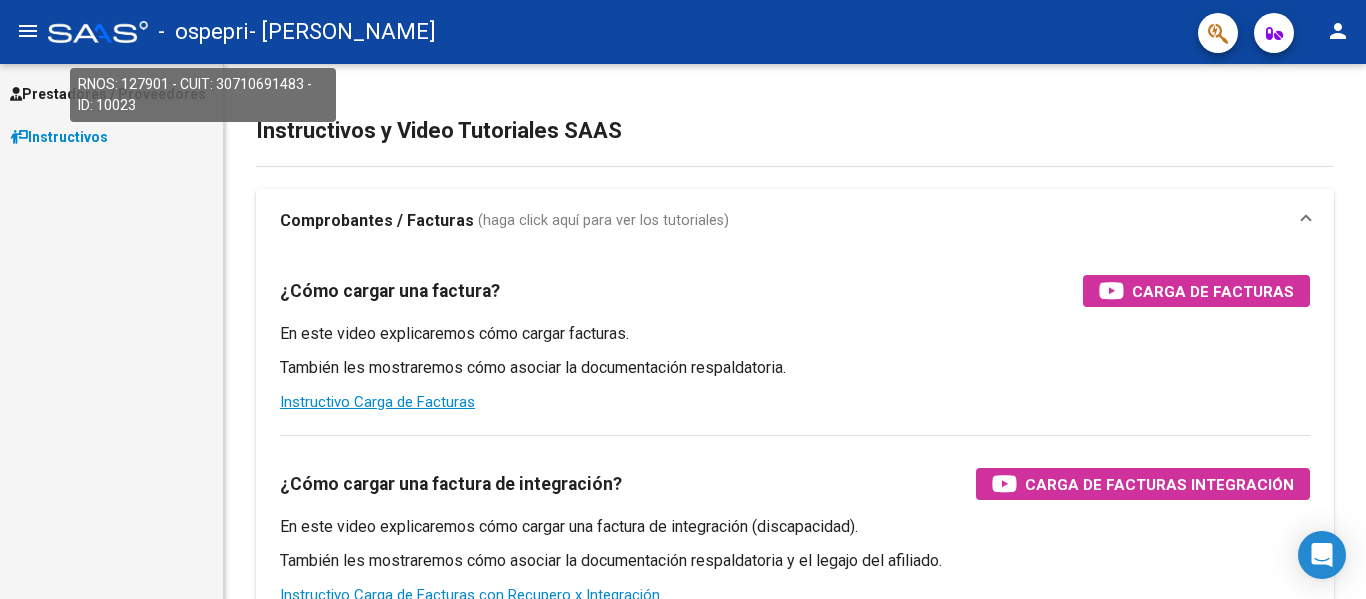 scroll, scrollTop: 0, scrollLeft: 0, axis: both 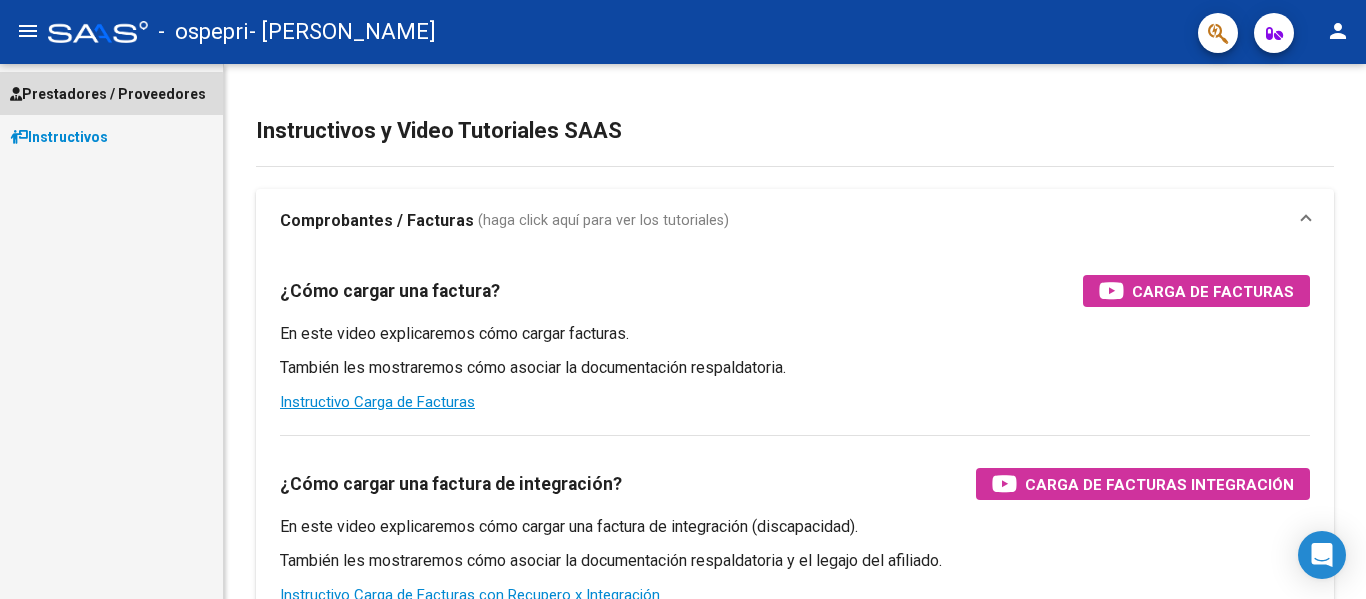 click on "Prestadores / Proveedores" at bounding box center [108, 94] 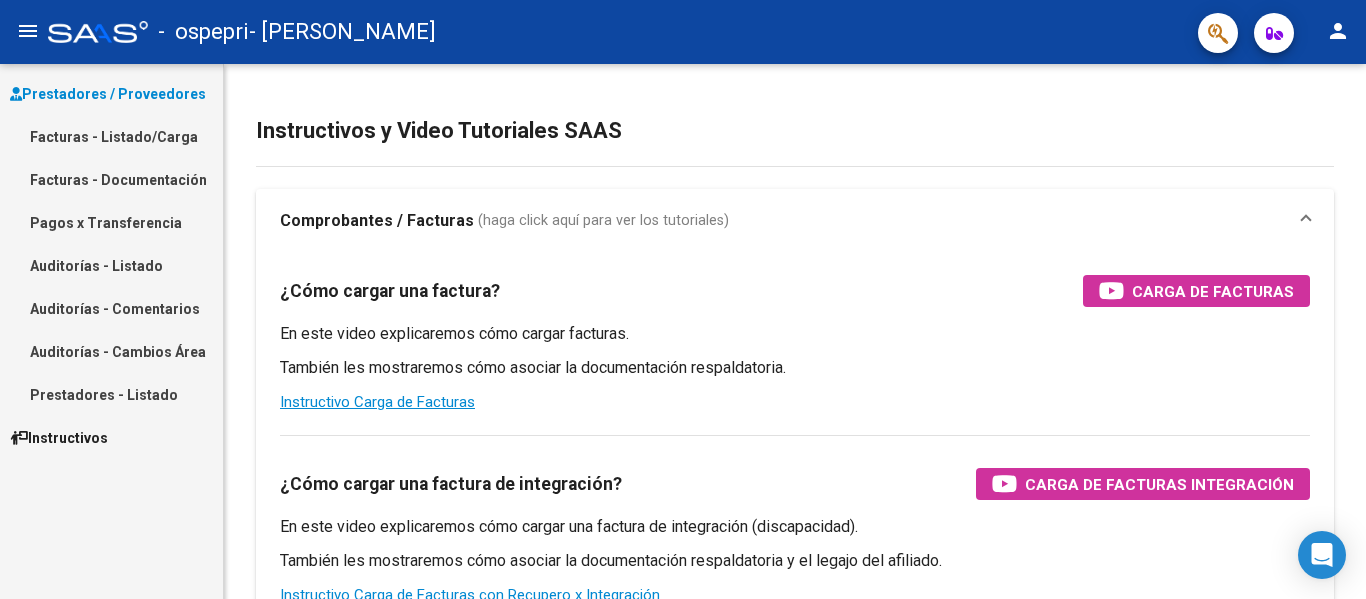 click on "Facturas - Listado/Carga" at bounding box center [111, 136] 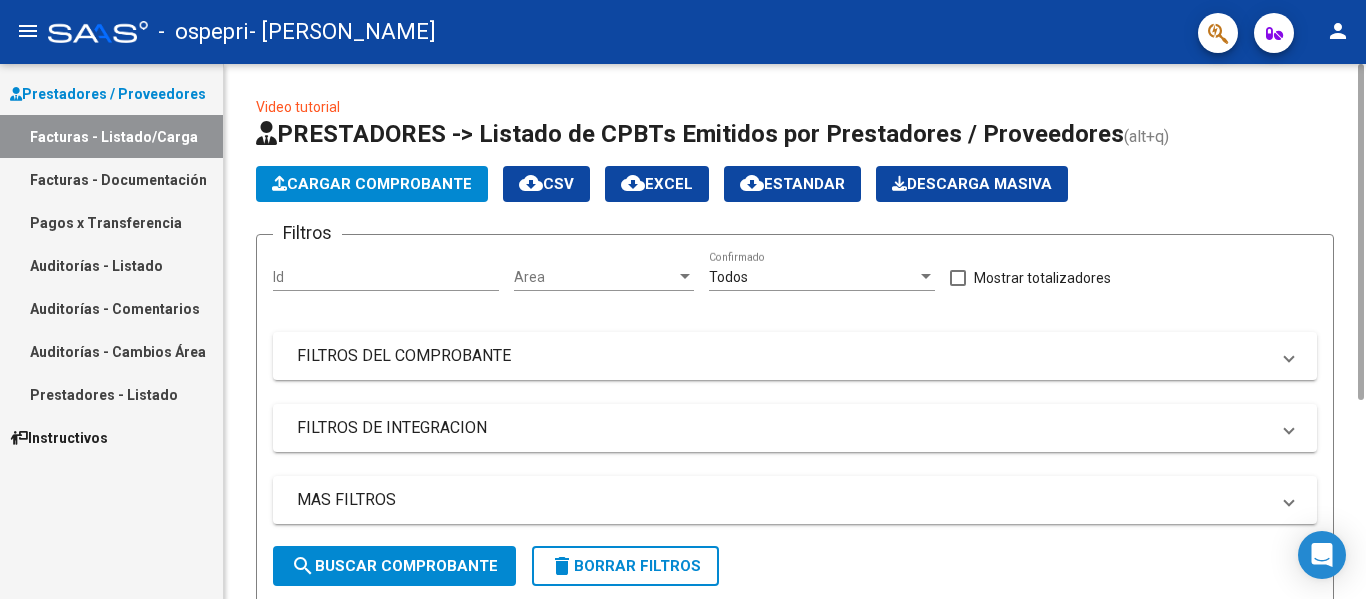 click on "Cargar Comprobante" 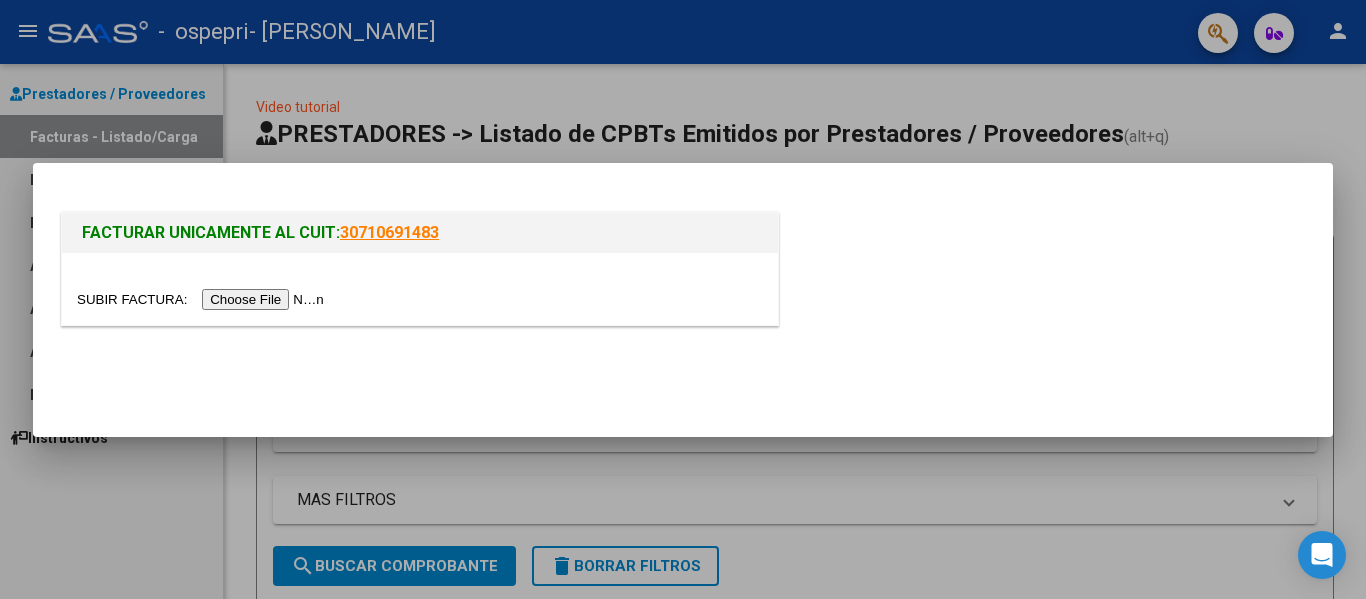 click at bounding box center (203, 299) 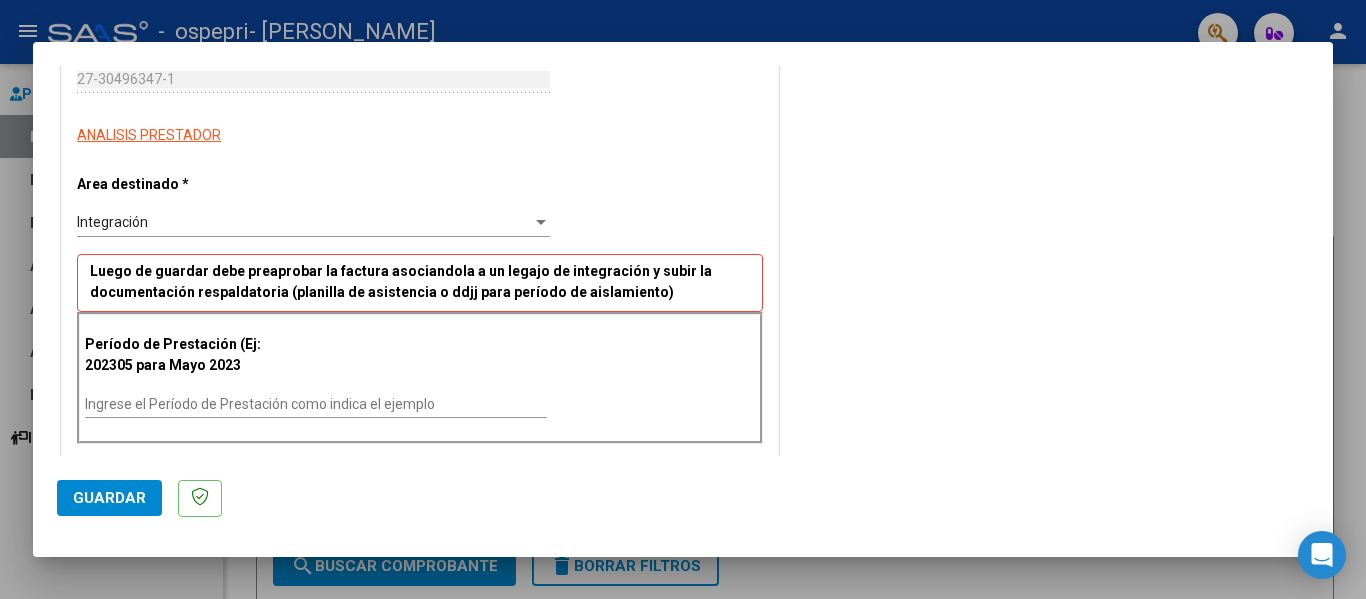 scroll, scrollTop: 400, scrollLeft: 0, axis: vertical 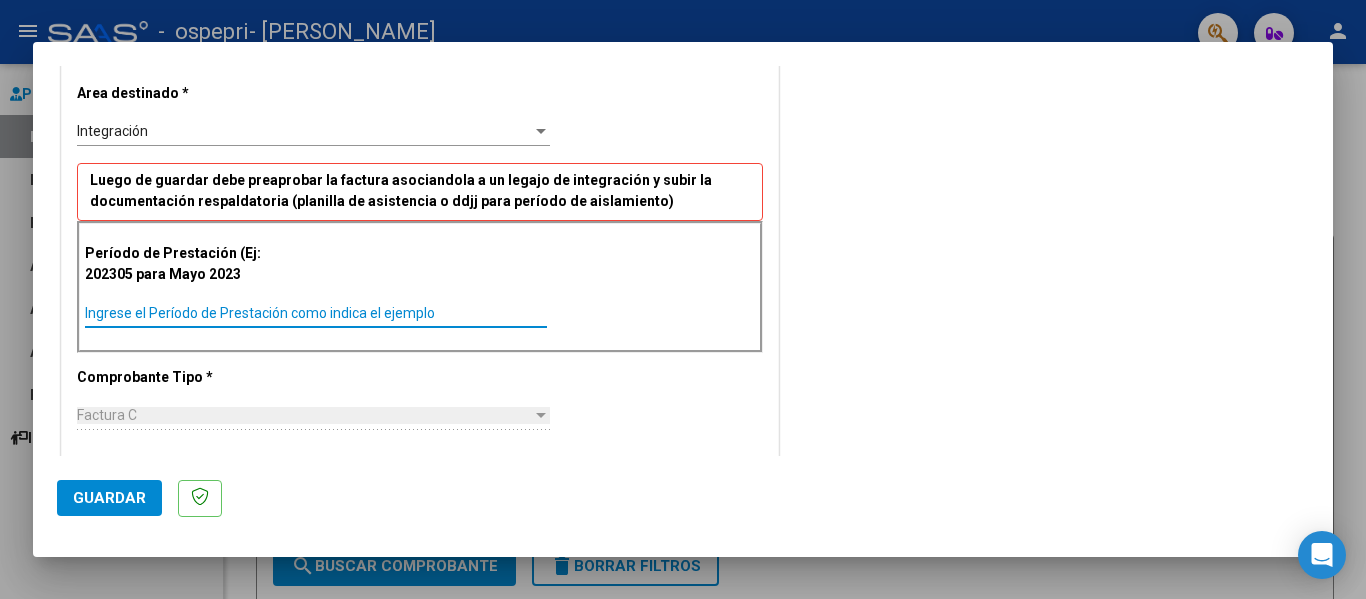 click on "Ingrese el Período de Prestación como indica el ejemplo" at bounding box center (316, 313) 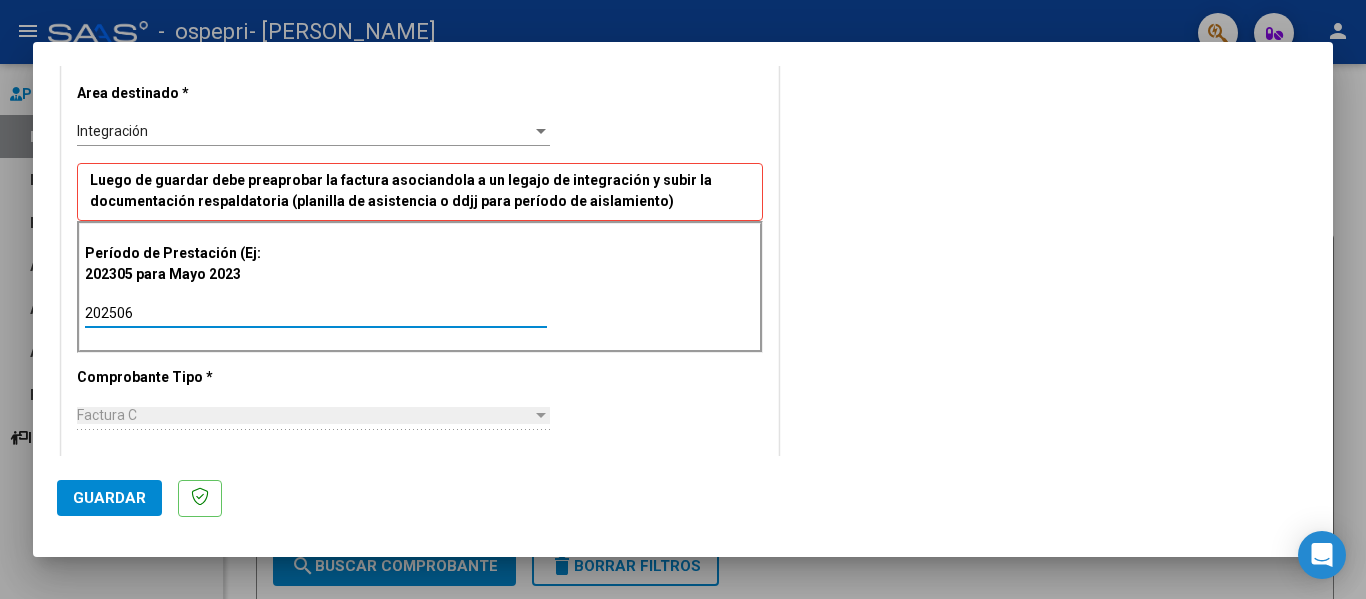 type on "202506" 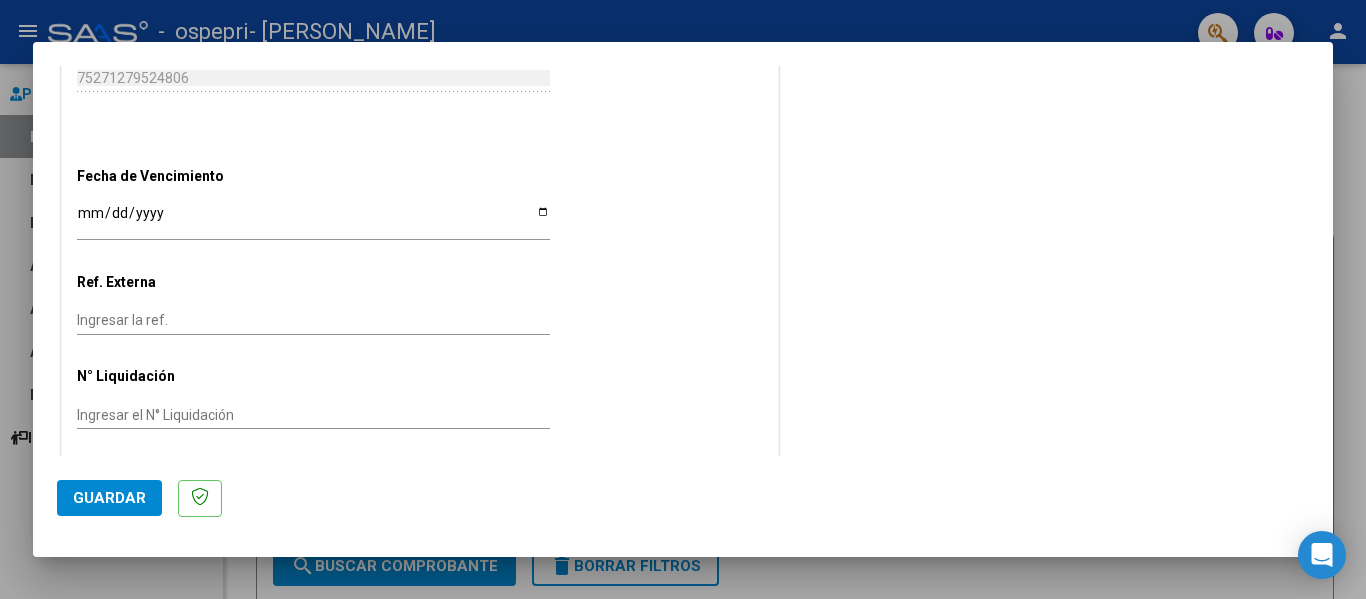 scroll, scrollTop: 1233, scrollLeft: 0, axis: vertical 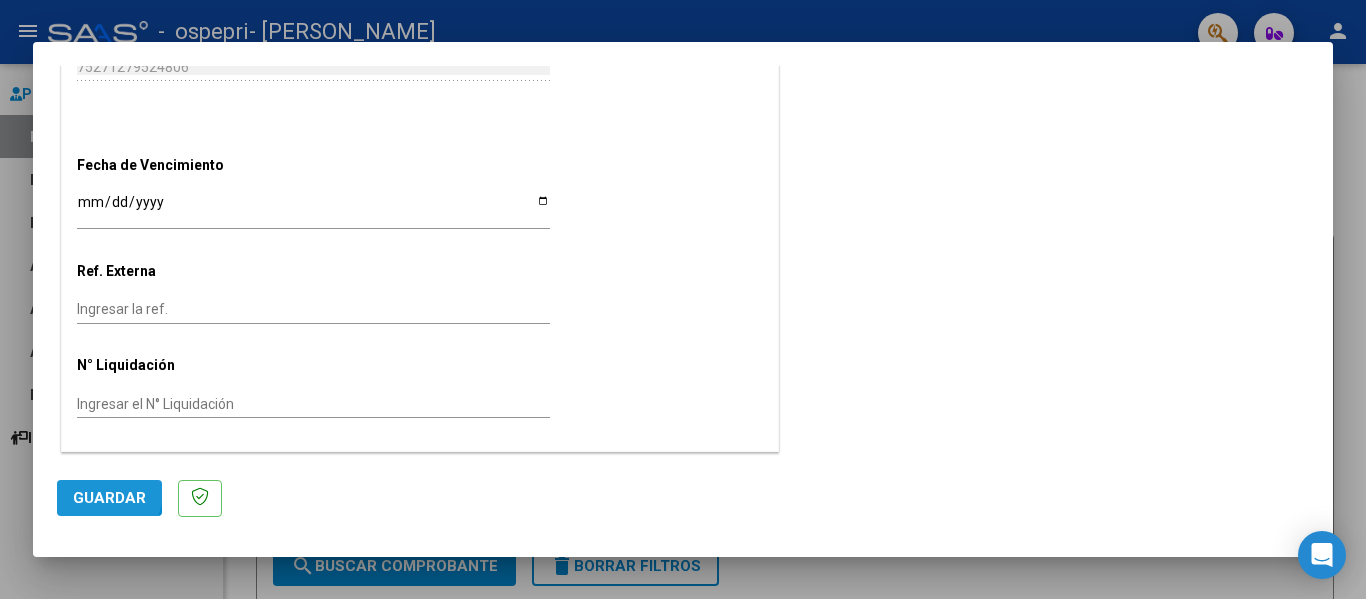 click on "Guardar" 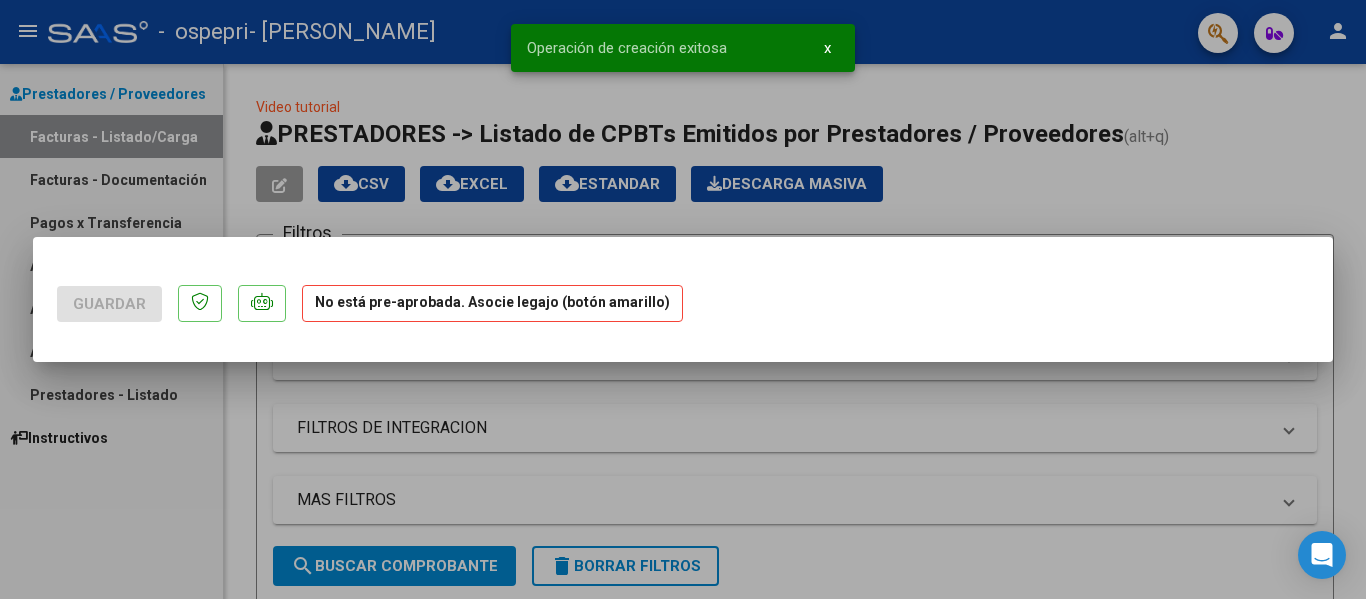 scroll, scrollTop: 0, scrollLeft: 0, axis: both 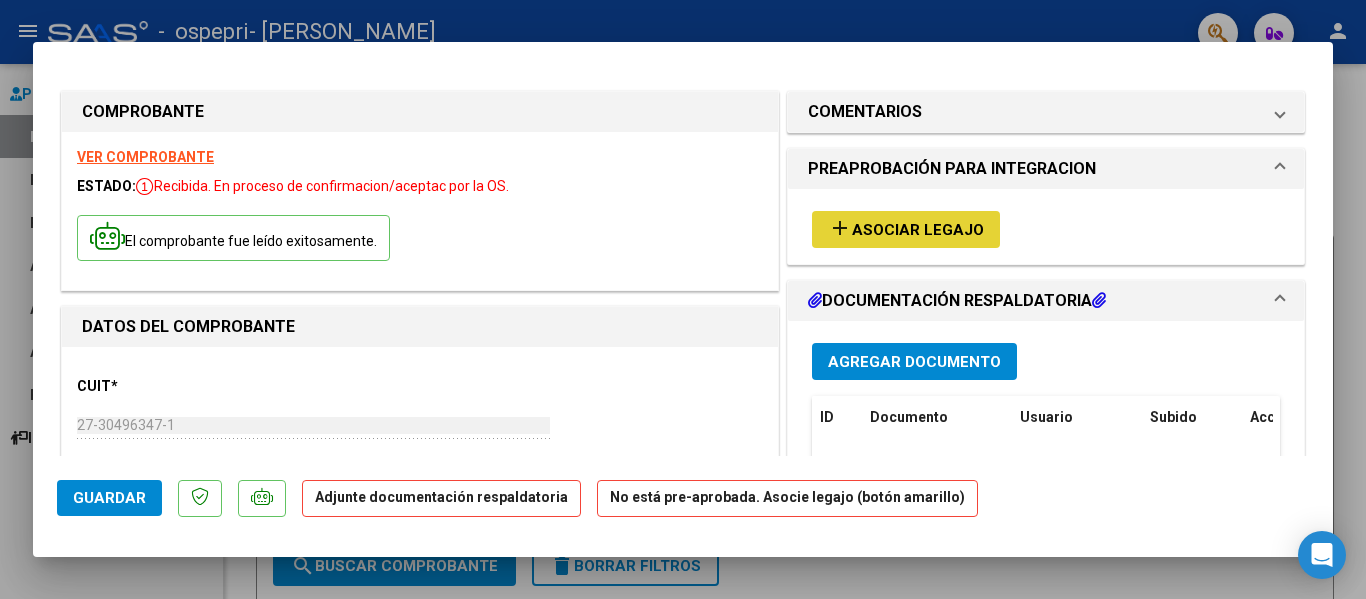 click on "Asociar Legajo" at bounding box center [918, 230] 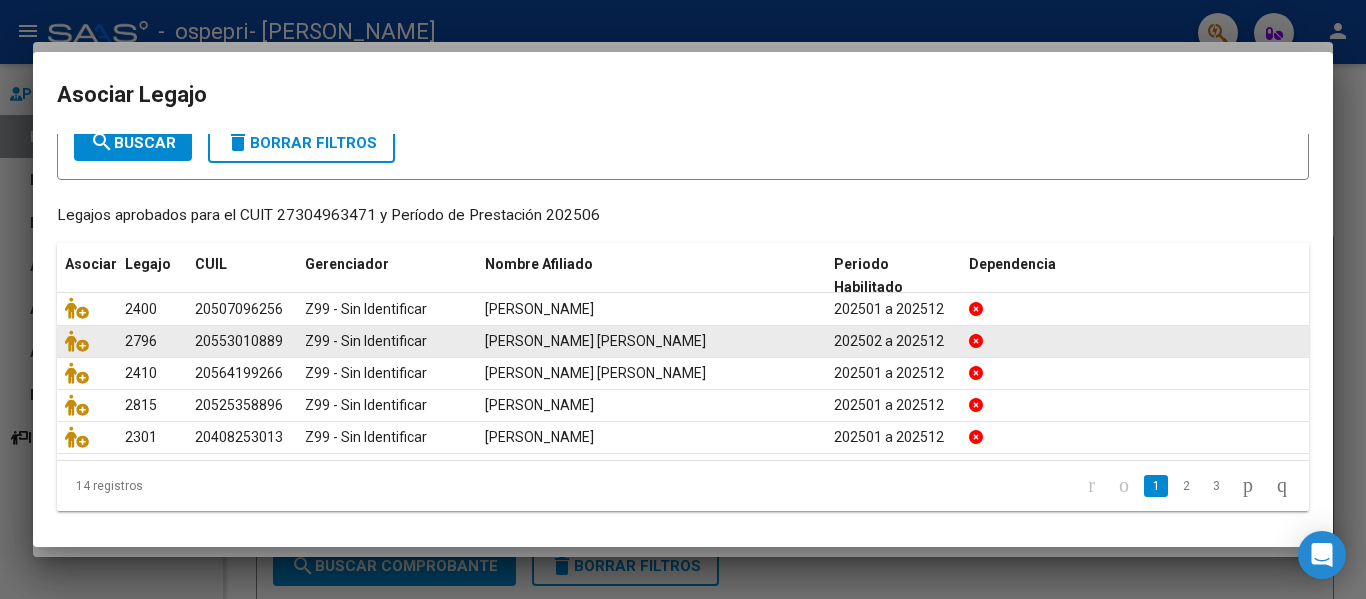 scroll, scrollTop: 131, scrollLeft: 0, axis: vertical 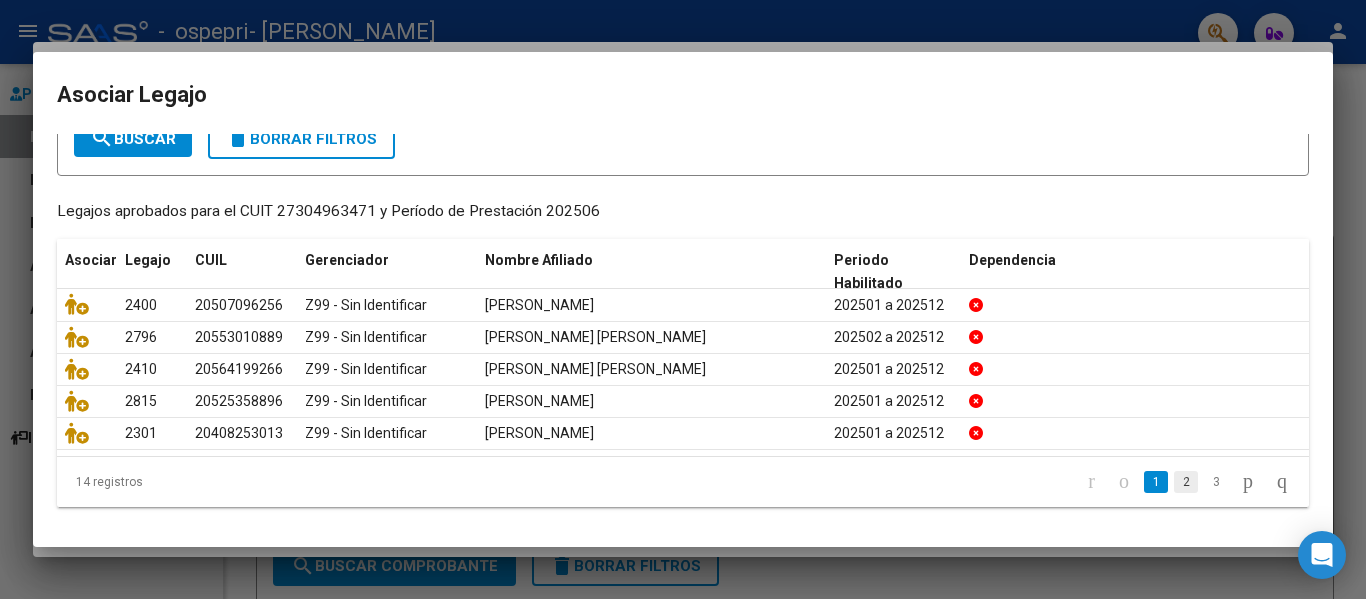 click on "2" 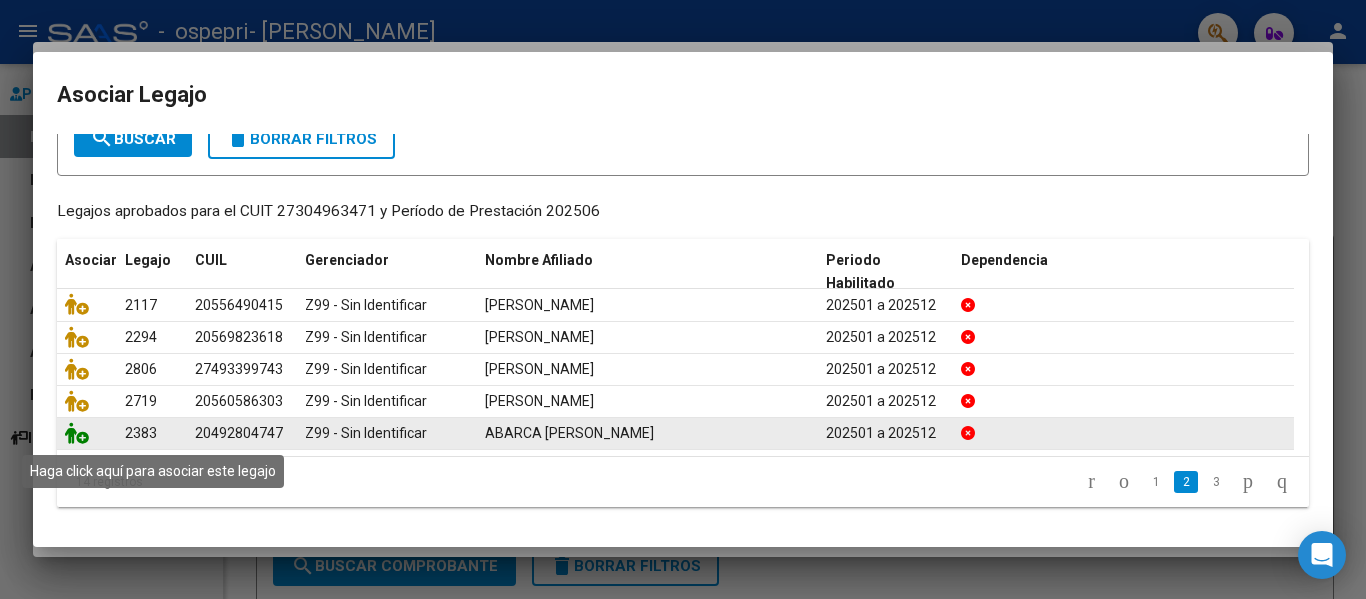 click 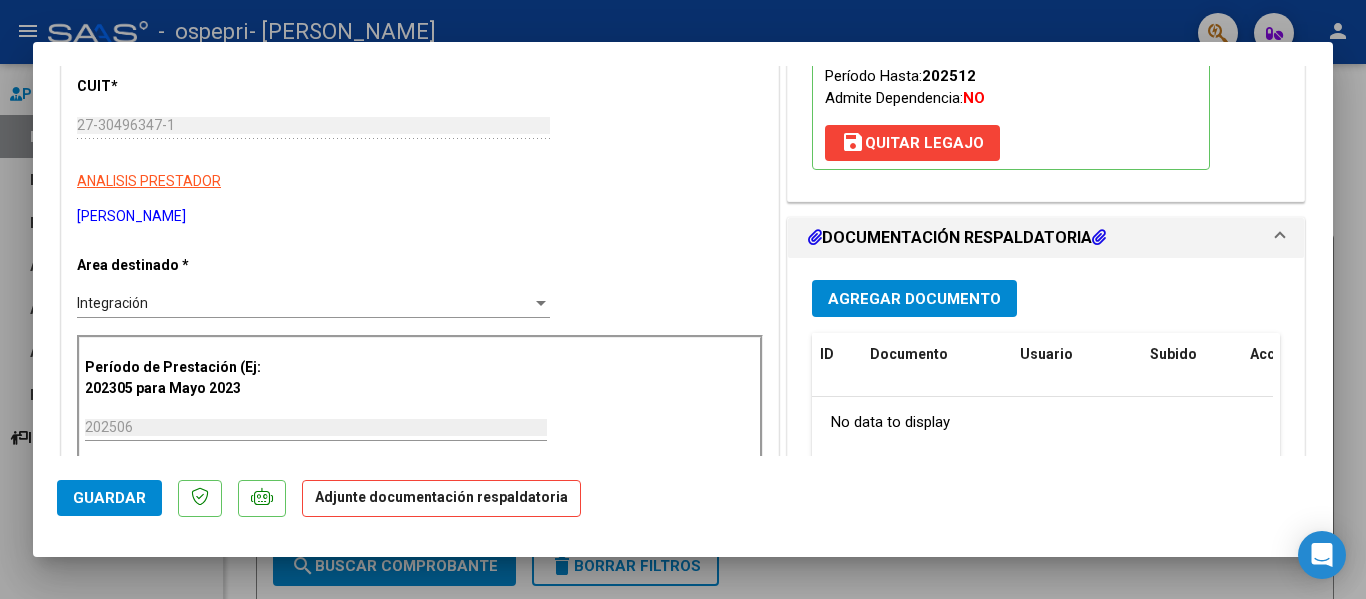 scroll, scrollTop: 400, scrollLeft: 0, axis: vertical 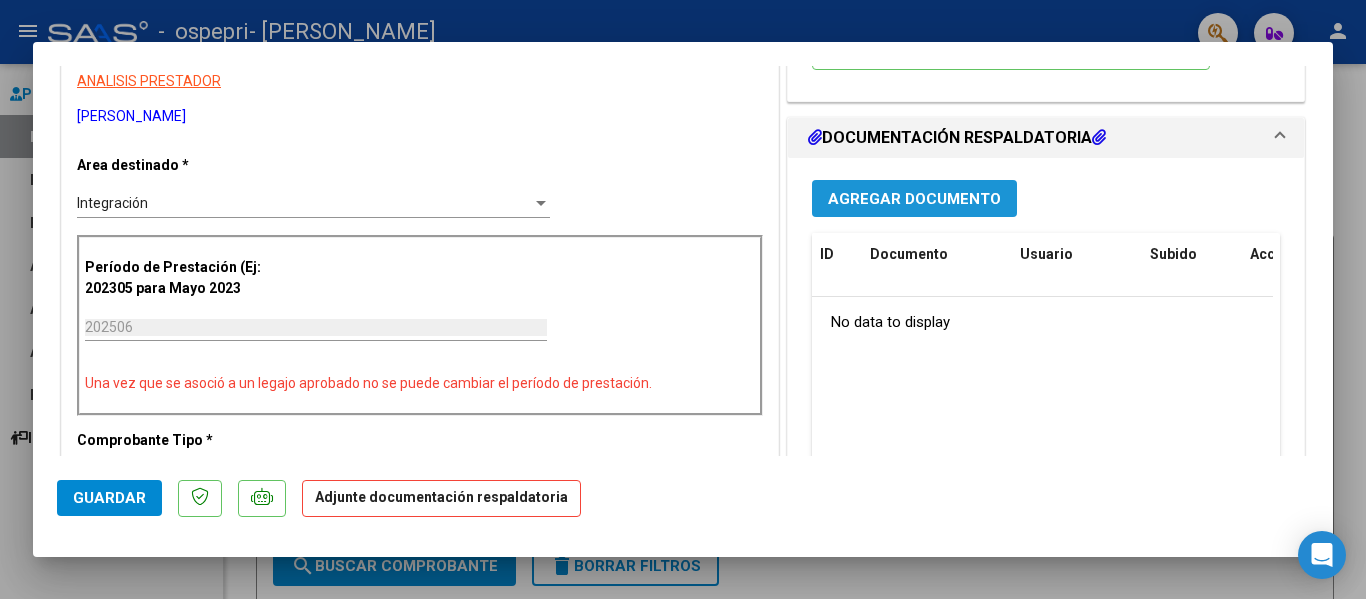 click on "Agregar Documento" at bounding box center [914, 199] 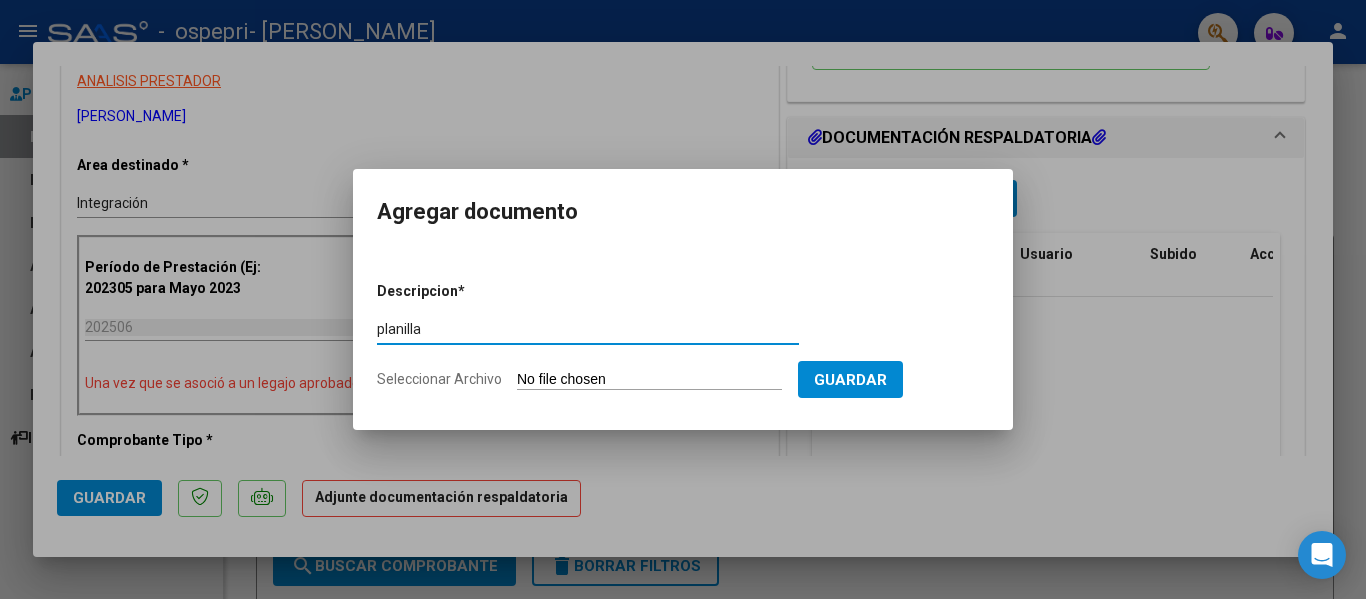type on "planilla" 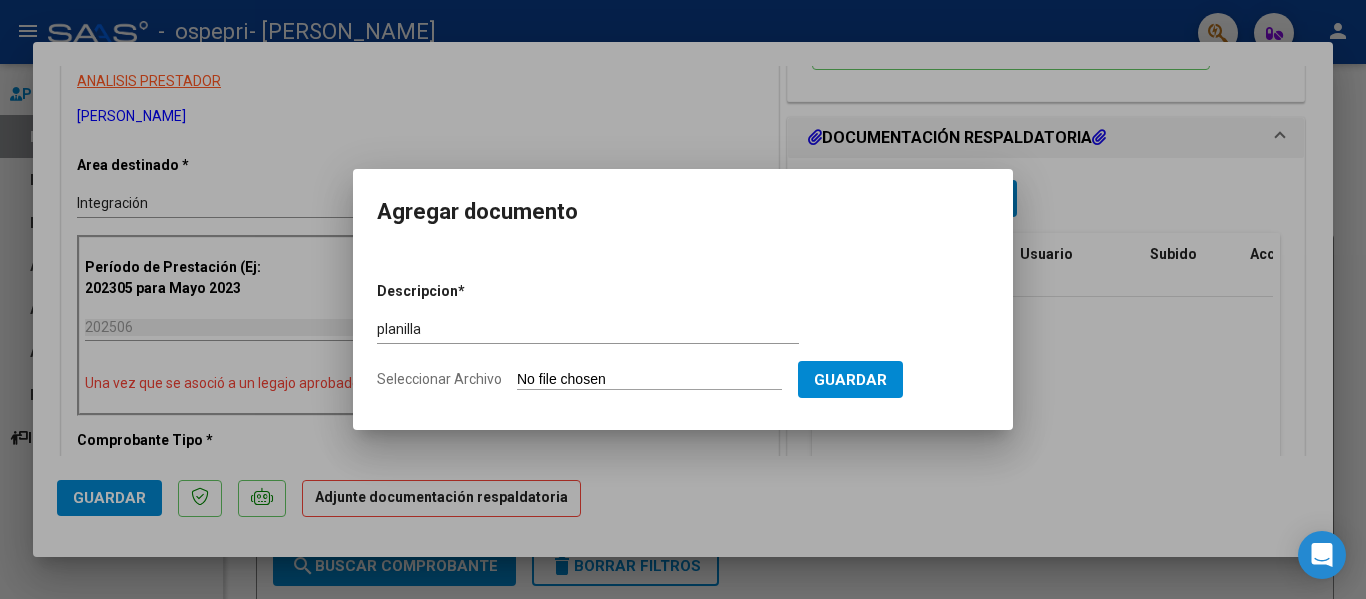 type on "C:\fakepath\[PERSON_NAME].pdf" 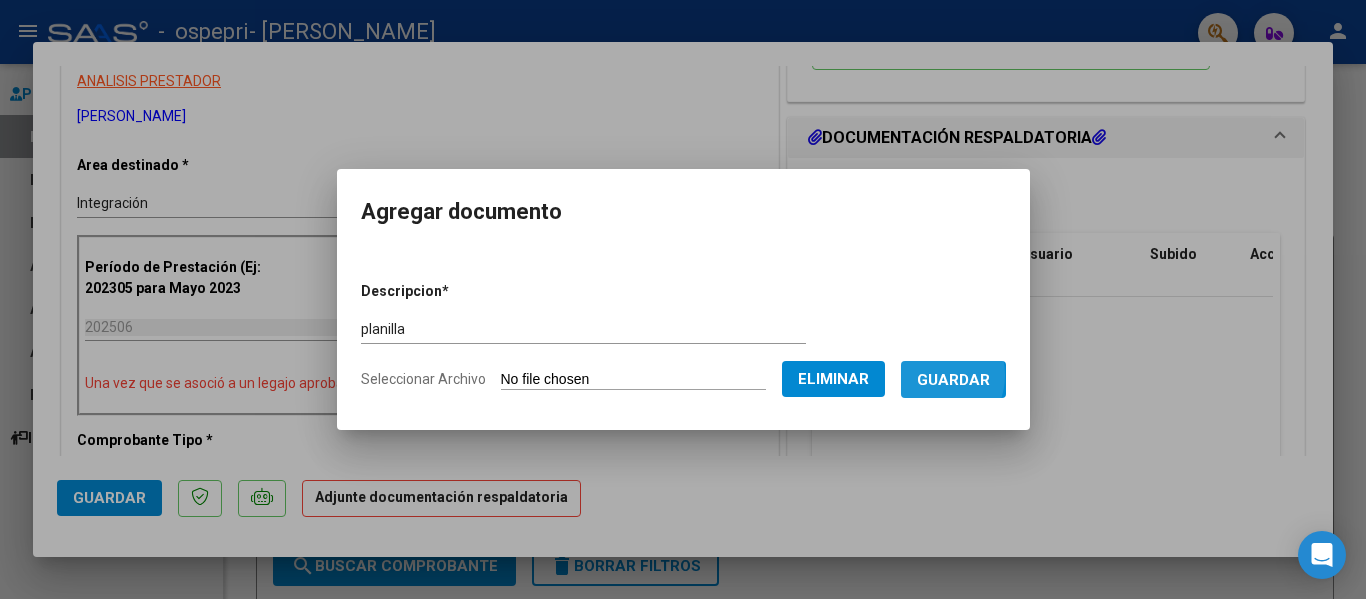 click on "Guardar" at bounding box center (953, 380) 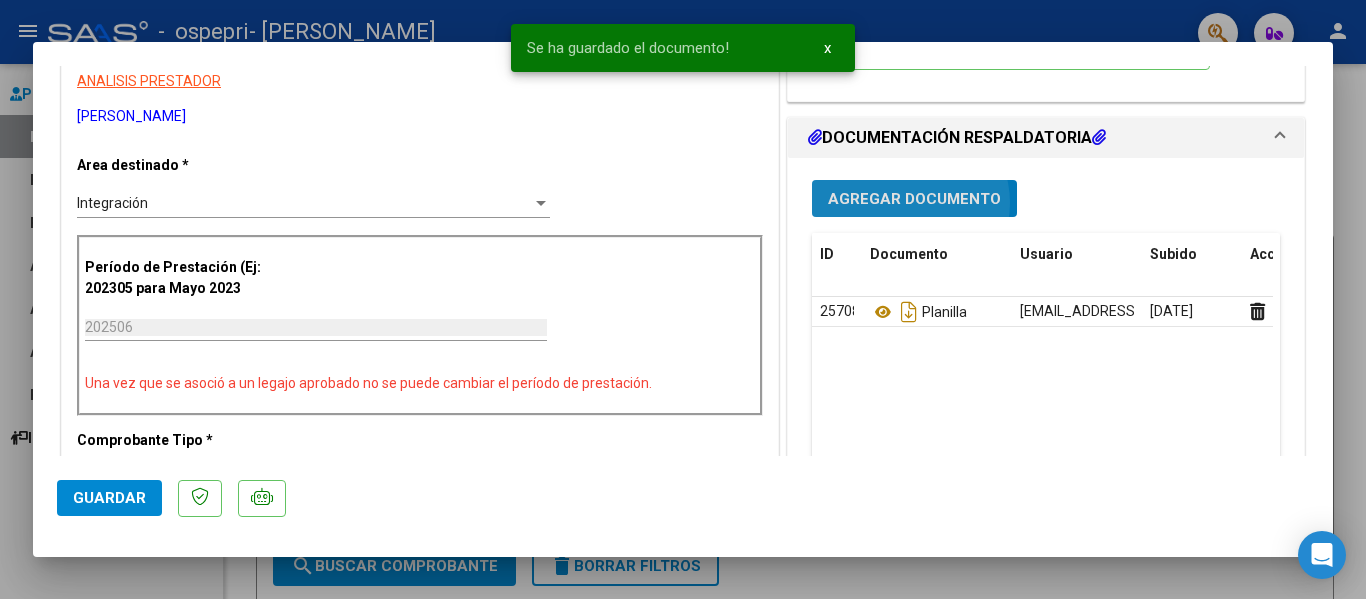 click on "Agregar Documento" at bounding box center [914, 199] 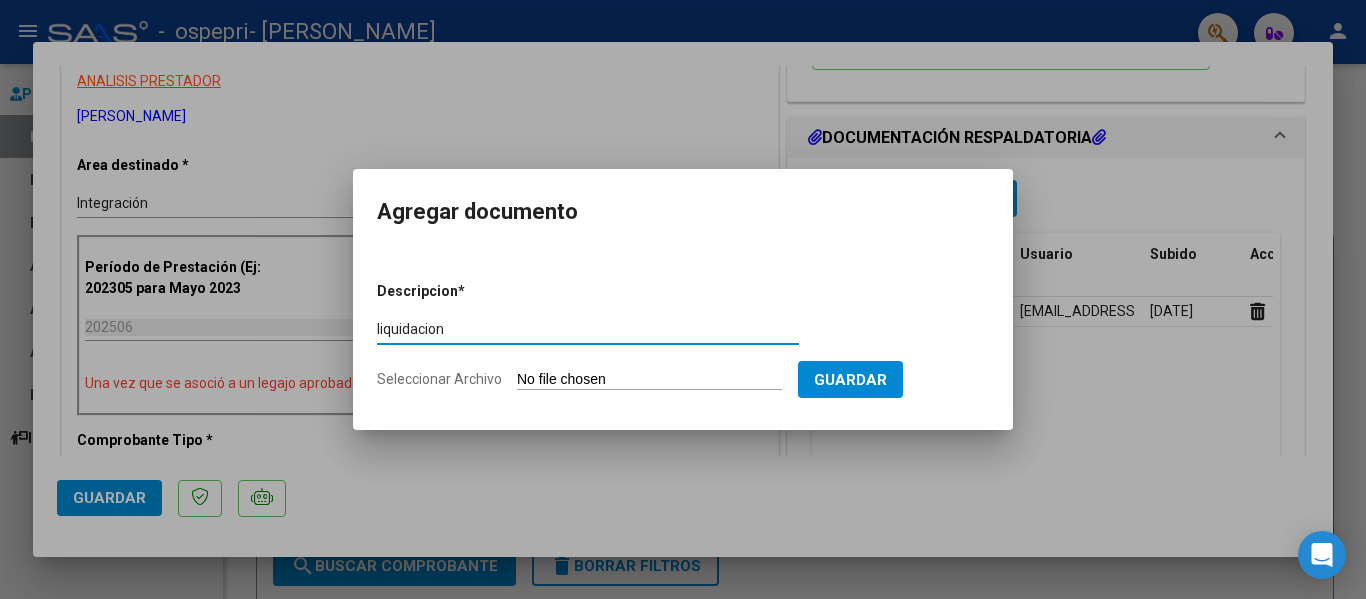 type on "liquidacion" 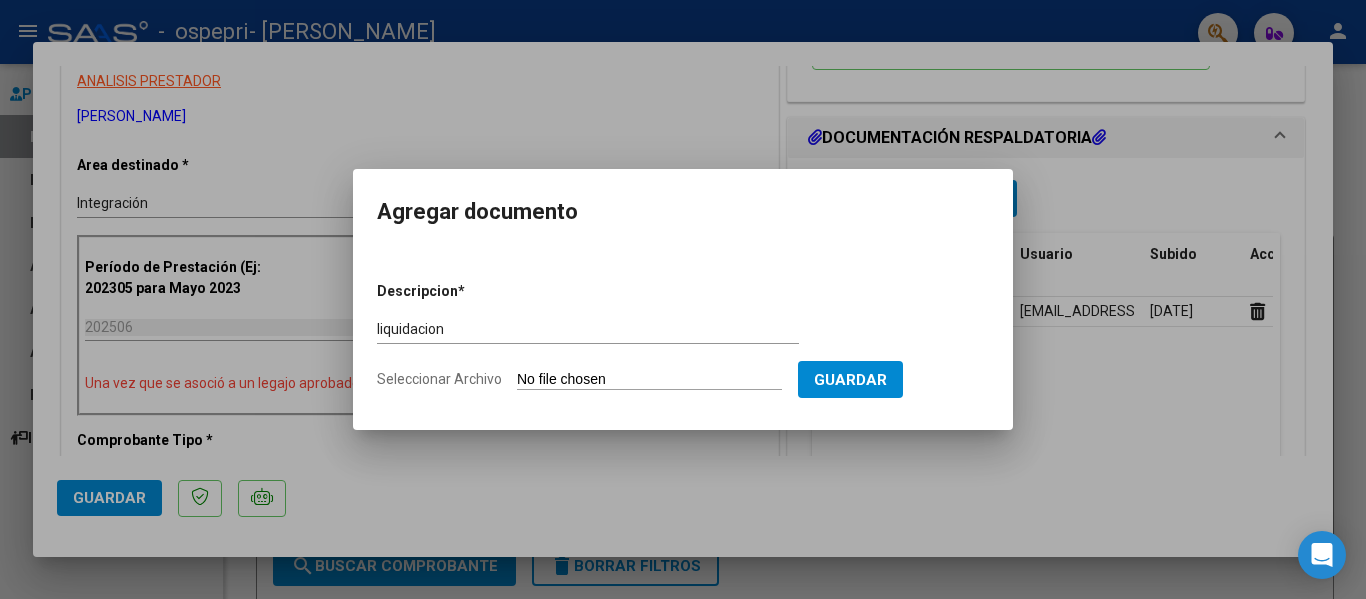 type on "C:\fakepath\LIQUIDACION [PERSON_NAME][DATE].pdf" 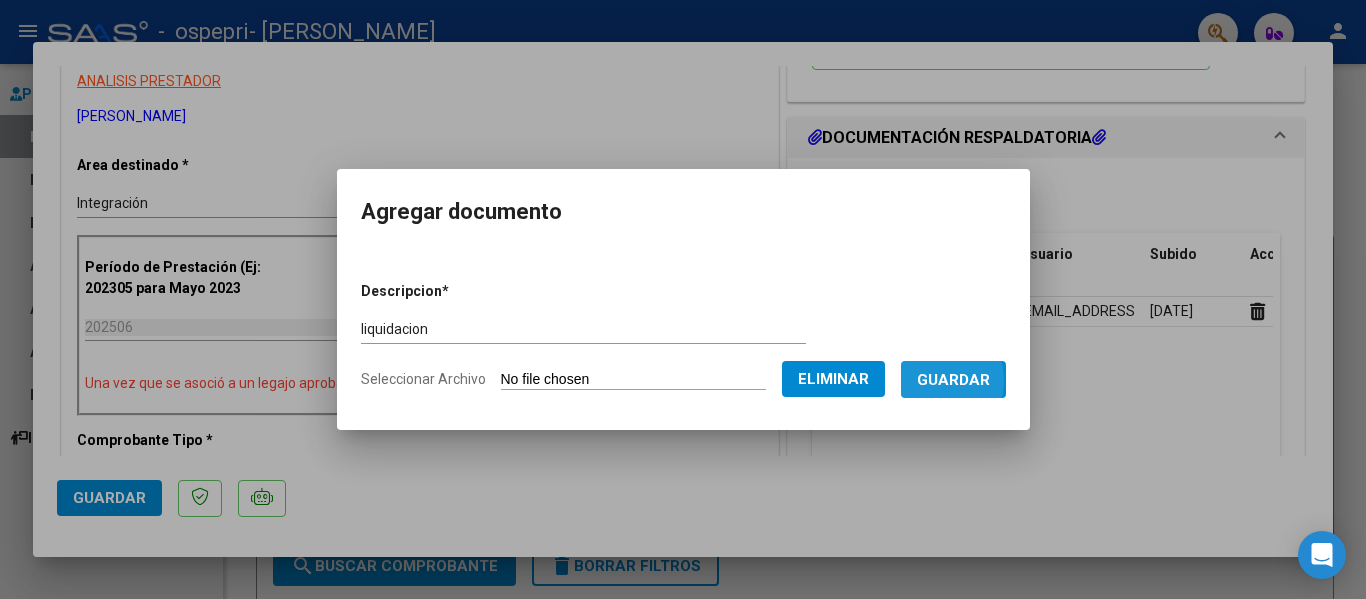 click on "Guardar" at bounding box center [953, 380] 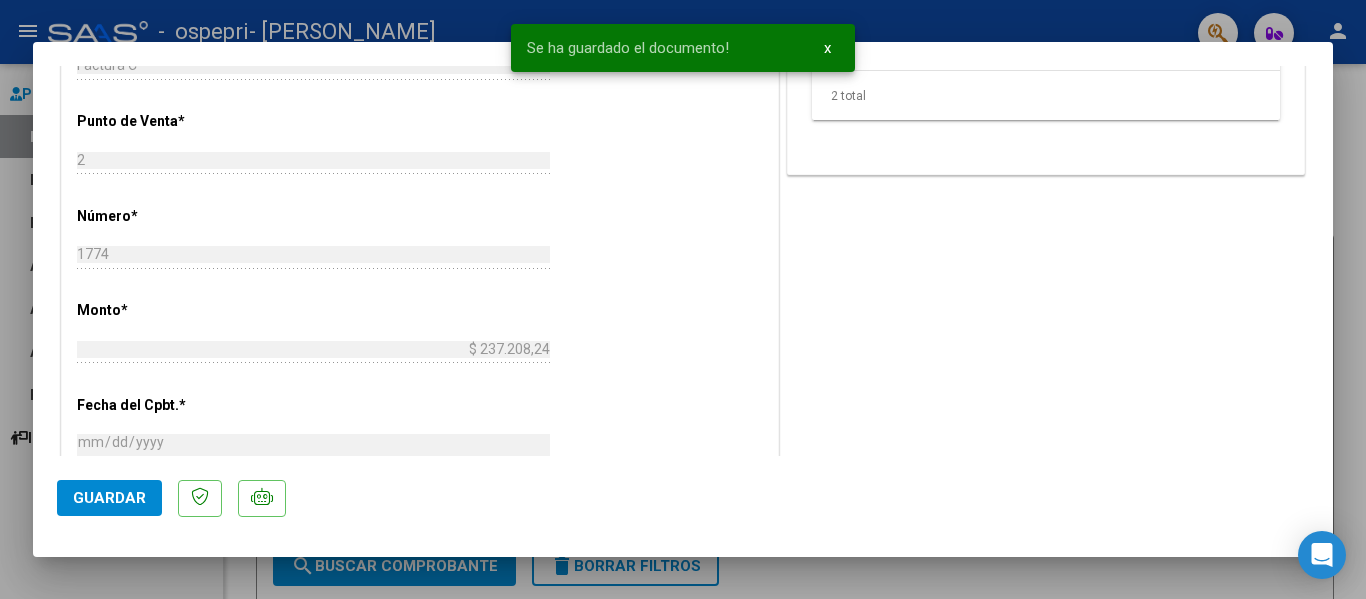 scroll, scrollTop: 900, scrollLeft: 0, axis: vertical 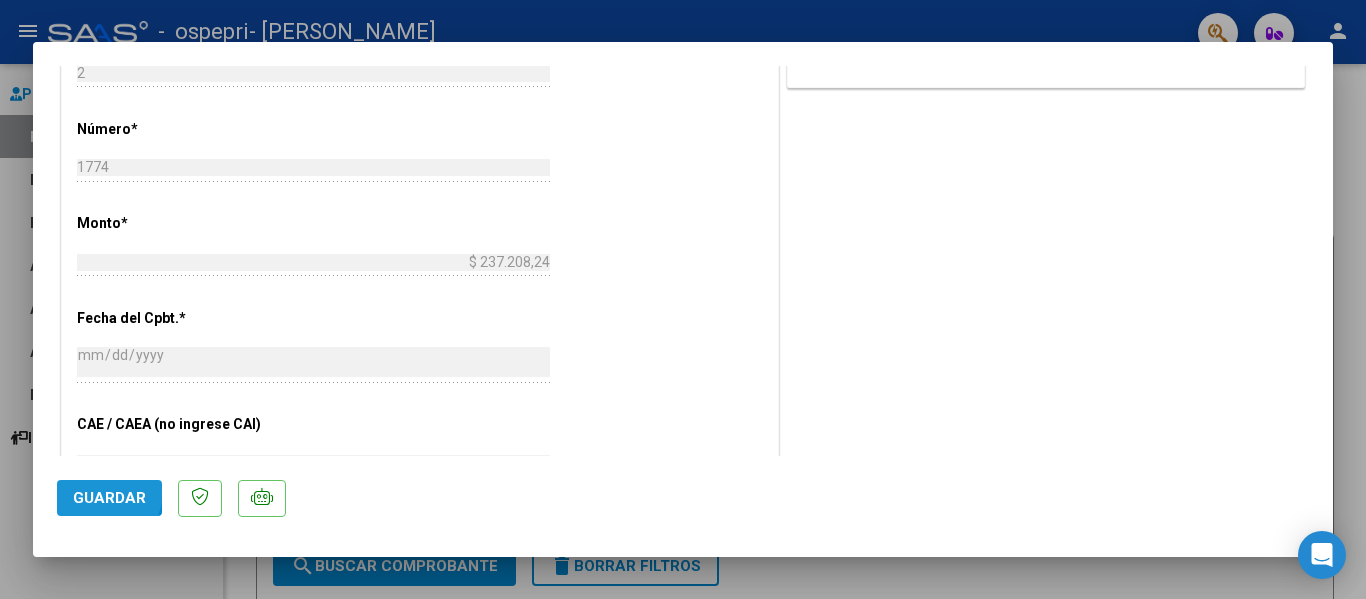 click on "Guardar" 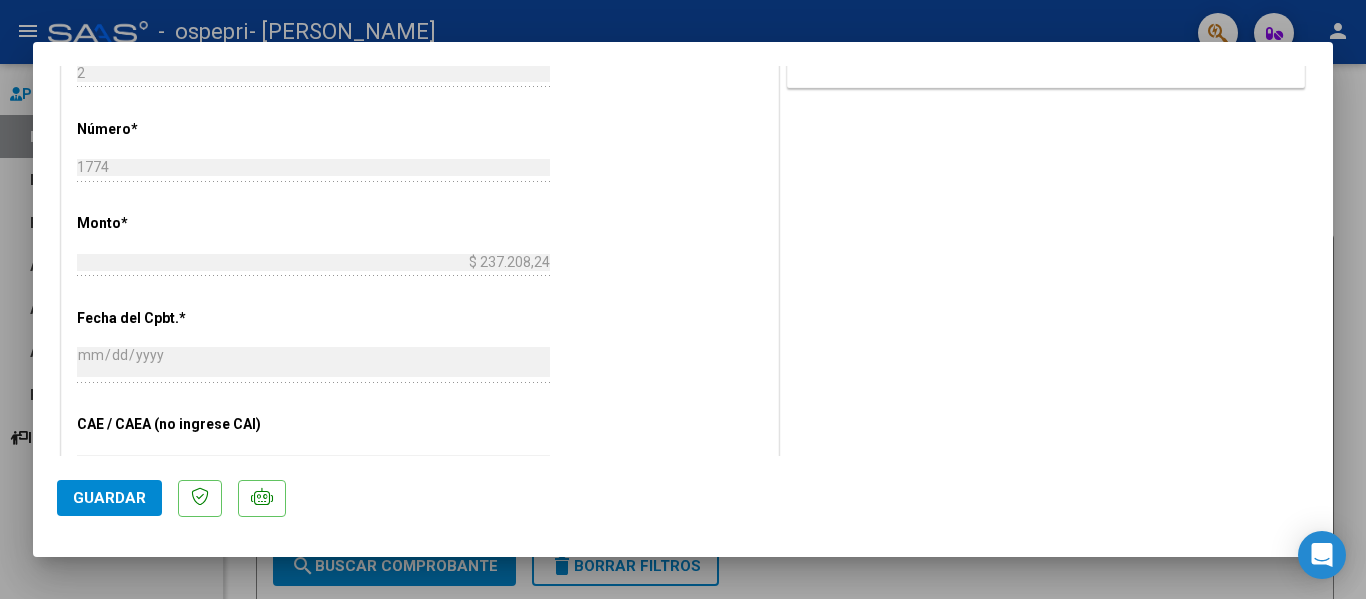 click on "Guardar" 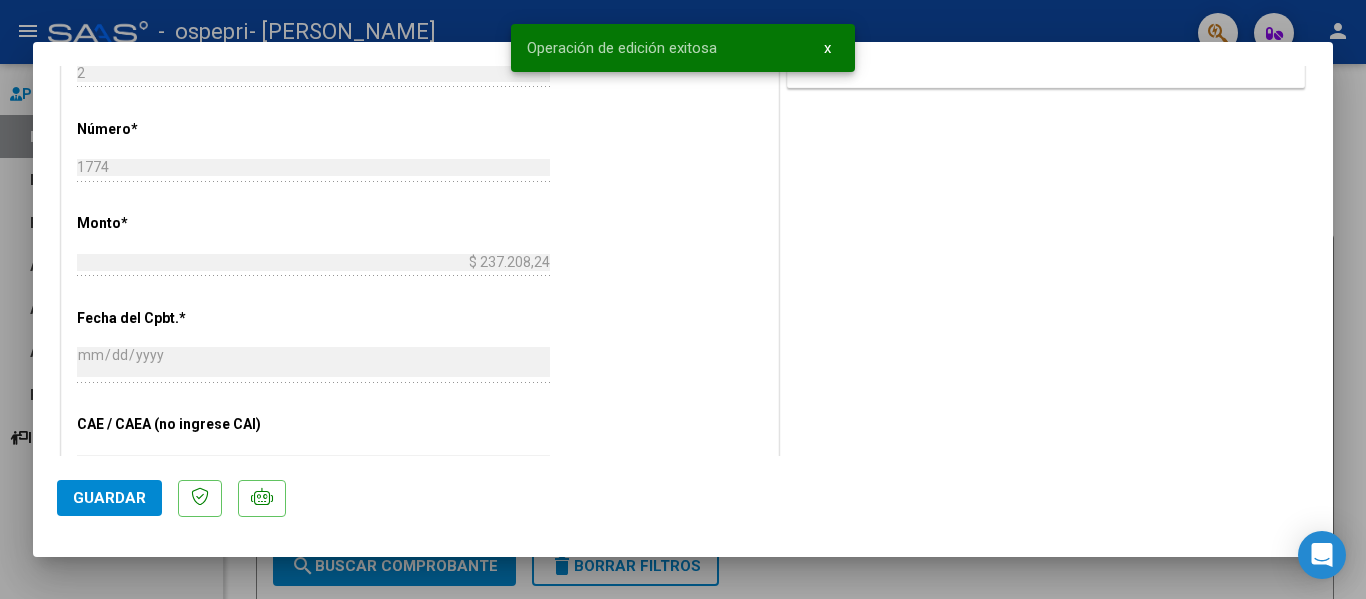 click at bounding box center [683, 299] 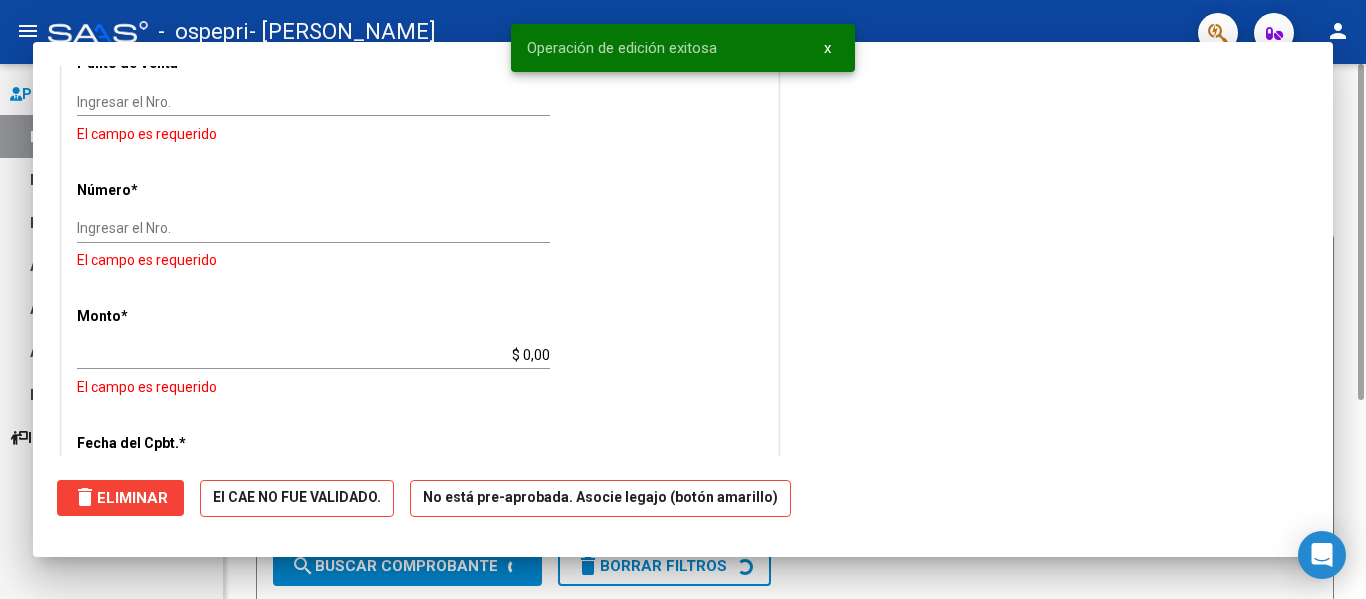 scroll, scrollTop: 0, scrollLeft: 0, axis: both 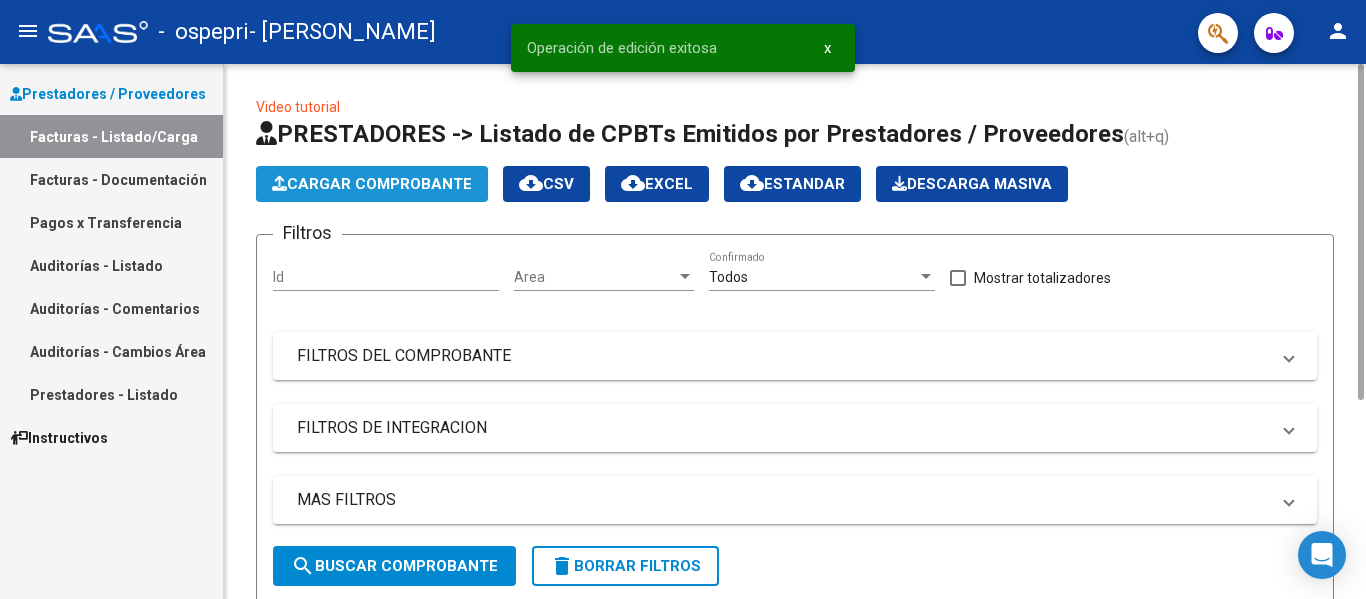 click on "Cargar Comprobante" 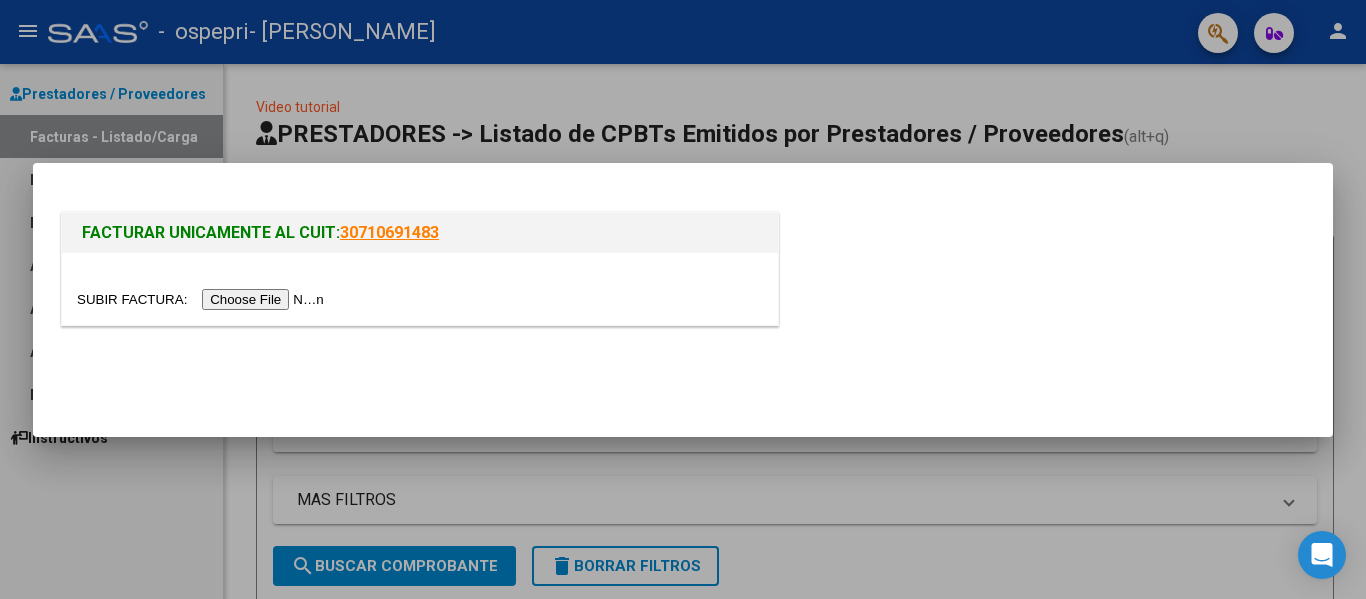 click at bounding box center (203, 299) 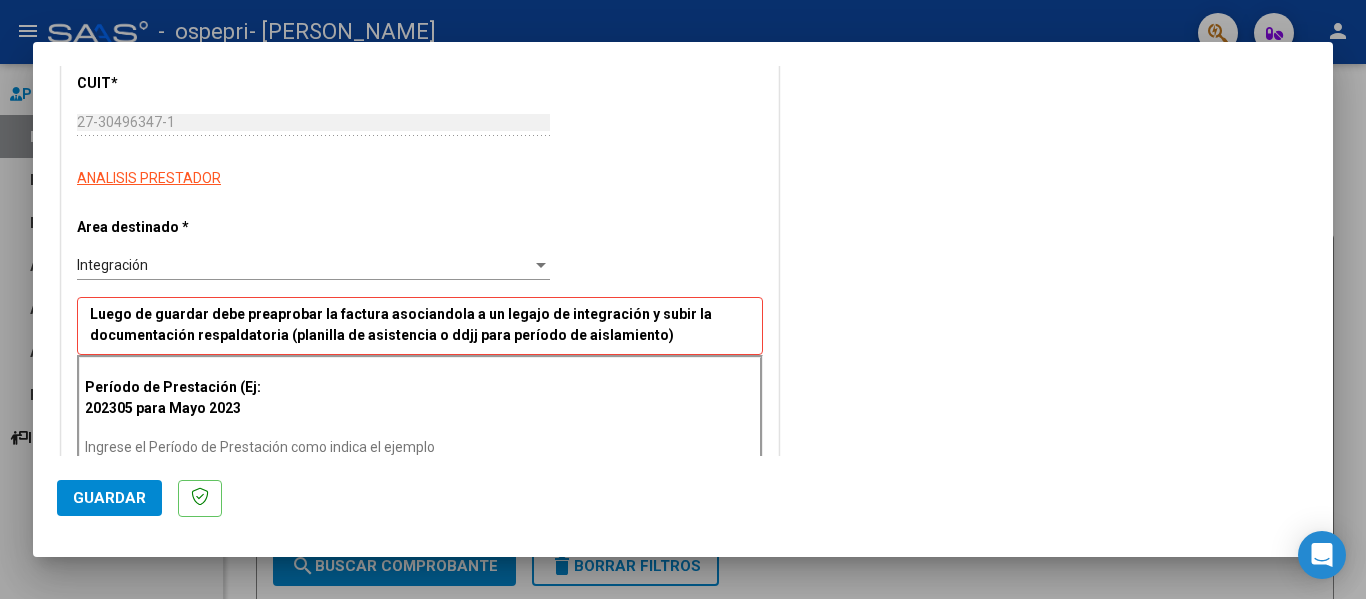 scroll, scrollTop: 300, scrollLeft: 0, axis: vertical 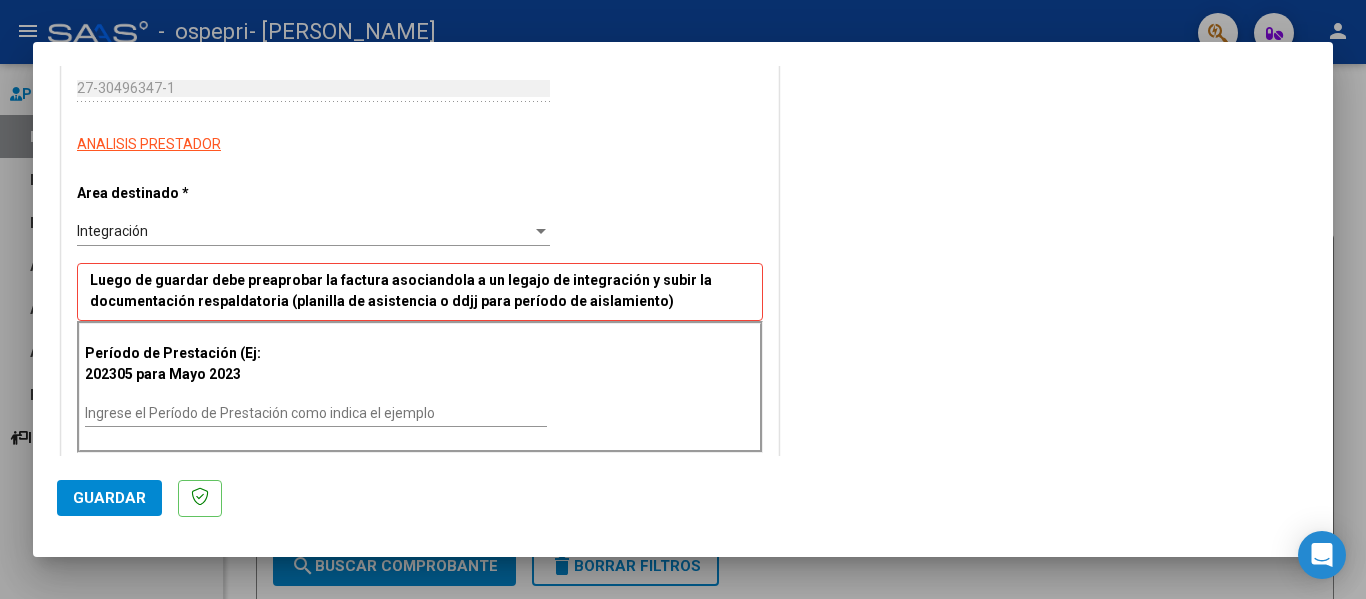 click on "Ingrese el Período de Prestación como indica el ejemplo" at bounding box center (316, 413) 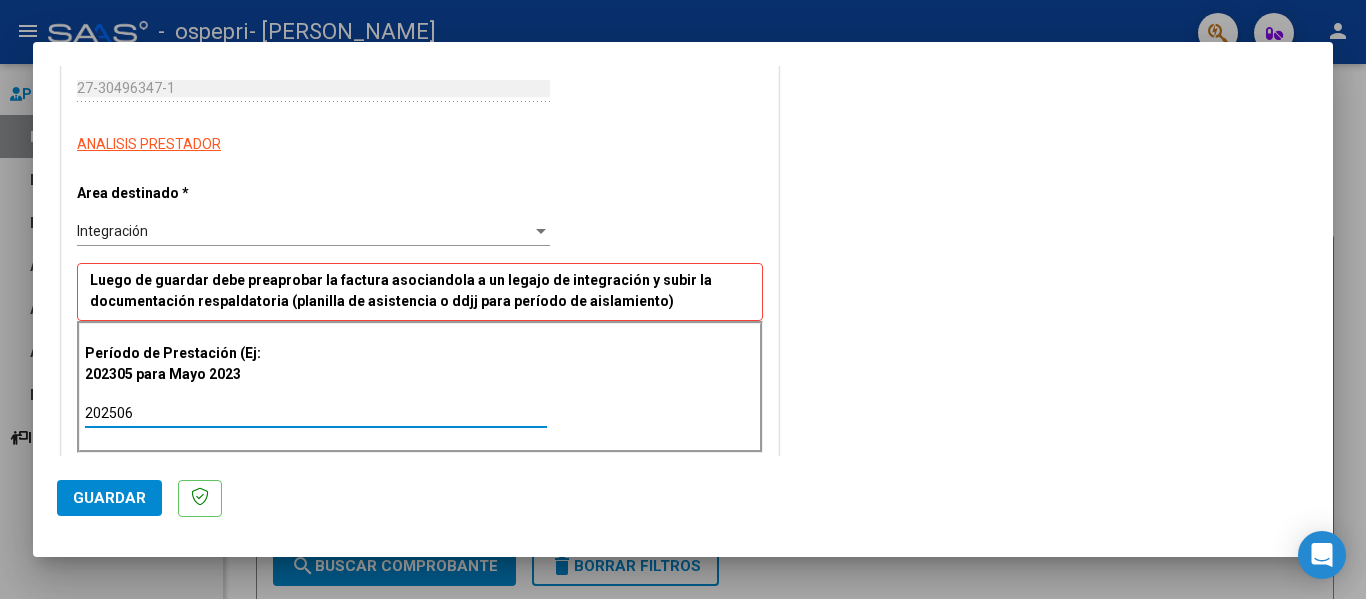 type on "202506" 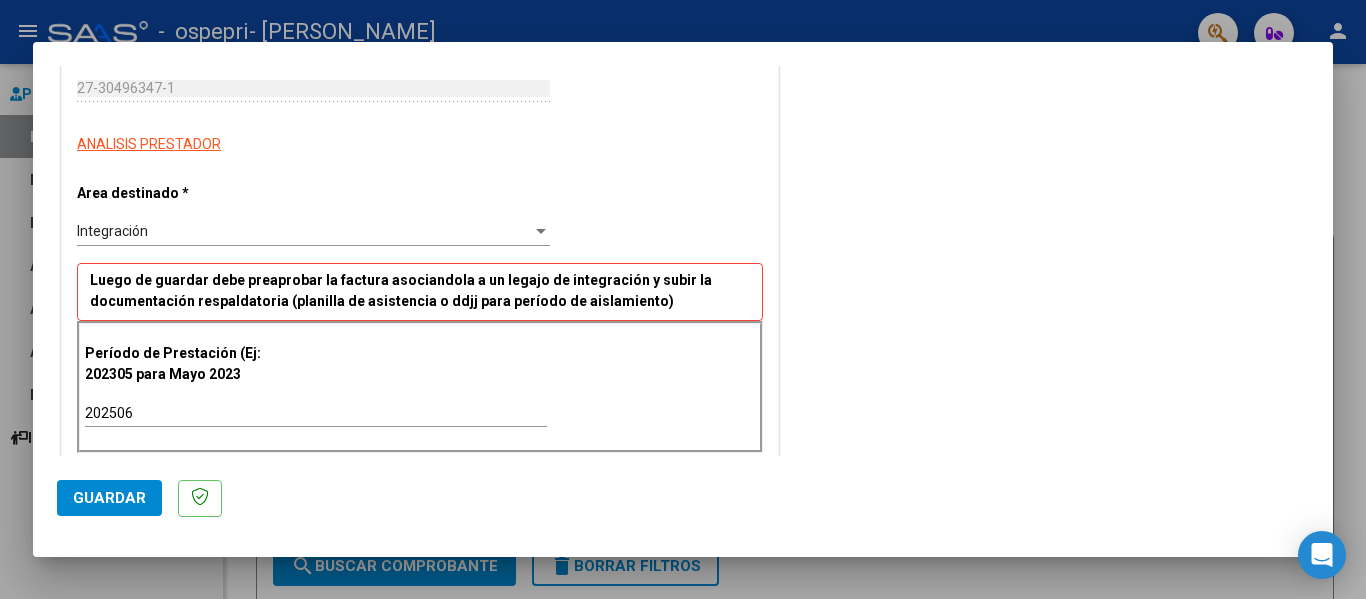 click on "Guardar" 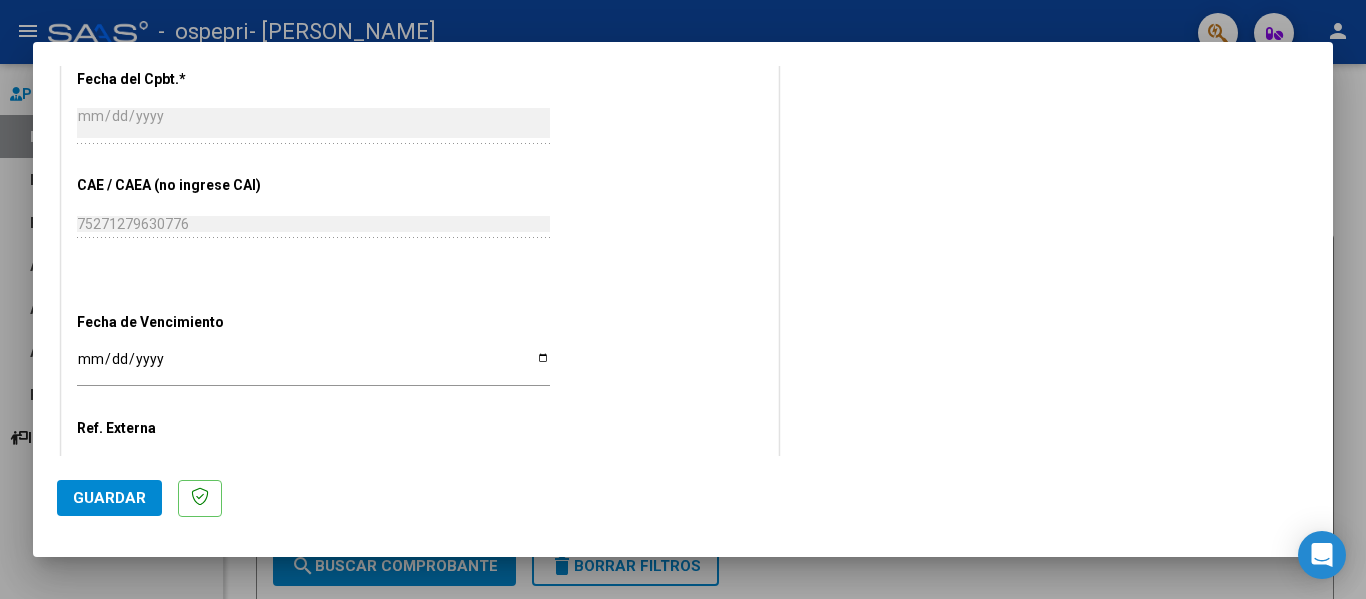 scroll, scrollTop: 1233, scrollLeft: 0, axis: vertical 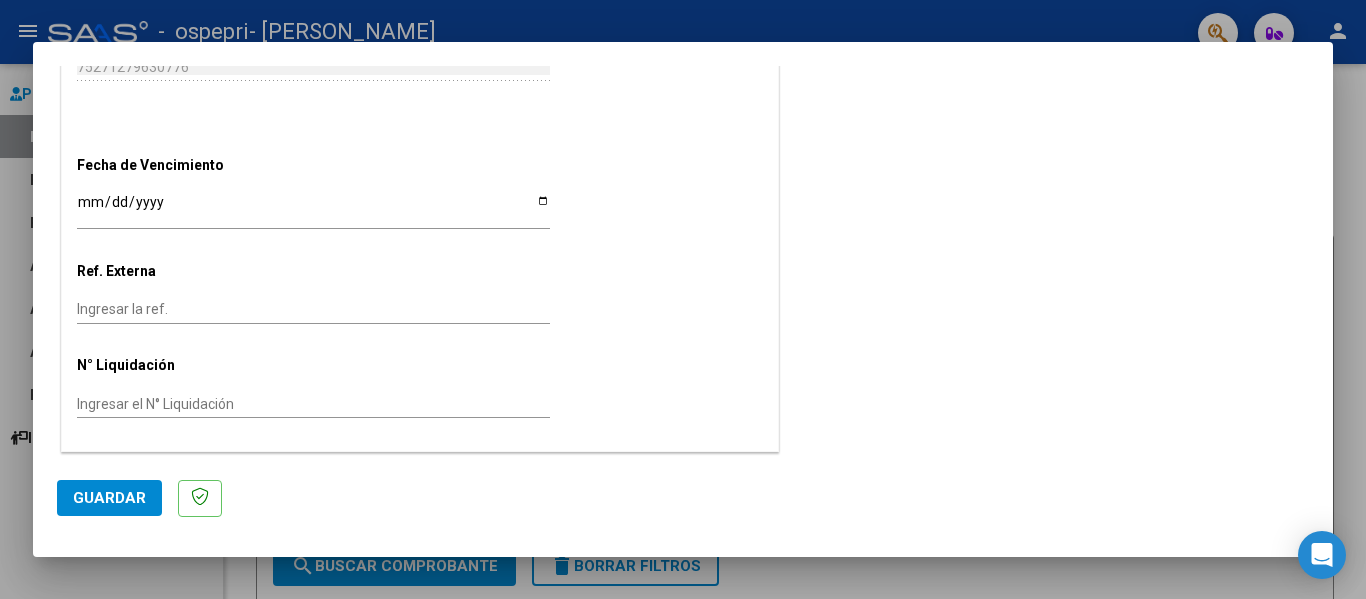 click on "Guardar" 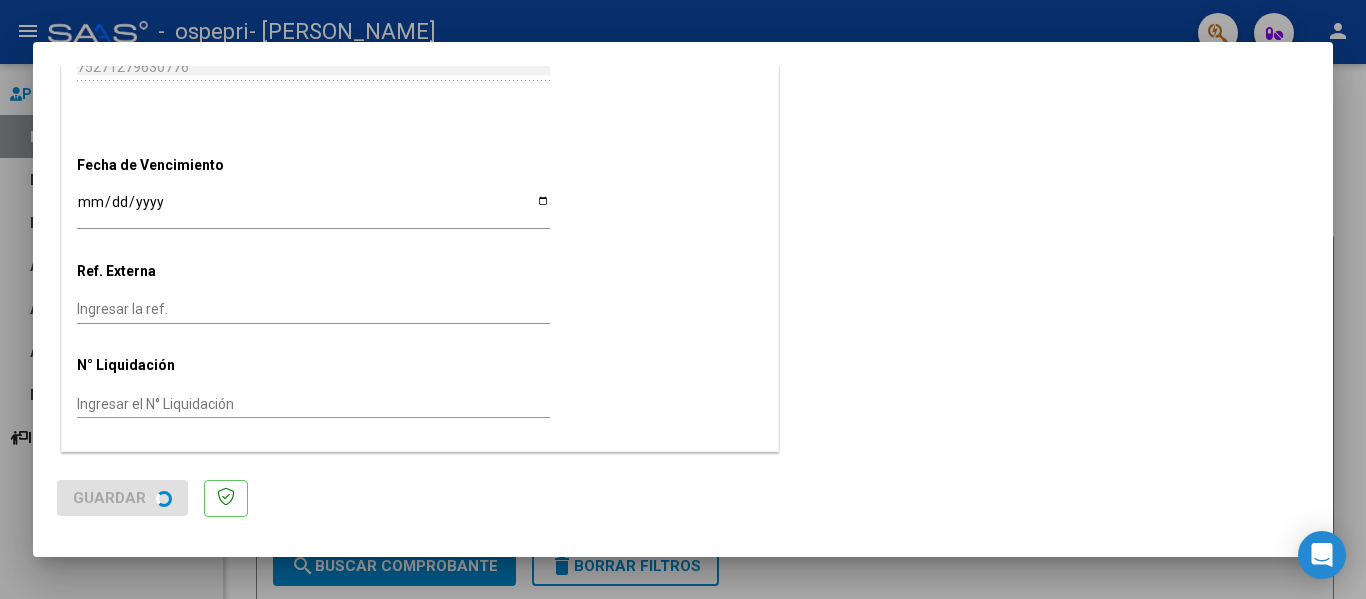 scroll, scrollTop: 0, scrollLeft: 0, axis: both 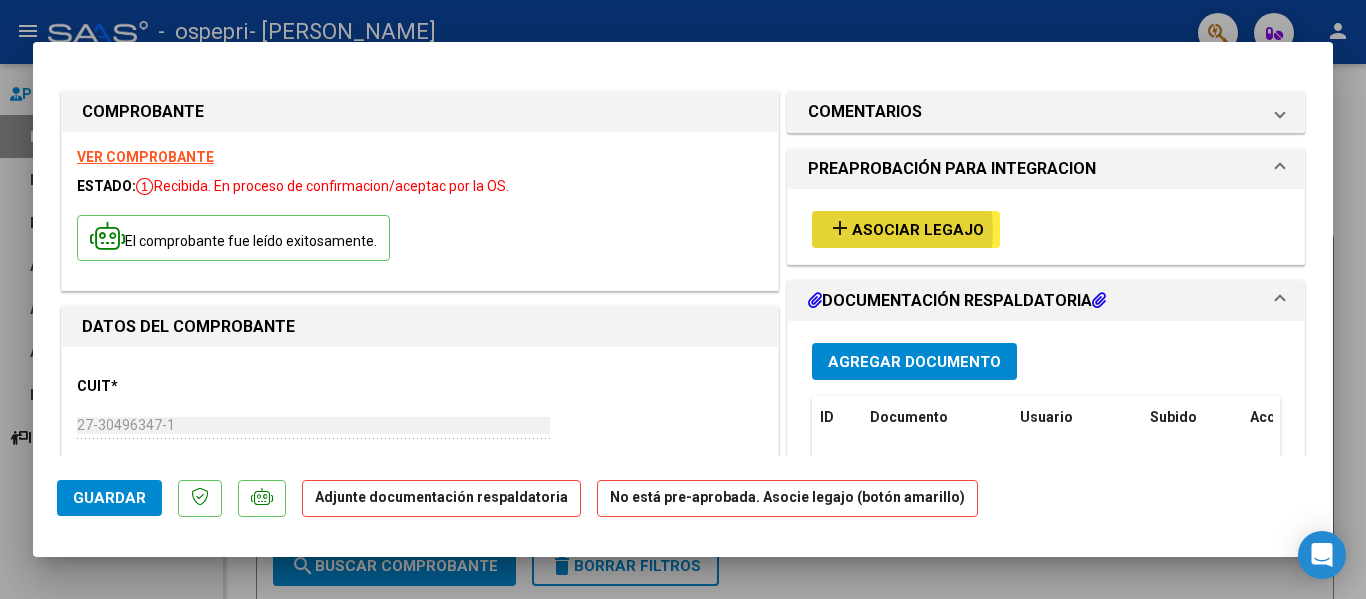 click on "Asociar Legajo" at bounding box center [918, 230] 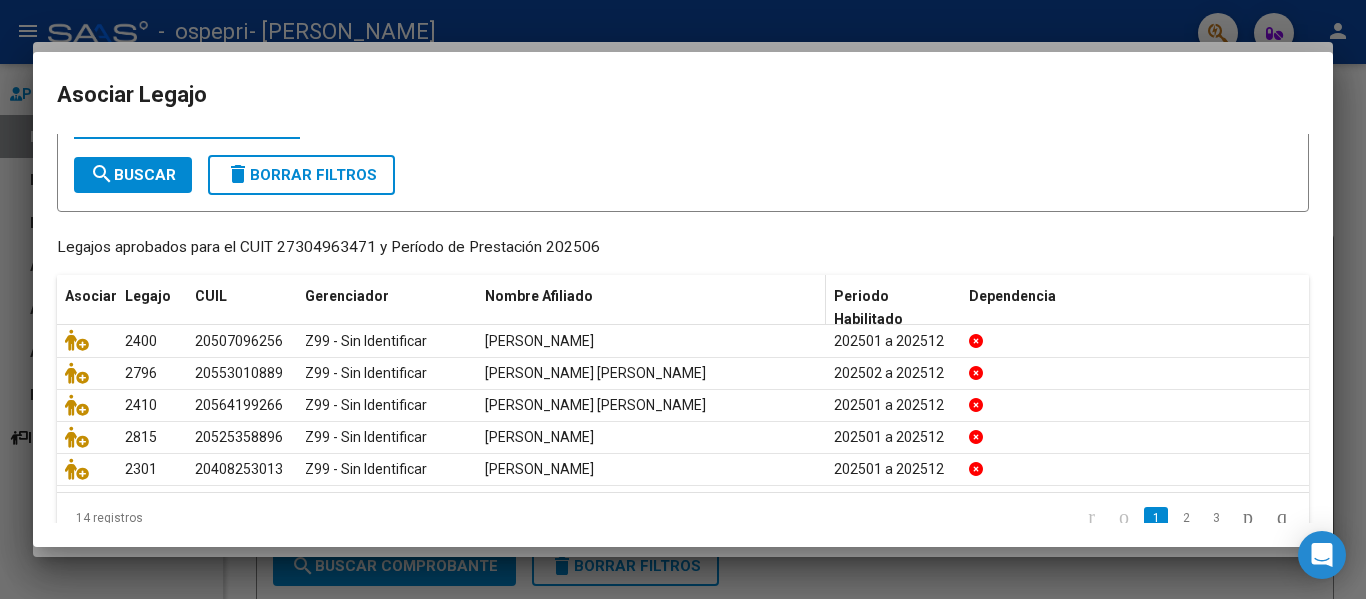 scroll, scrollTop: 131, scrollLeft: 0, axis: vertical 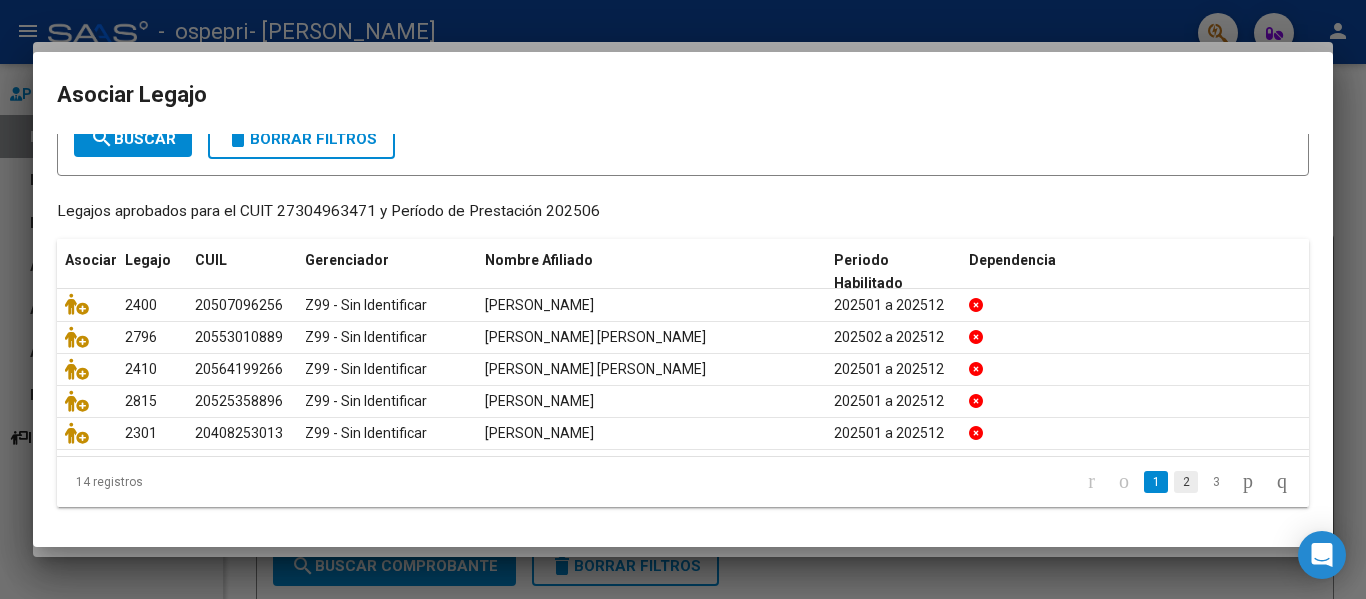 click on "2" 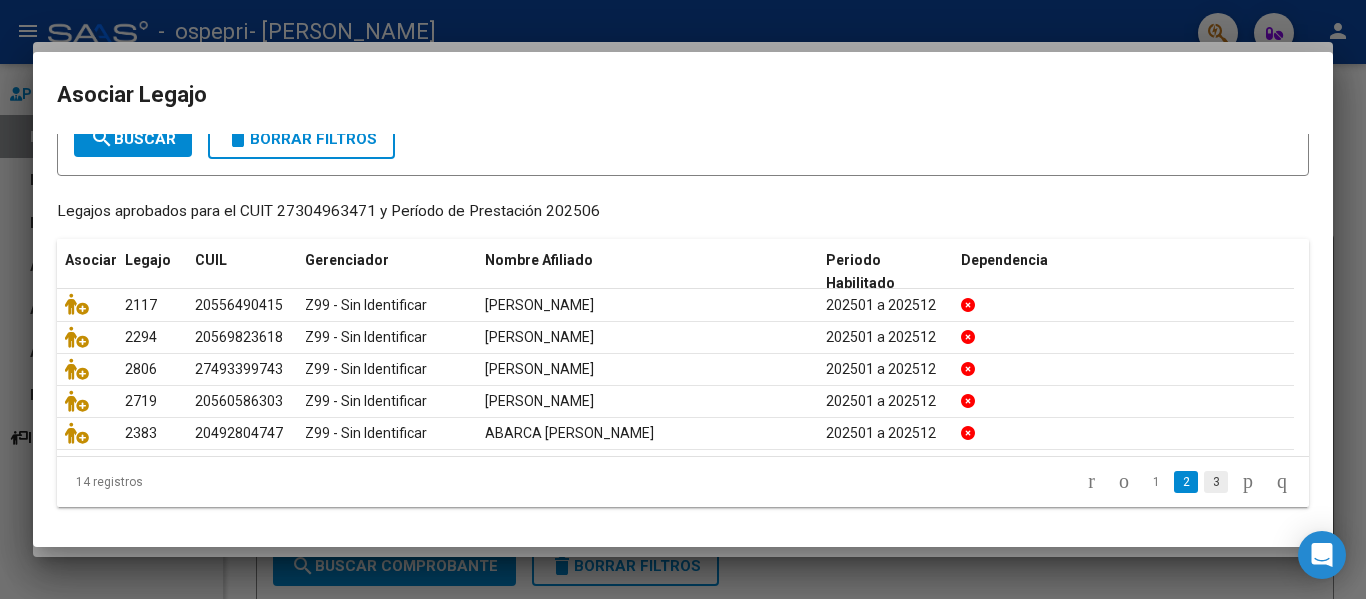 click on "3" 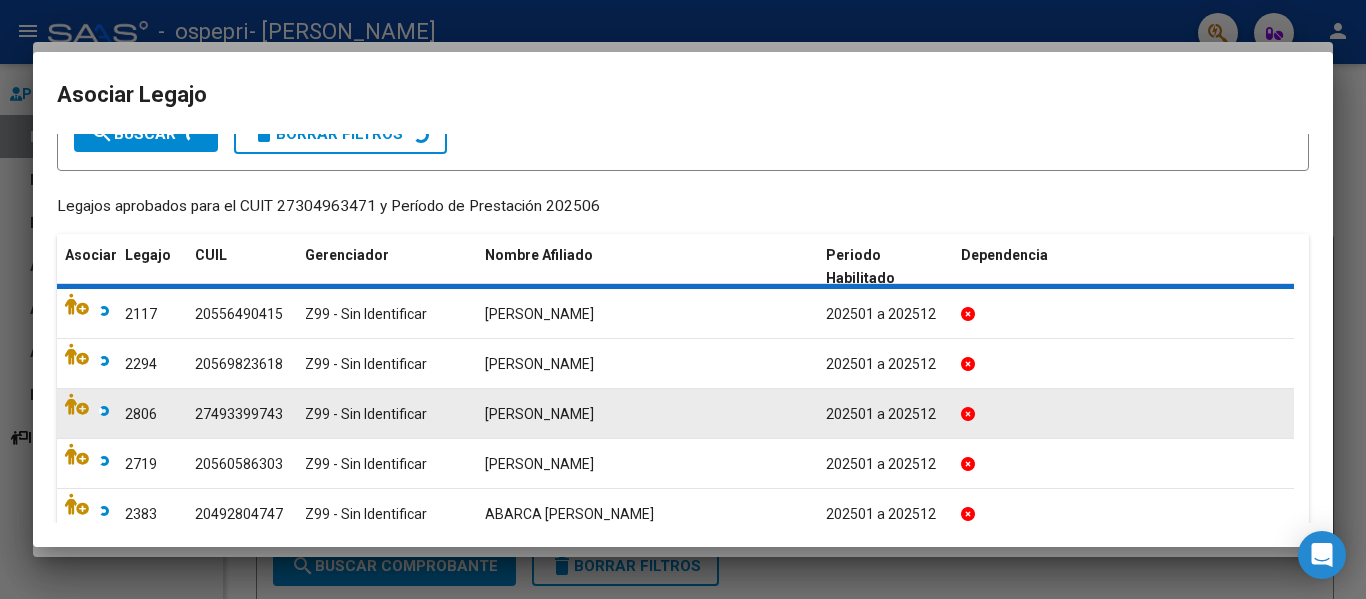 scroll, scrollTop: 98, scrollLeft: 0, axis: vertical 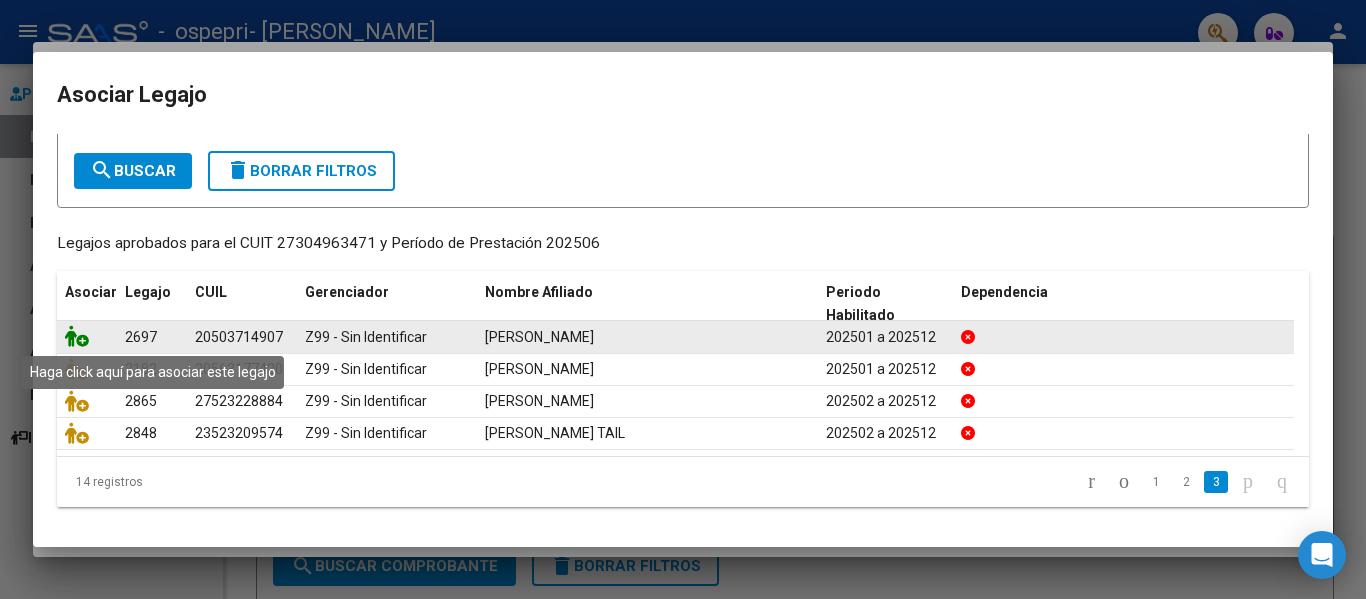 click 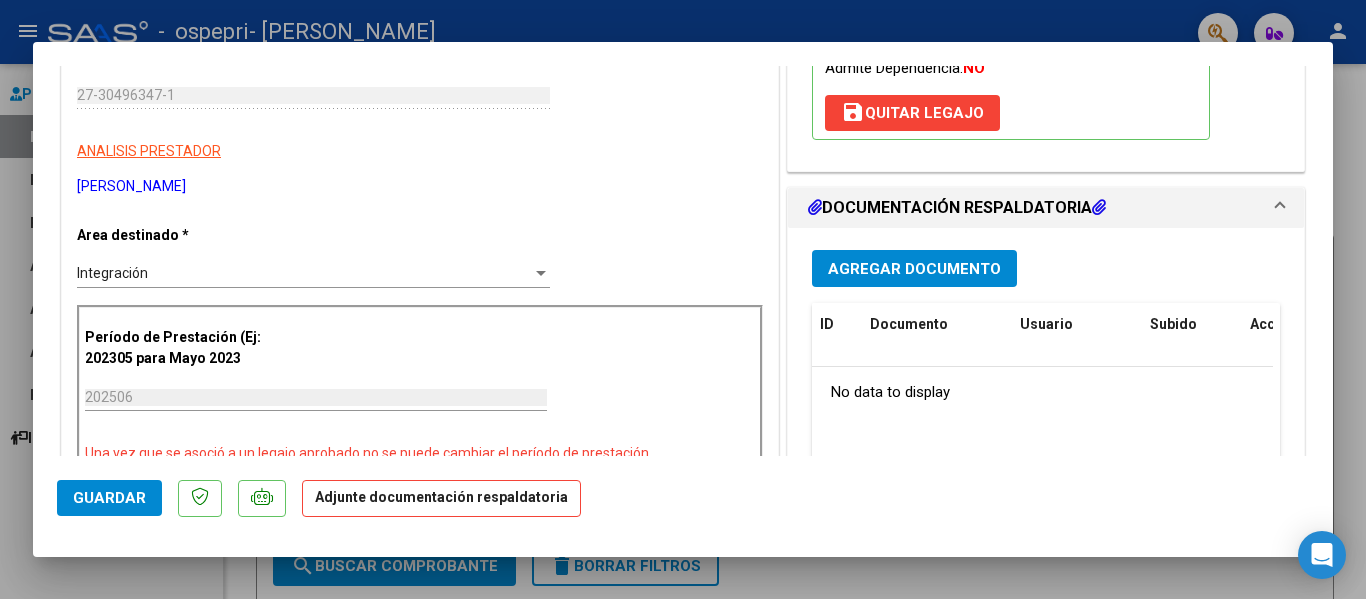 scroll, scrollTop: 400, scrollLeft: 0, axis: vertical 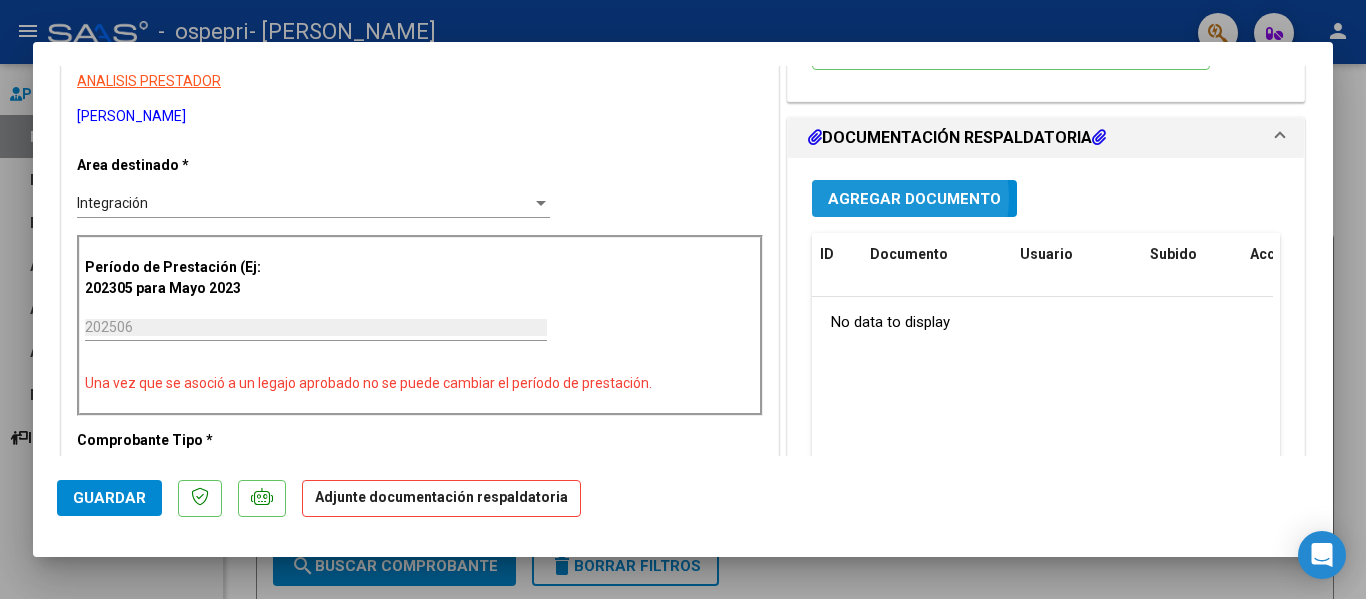 click on "Agregar Documento" at bounding box center [914, 199] 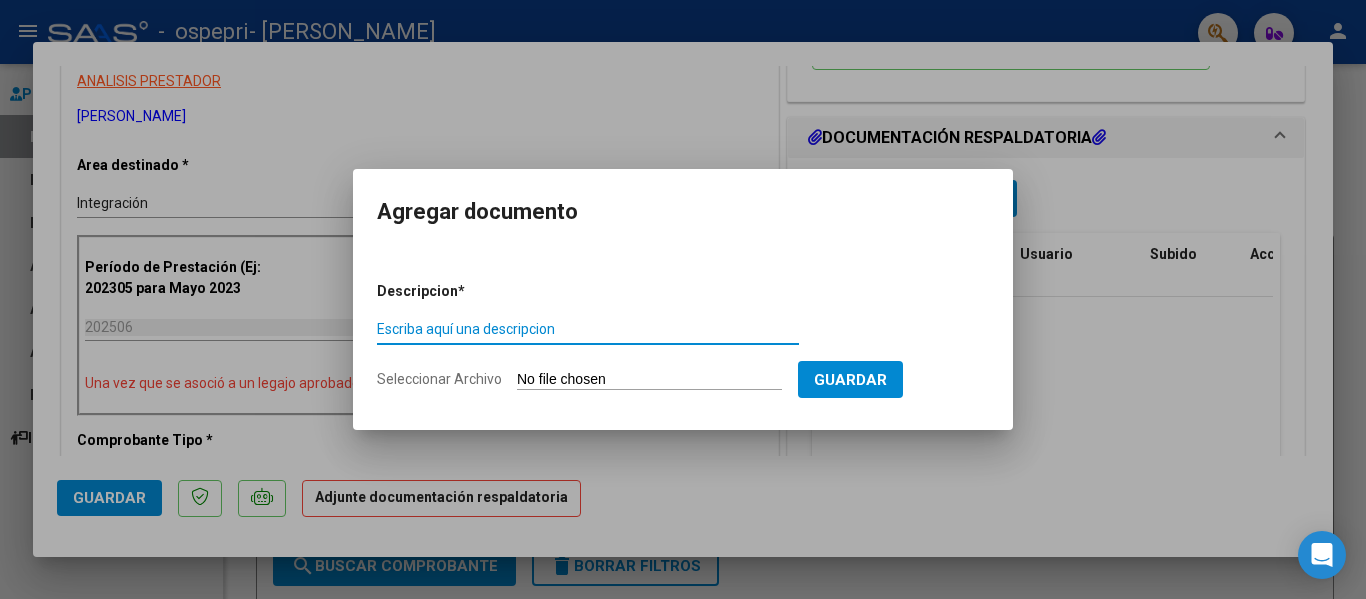 click on "Escriba aquí una descripcion" at bounding box center (588, 329) 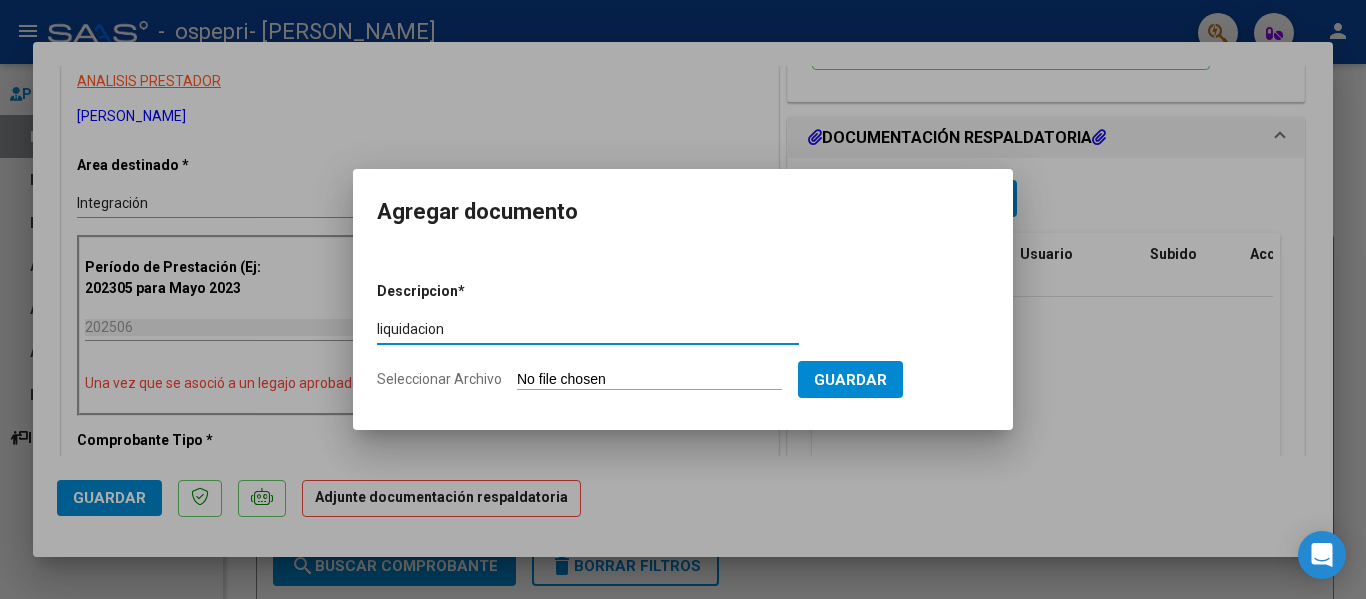 type on "liquidacion" 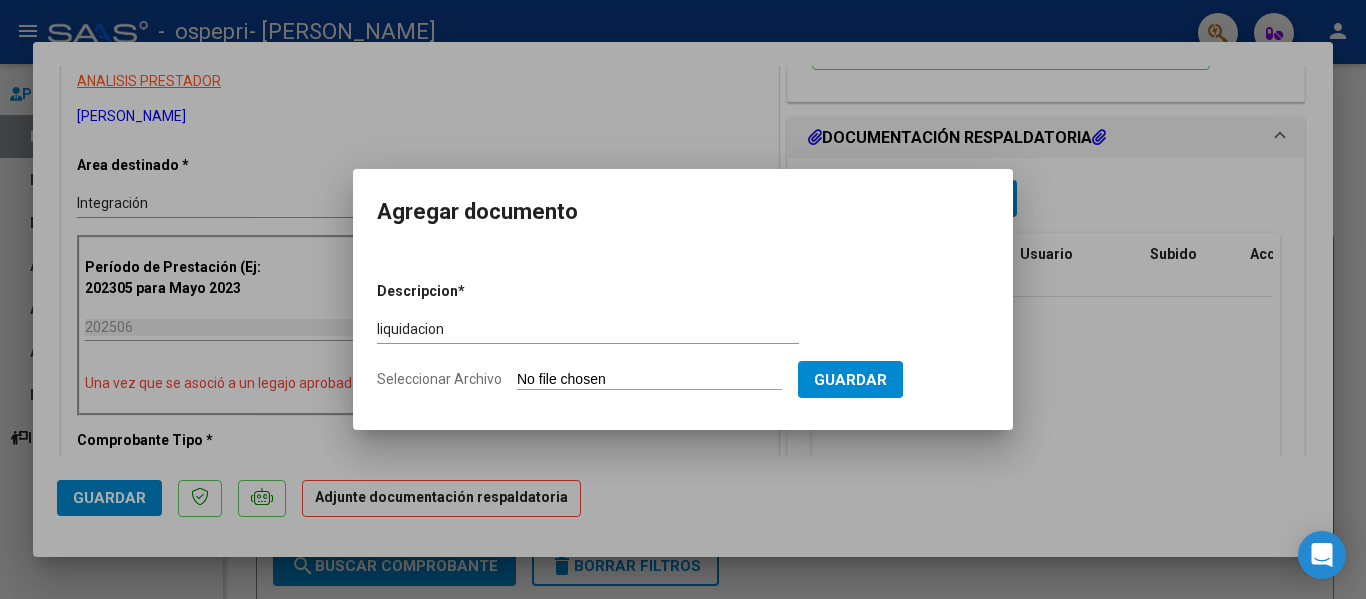 type on "C:\fakepath\LIQUIDACION BAUTI [DATE].pdf" 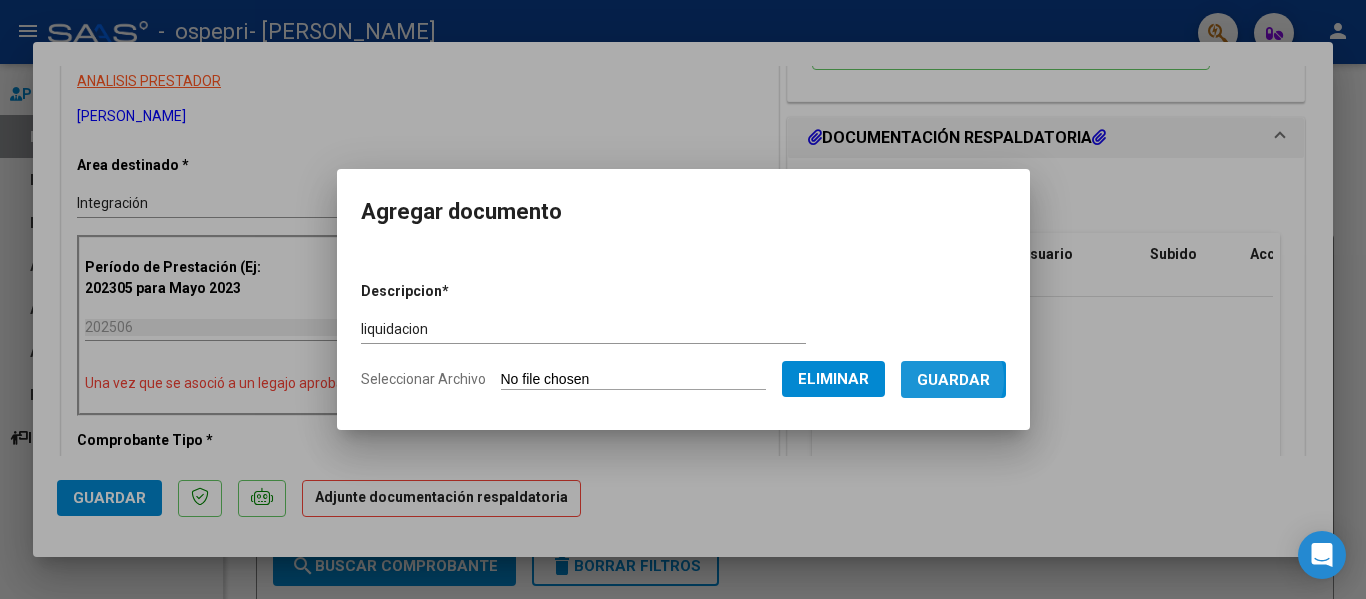click on "Guardar" at bounding box center [953, 380] 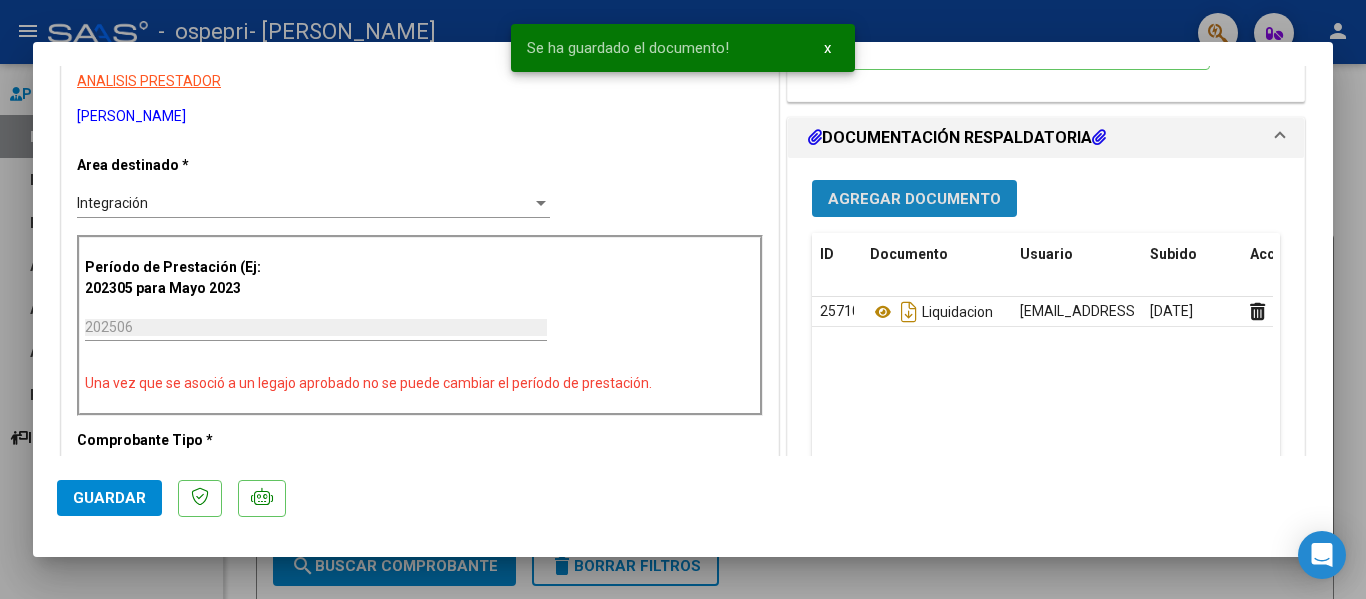 click on "Agregar Documento" at bounding box center [914, 199] 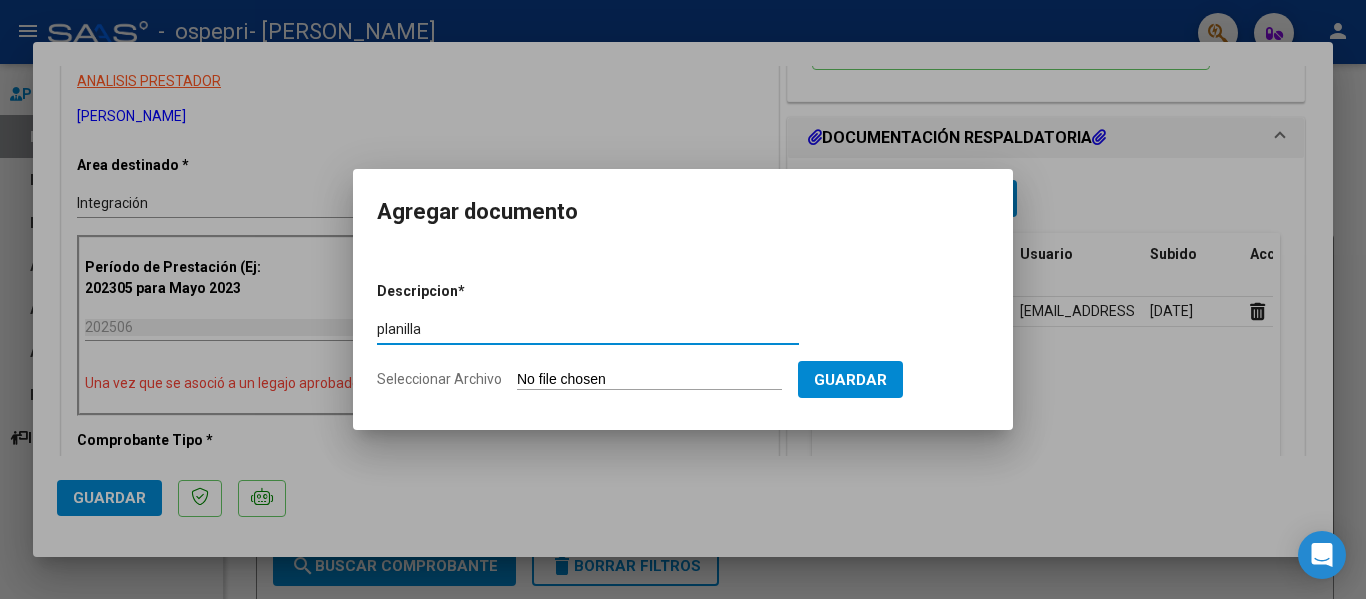 type on "planilla" 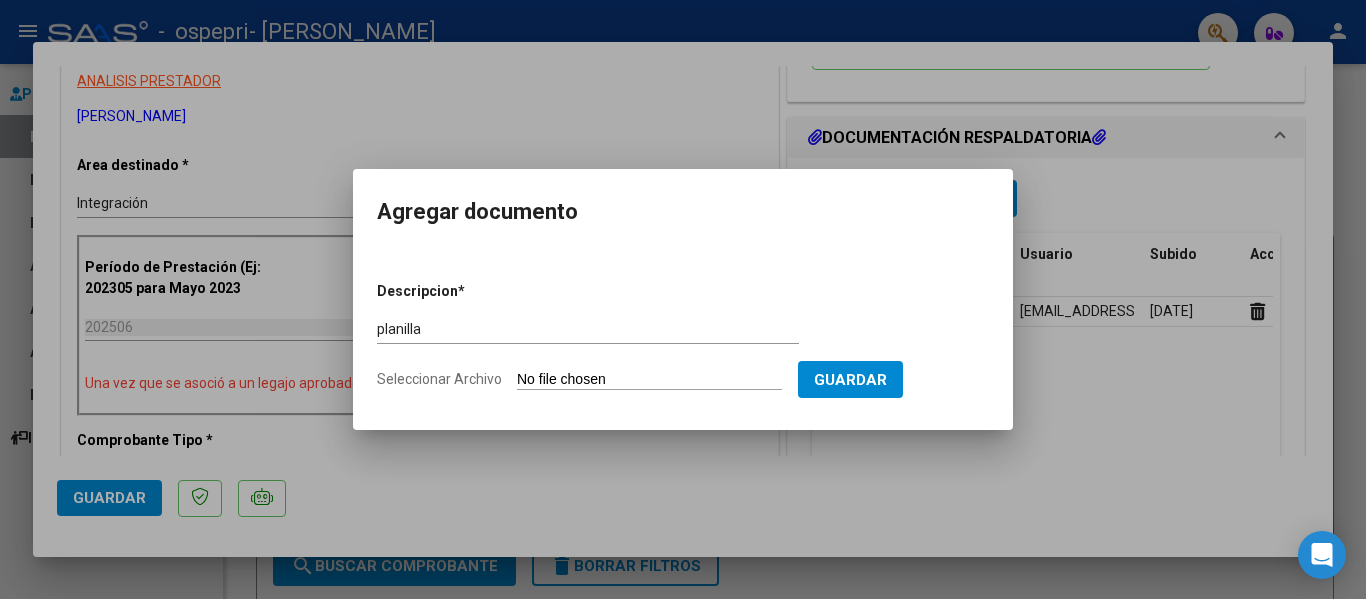 click on "Seleccionar Archivo" at bounding box center [649, 380] 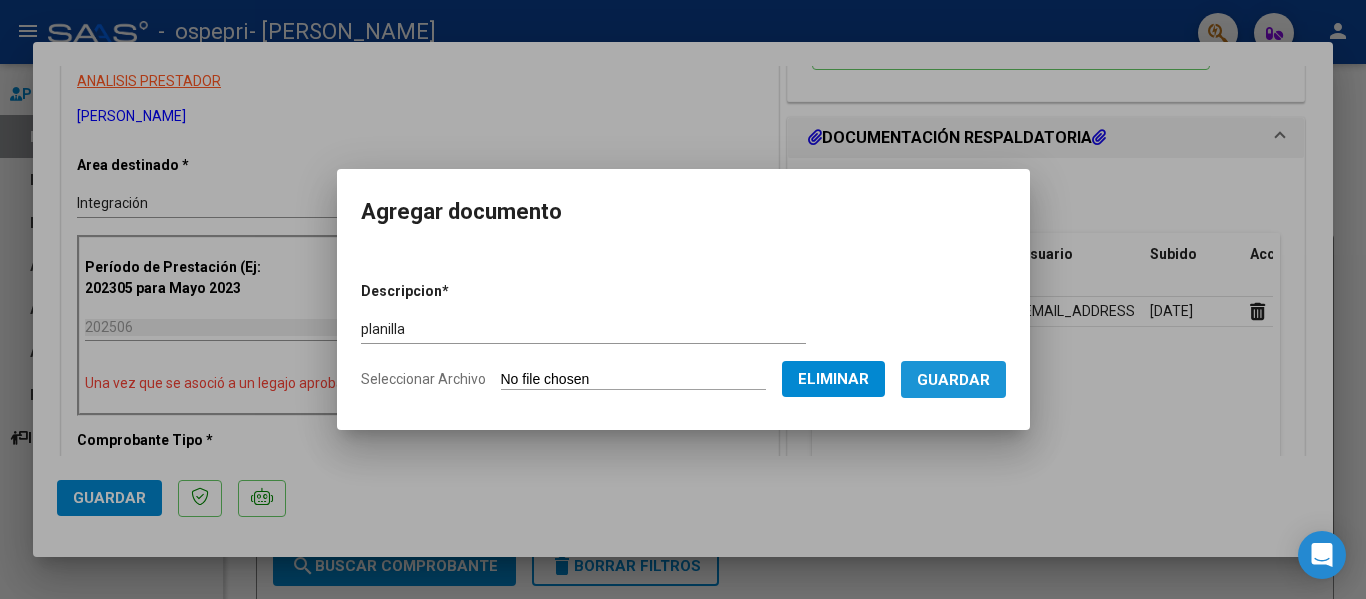 click on "Guardar" at bounding box center (953, 380) 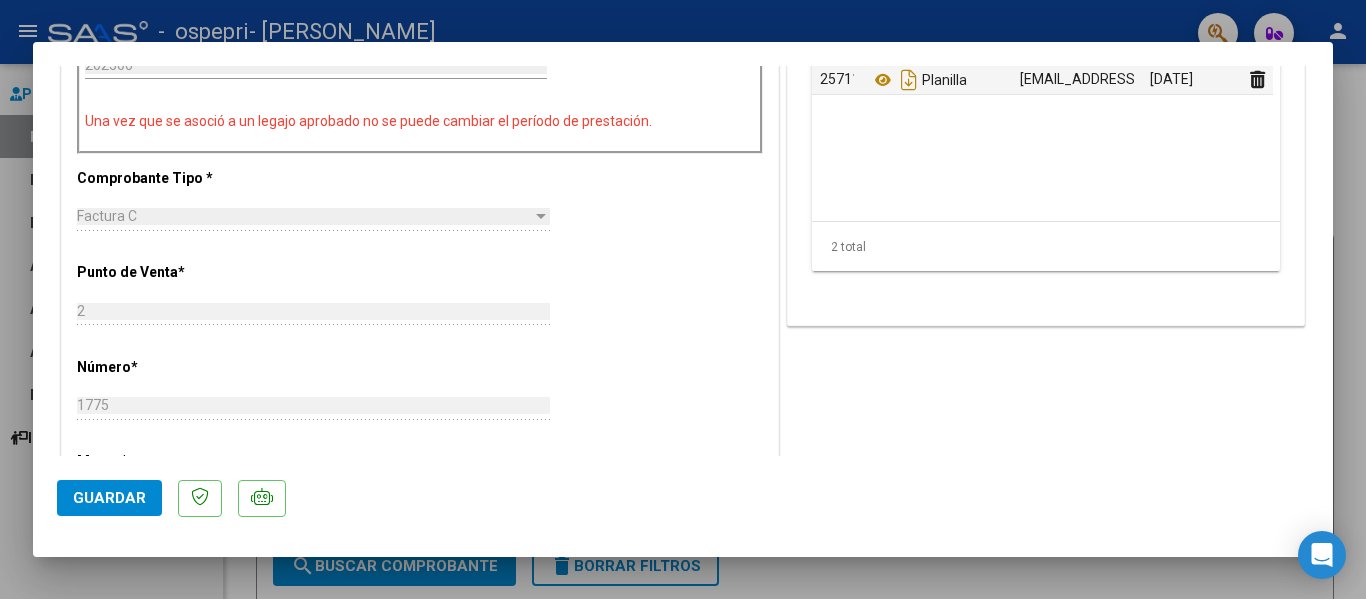scroll, scrollTop: 700, scrollLeft: 0, axis: vertical 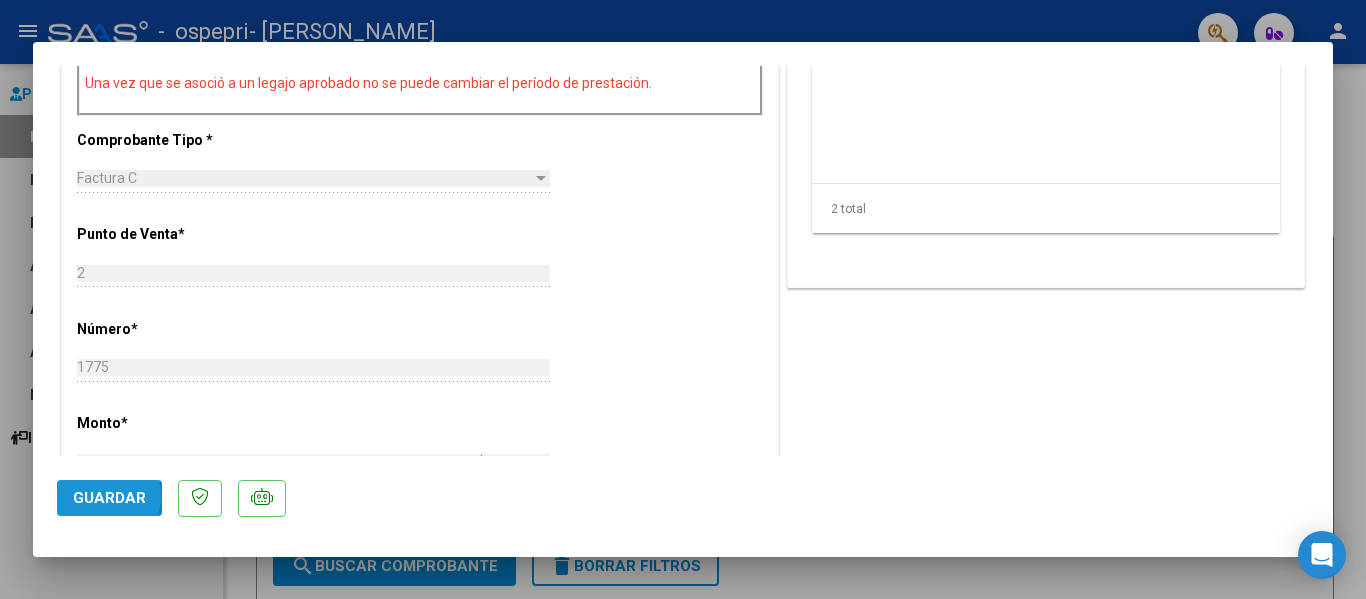 click on "Guardar" 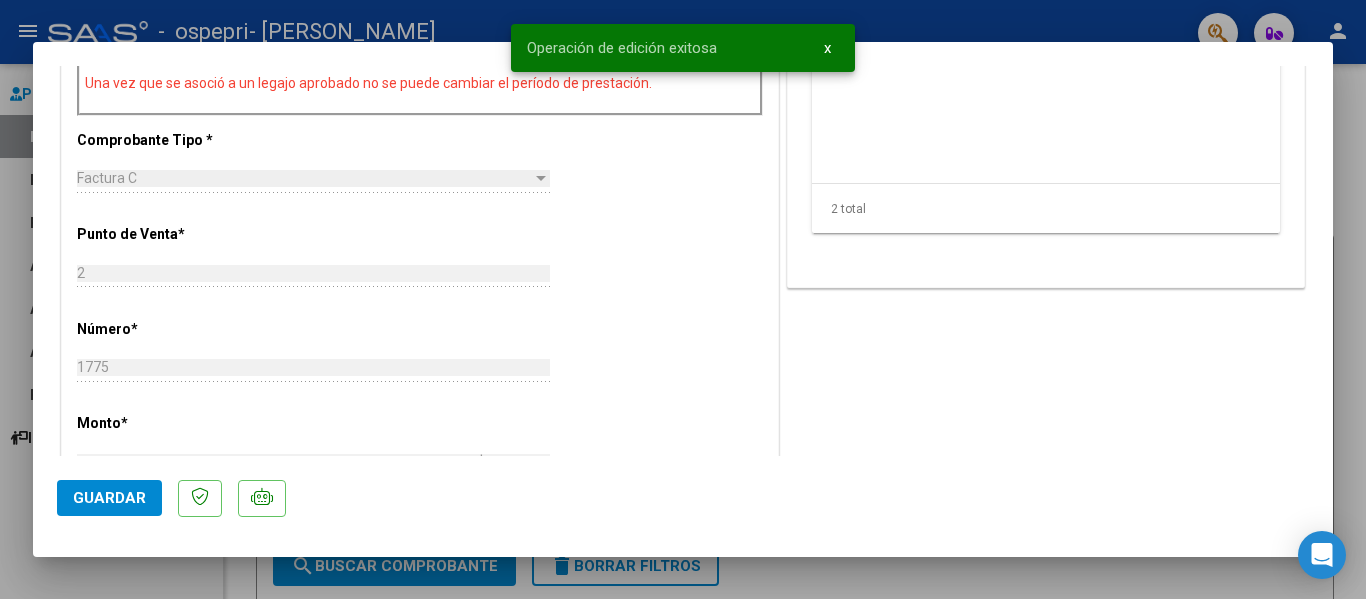 click at bounding box center (683, 299) 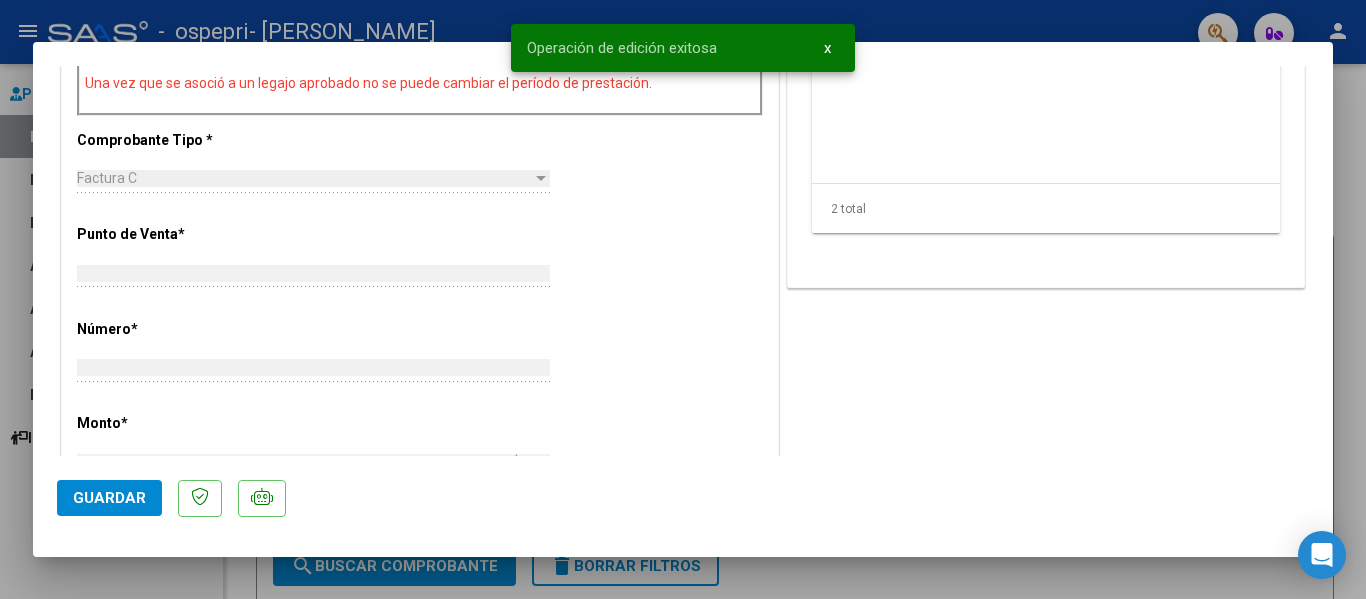 scroll, scrollTop: 0, scrollLeft: 0, axis: both 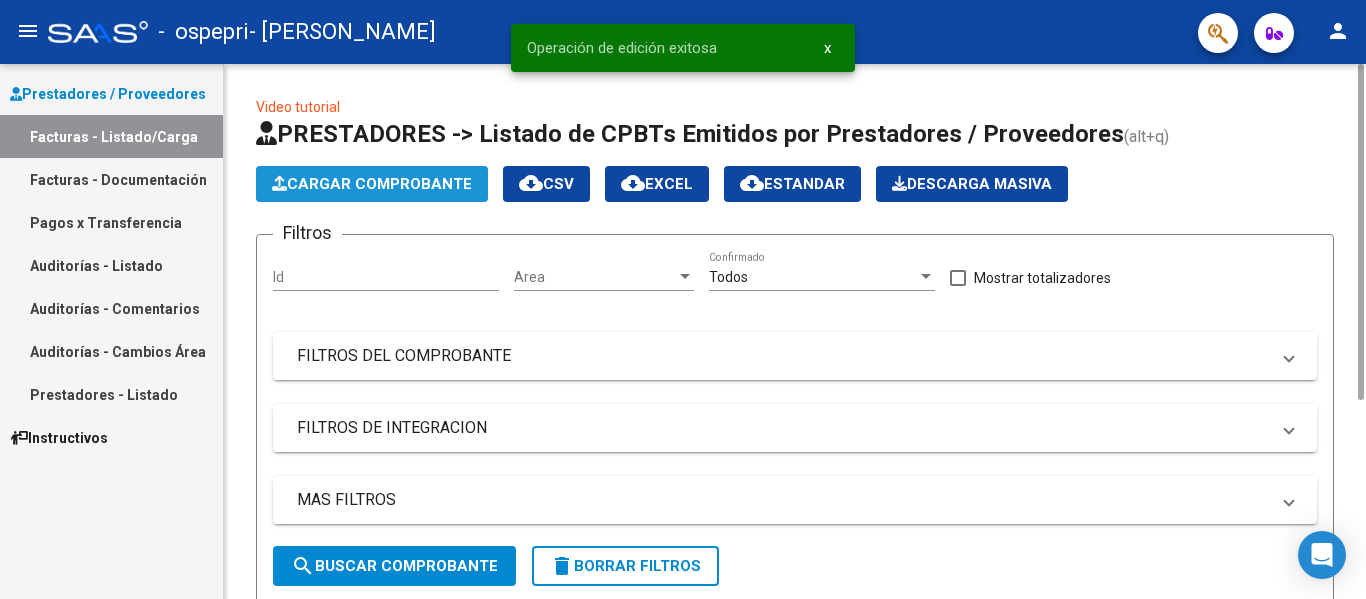click on "Cargar Comprobante" 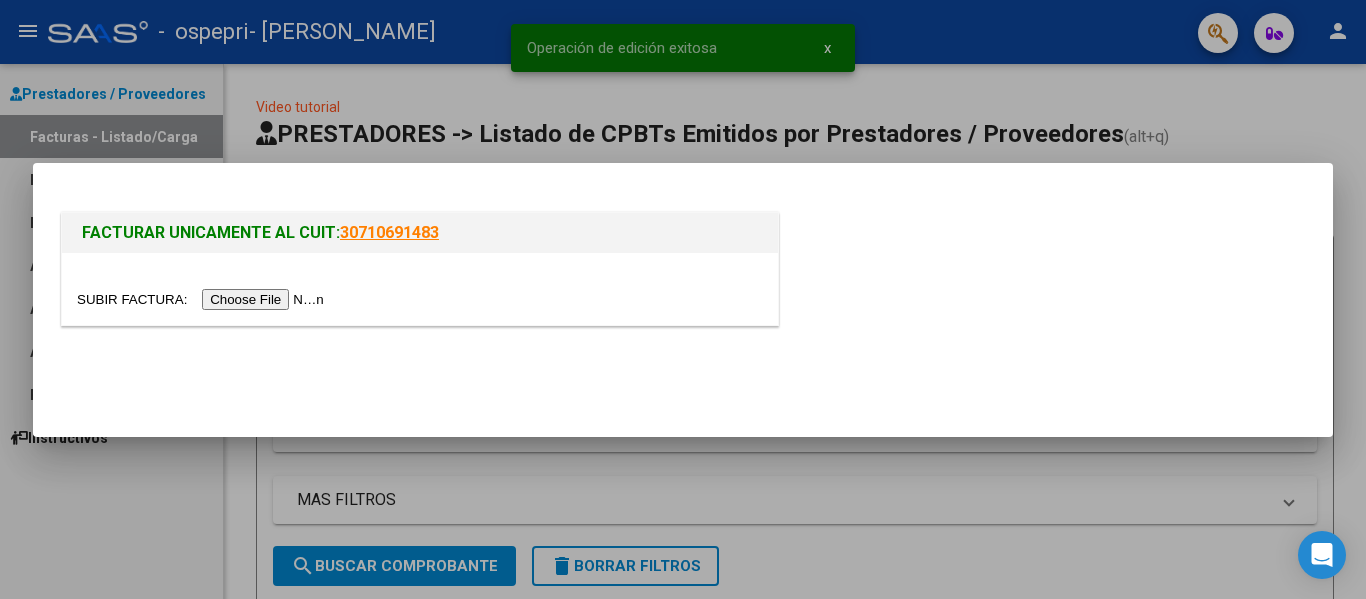 click at bounding box center (203, 299) 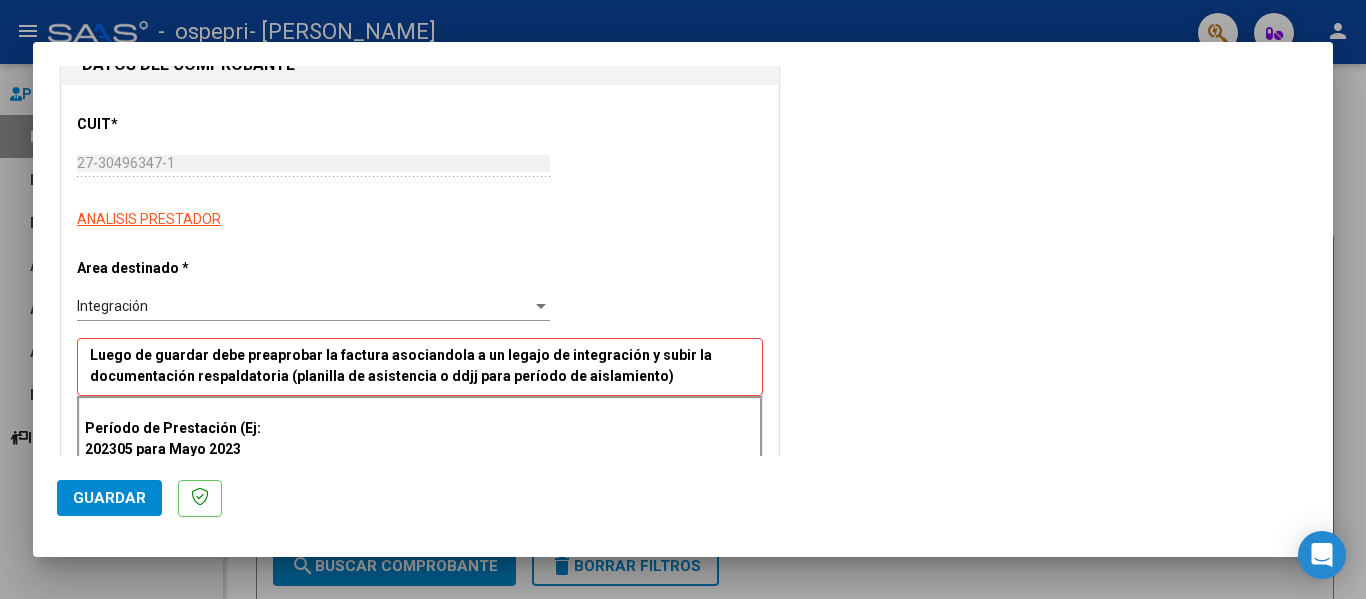 scroll, scrollTop: 300, scrollLeft: 0, axis: vertical 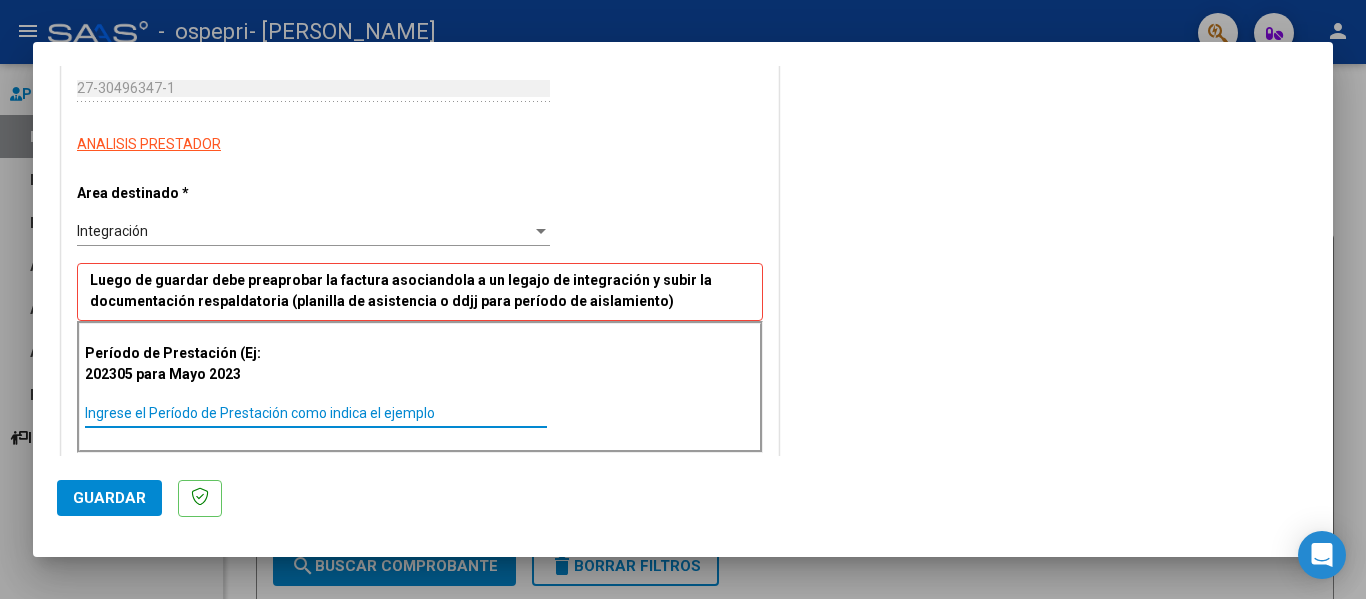 click on "Ingrese el Período de Prestación como indica el ejemplo" at bounding box center (316, 413) 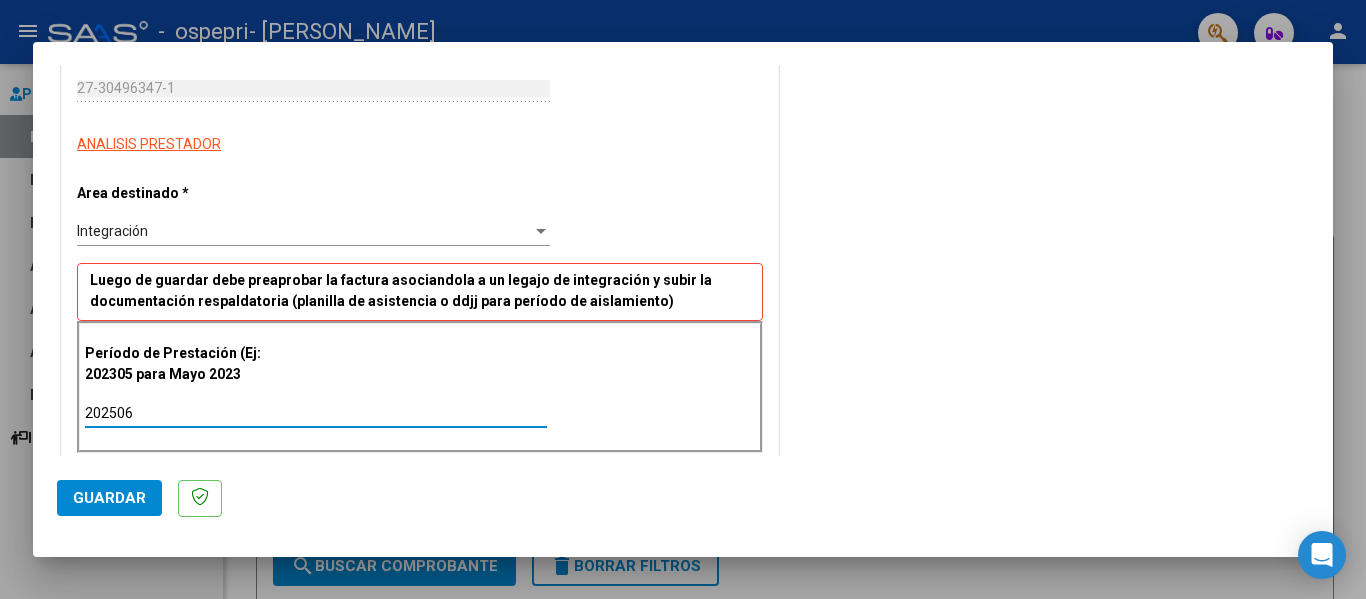 type on "202506" 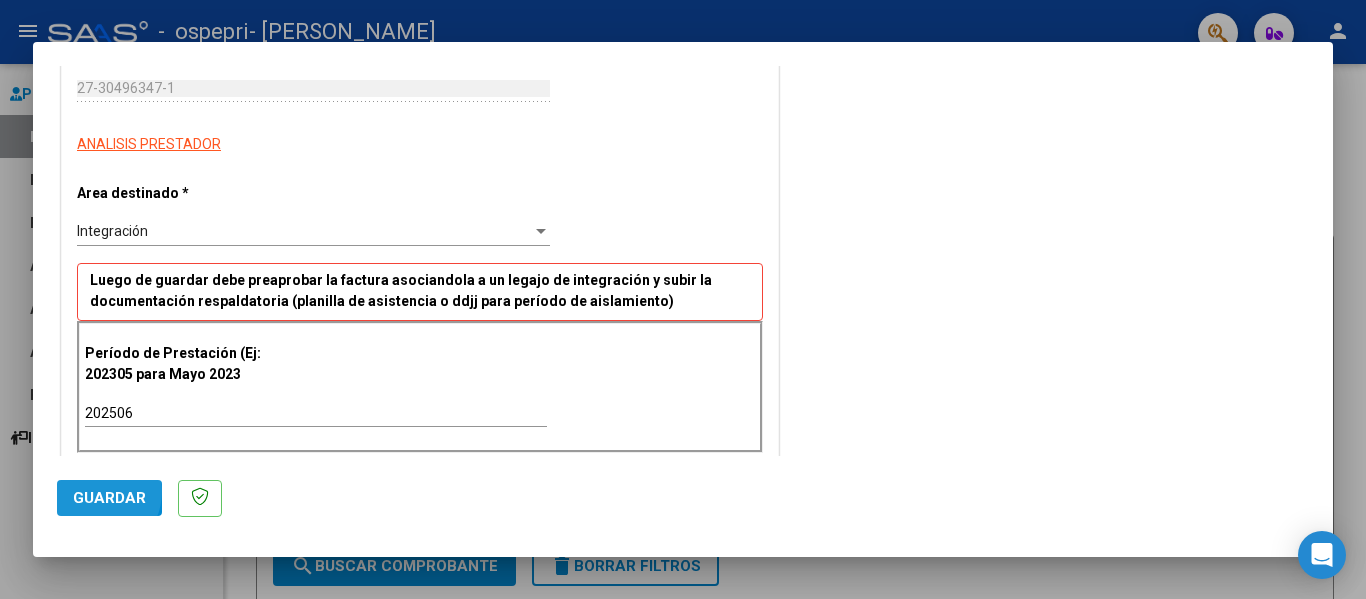 click on "Guardar" 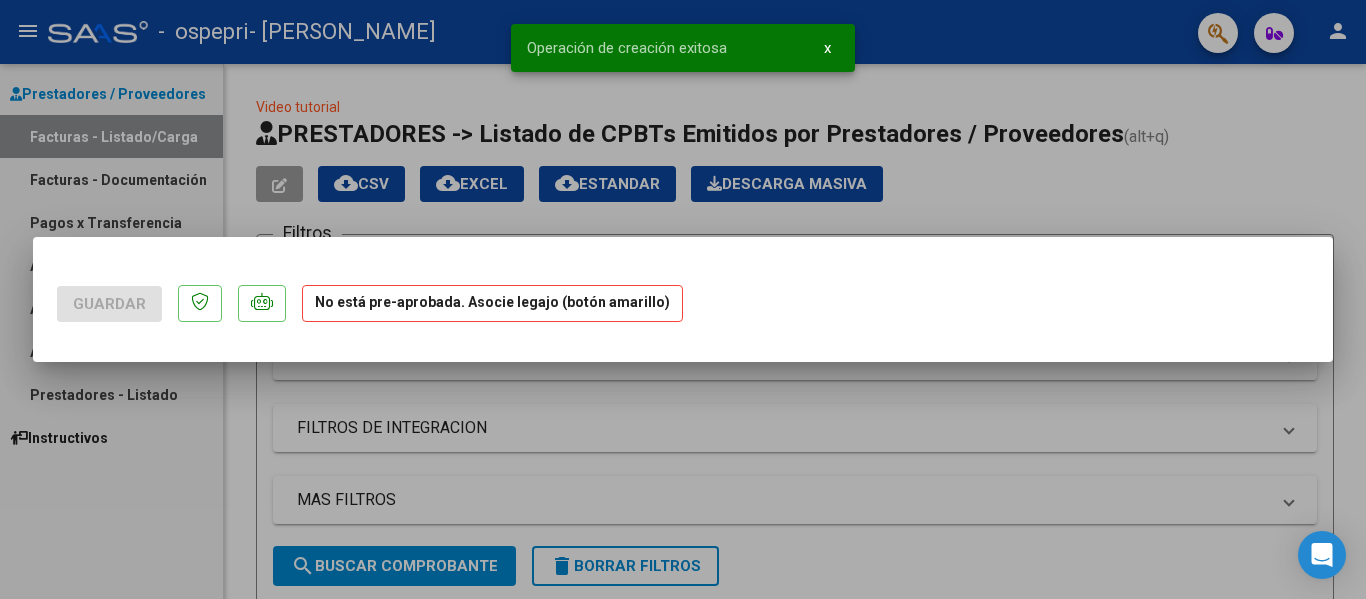 scroll, scrollTop: 0, scrollLeft: 0, axis: both 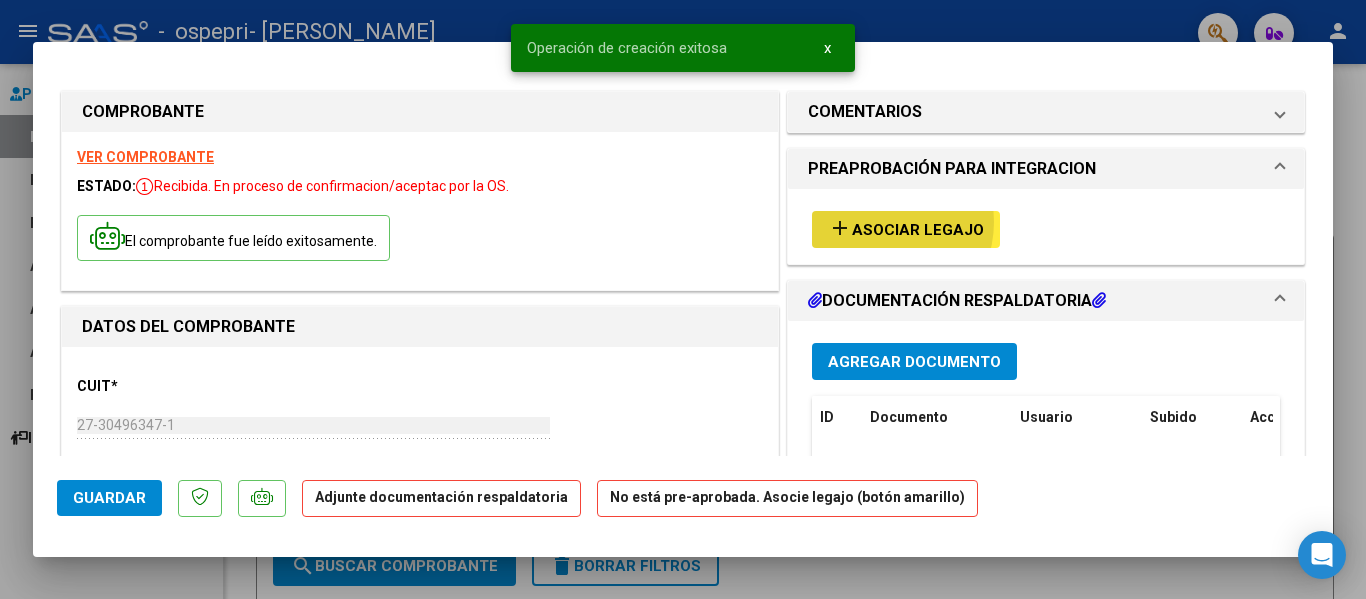 click on "Asociar Legajo" at bounding box center (918, 230) 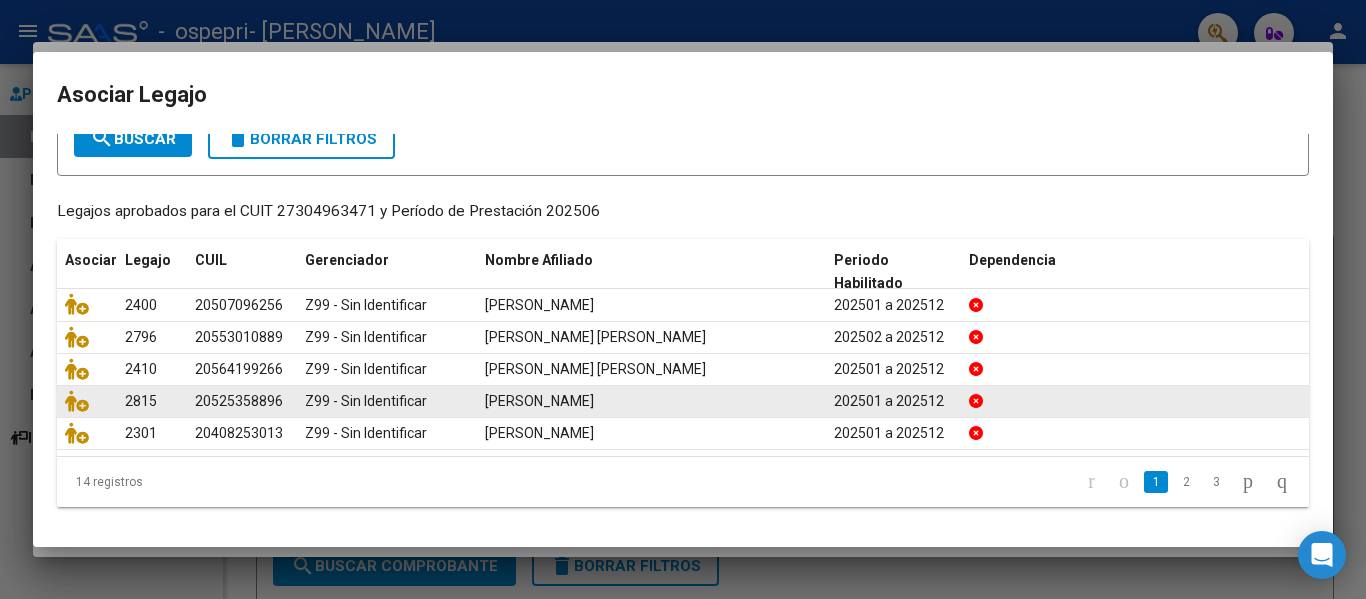 scroll, scrollTop: 131, scrollLeft: 0, axis: vertical 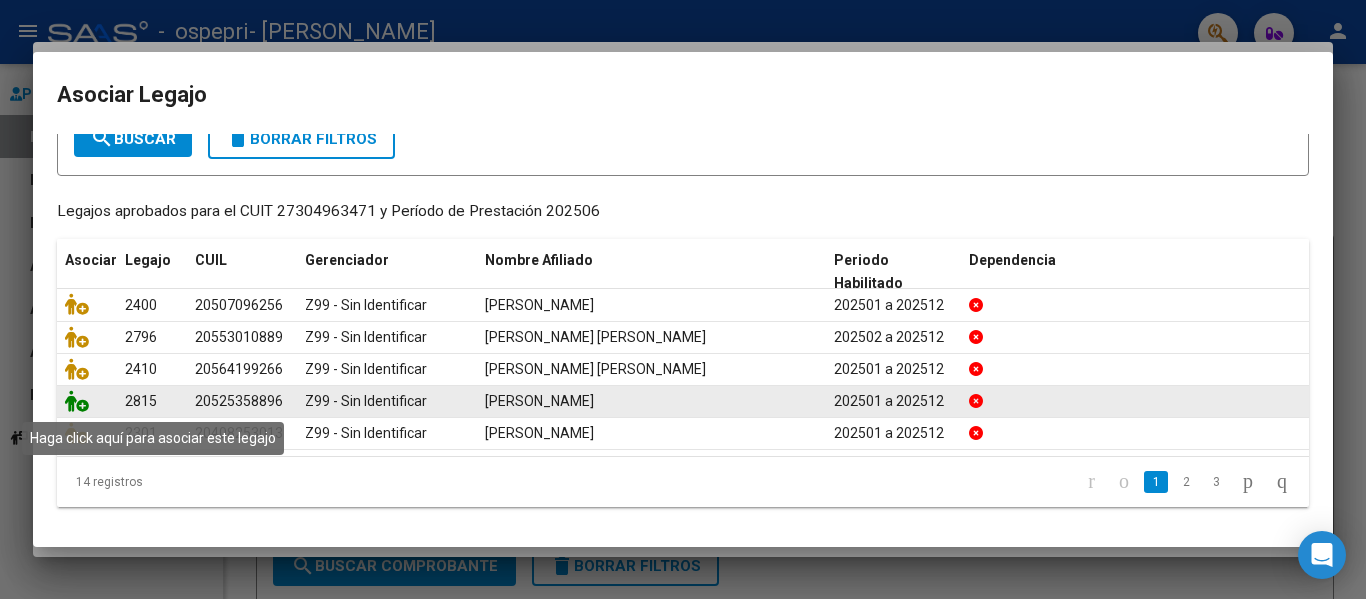 click 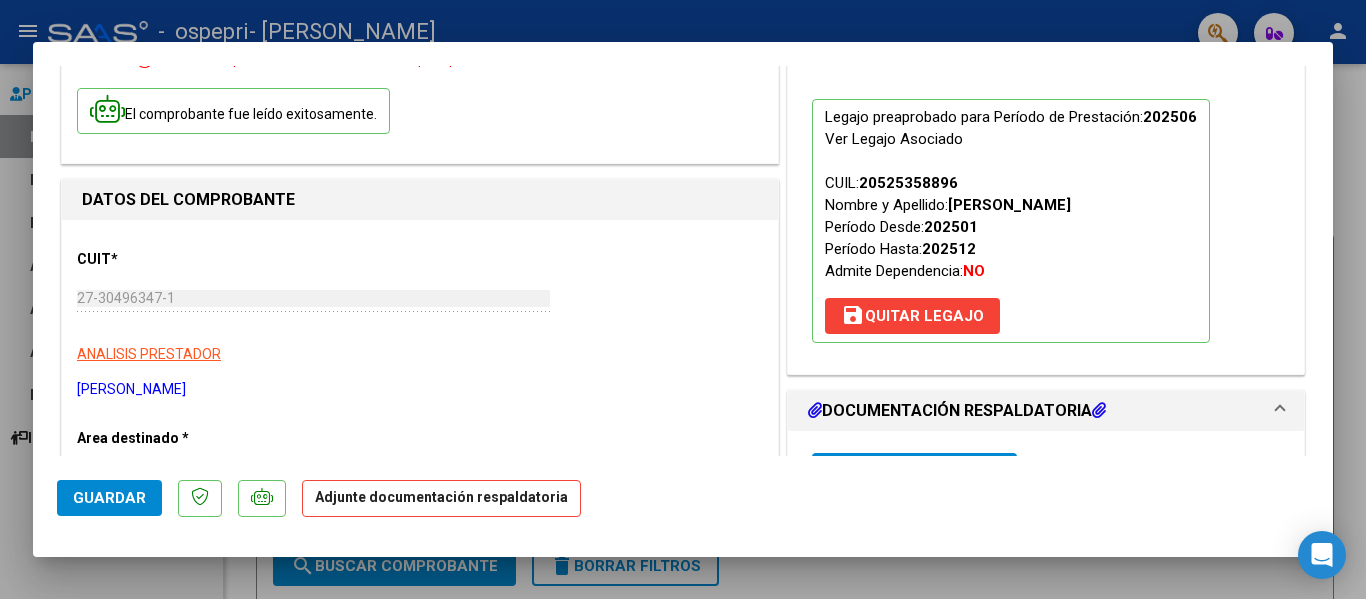 scroll, scrollTop: 200, scrollLeft: 0, axis: vertical 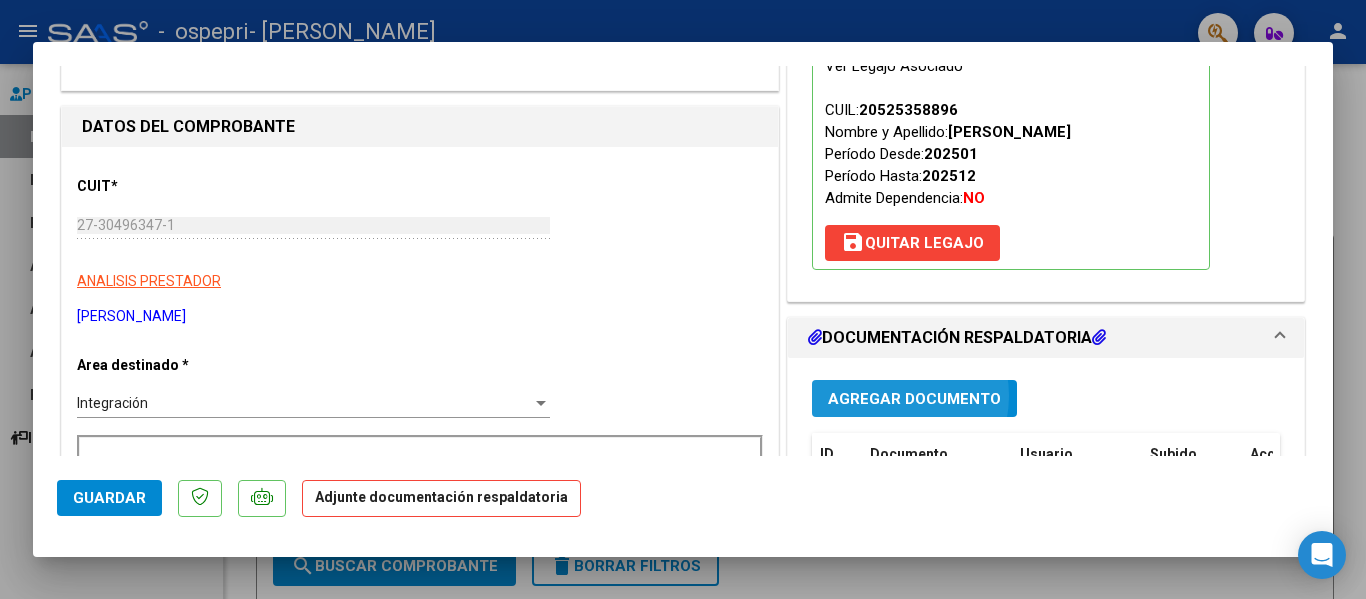 click on "Agregar Documento" at bounding box center (914, 399) 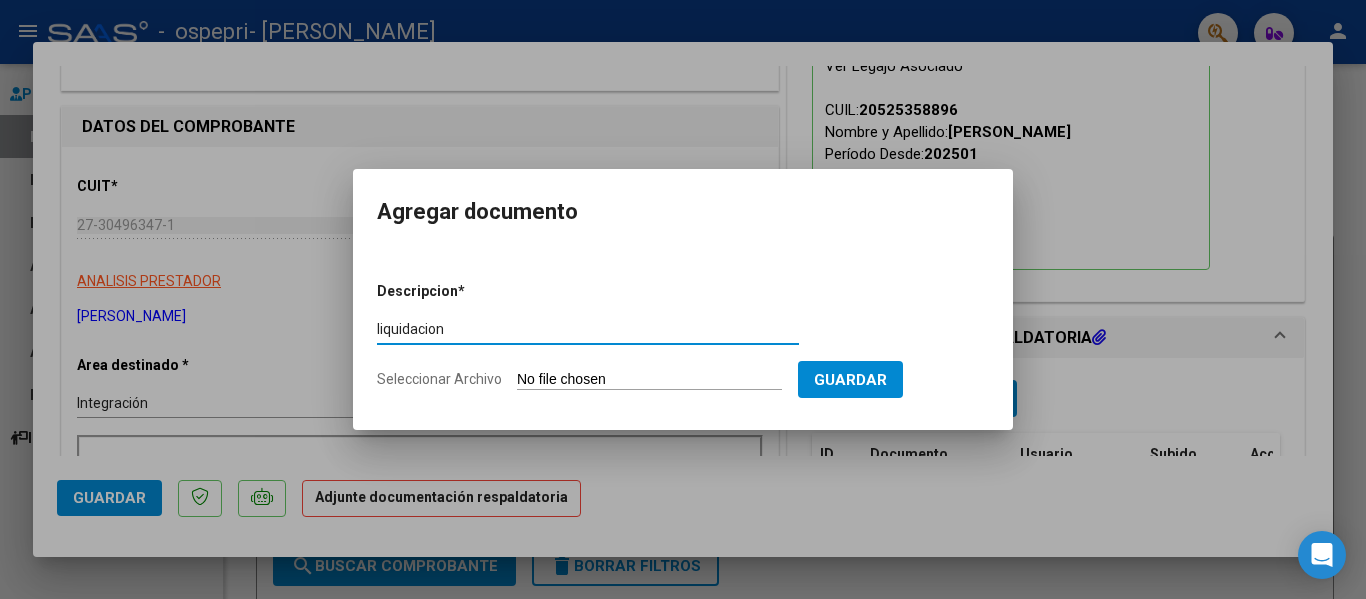 type on "liquidacion" 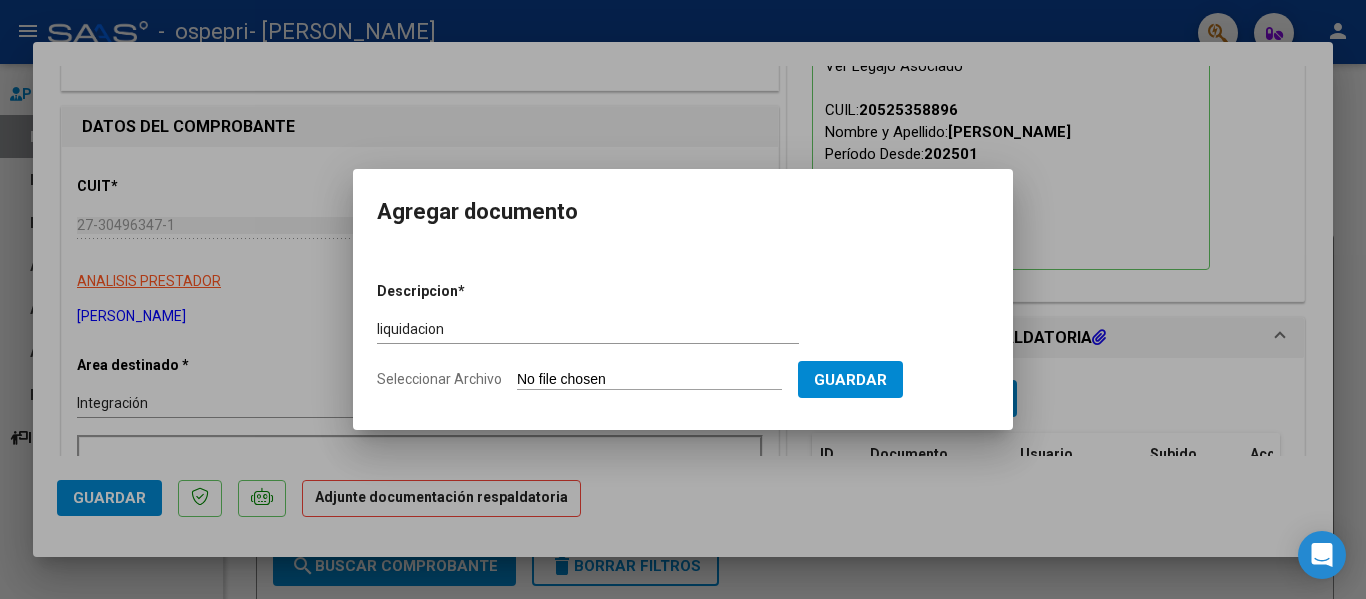 type on "C:\fakepath\LIQUIDACION [PERSON_NAME][DATE].pdf" 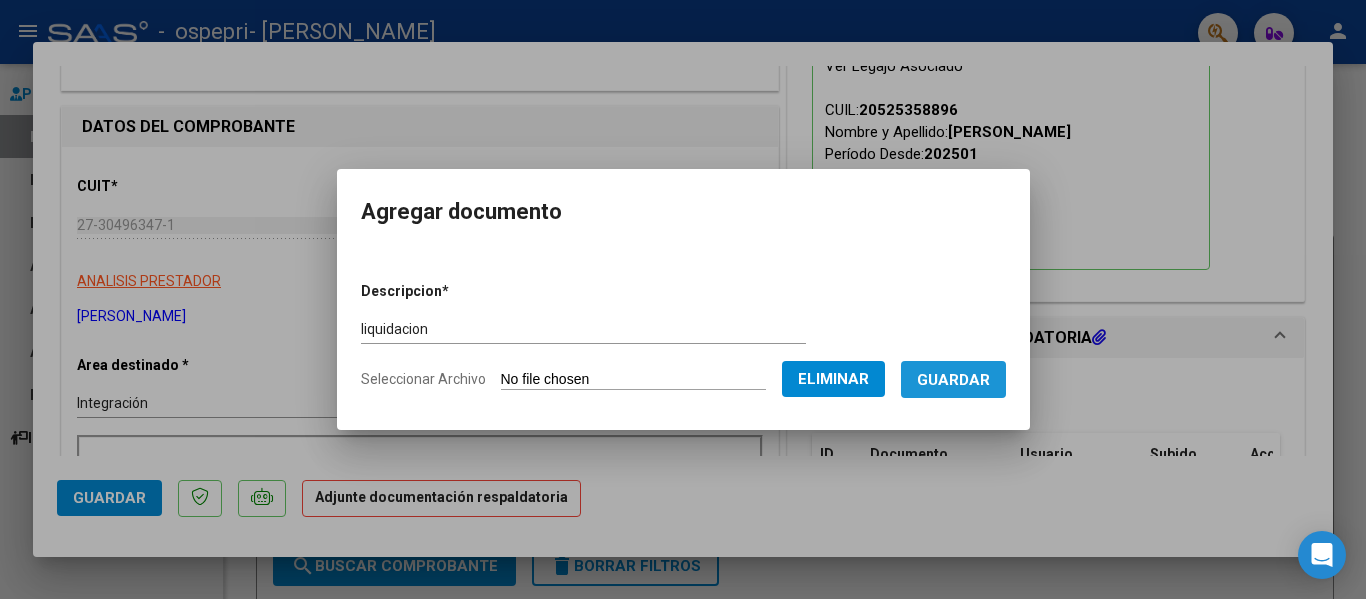 click on "Guardar" at bounding box center [953, 380] 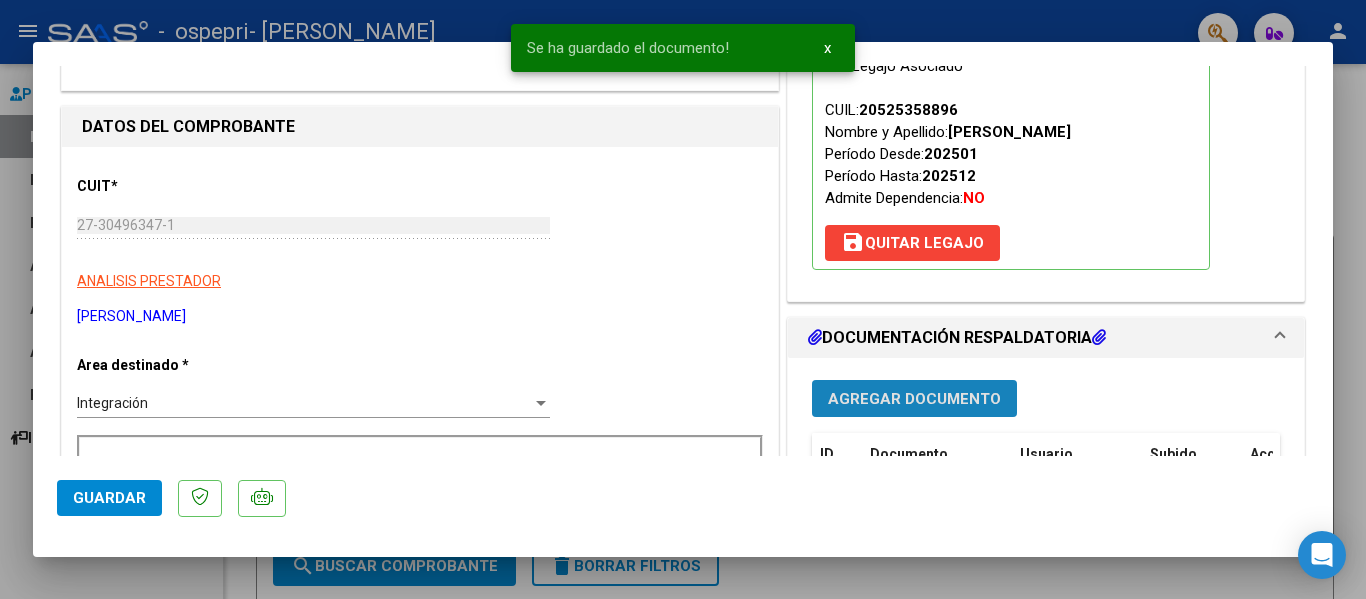 click on "Agregar Documento" at bounding box center [914, 399] 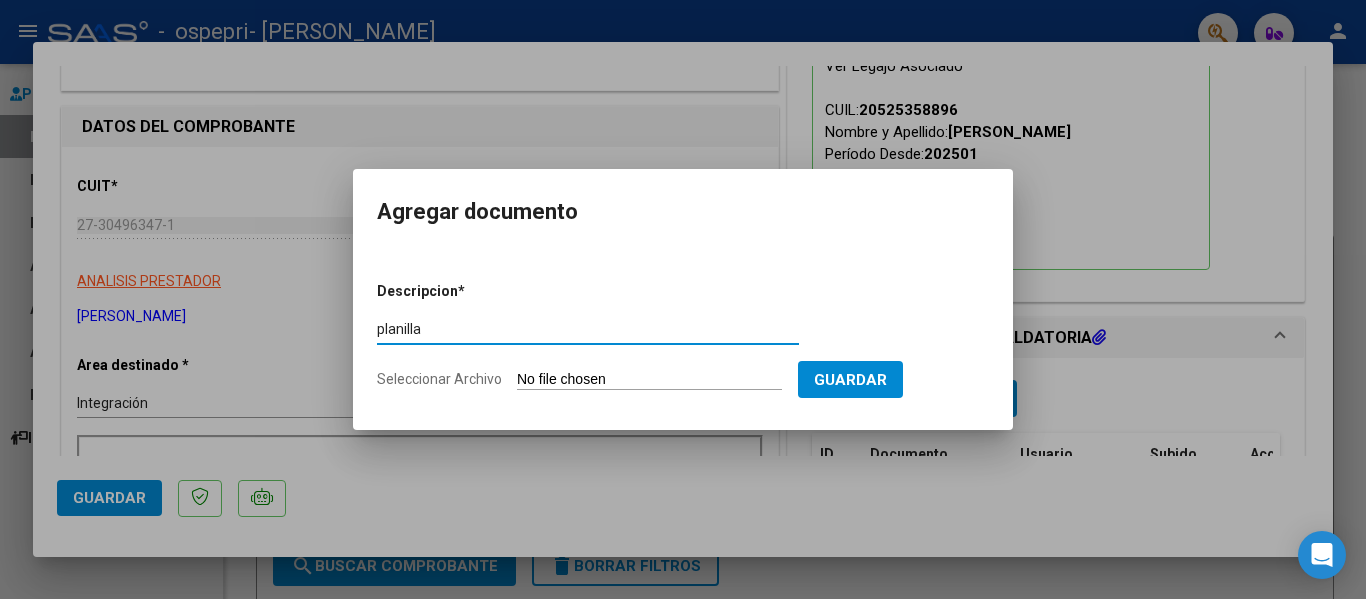type on "planilla" 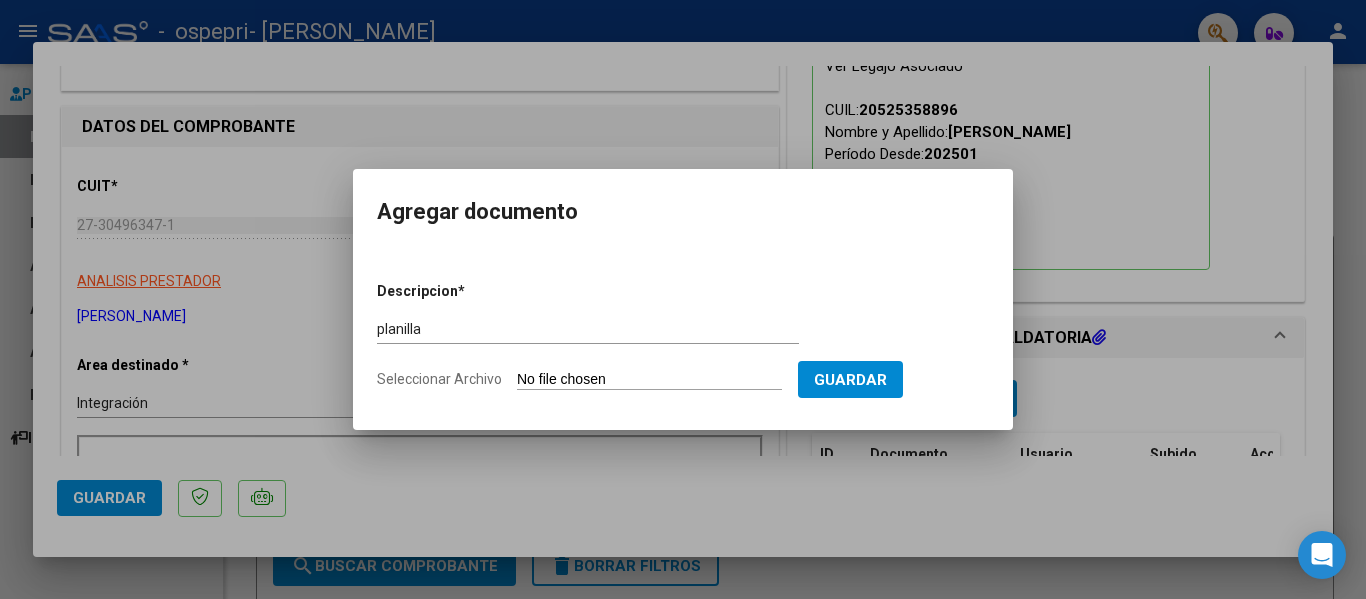 type on "C:\fakepath\[PERSON_NAME].pdf" 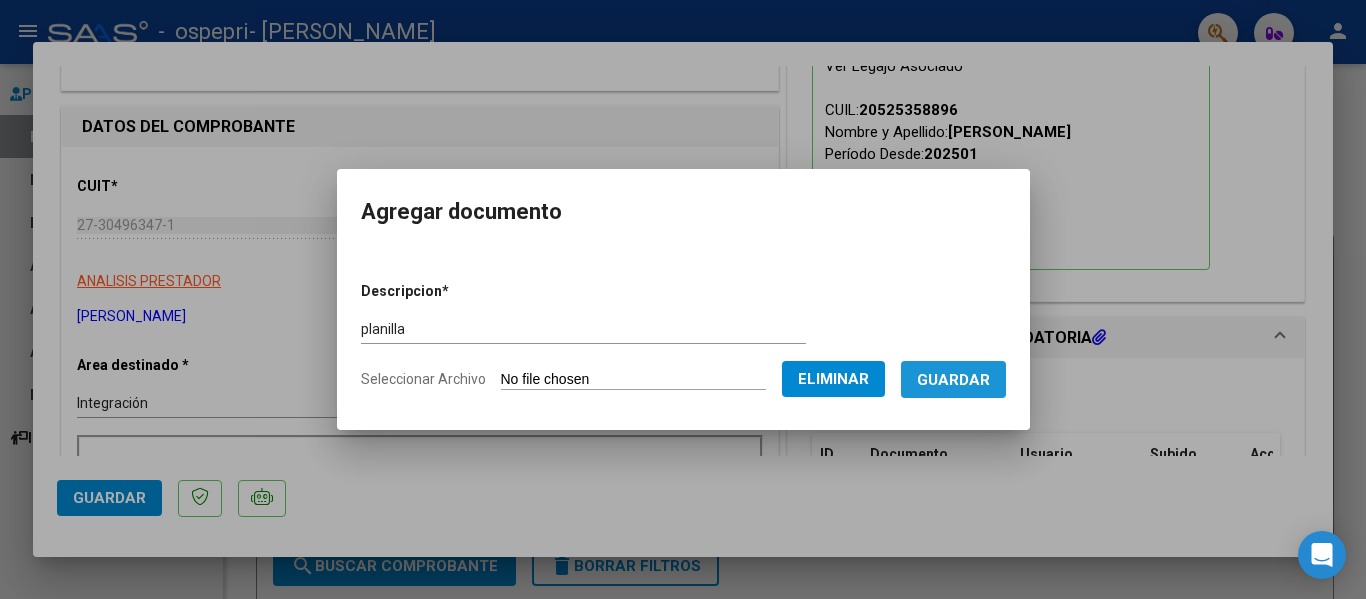click on "Guardar" at bounding box center [953, 380] 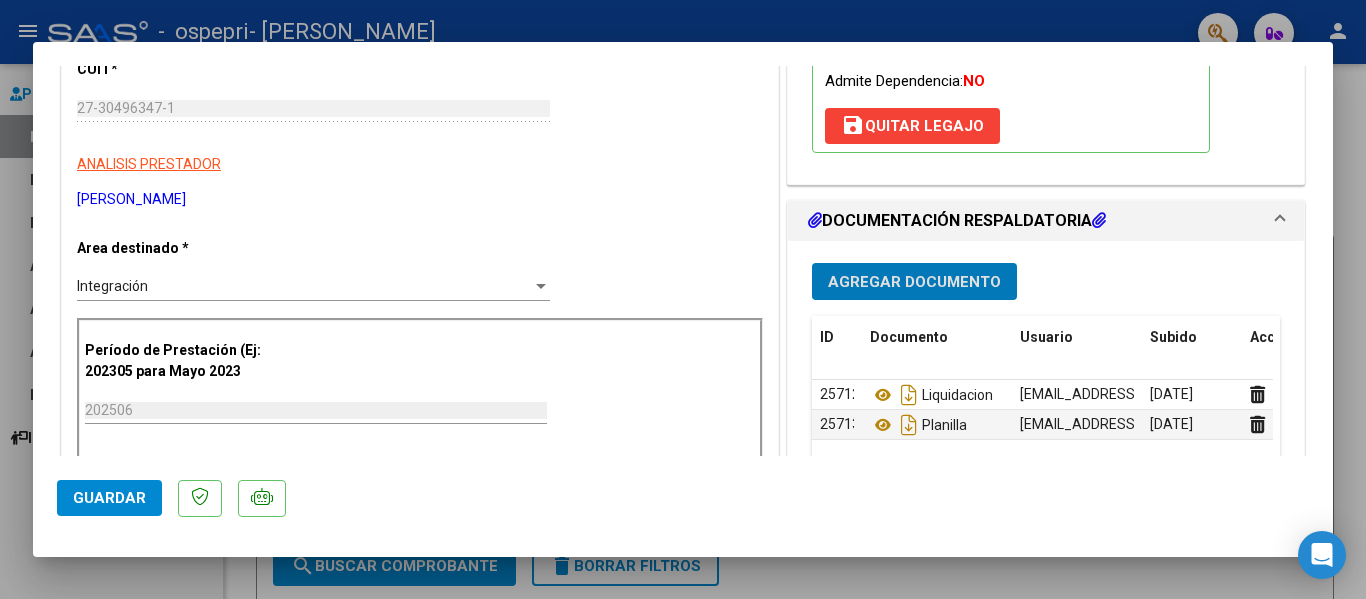scroll, scrollTop: 600, scrollLeft: 0, axis: vertical 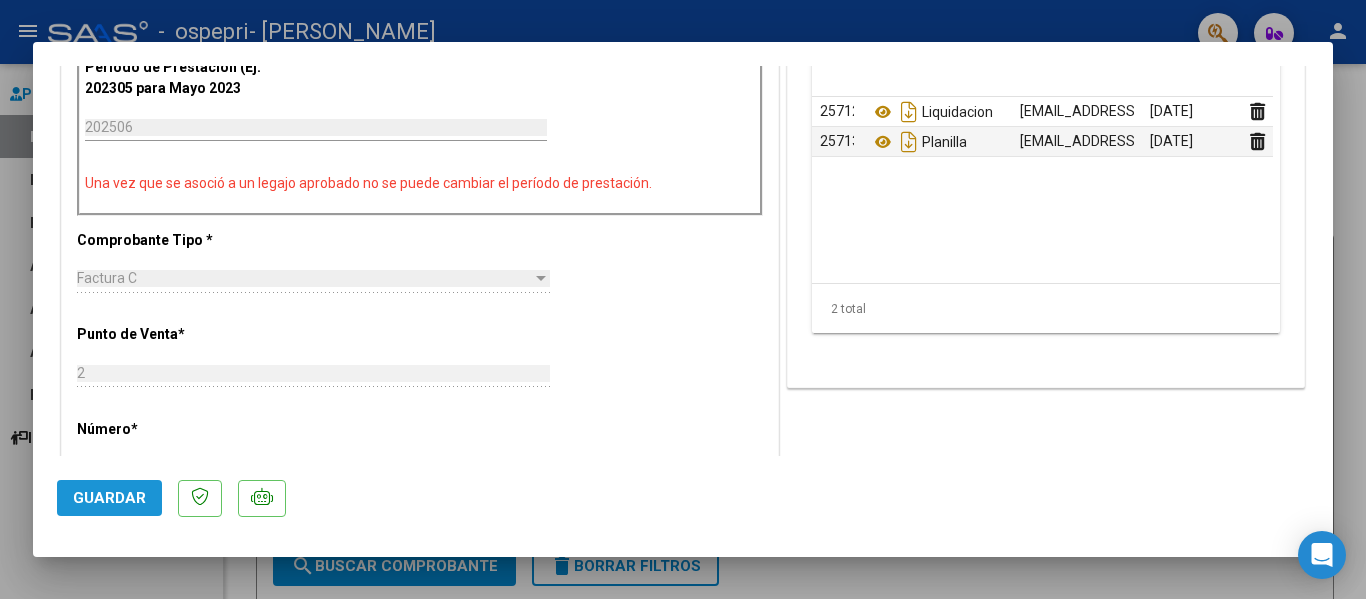 click on "Guardar" 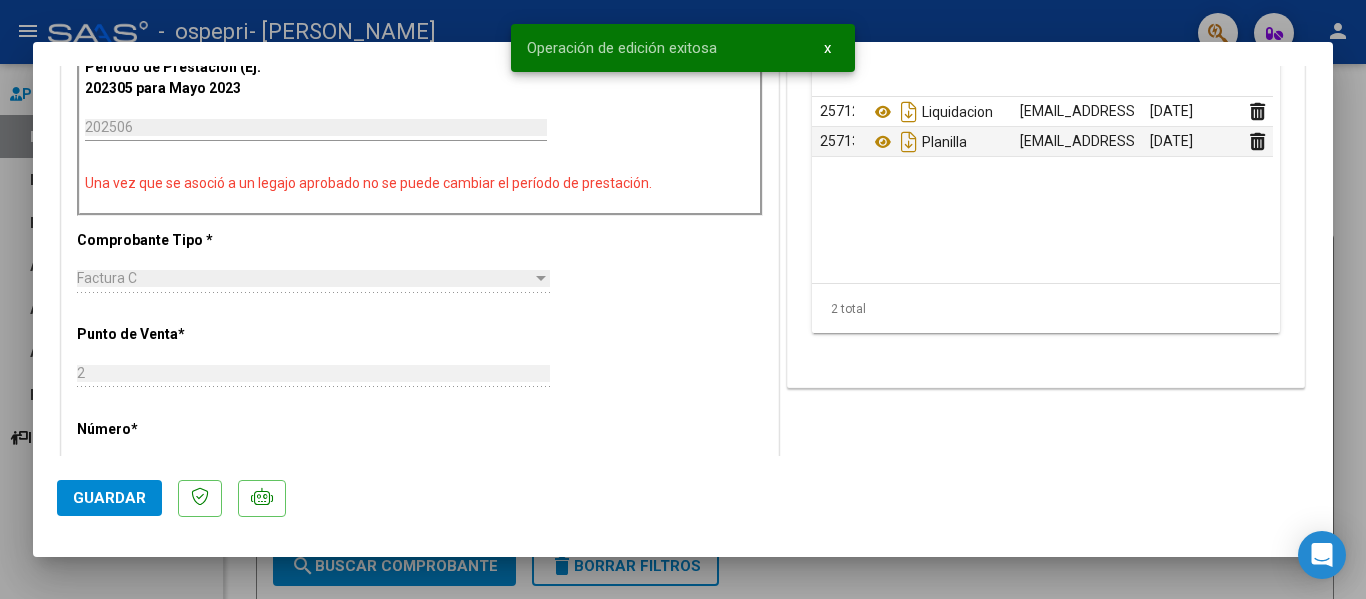 click at bounding box center [683, 299] 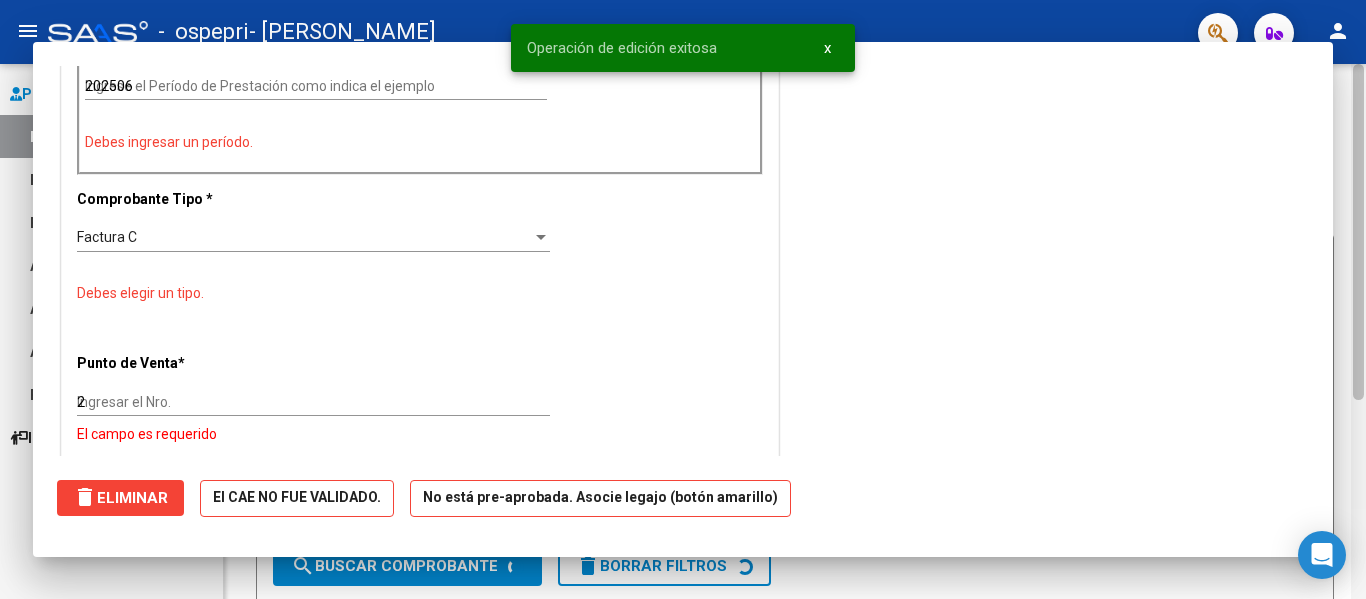 type 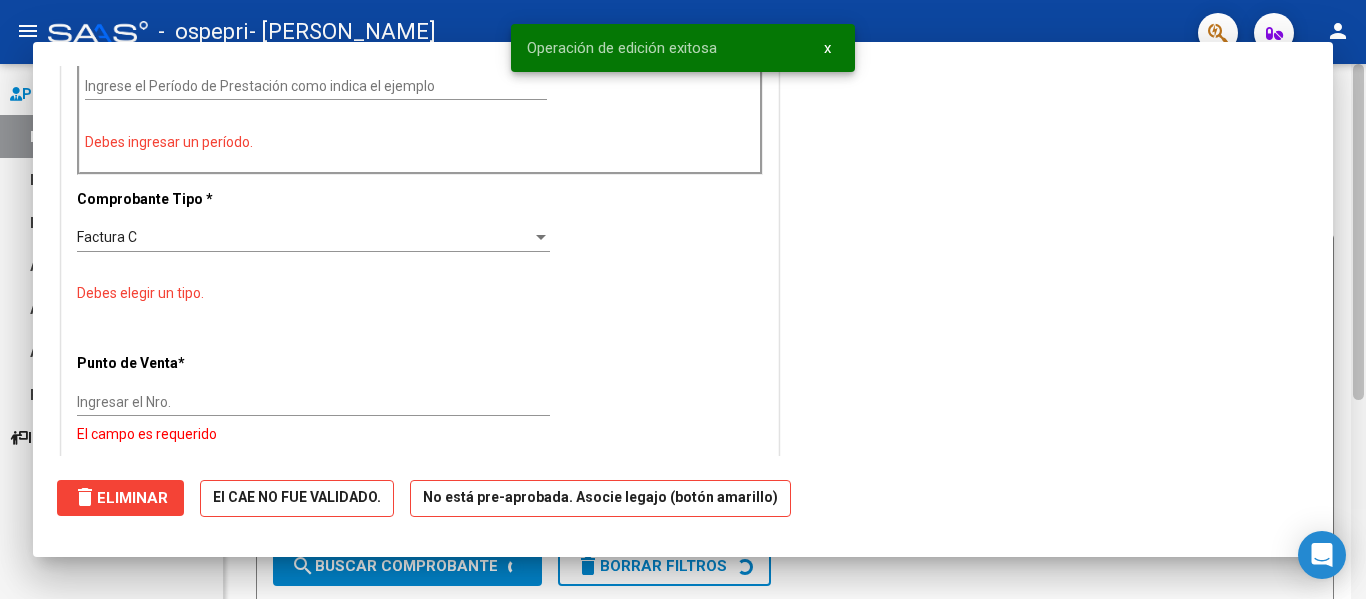 type on "$ 0,00" 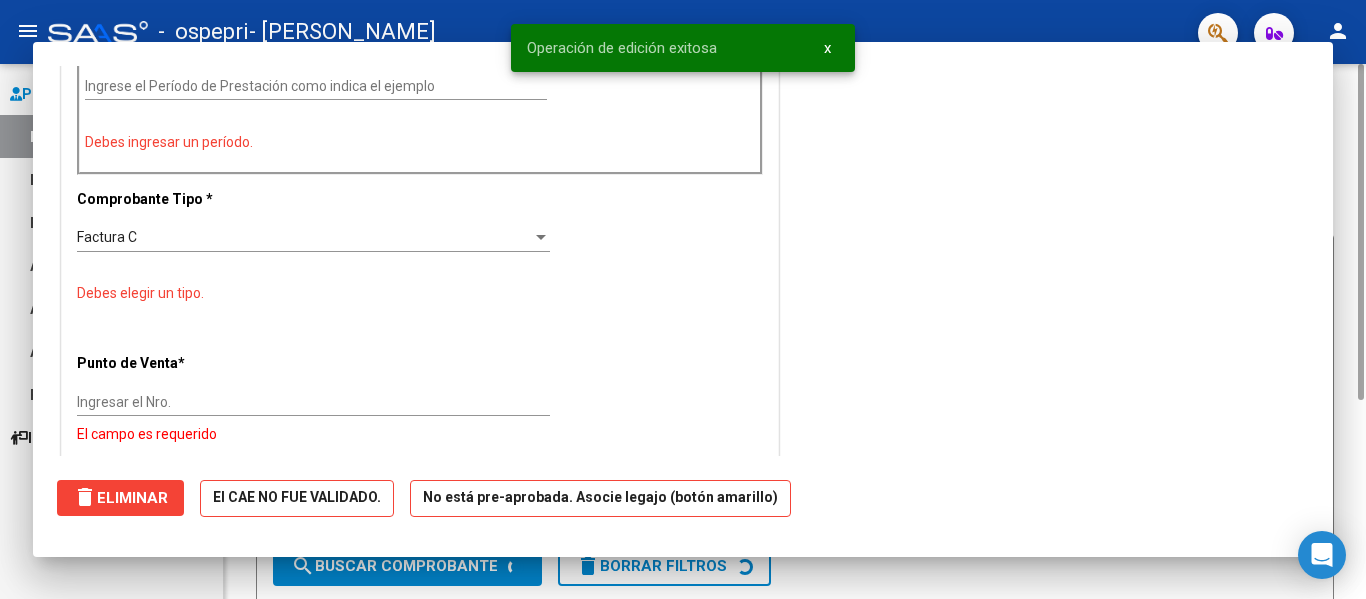 scroll, scrollTop: 0, scrollLeft: 0, axis: both 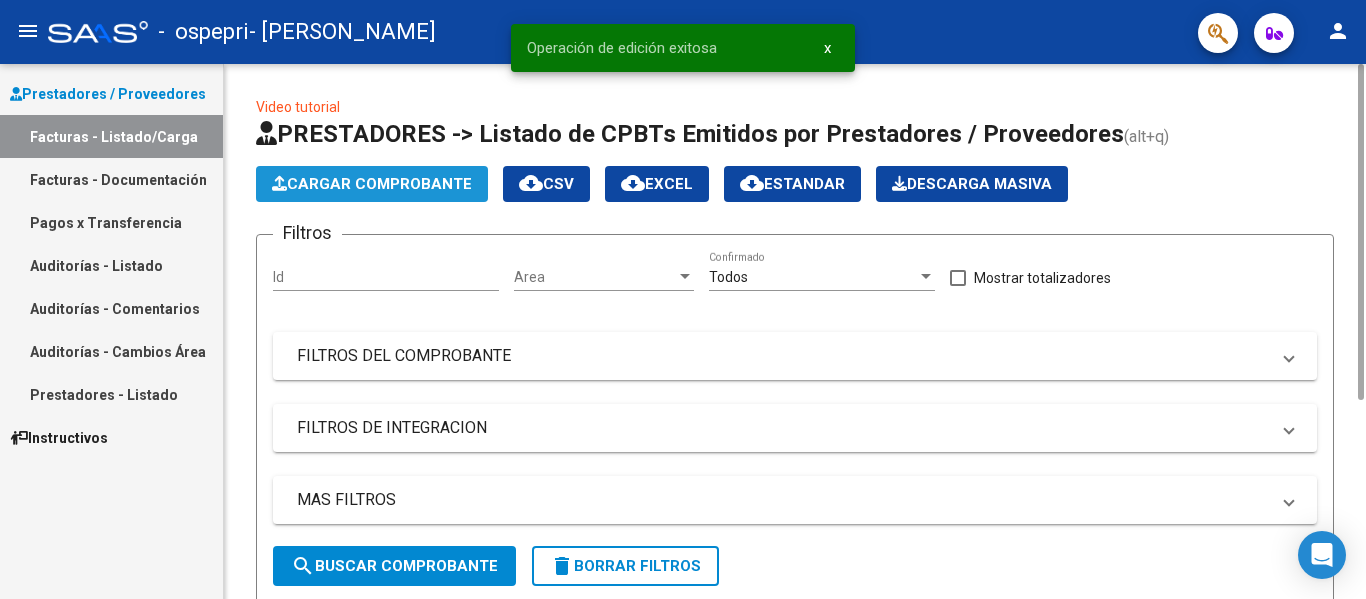 click on "Cargar Comprobante" 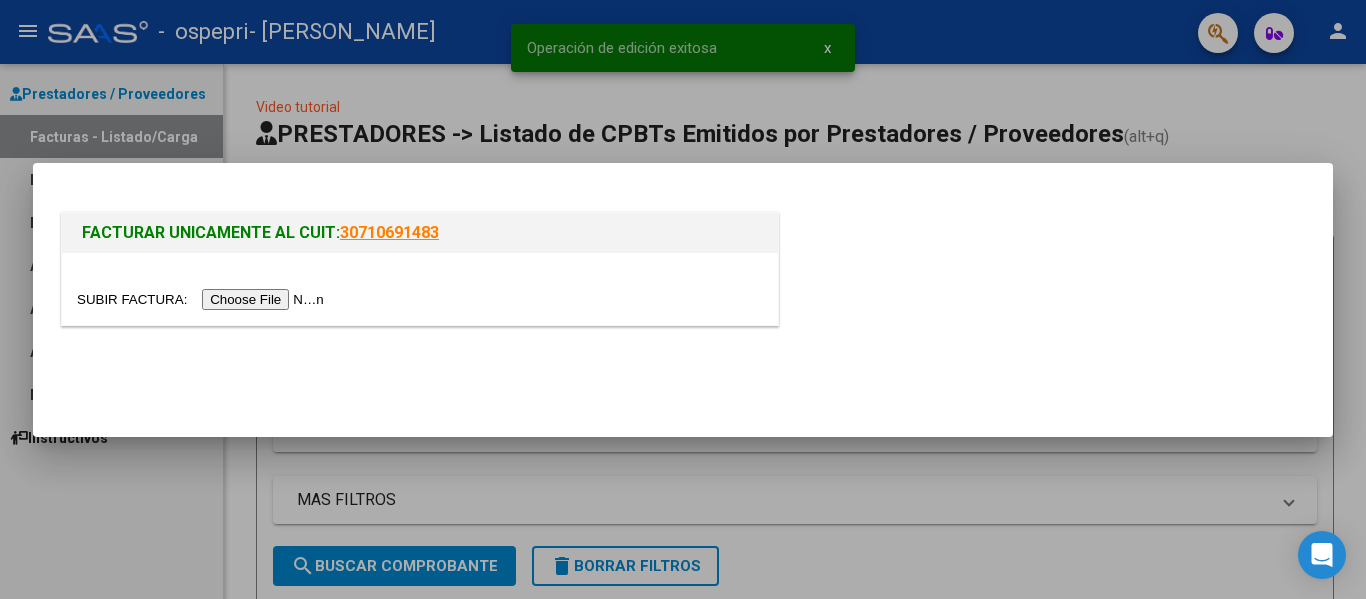 click at bounding box center [203, 299] 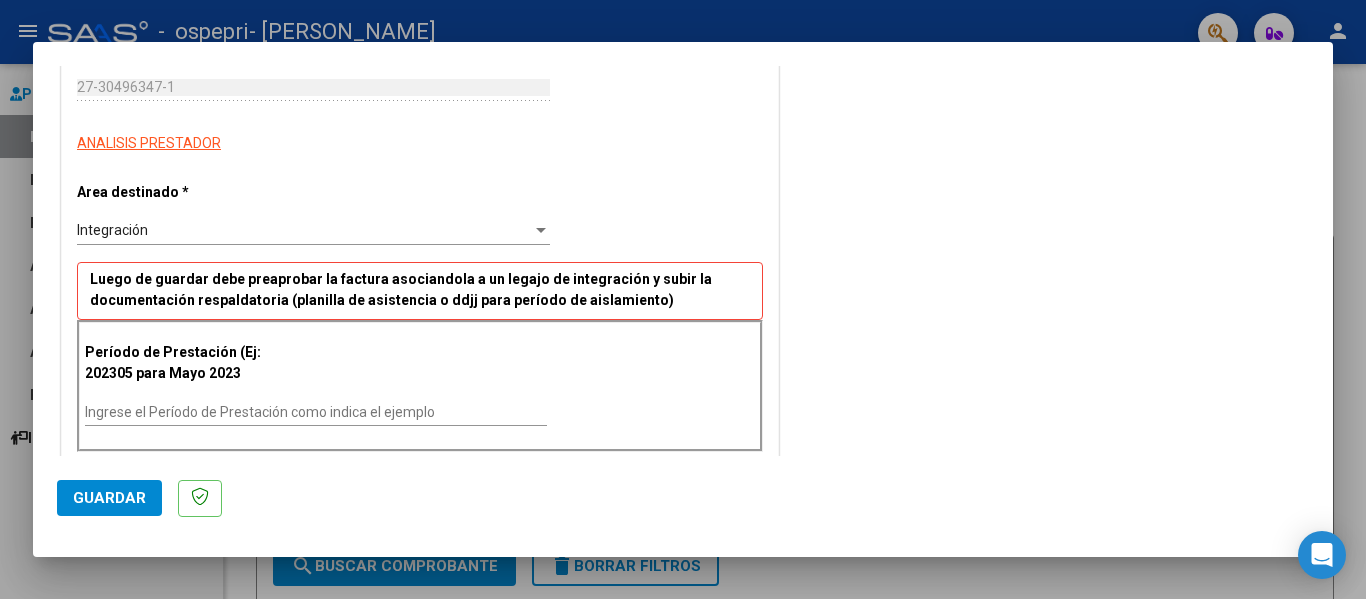 scroll, scrollTop: 400, scrollLeft: 0, axis: vertical 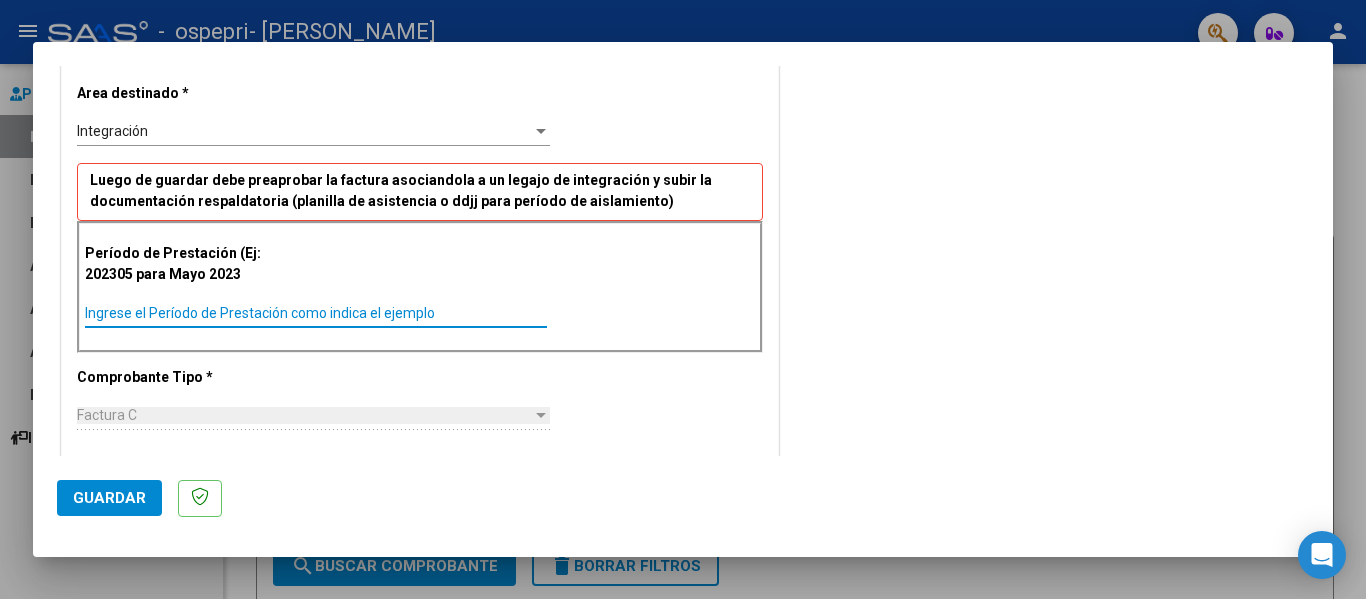 click on "Ingrese el Período de Prestación como indica el ejemplo" at bounding box center [316, 313] 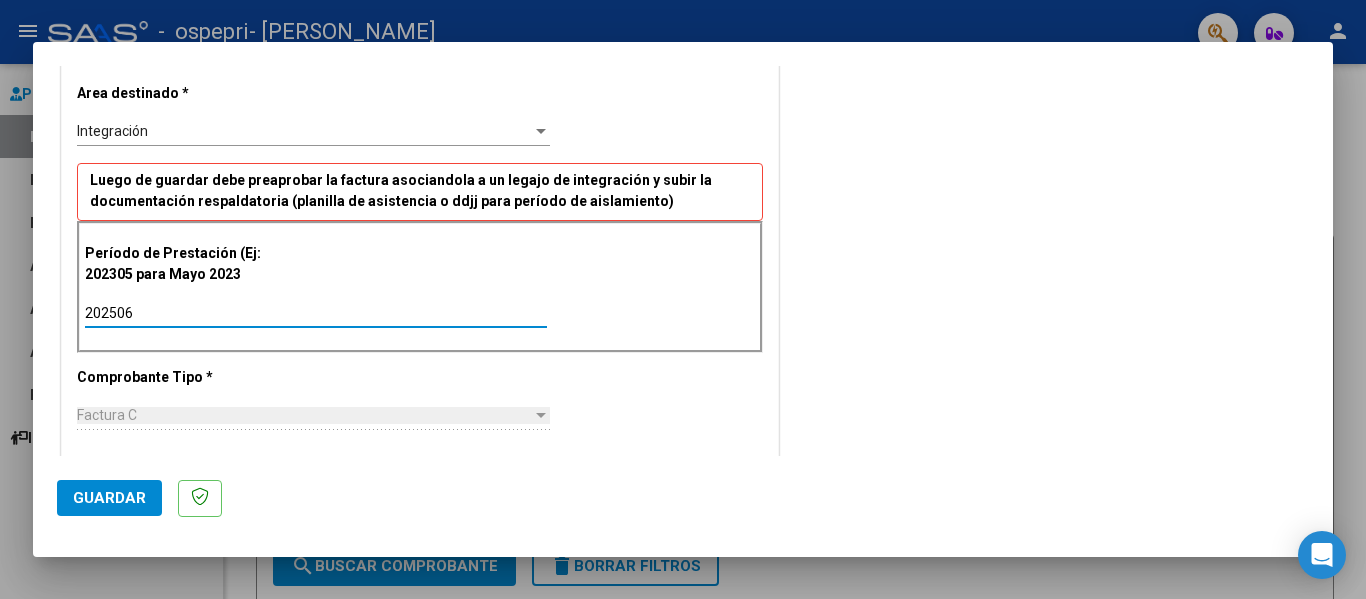 type on "202506" 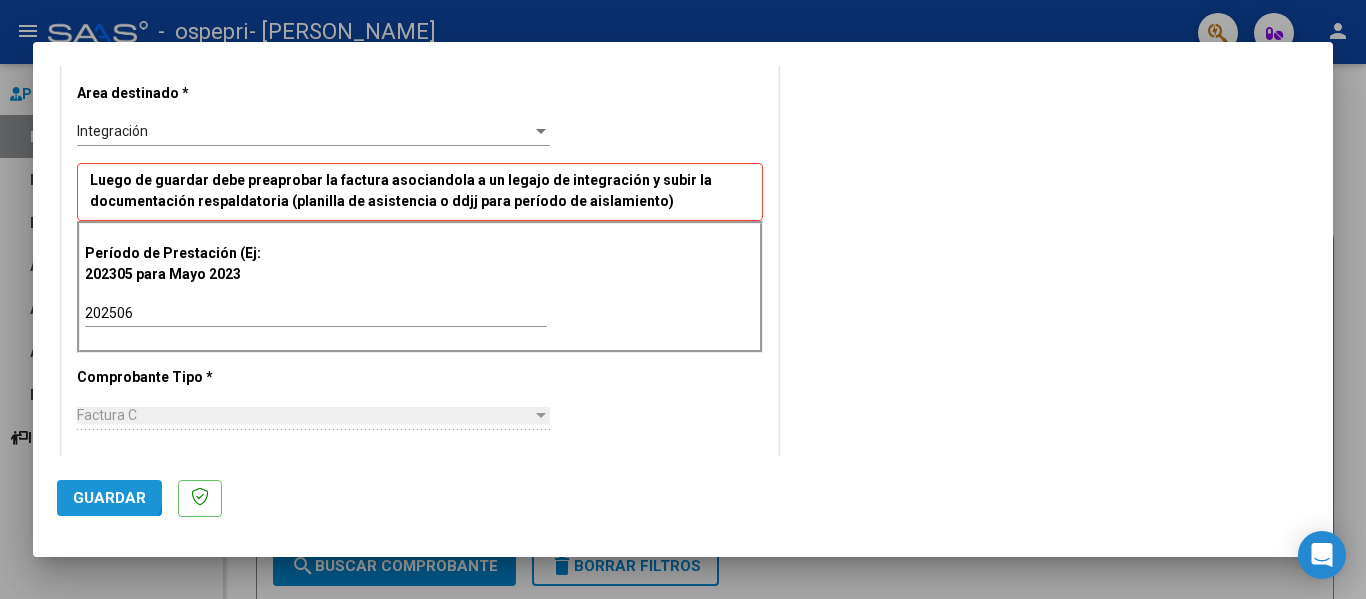 click on "Guardar" 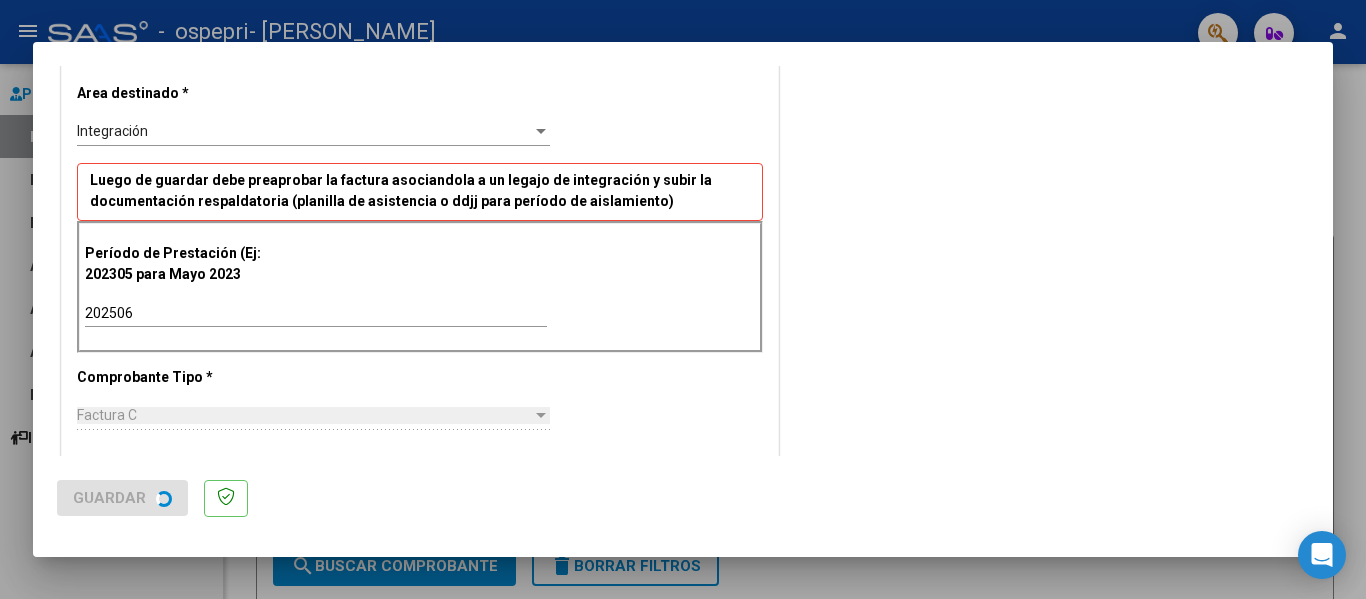 scroll, scrollTop: 0, scrollLeft: 0, axis: both 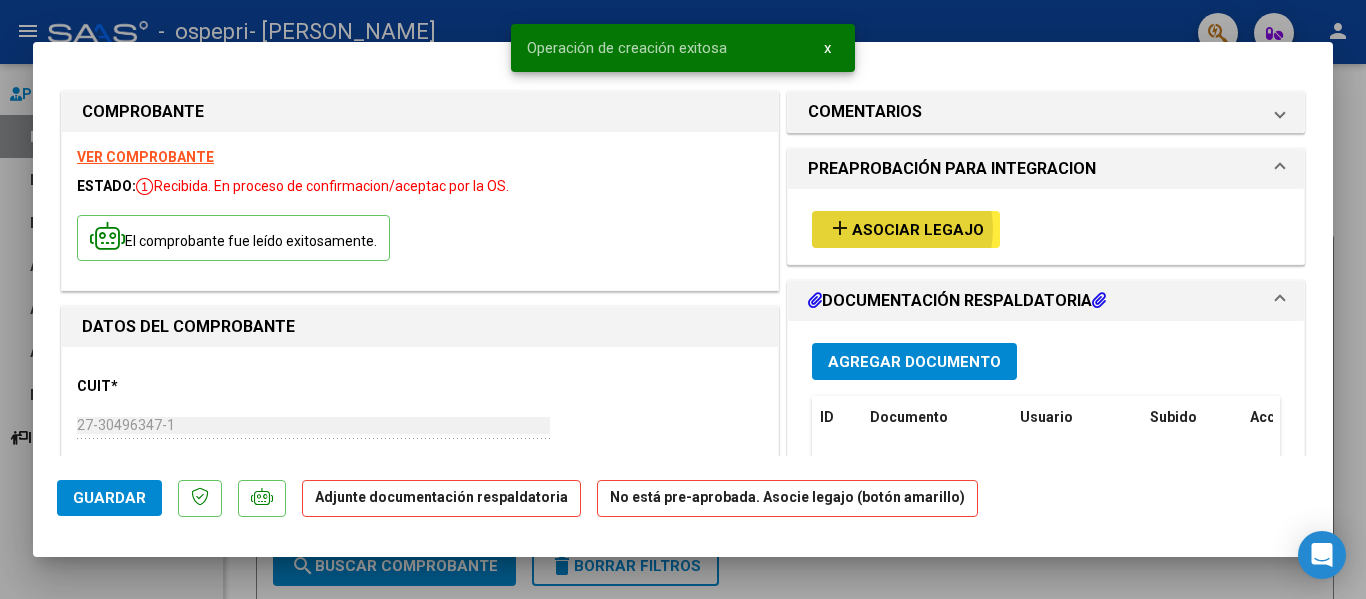 click on "Asociar Legajo" at bounding box center (918, 230) 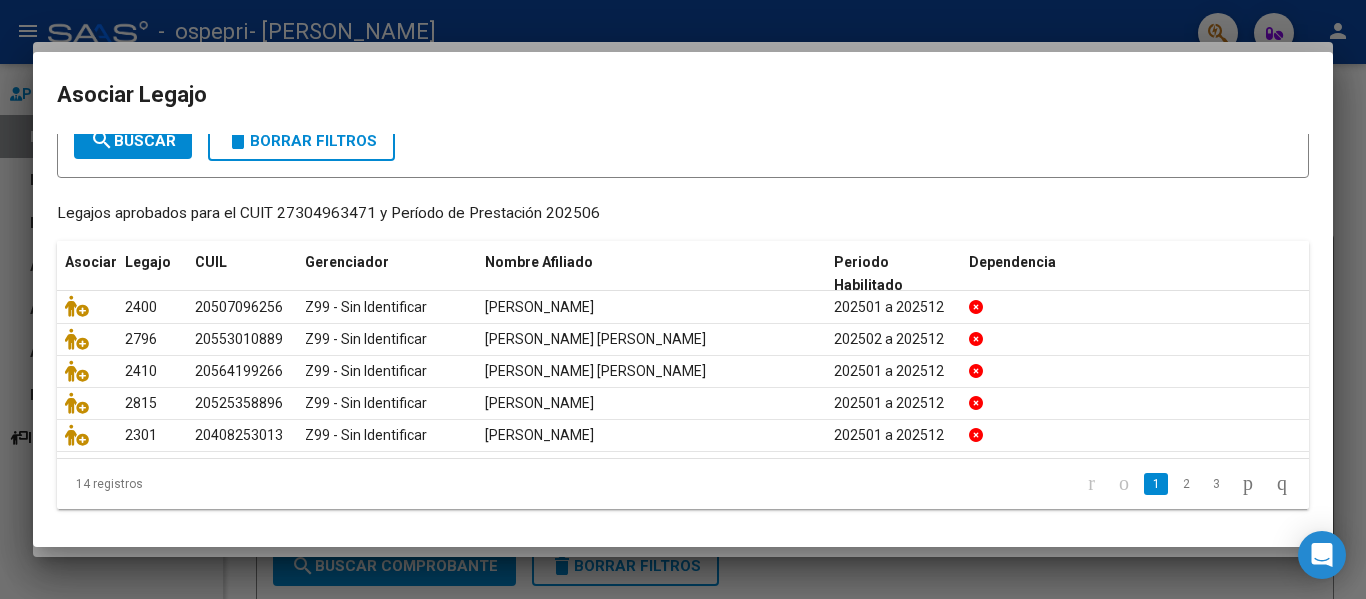 scroll, scrollTop: 131, scrollLeft: 0, axis: vertical 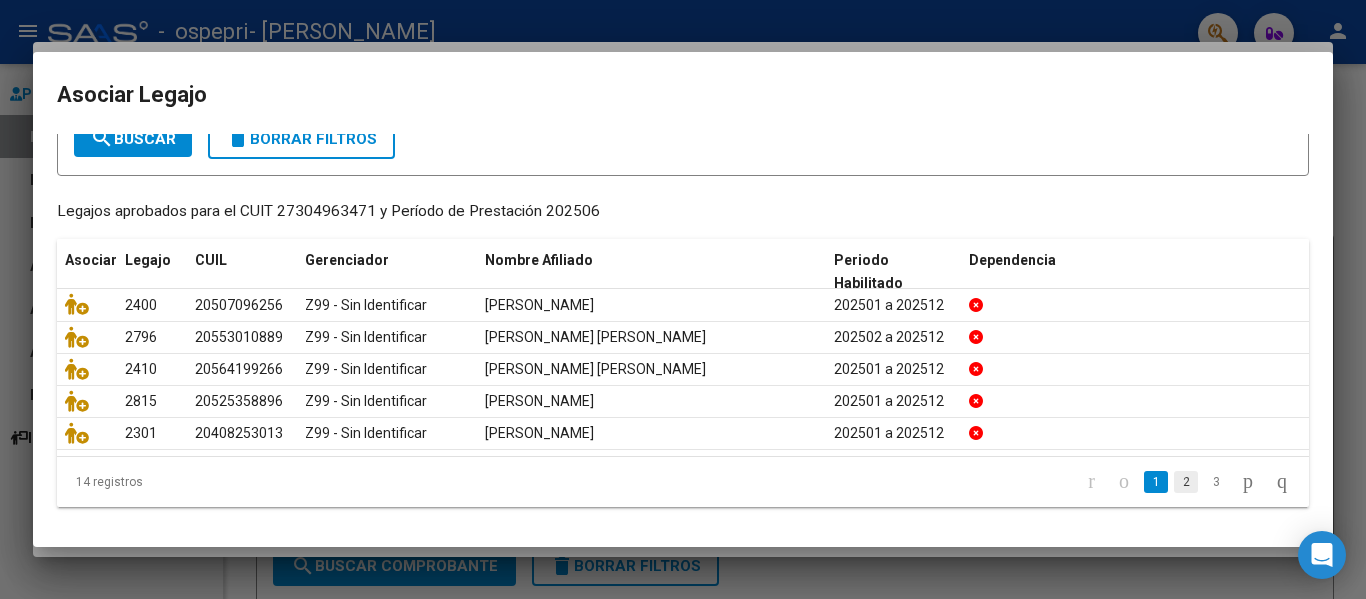 click on "2" 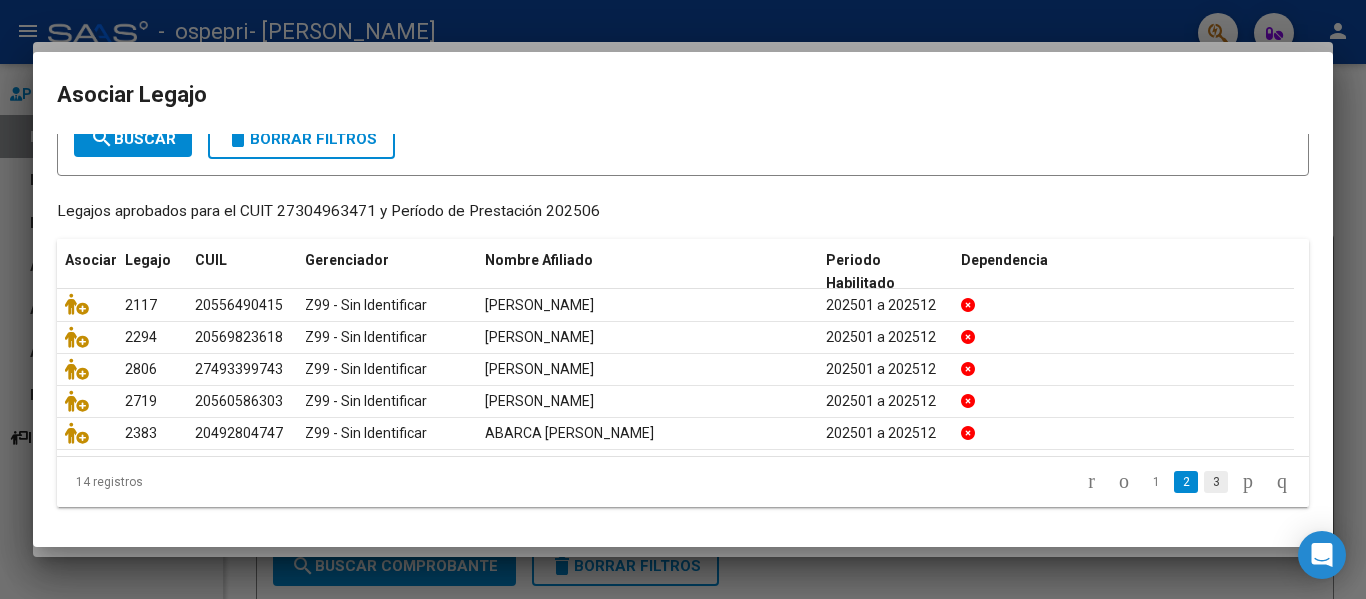 click on "3" 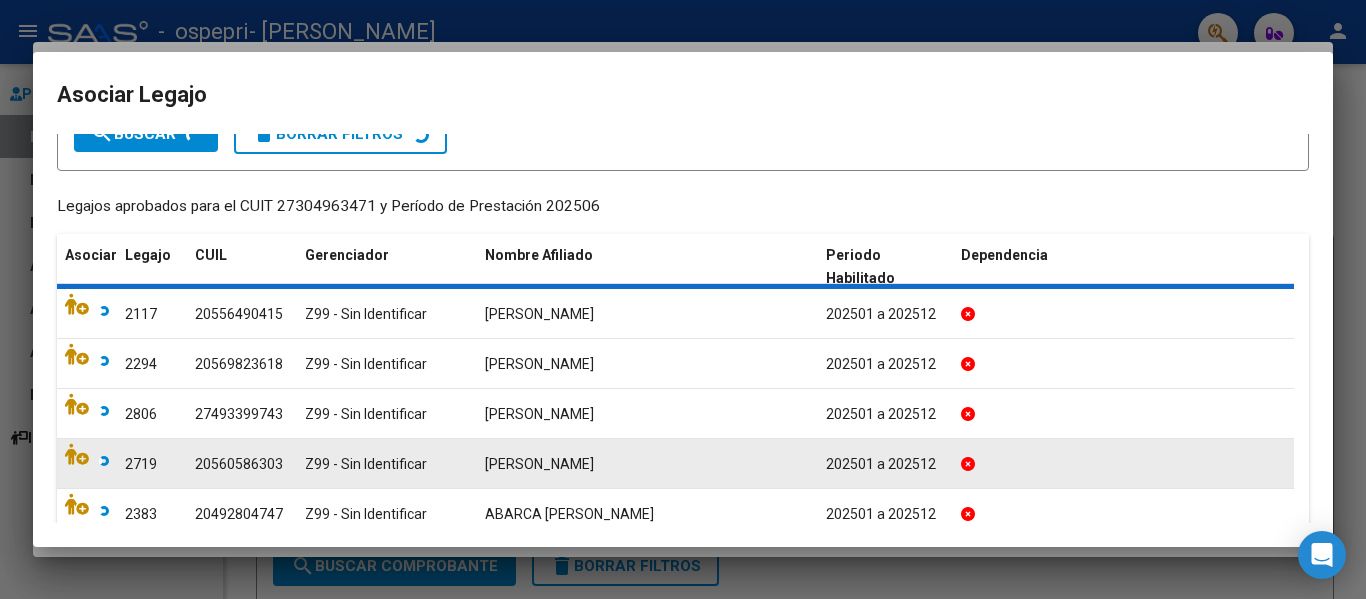 scroll, scrollTop: 98, scrollLeft: 0, axis: vertical 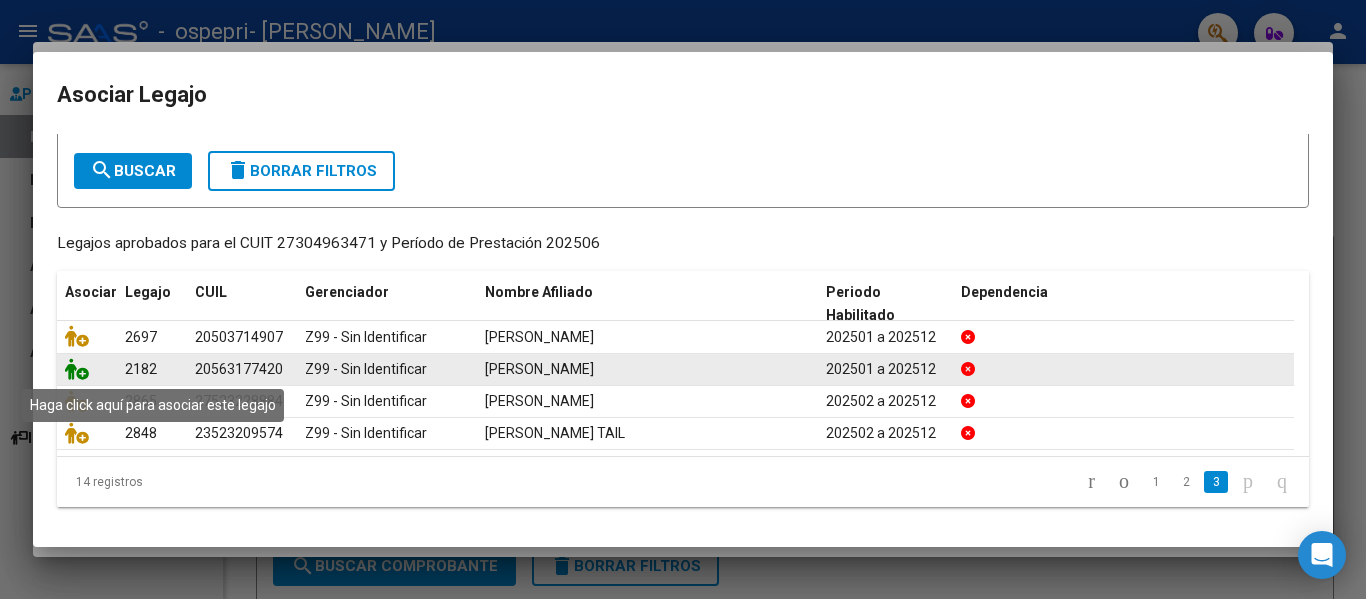click 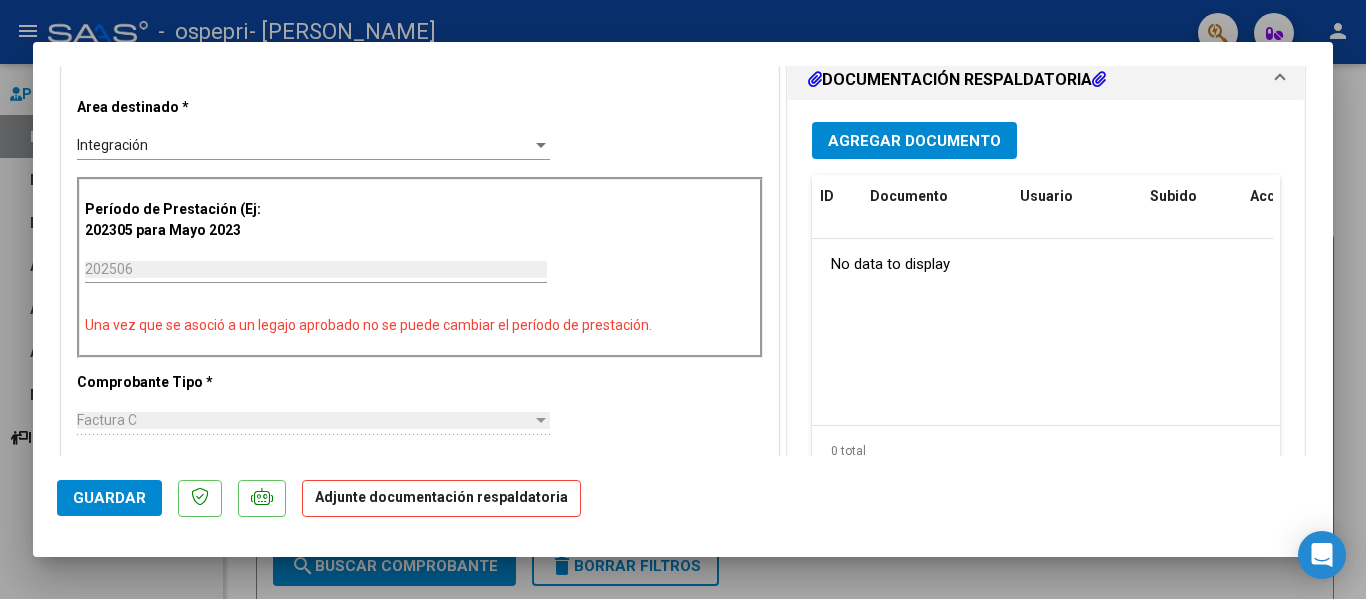 scroll, scrollTop: 500, scrollLeft: 0, axis: vertical 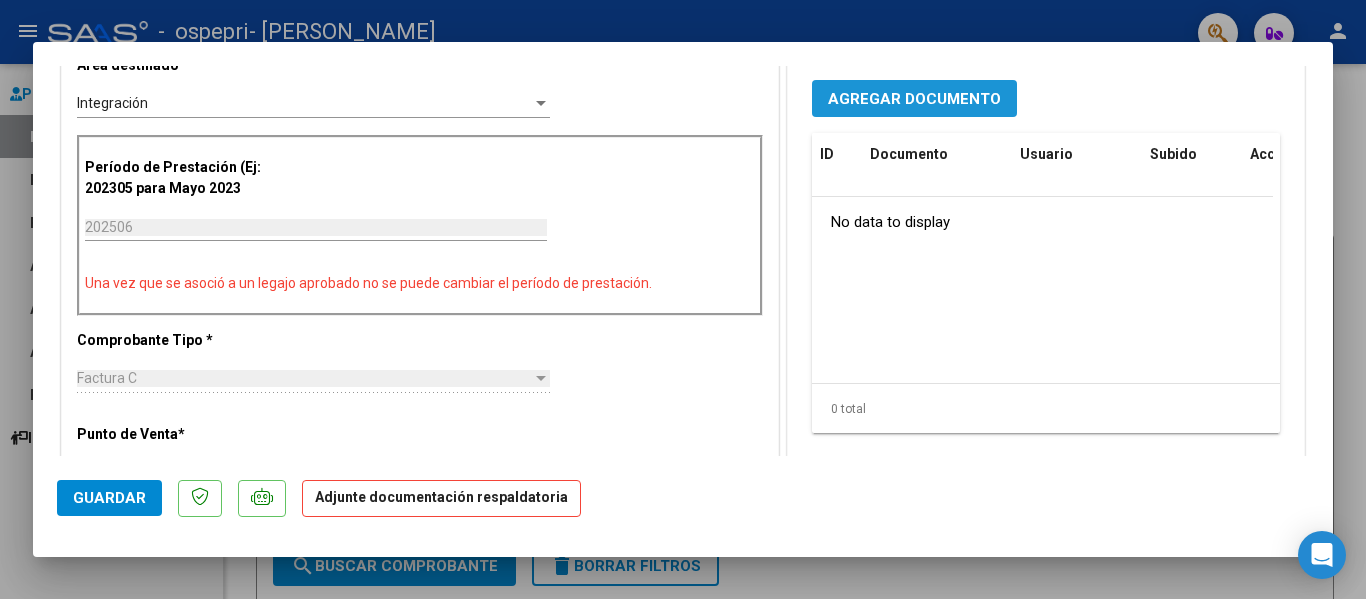 click on "Agregar Documento" at bounding box center [914, 99] 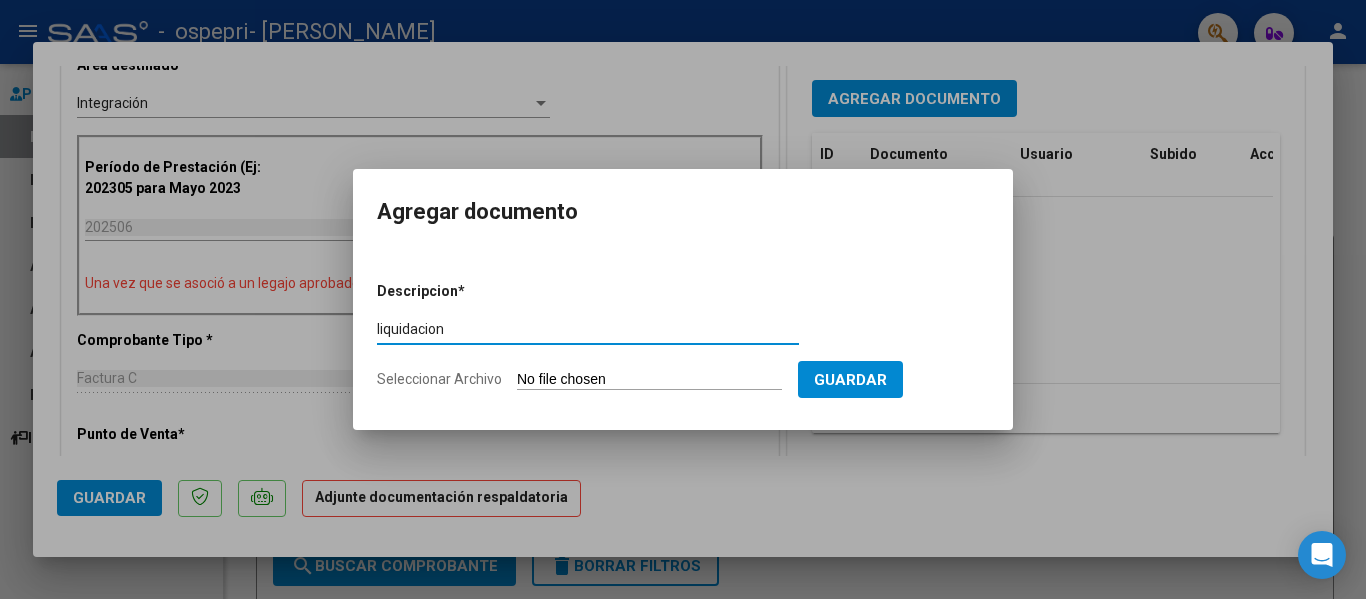 type on "liquidacion" 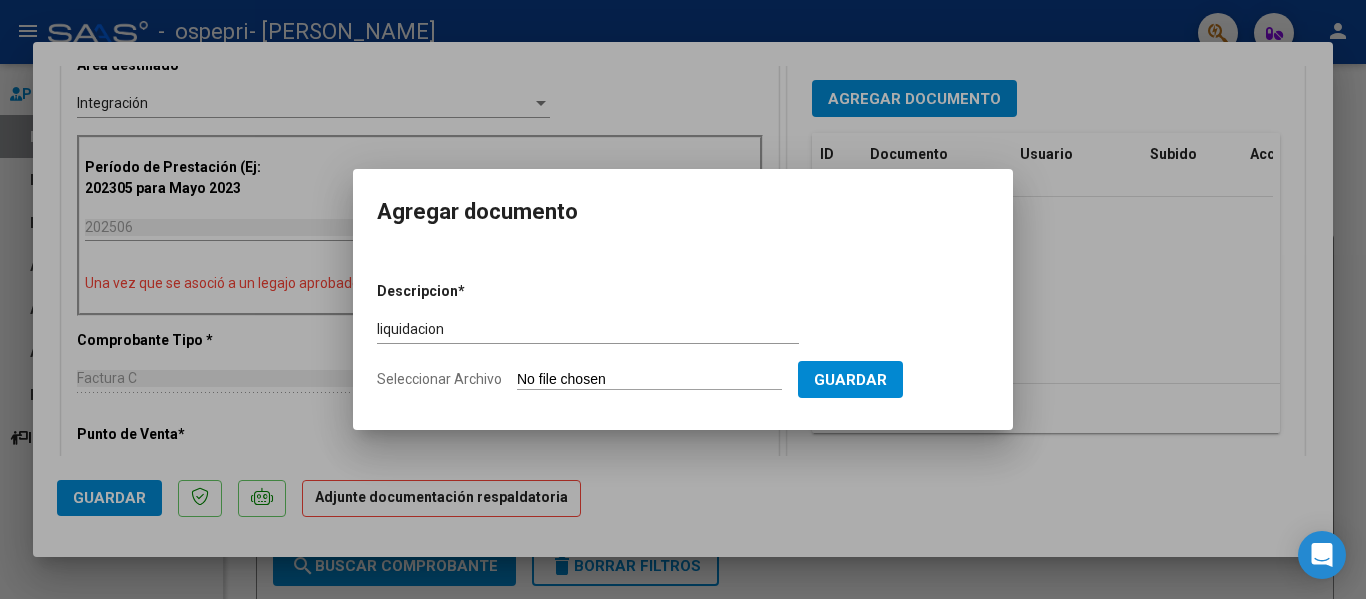 click on "Seleccionar Archivo" at bounding box center (649, 380) 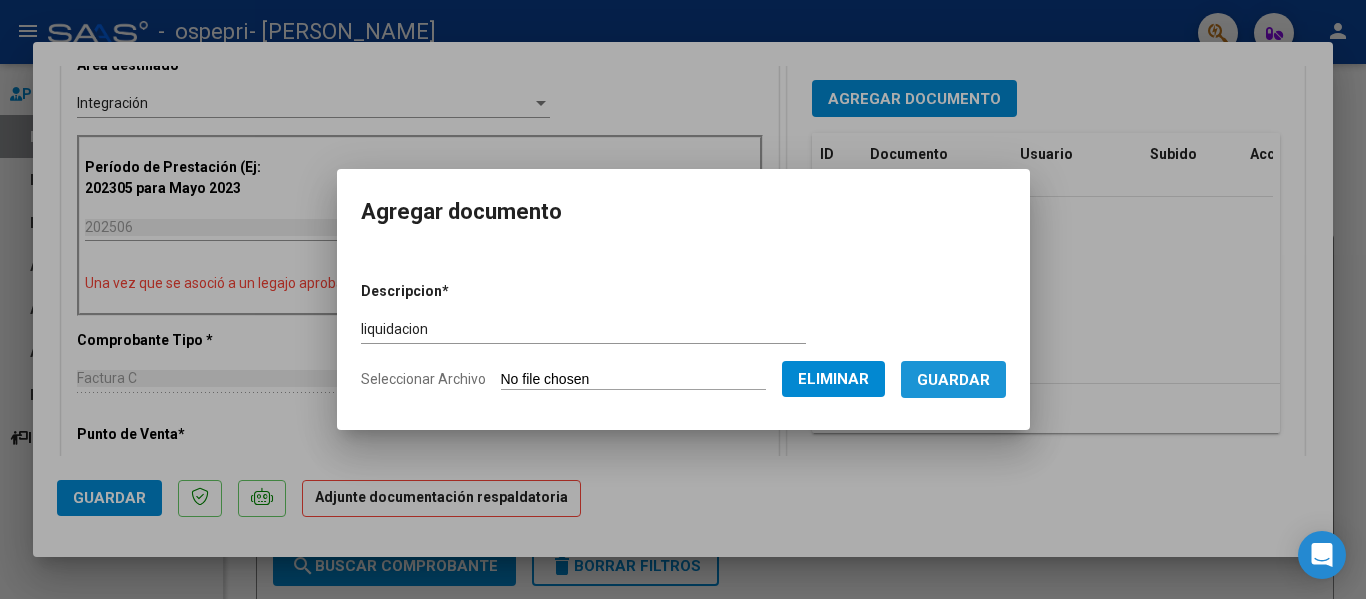 click on "Guardar" at bounding box center [953, 380] 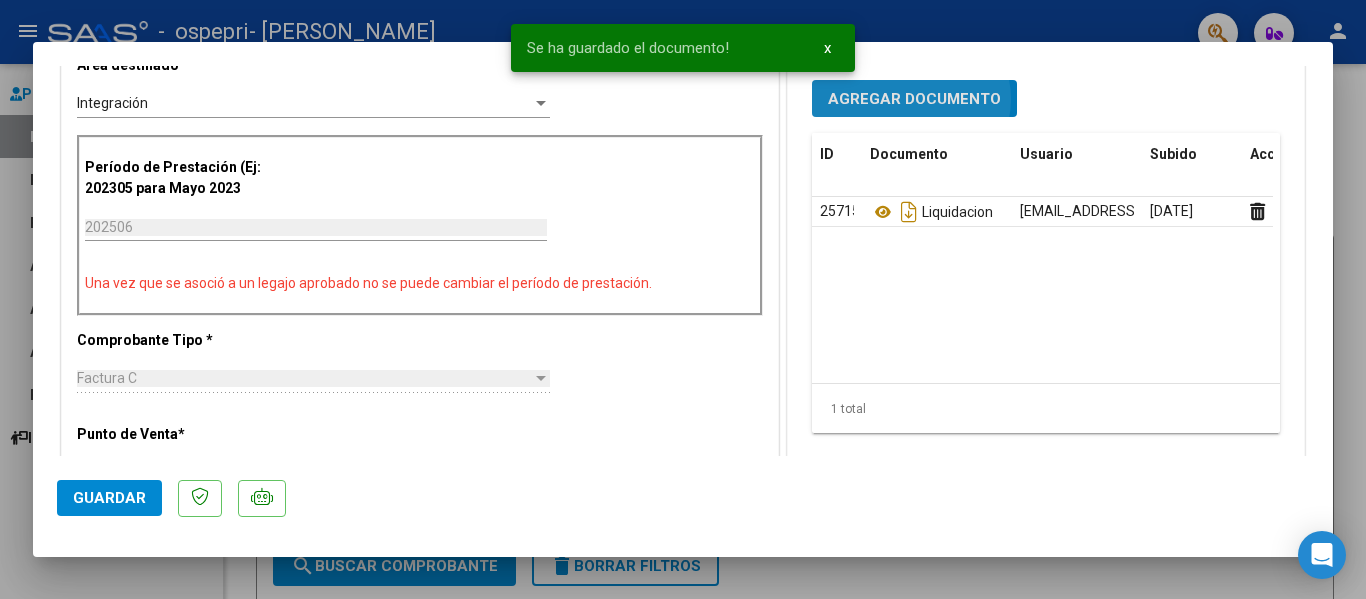 click on "Agregar Documento" at bounding box center (914, 99) 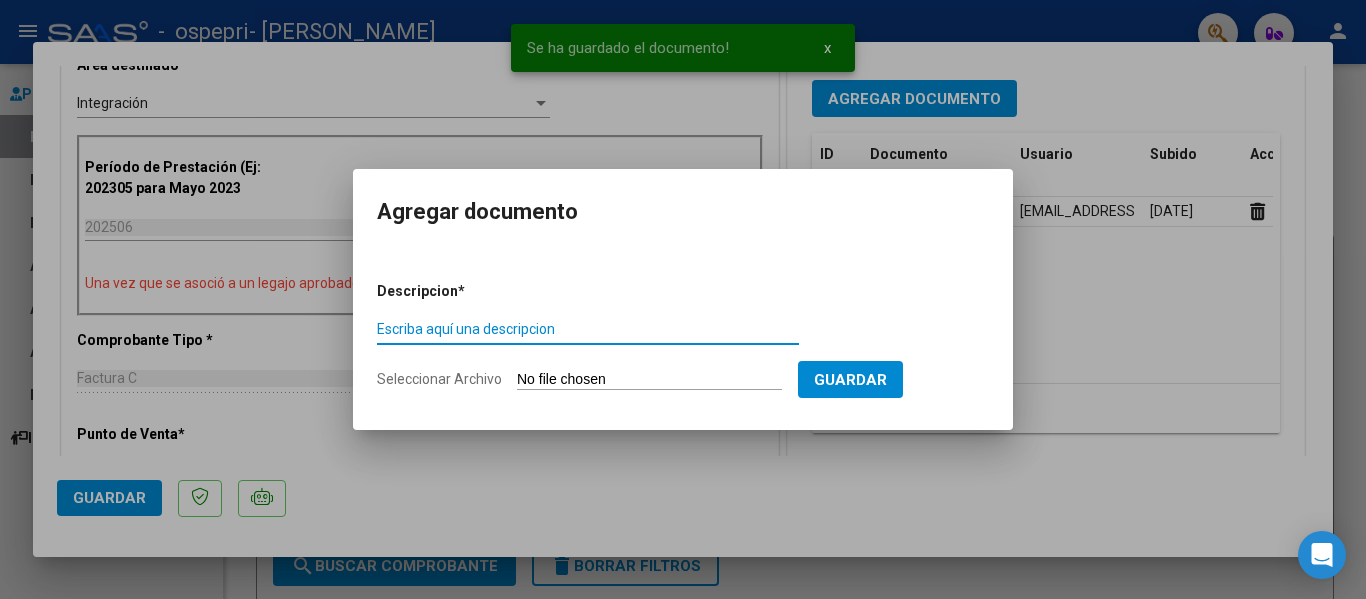 click on "Escriba aquí una descripcion" at bounding box center (588, 329) 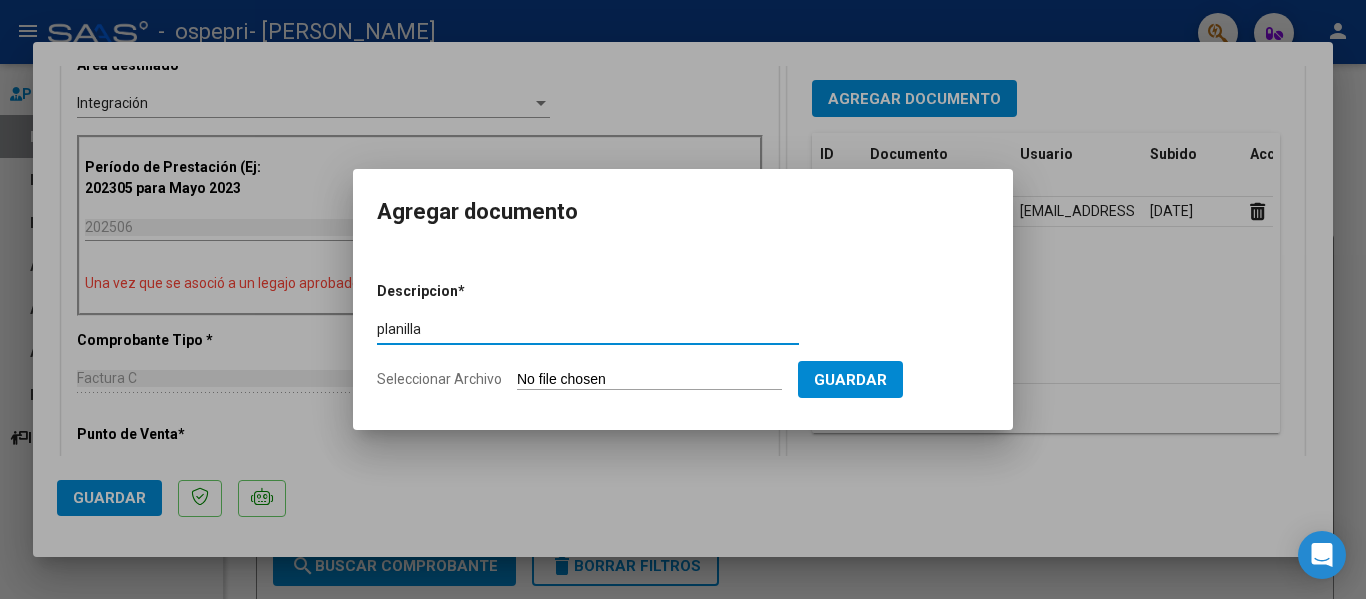 type on "planilla" 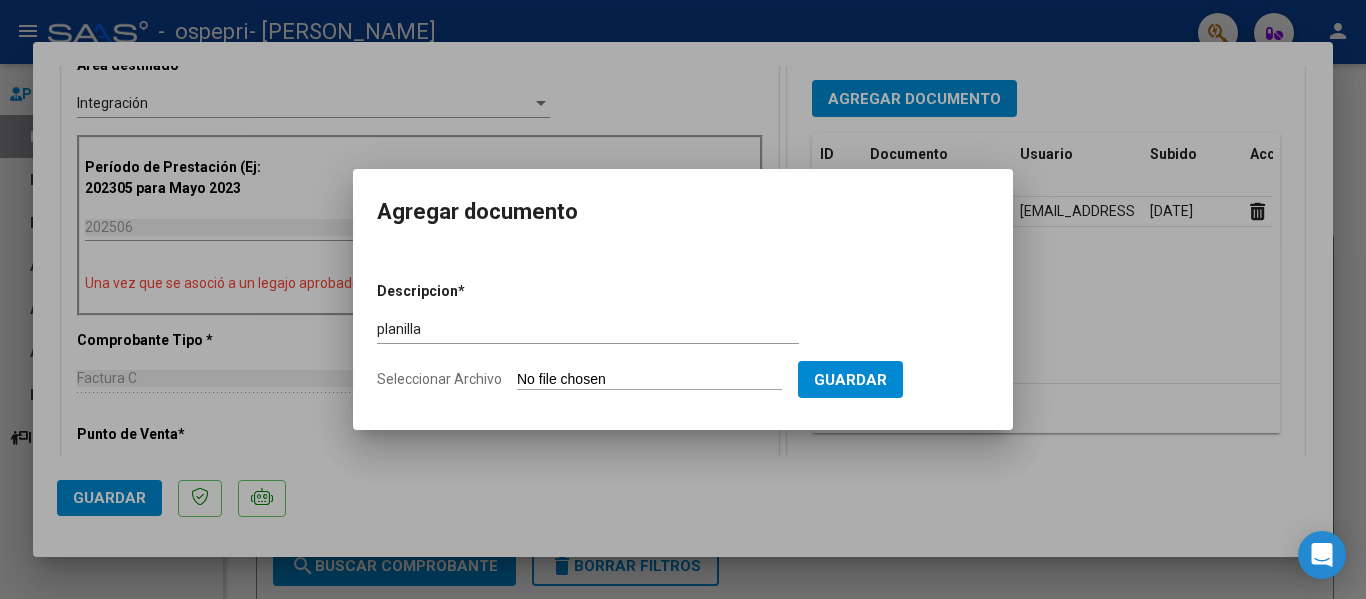 click on "Seleccionar Archivo" at bounding box center [649, 380] 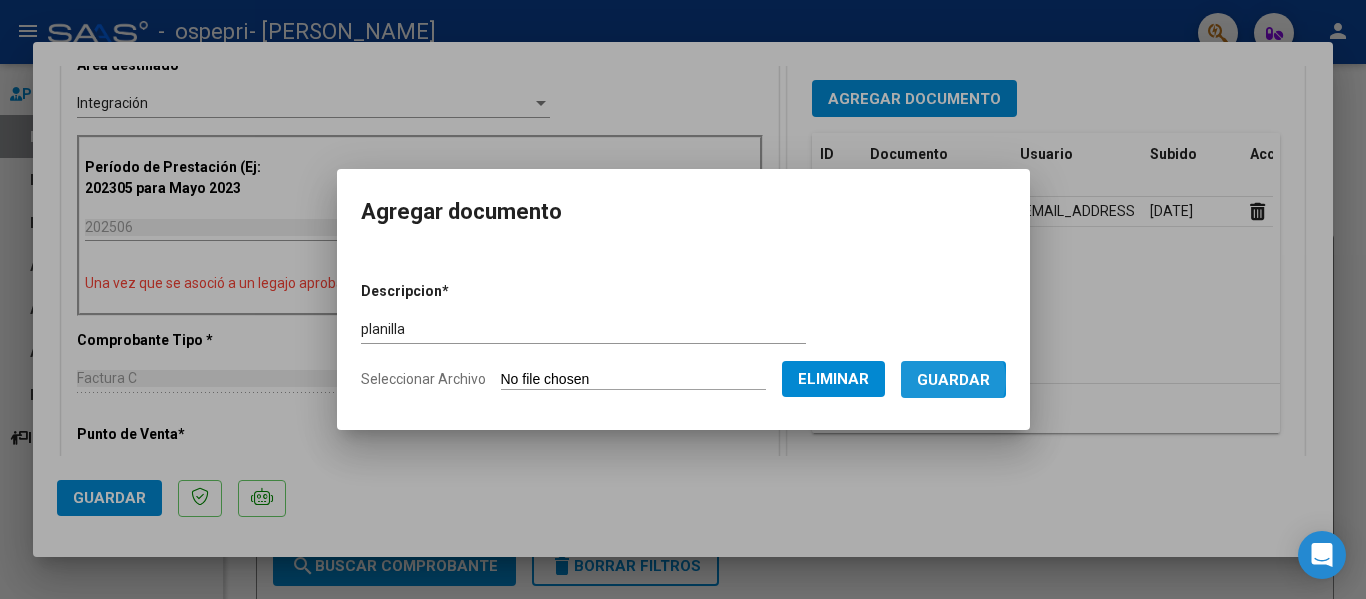 click on "Guardar" at bounding box center (953, 380) 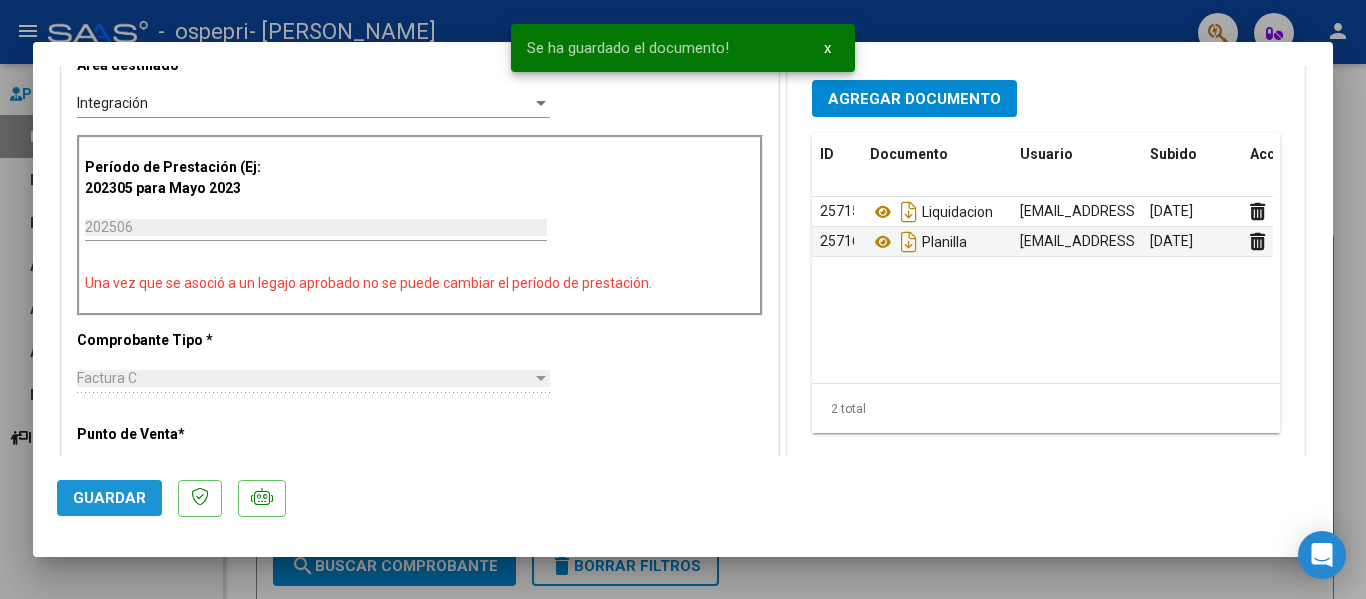 click on "Guardar" 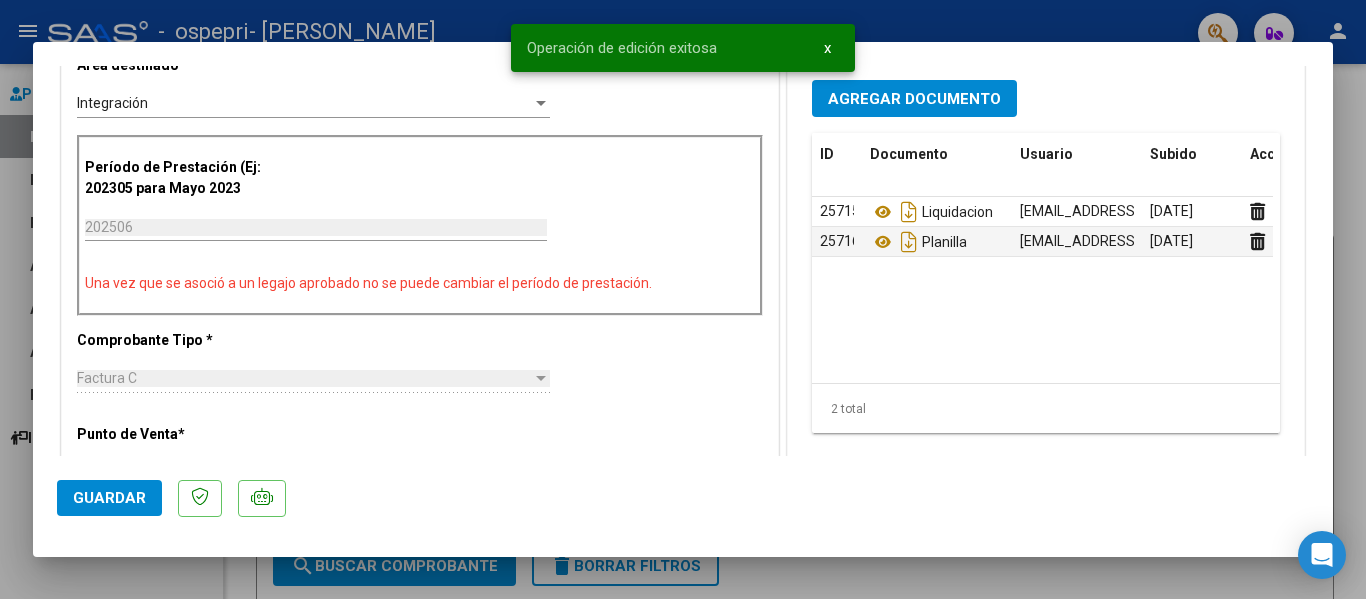click at bounding box center [683, 299] 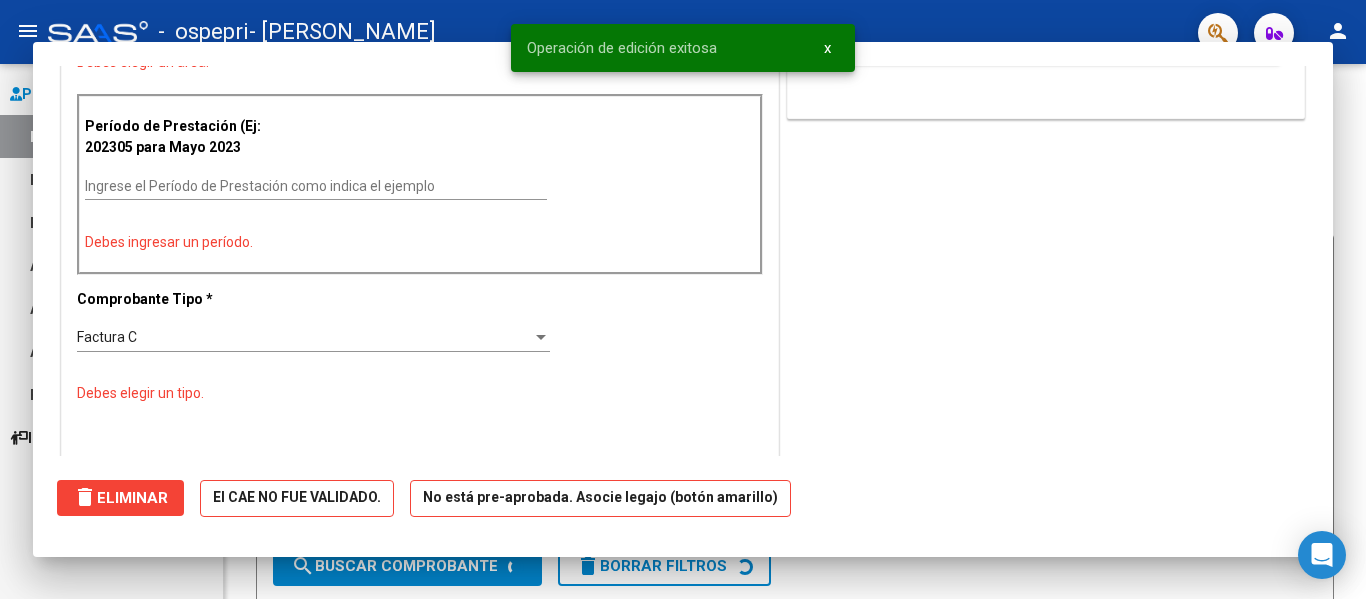 scroll, scrollTop: 0, scrollLeft: 0, axis: both 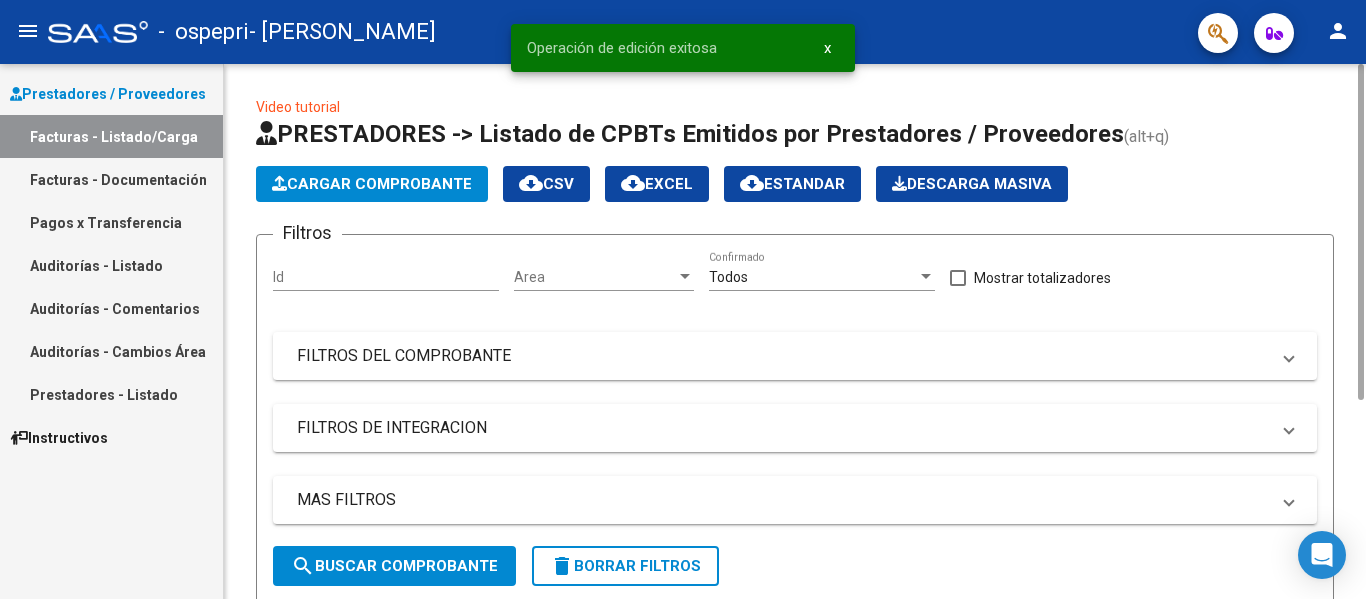 click on "Cargar Comprobante" 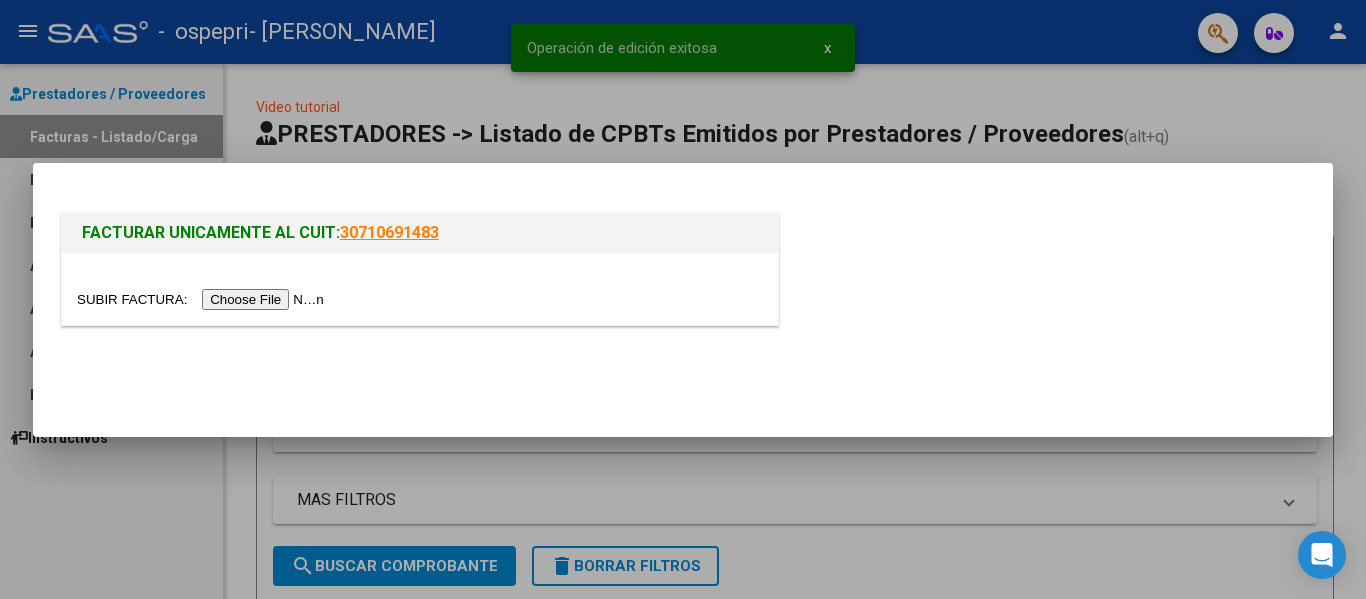 click at bounding box center (203, 299) 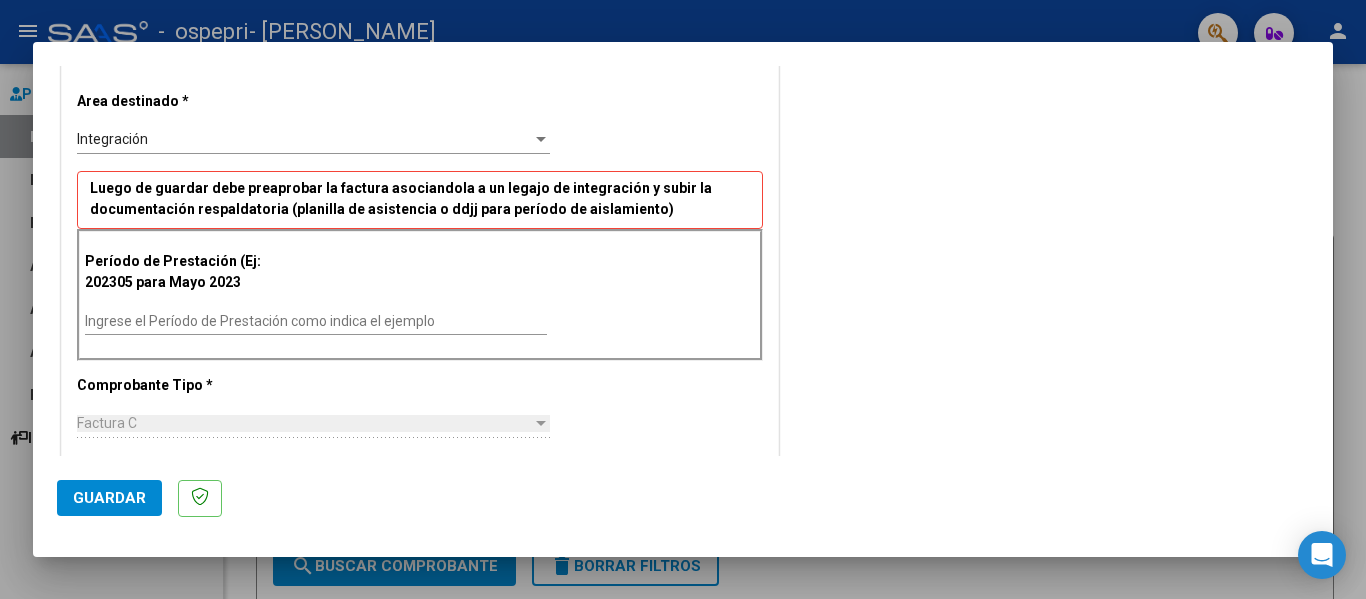 scroll, scrollTop: 400, scrollLeft: 0, axis: vertical 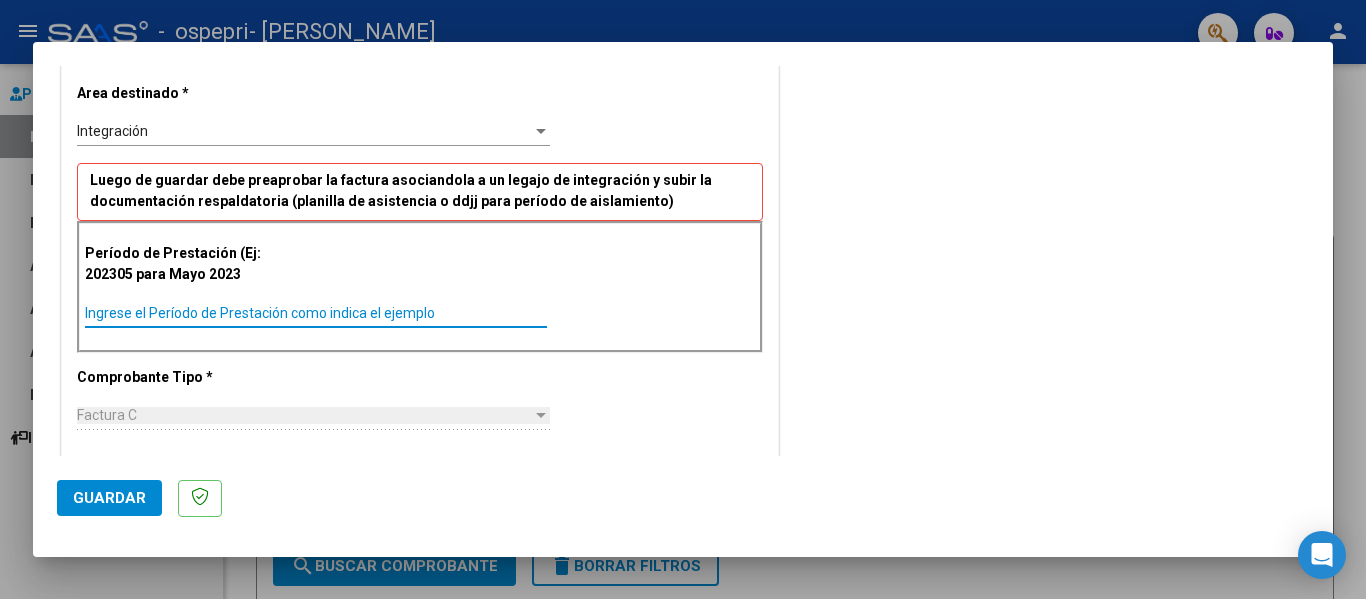 click on "Ingrese el Período de Prestación como indica el ejemplo" at bounding box center [316, 313] 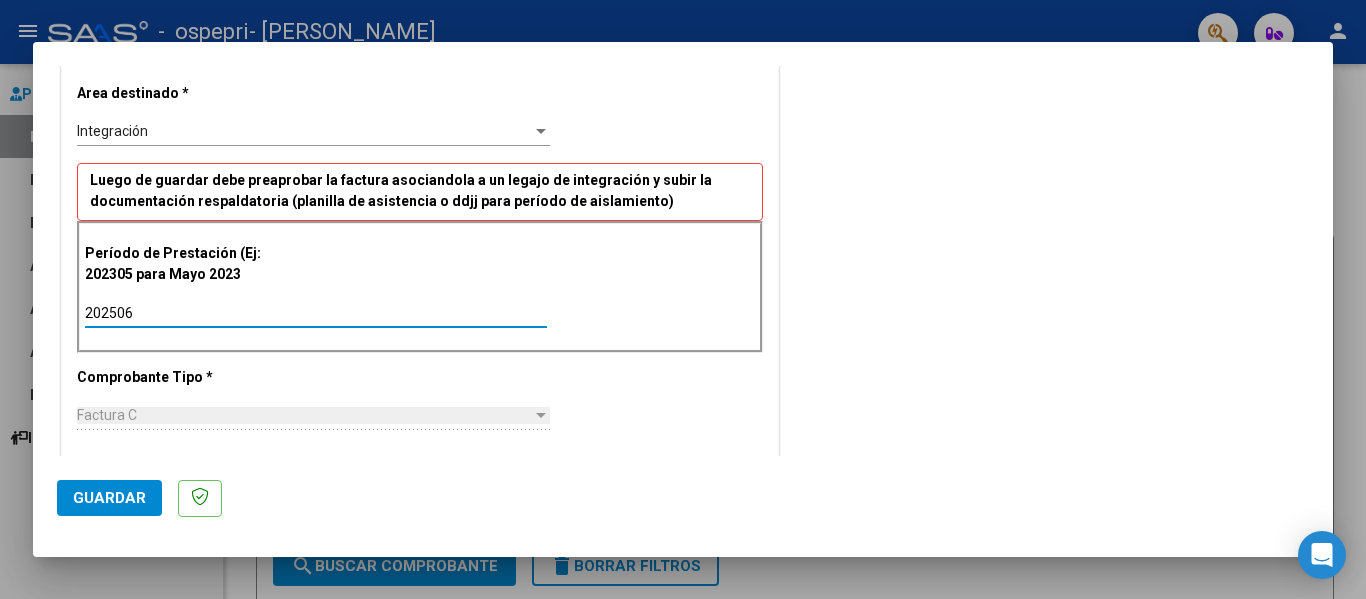 type on "202506" 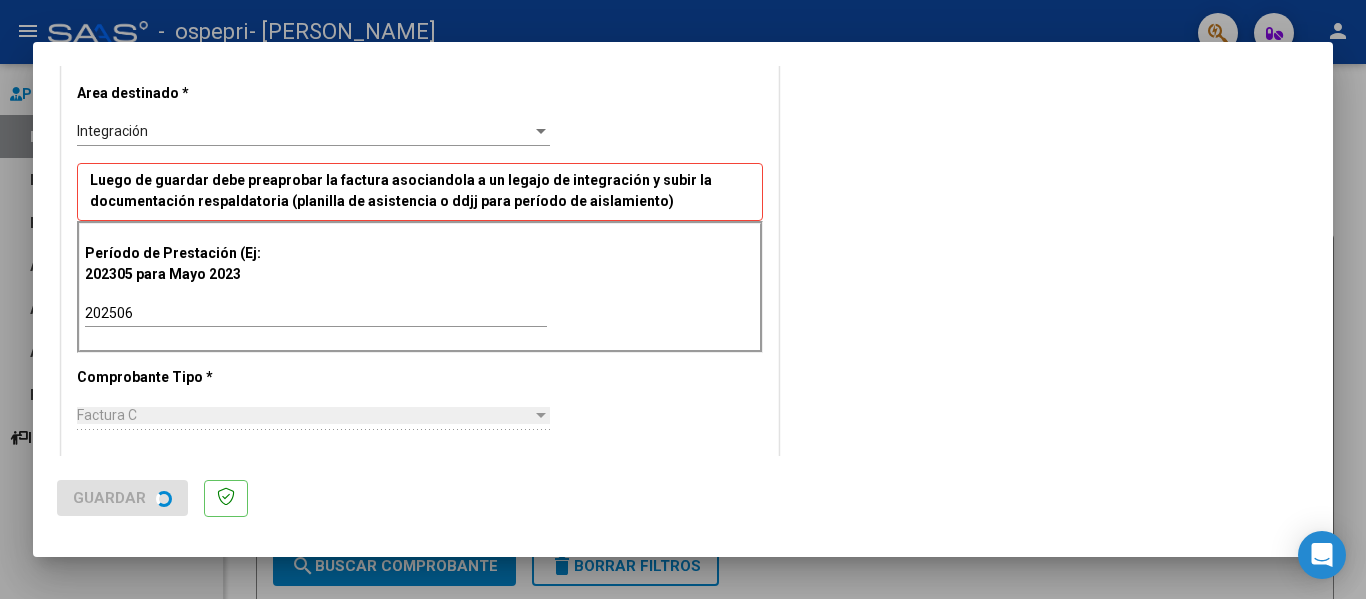 scroll, scrollTop: 0, scrollLeft: 0, axis: both 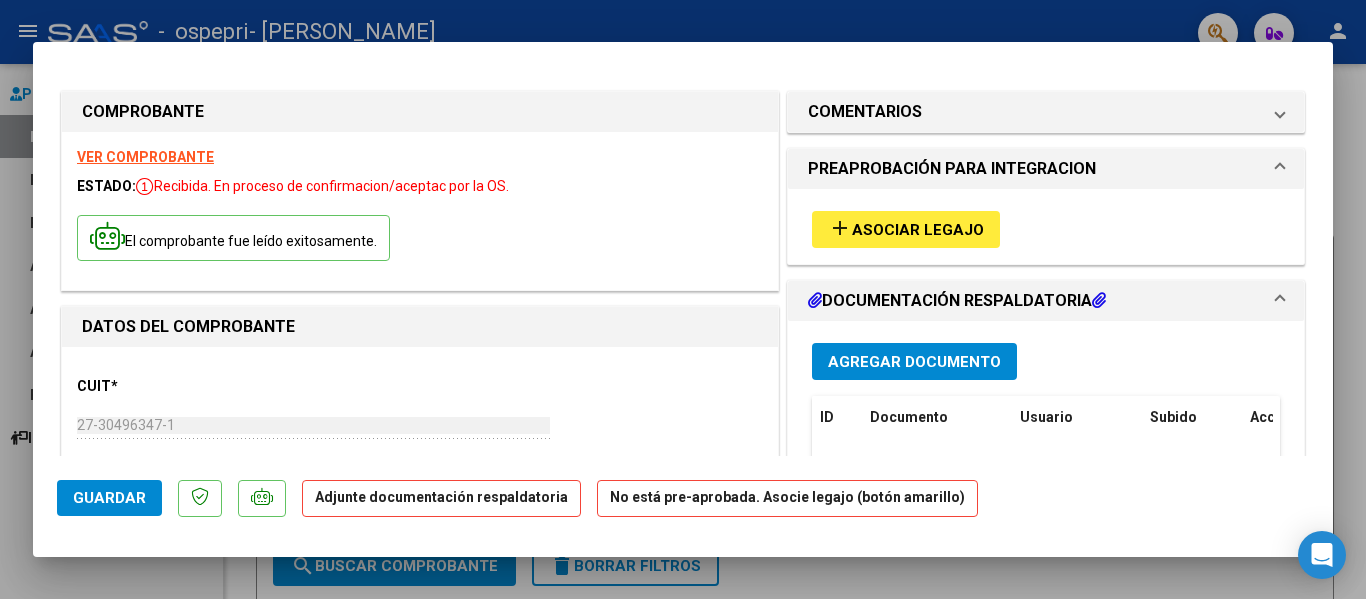 click on "Asociar Legajo" at bounding box center [918, 230] 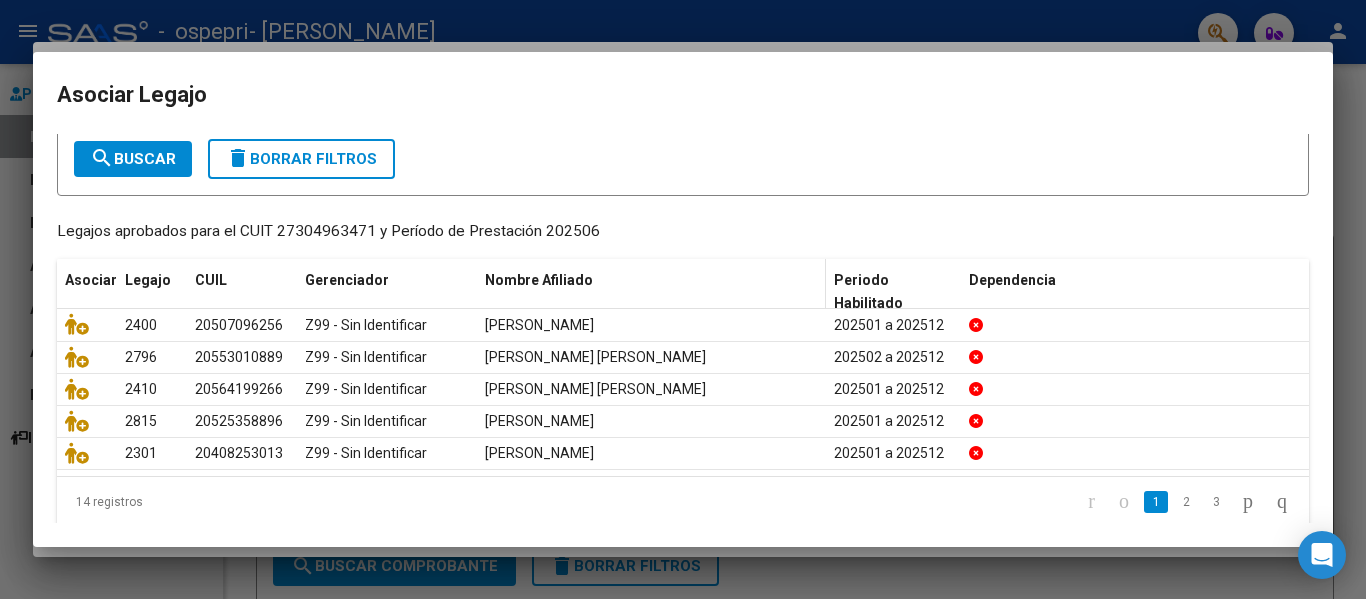 scroll, scrollTop: 131, scrollLeft: 0, axis: vertical 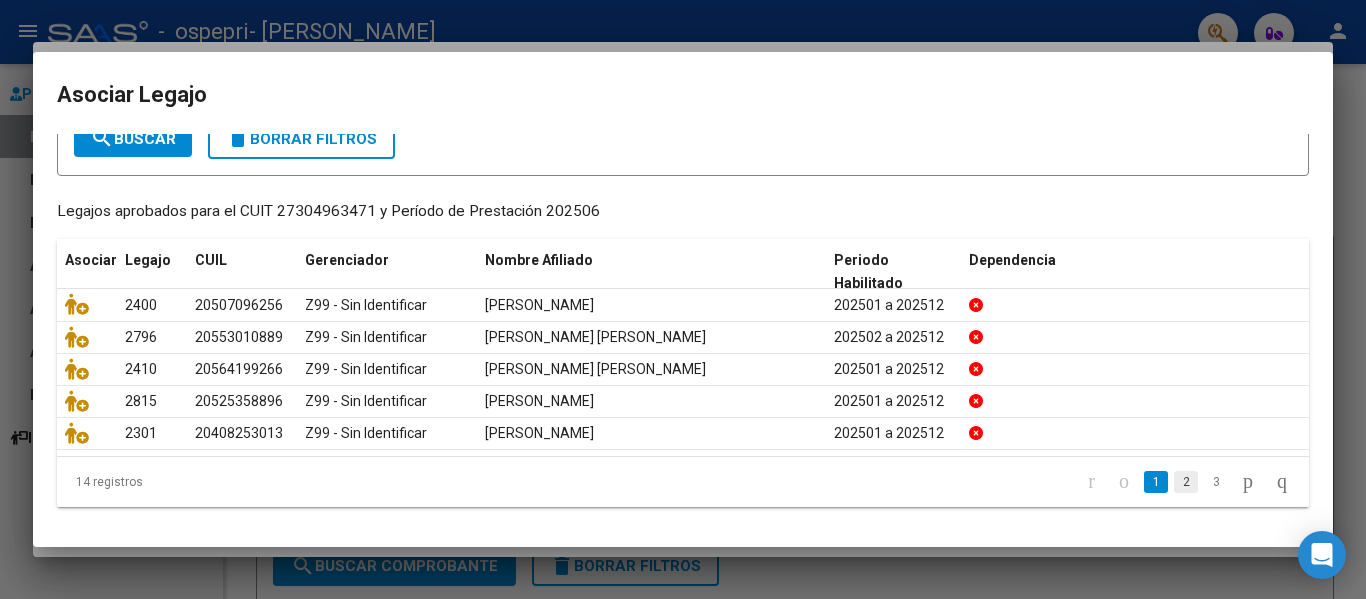 click on "2" 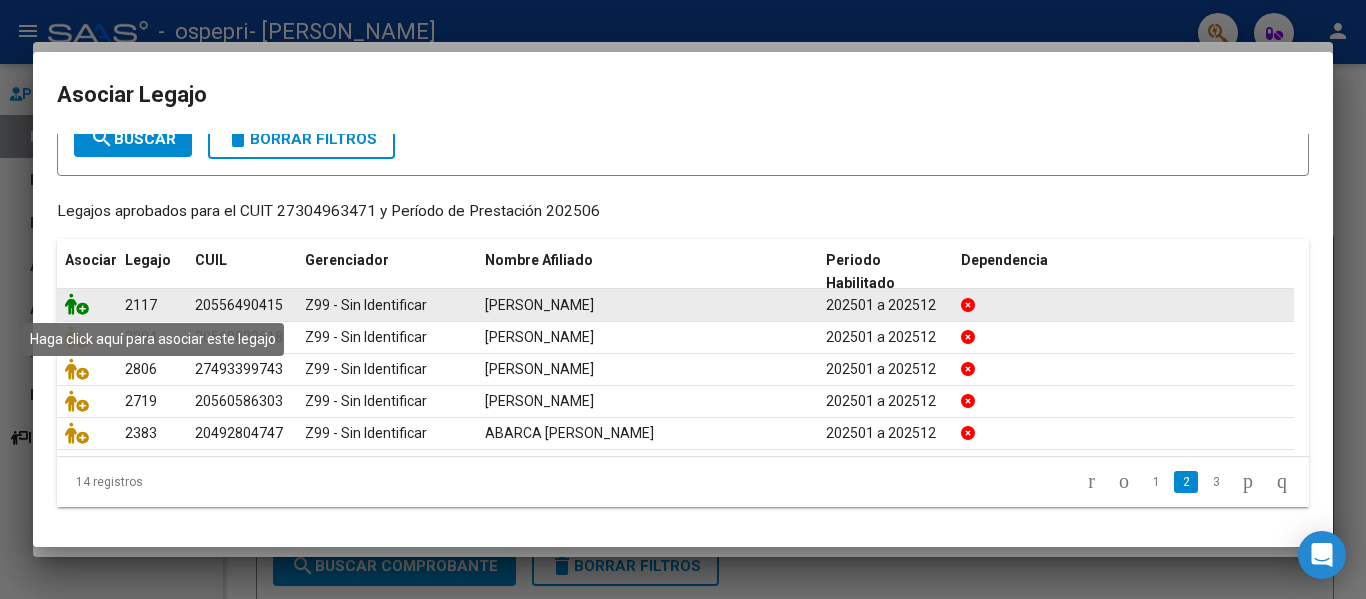 click 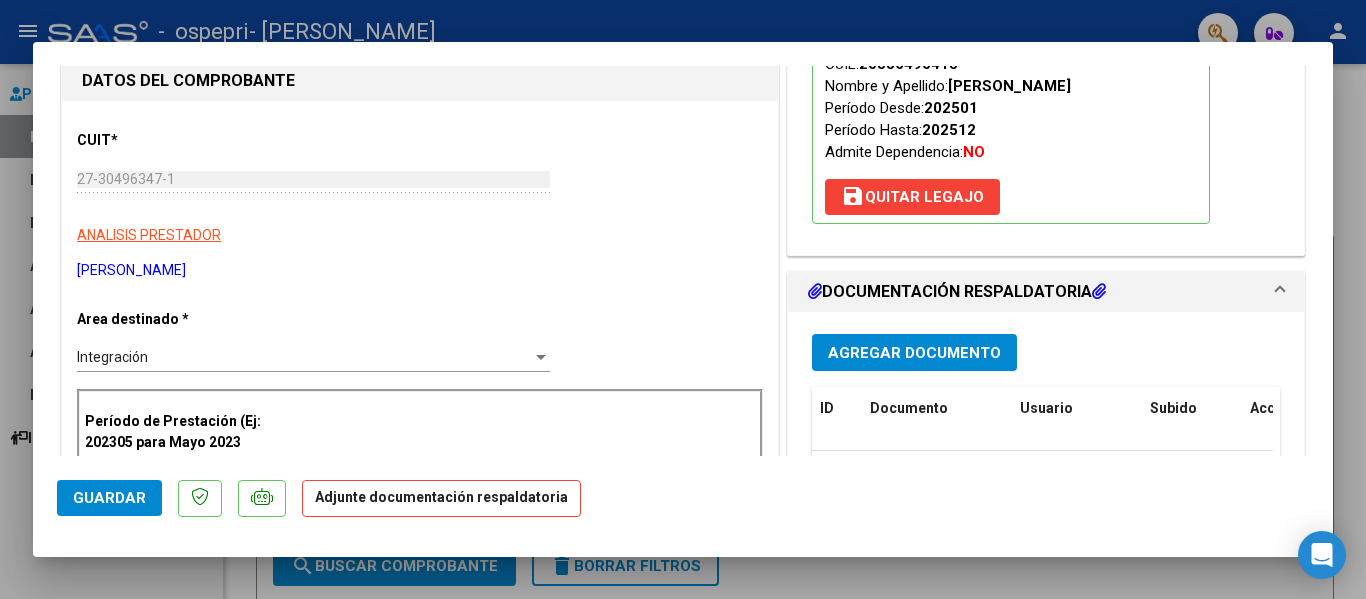scroll, scrollTop: 300, scrollLeft: 0, axis: vertical 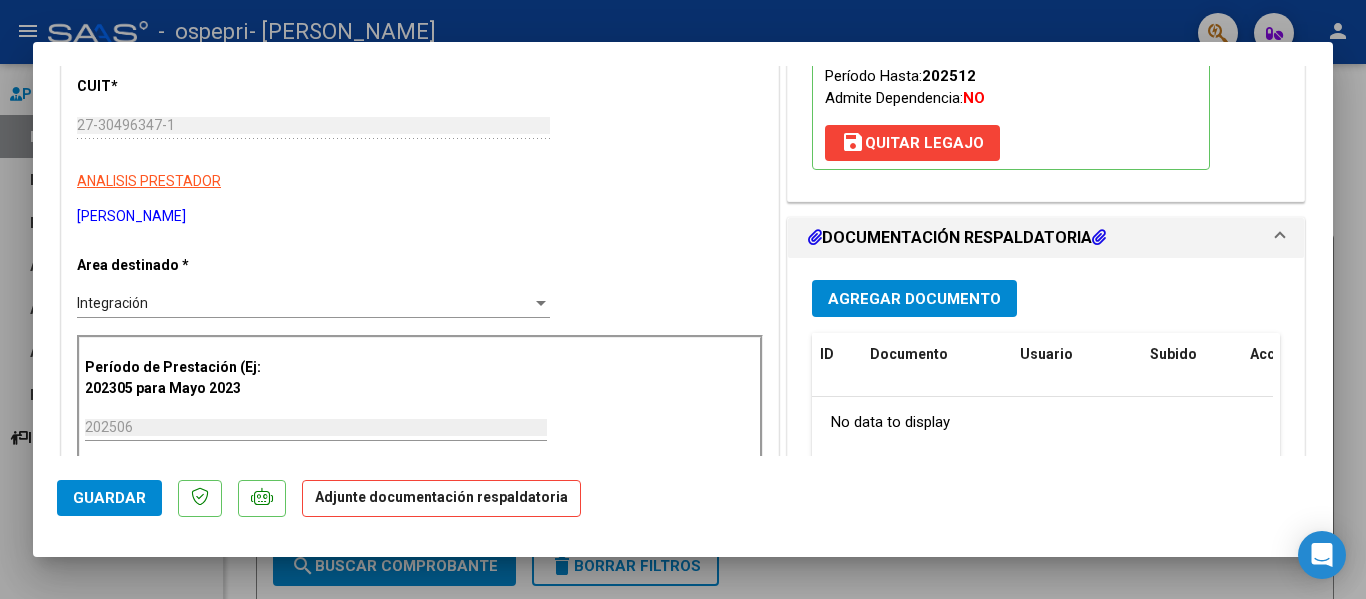 click on "Agregar Documento" at bounding box center [914, 299] 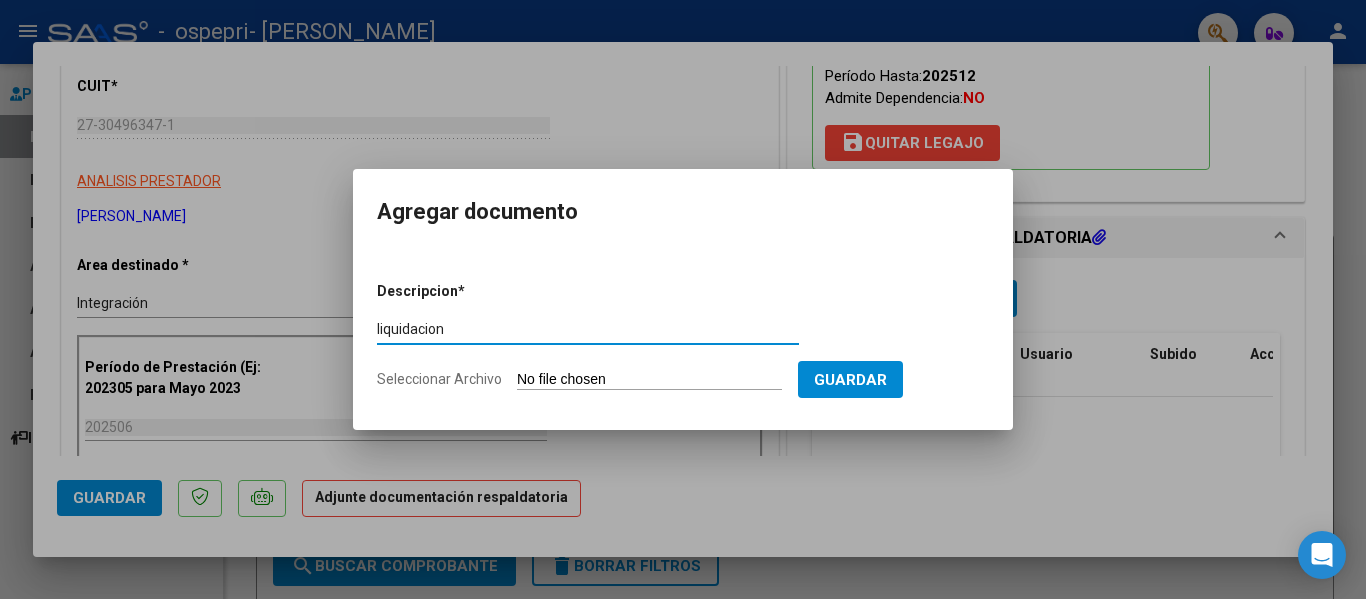 type on "liquidacion" 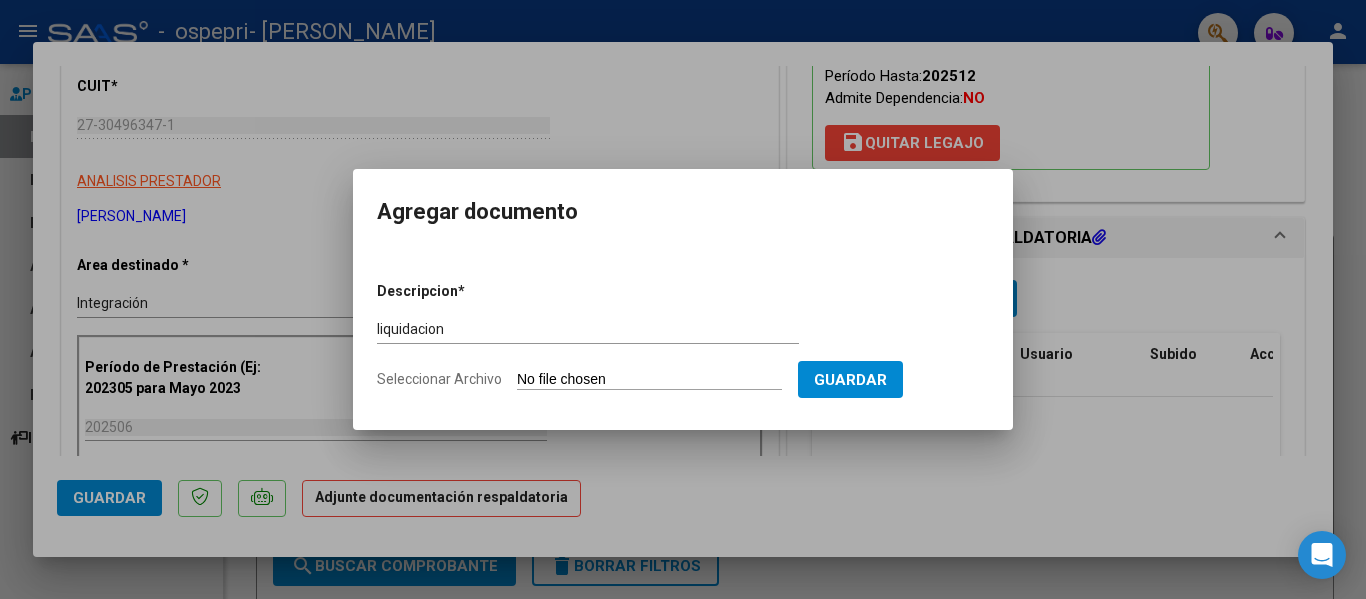 type on "C:\fakepath\LIQUIDACION [PERSON_NAME][DATE].pdf" 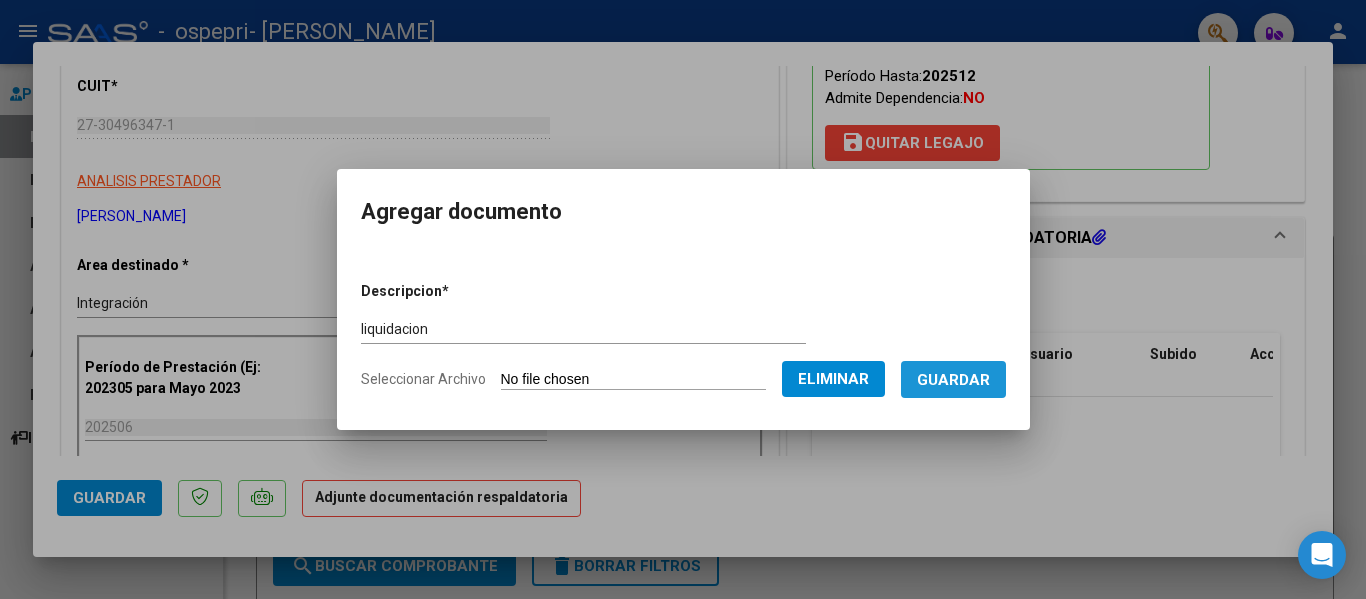 click on "Guardar" at bounding box center (953, 380) 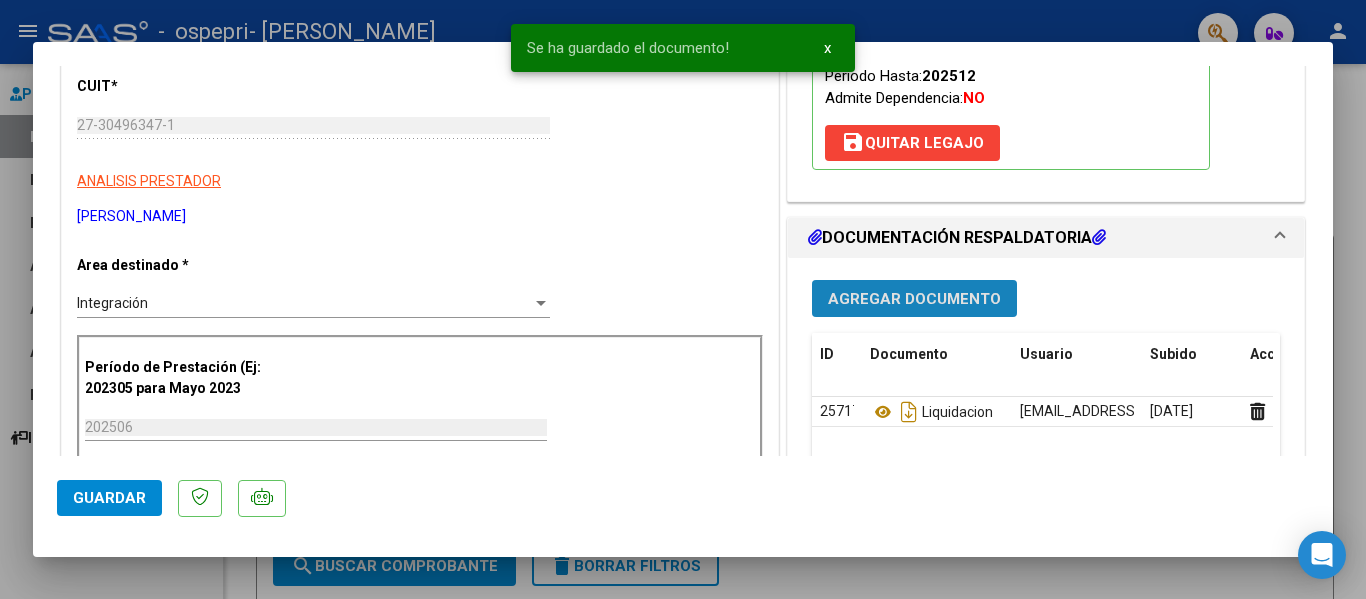 click on "Agregar Documento" at bounding box center (914, 299) 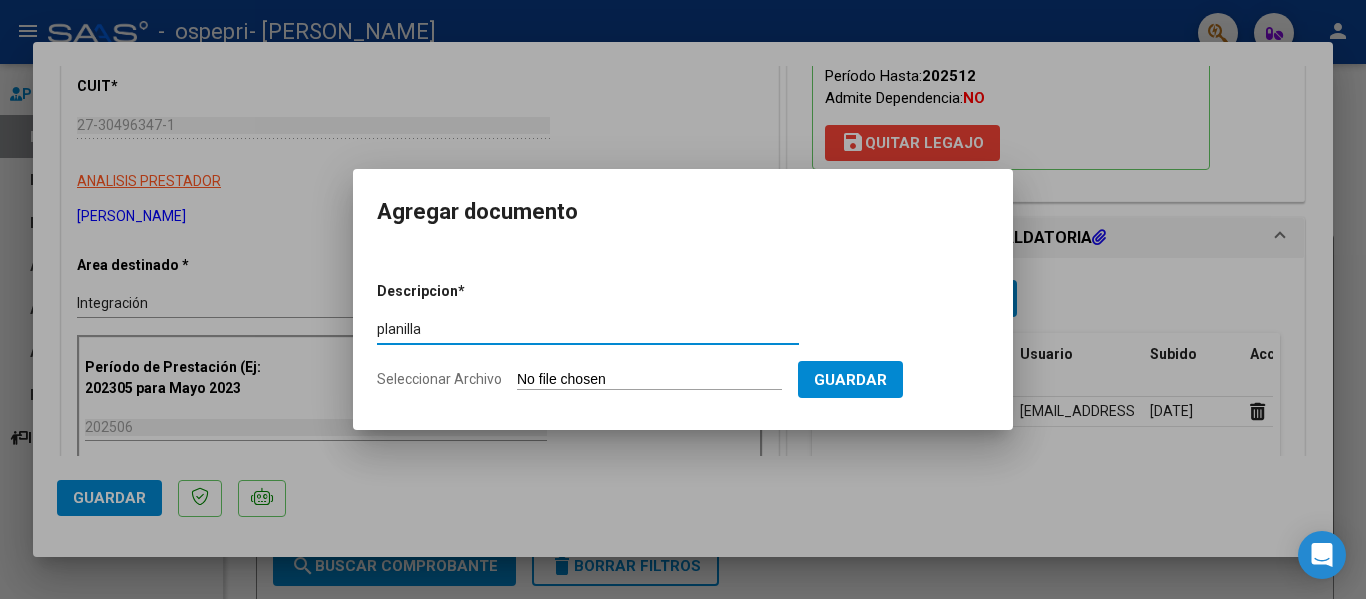 type on "planilla" 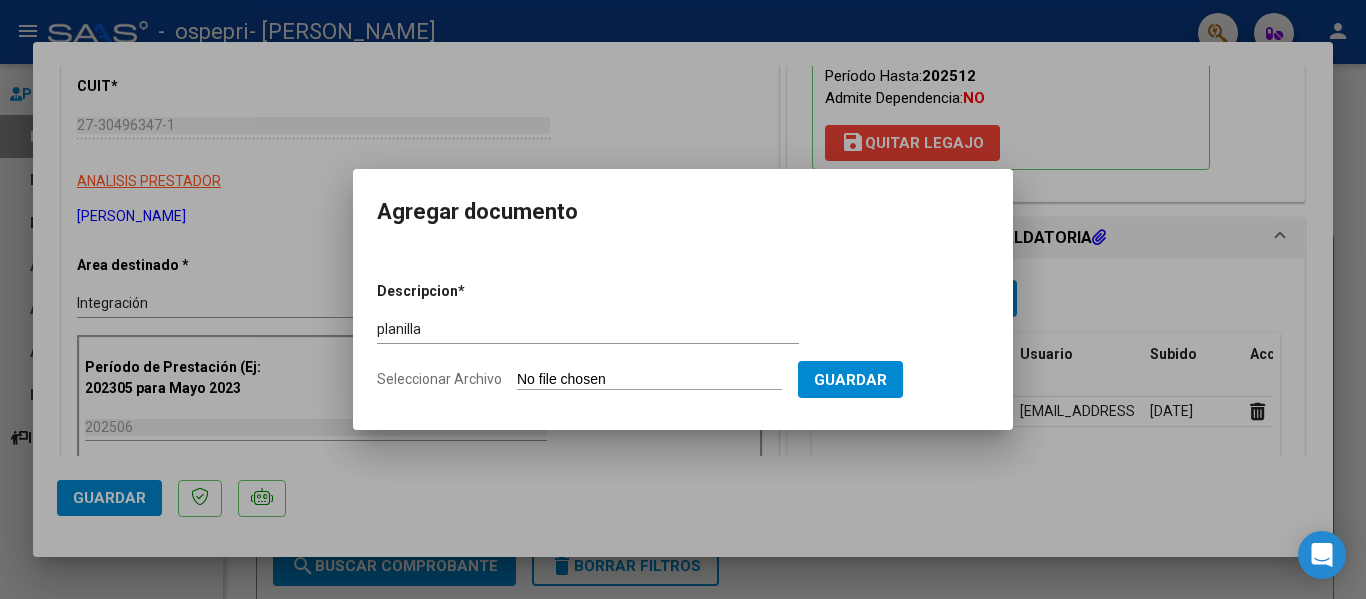 type on "C:\fakepath\BENJA.pdf" 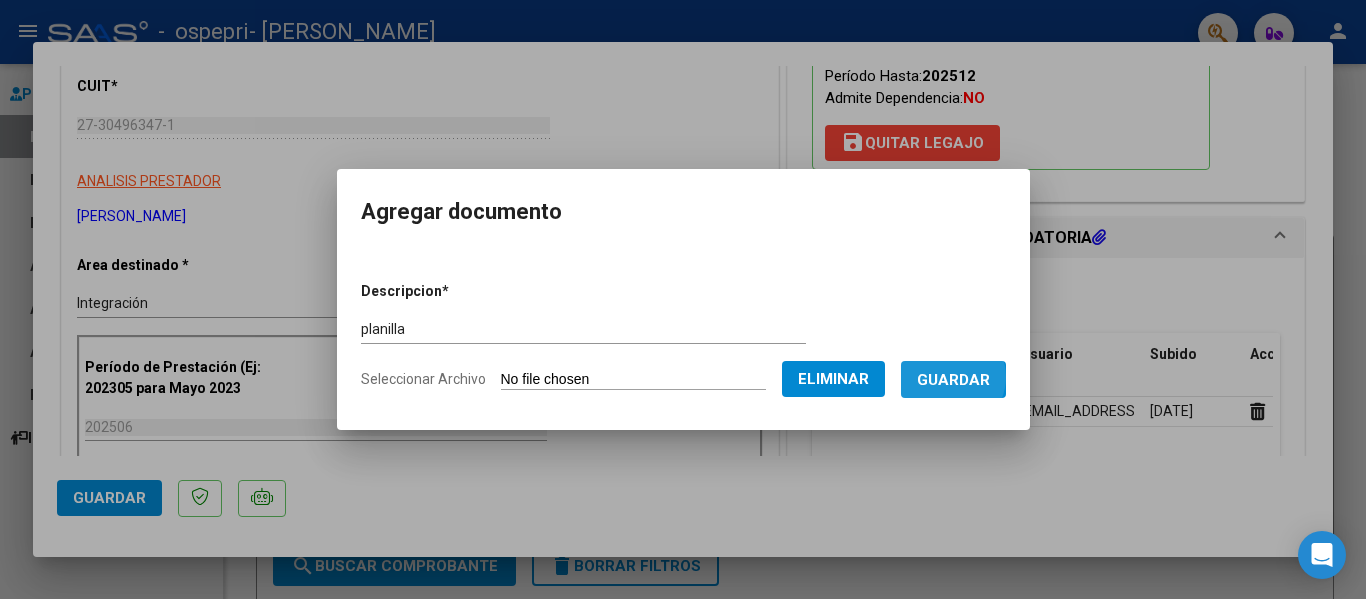 click on "Guardar" at bounding box center [953, 380] 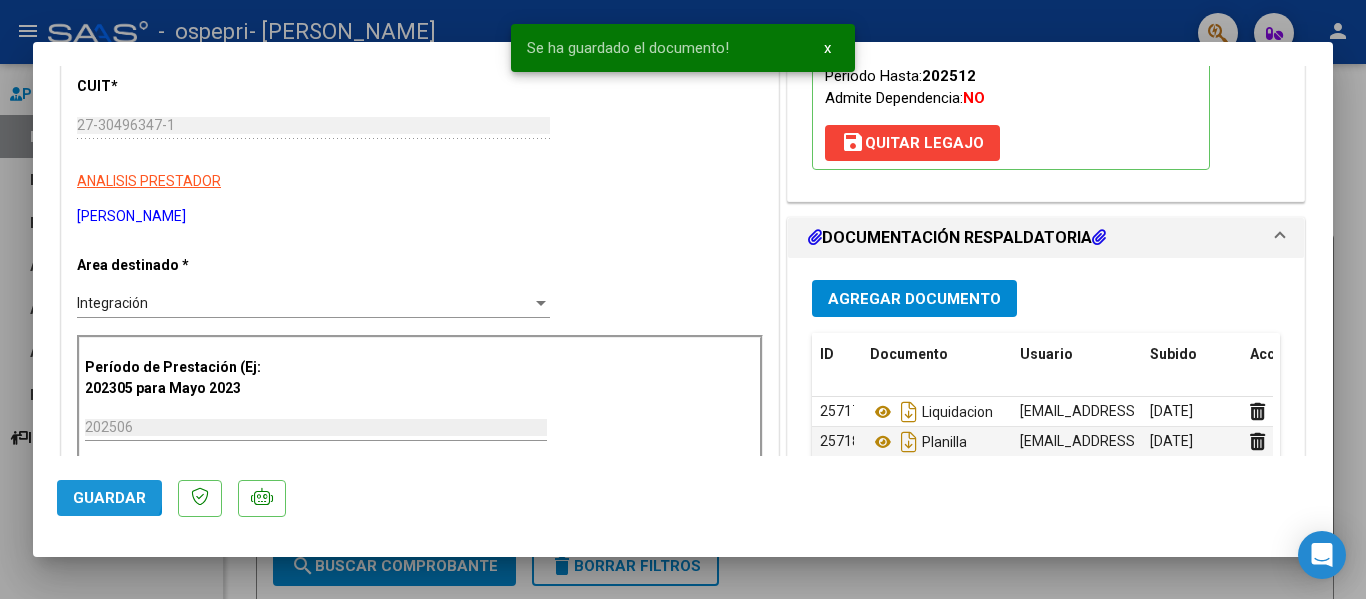 click on "Guardar" 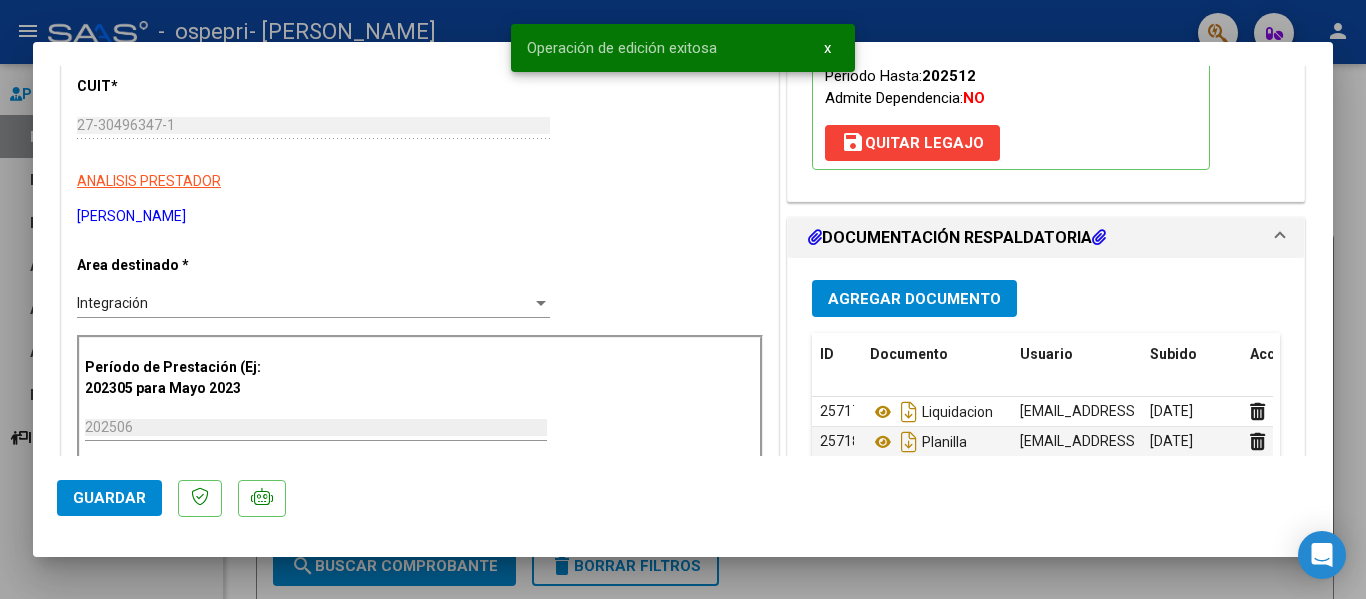 click at bounding box center [683, 299] 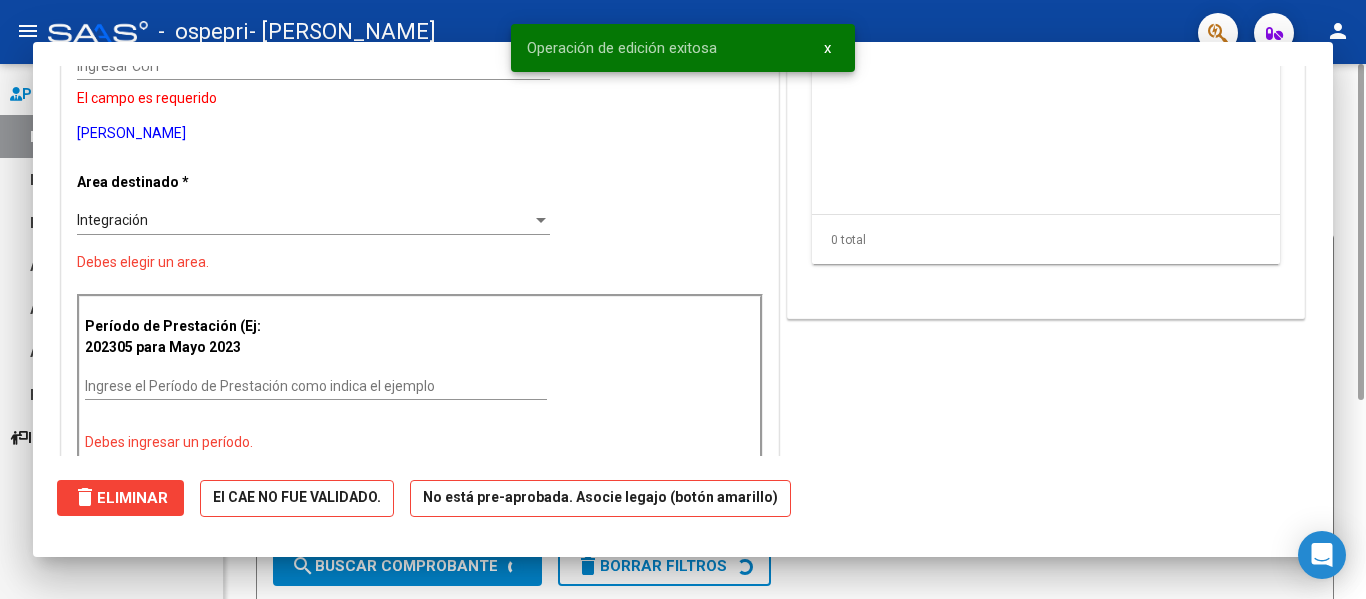 scroll, scrollTop: 0, scrollLeft: 0, axis: both 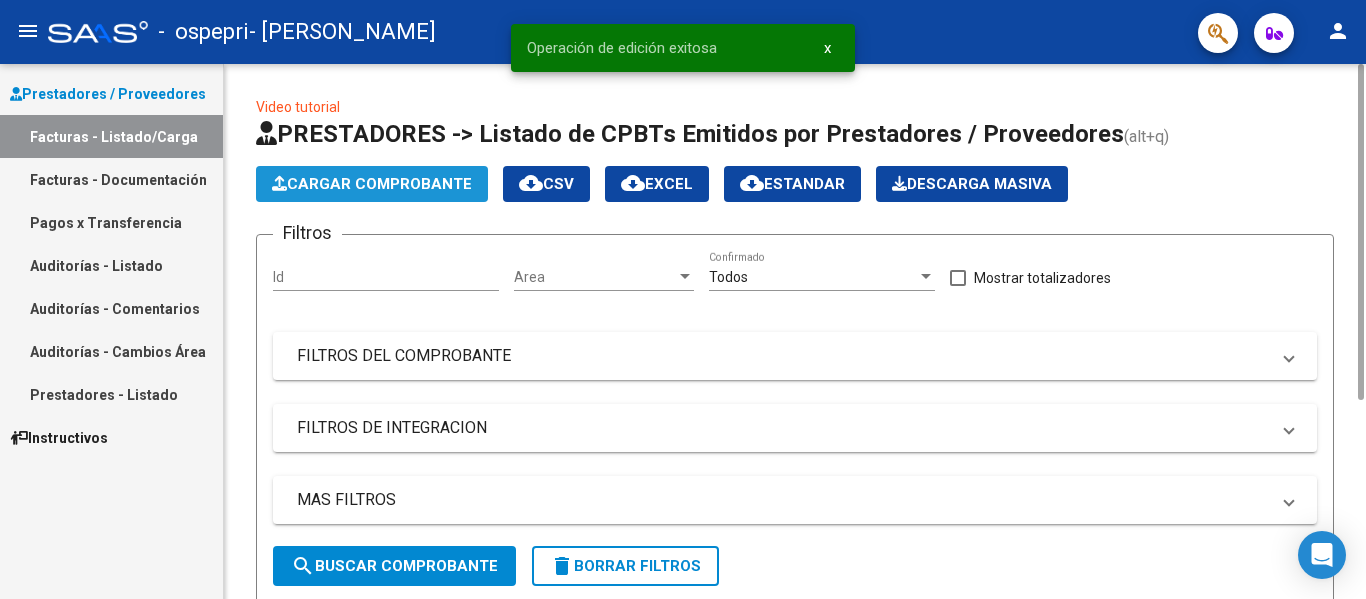 click on "Cargar Comprobante" 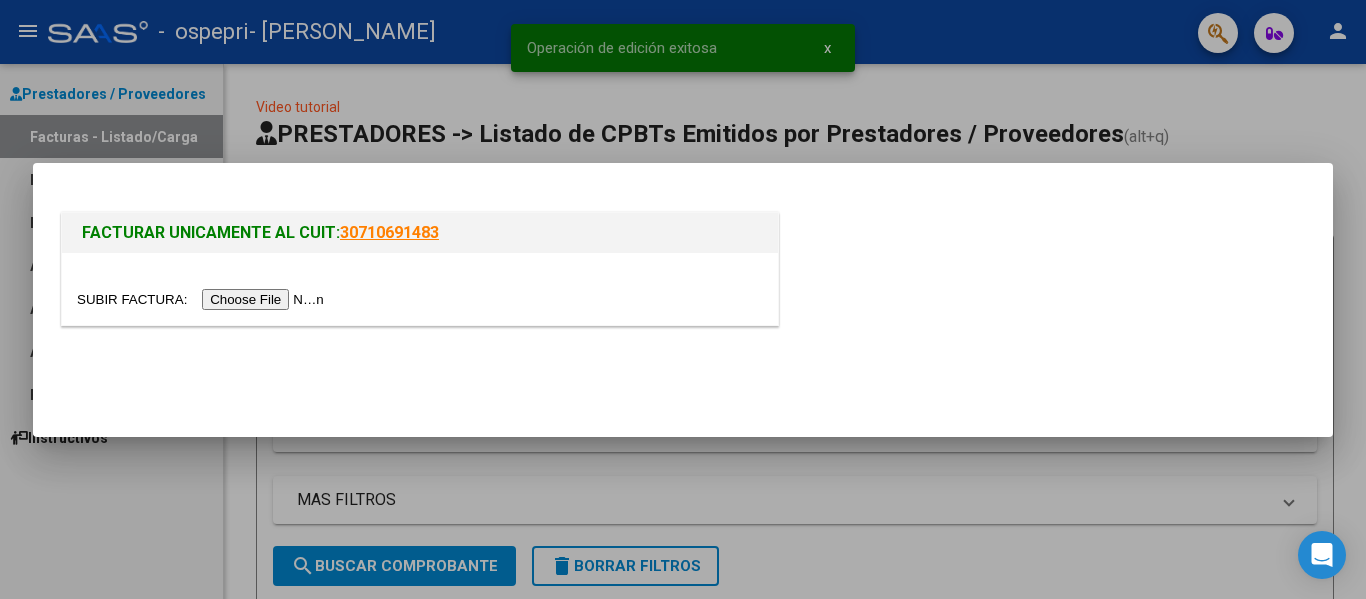 click at bounding box center (203, 299) 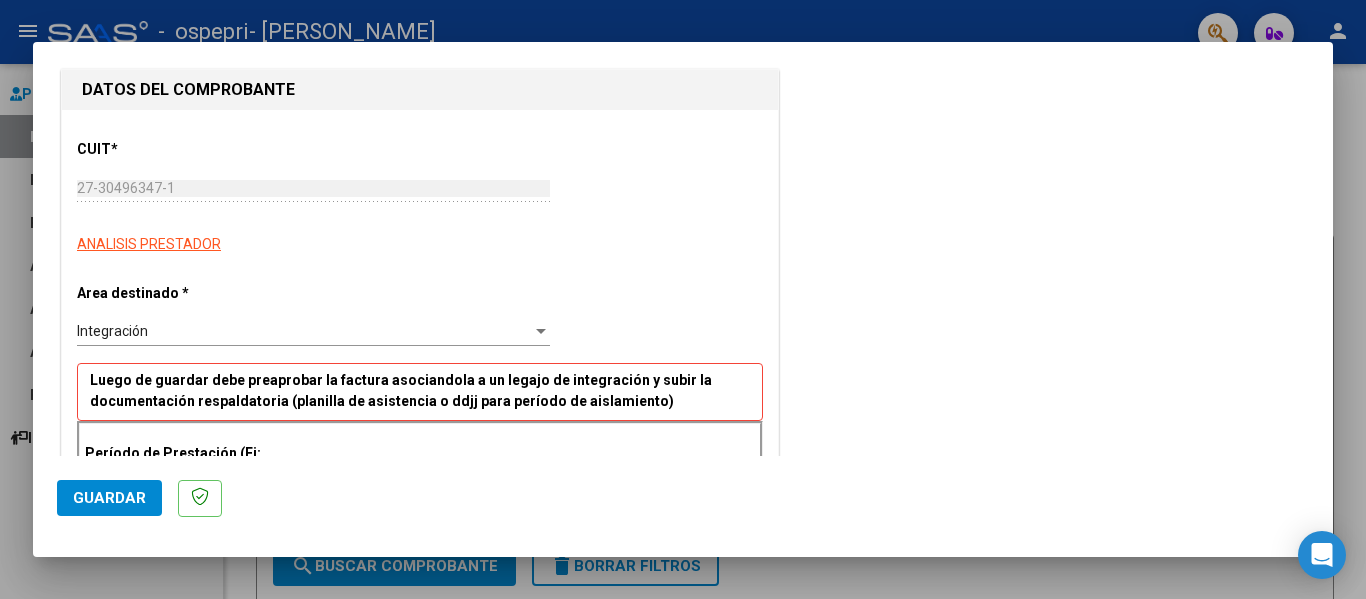 scroll, scrollTop: 500, scrollLeft: 0, axis: vertical 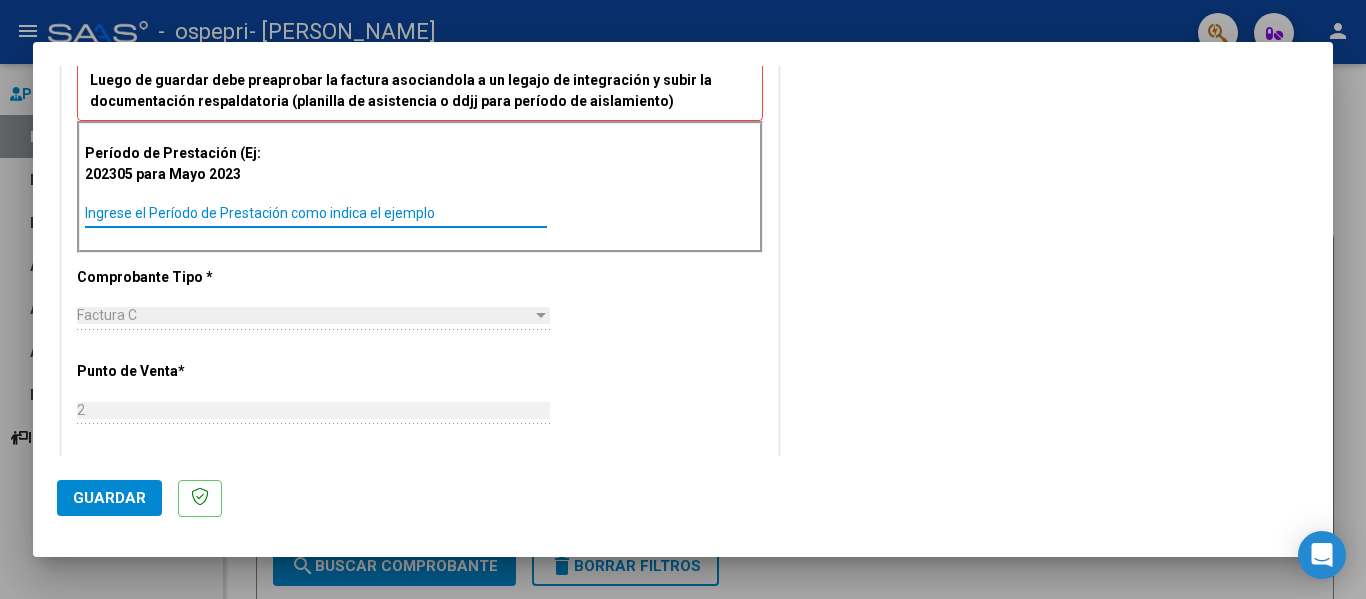 click on "Ingrese el Período de Prestación como indica el ejemplo" at bounding box center (316, 213) 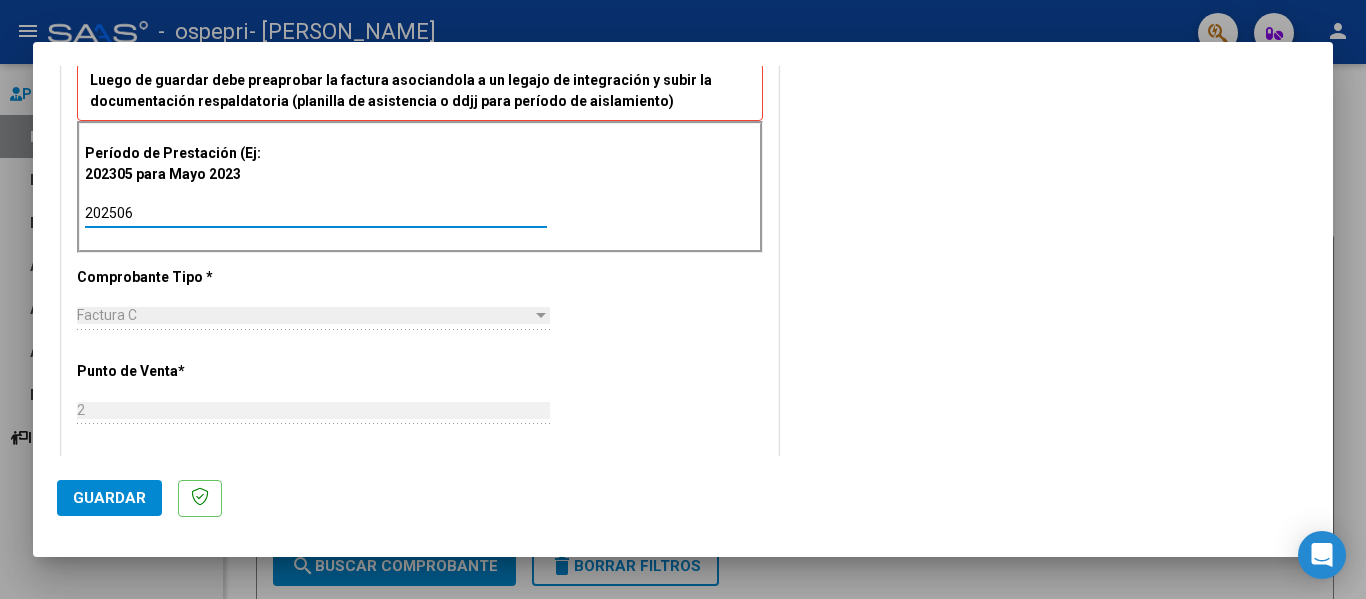 type on "202506" 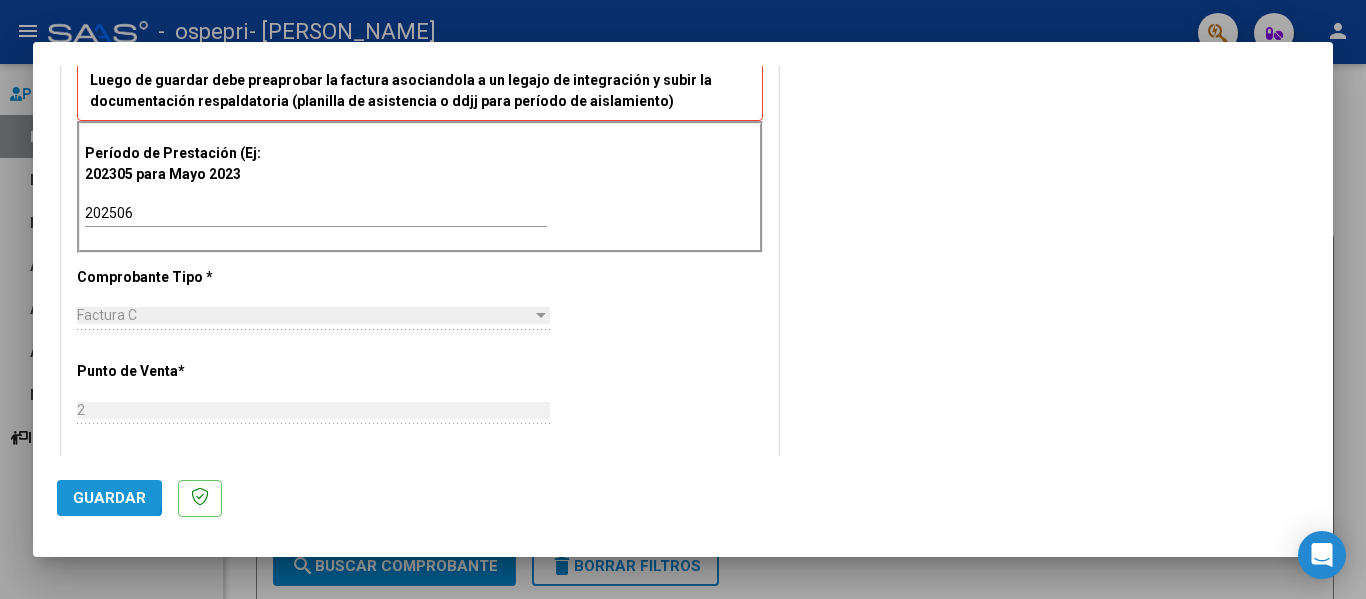 click on "Guardar" 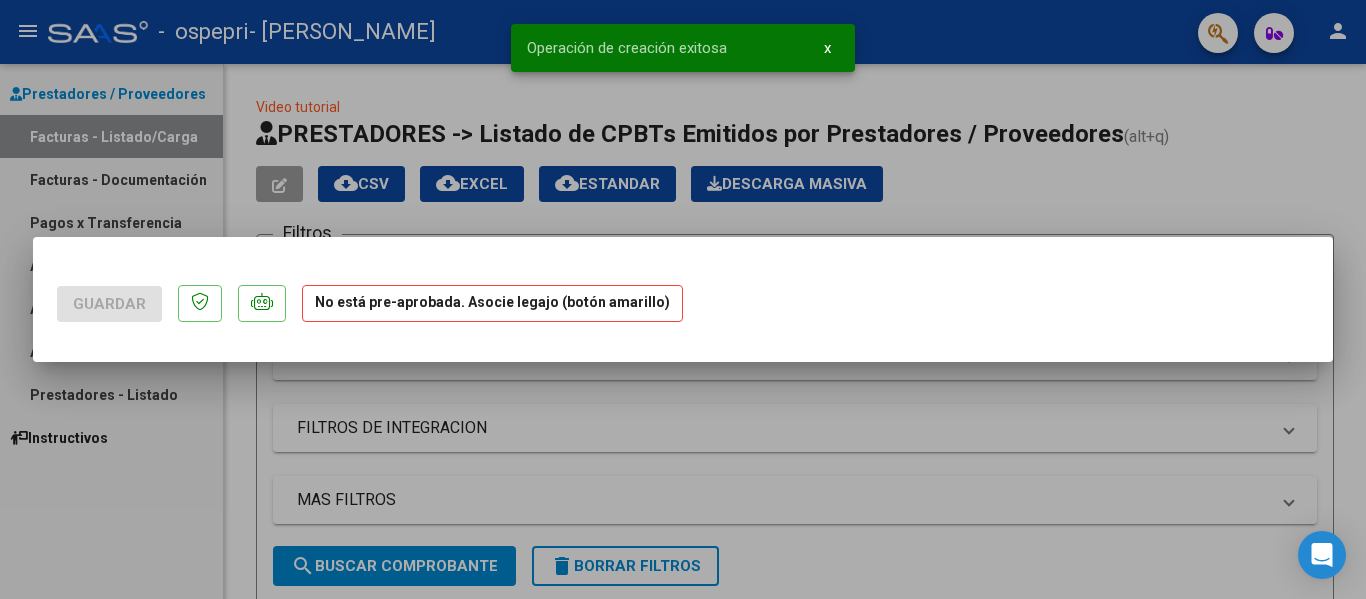 scroll, scrollTop: 0, scrollLeft: 0, axis: both 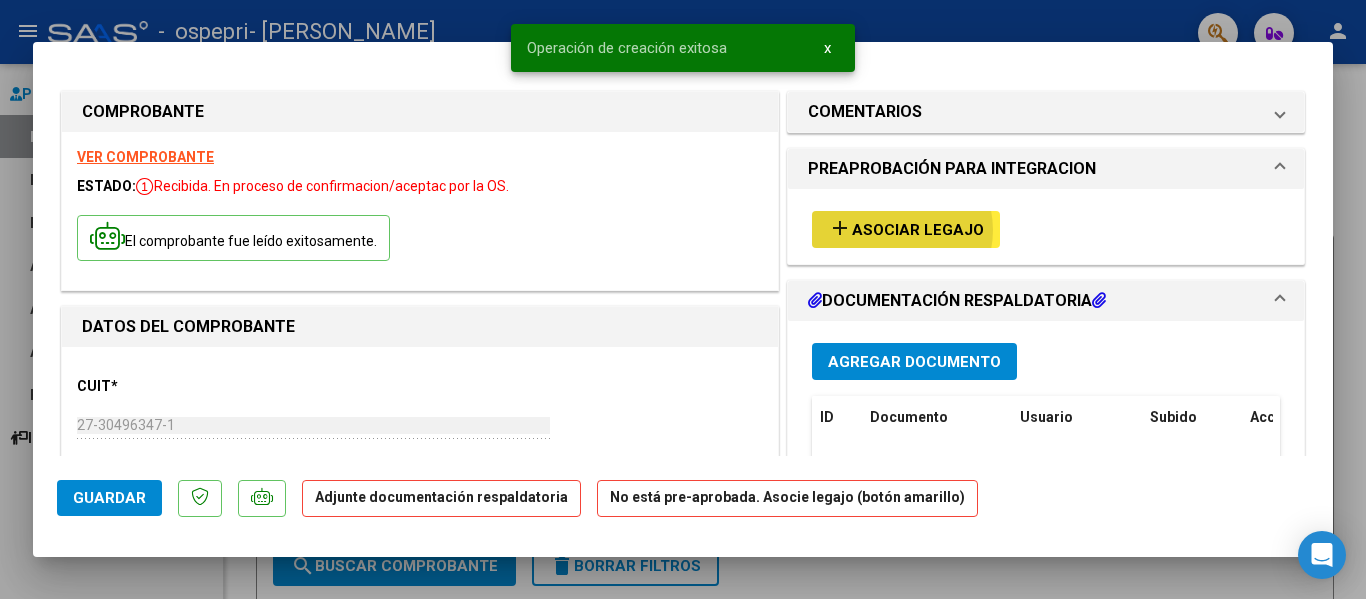 click on "Asociar Legajo" at bounding box center (918, 230) 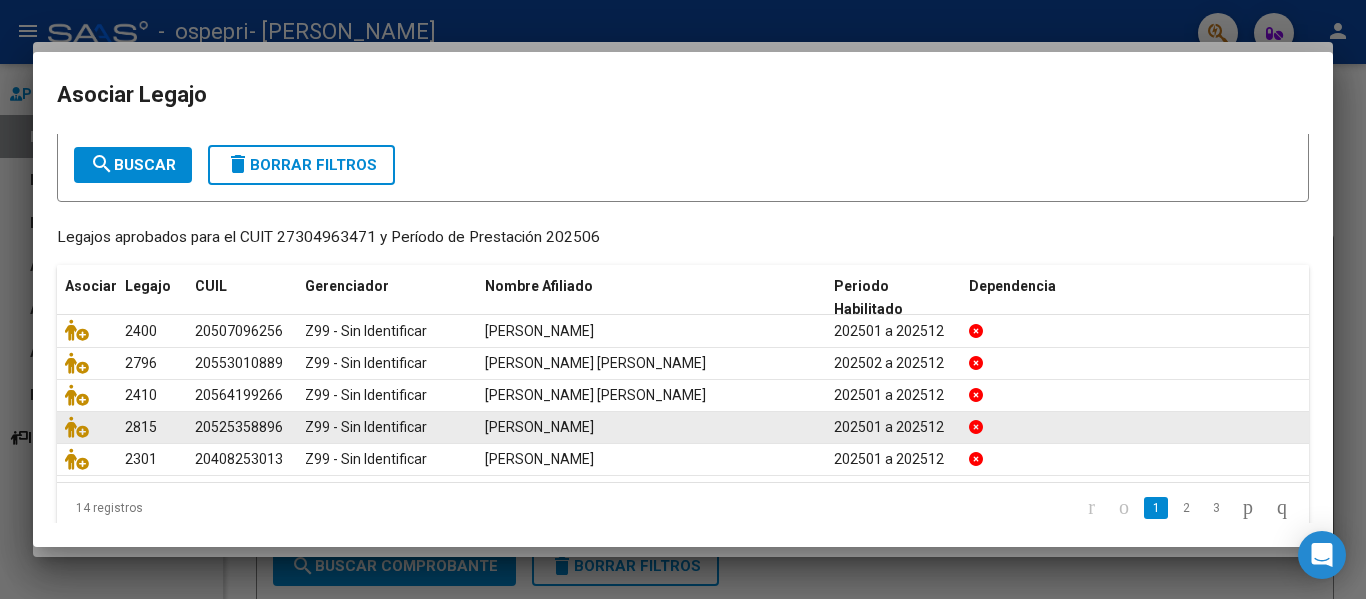 scroll, scrollTop: 131, scrollLeft: 0, axis: vertical 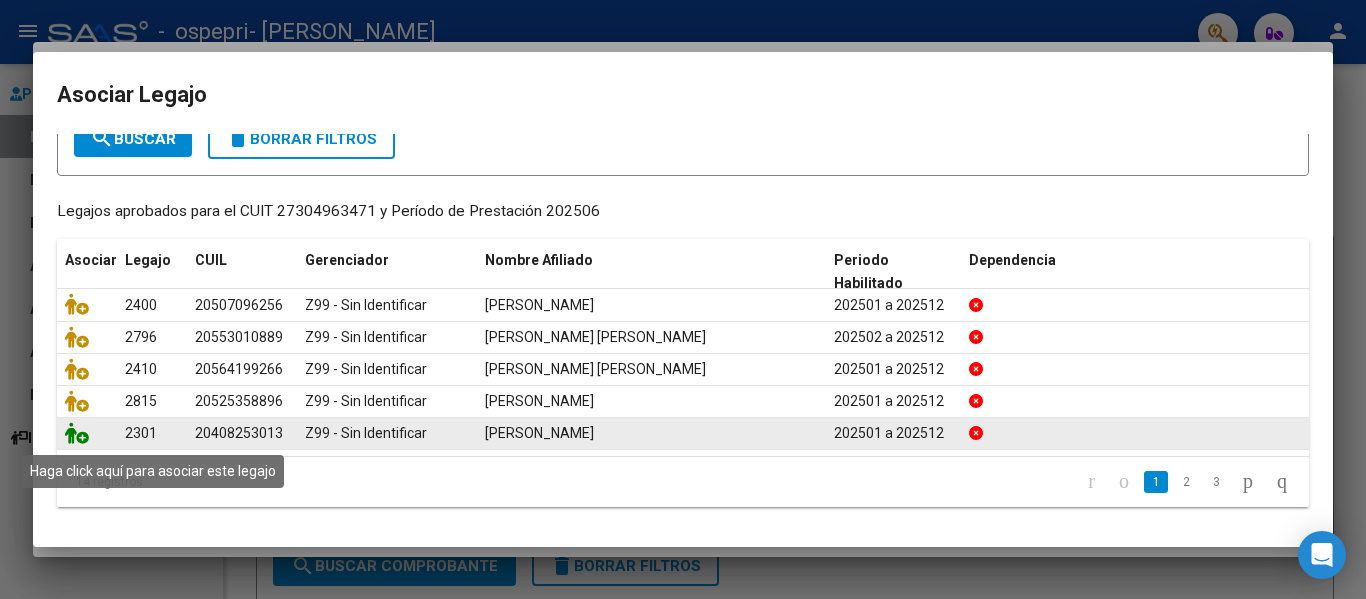 click 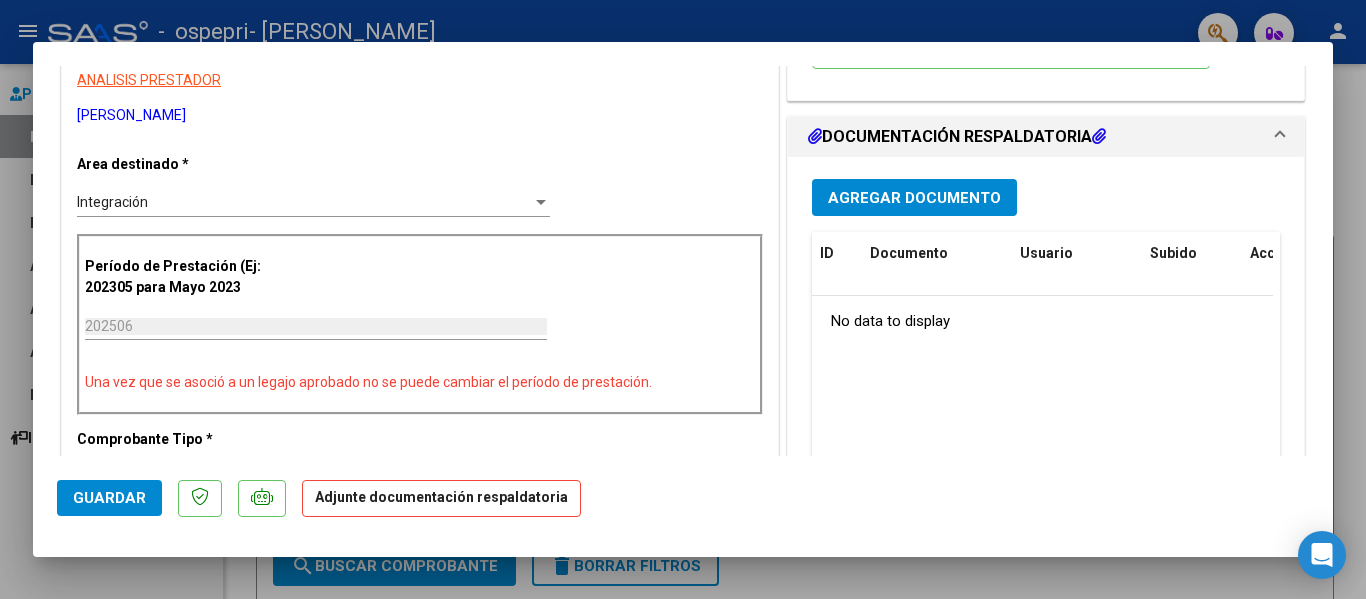 scroll, scrollTop: 396, scrollLeft: 0, axis: vertical 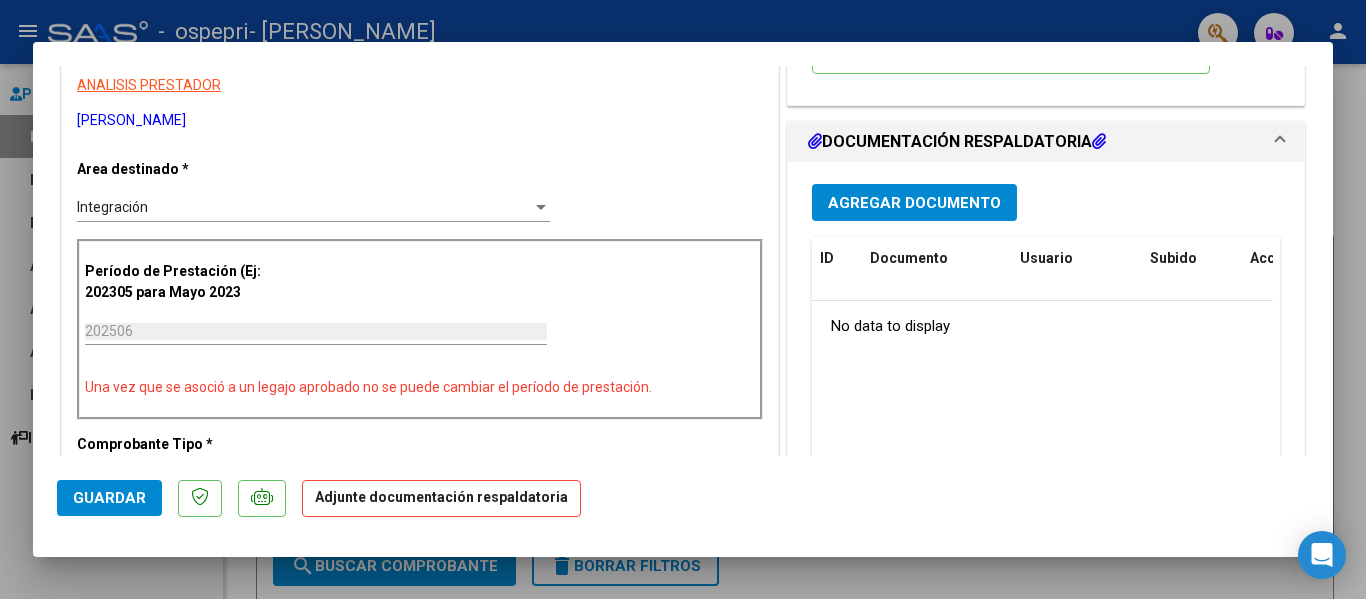 click on "Agregar Documento" at bounding box center [914, 203] 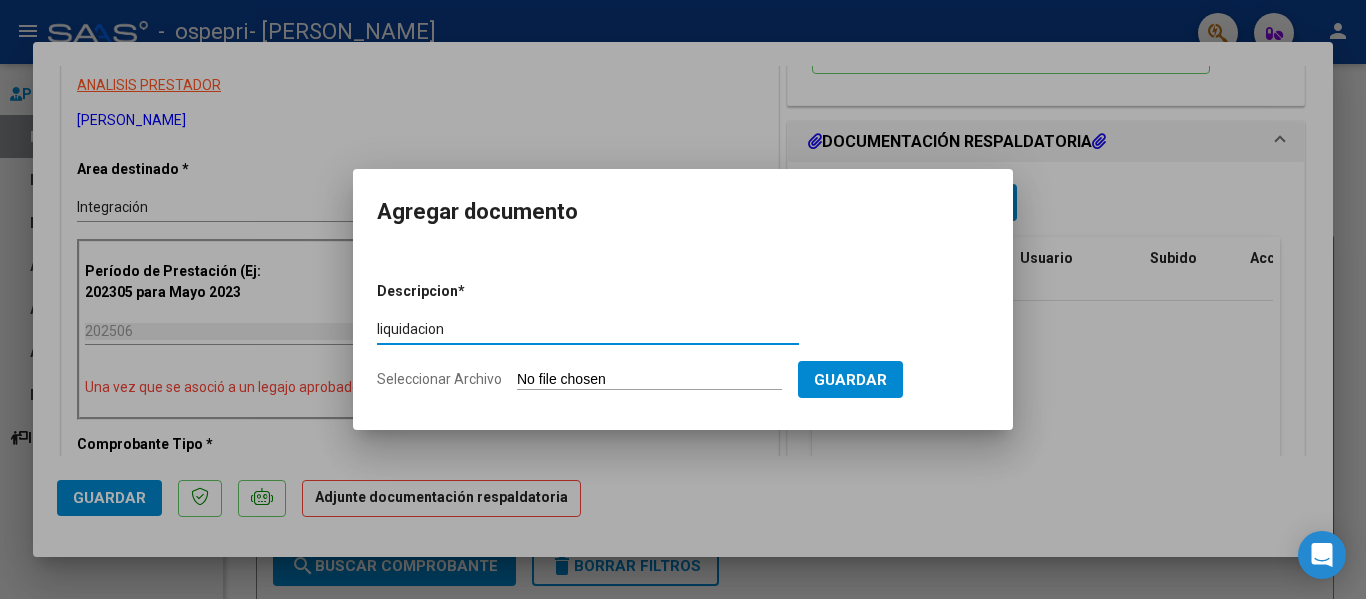 type on "liquidacion" 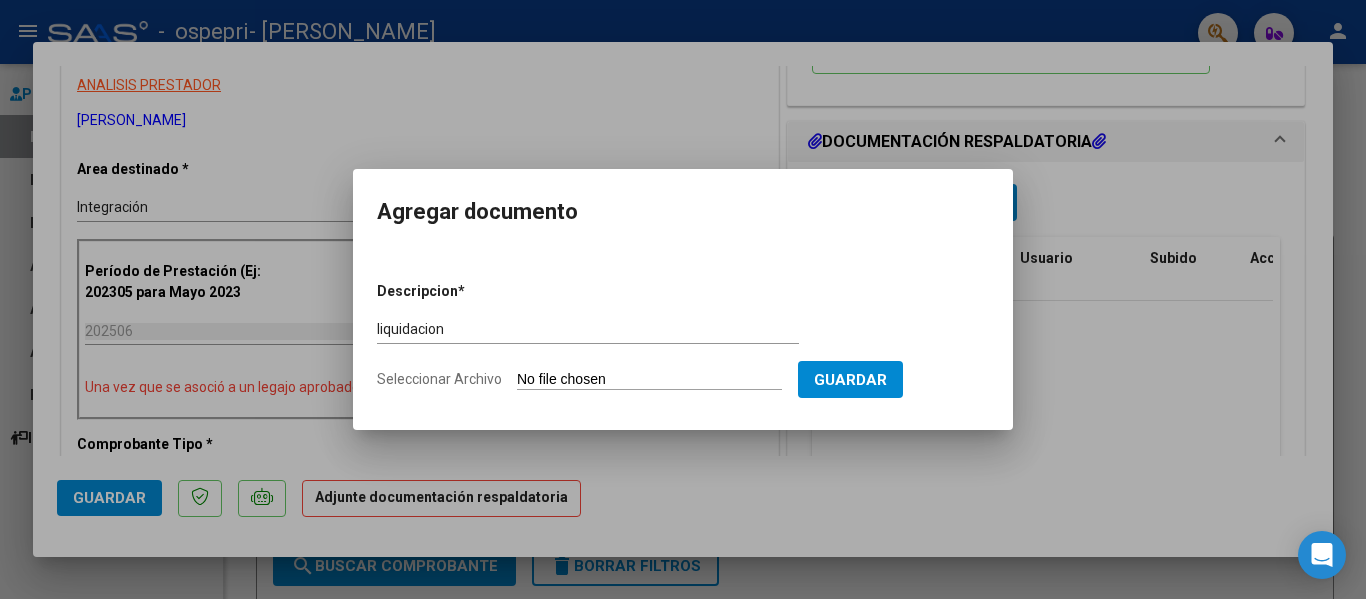 type on "C:\fakepath\LIQUIDACION [PERSON_NAME][DATE].pdf" 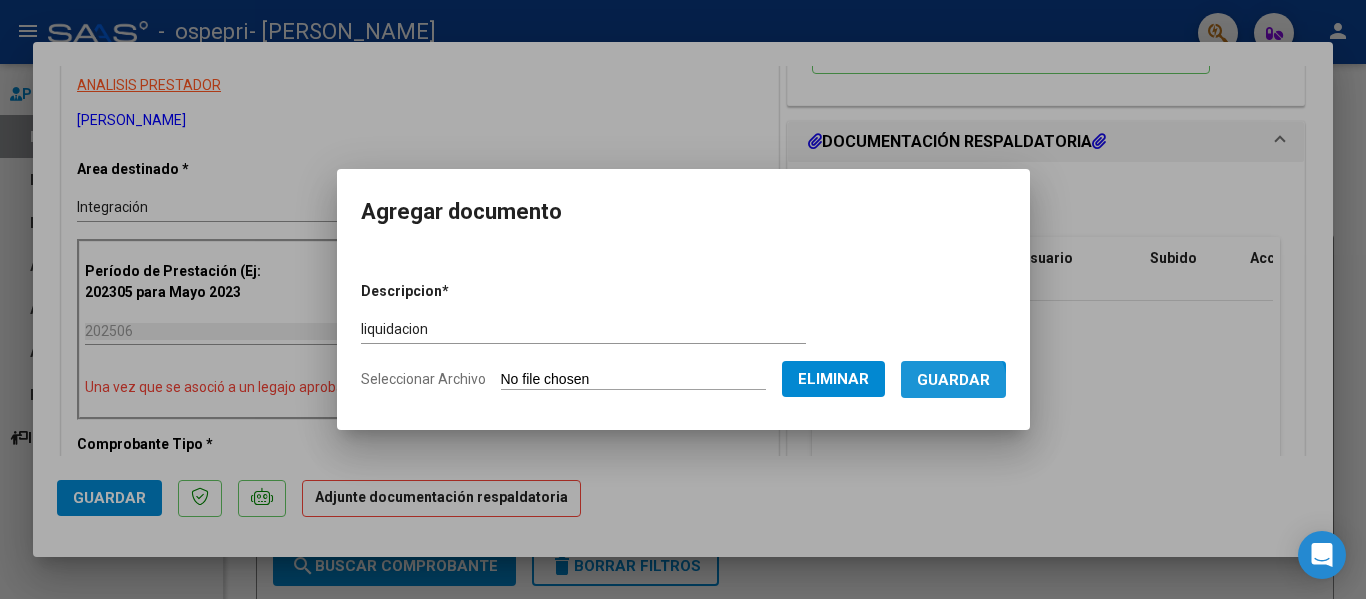 click on "Guardar" at bounding box center (953, 380) 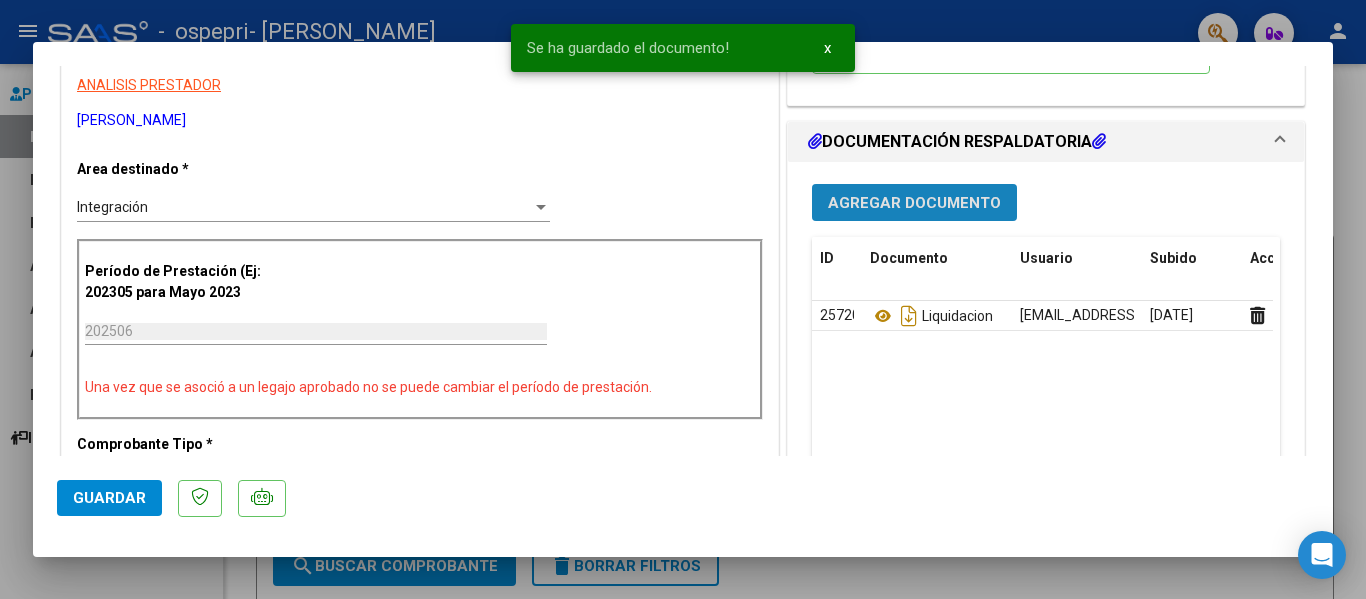 click on "Agregar Documento" at bounding box center [914, 203] 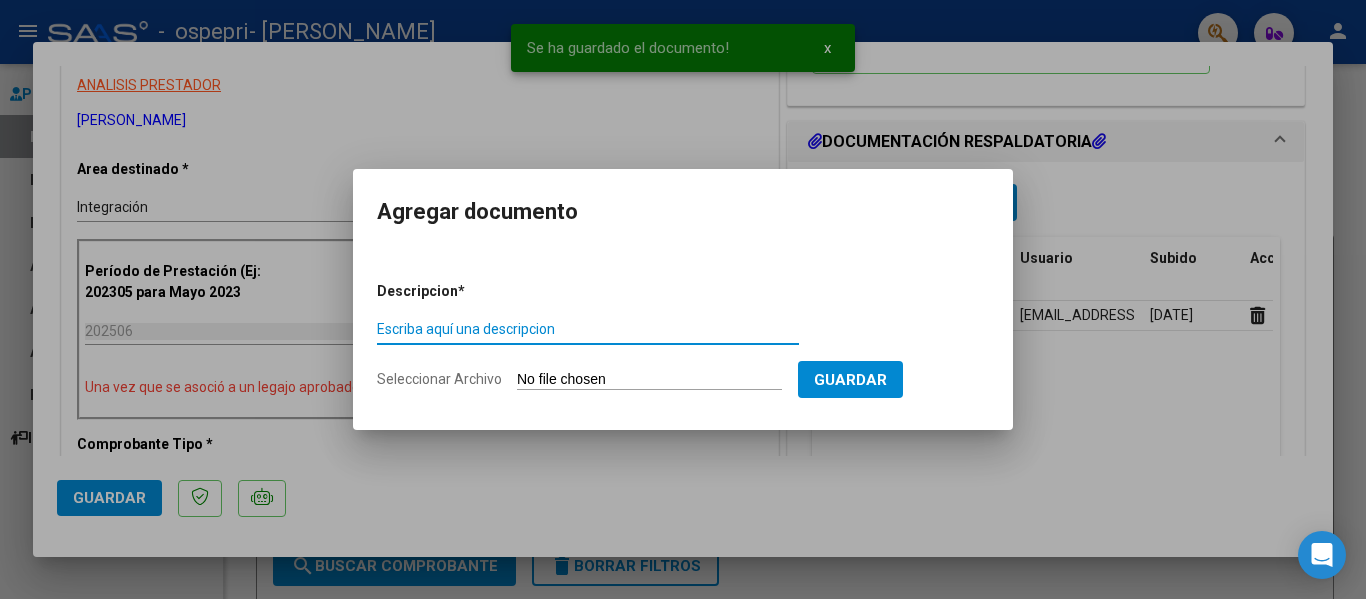 click on "Escriba aquí una descripcion" at bounding box center (588, 329) 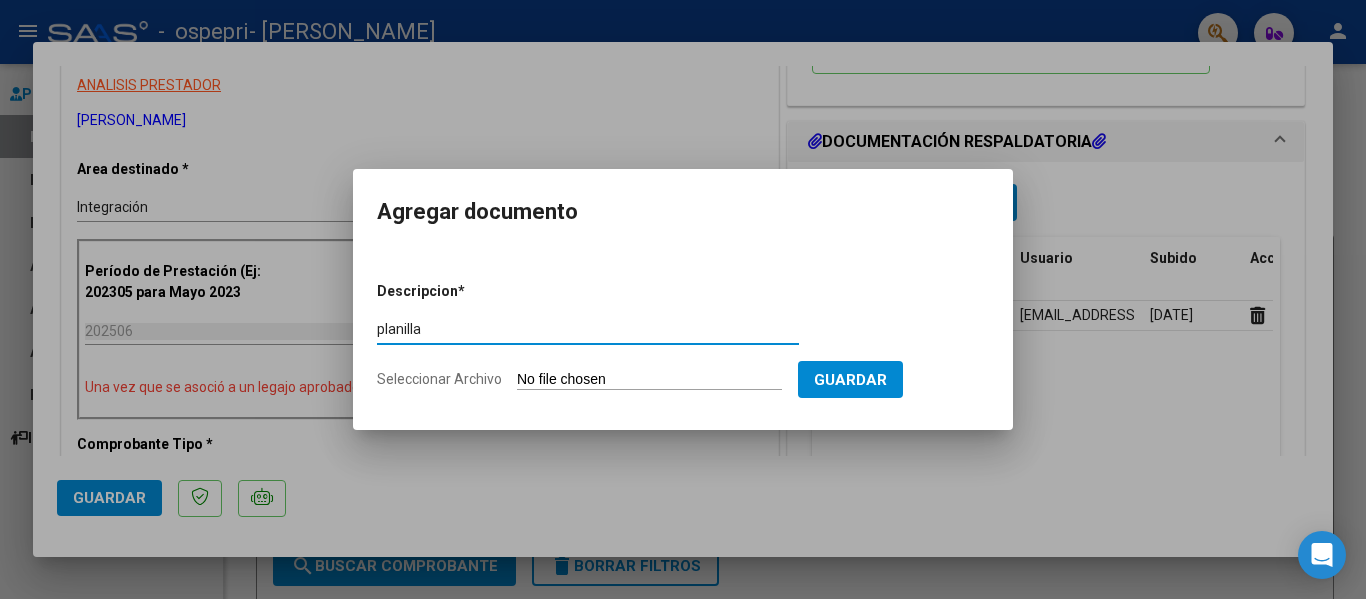 type on "planilla" 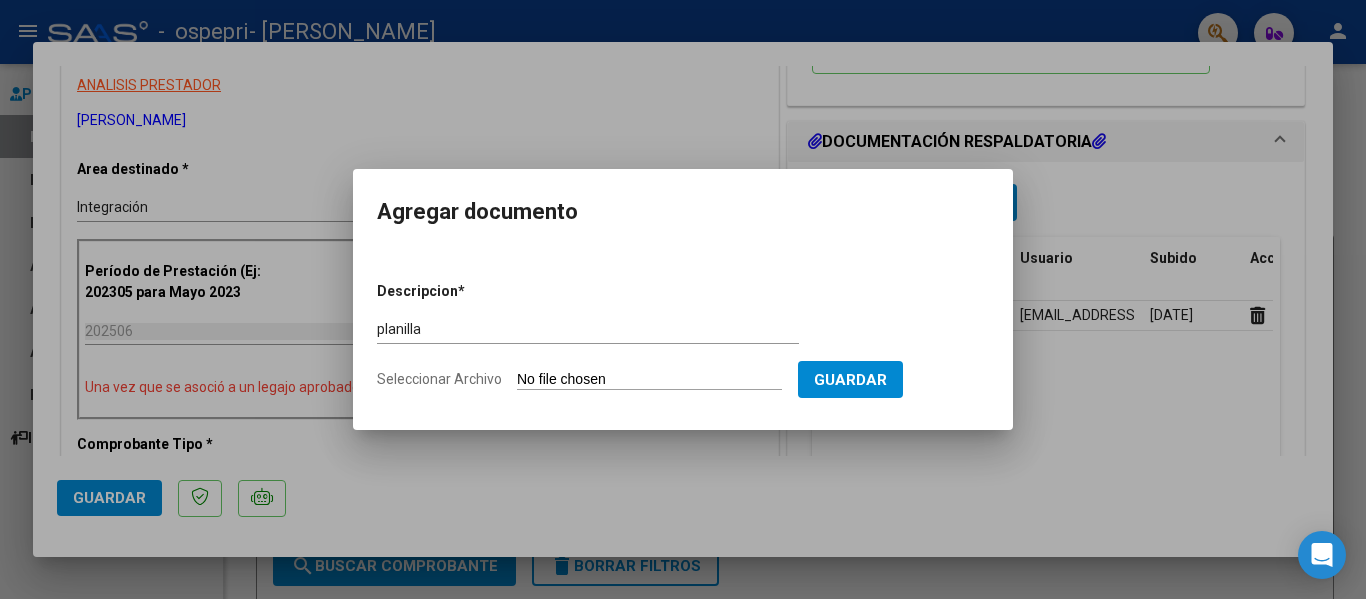 click on "Seleccionar Archivo" at bounding box center (649, 380) 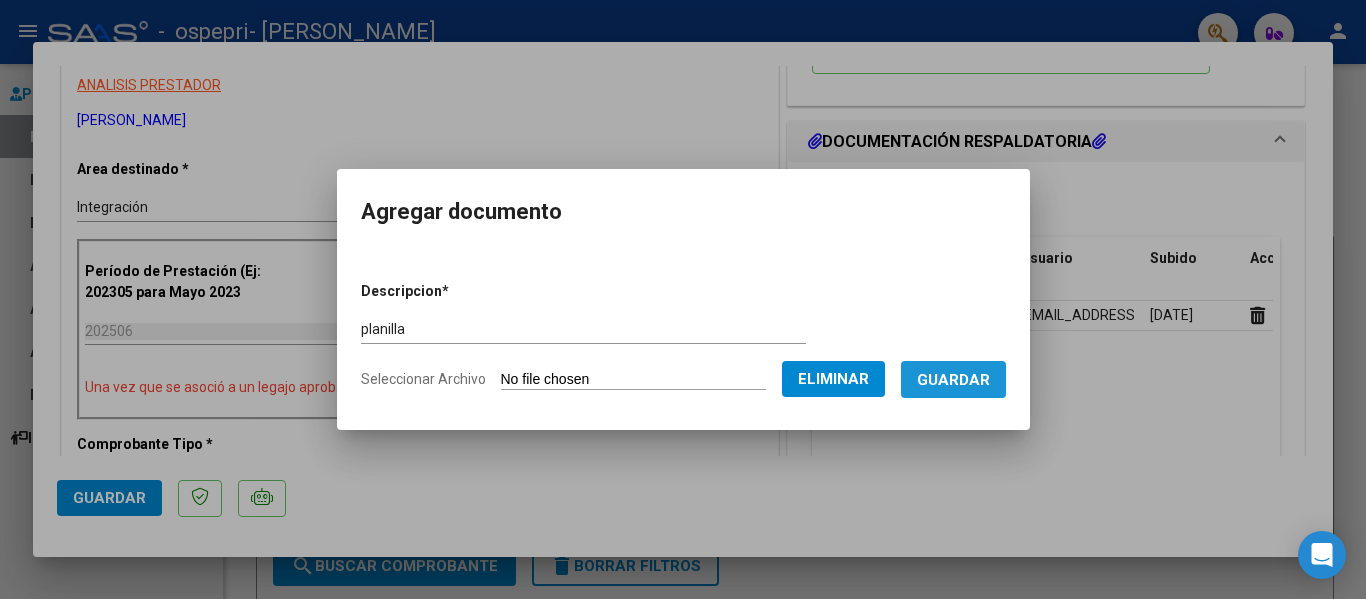 click on "Guardar" at bounding box center (953, 380) 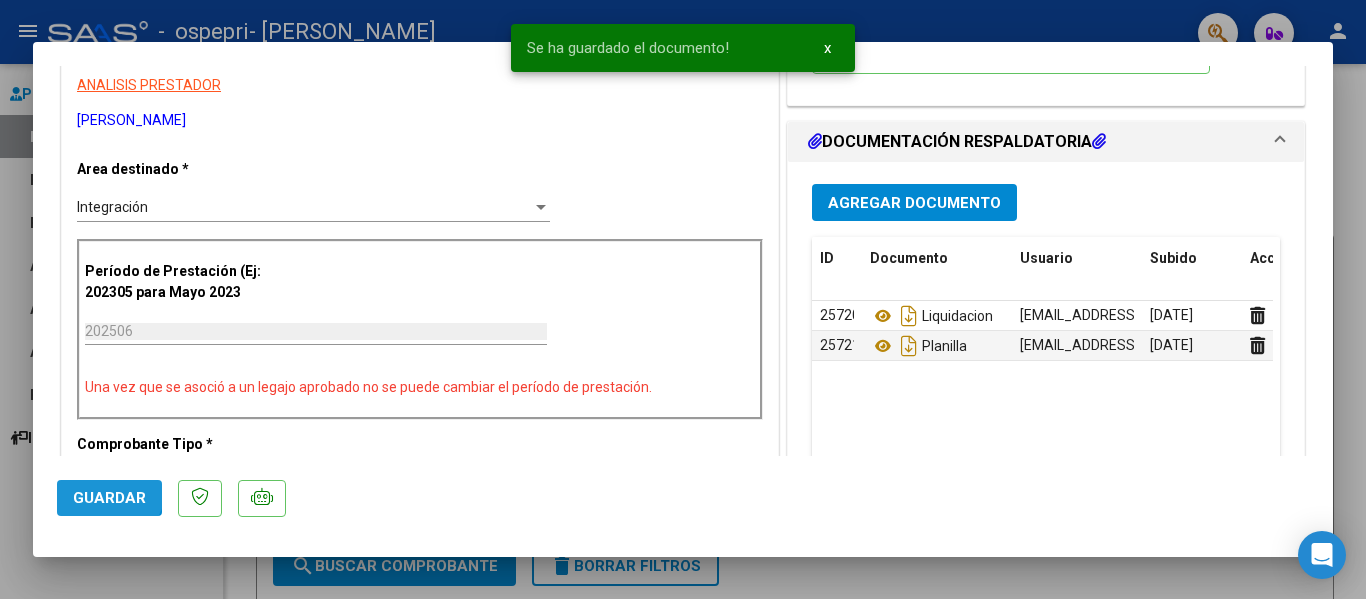 click on "Guardar" 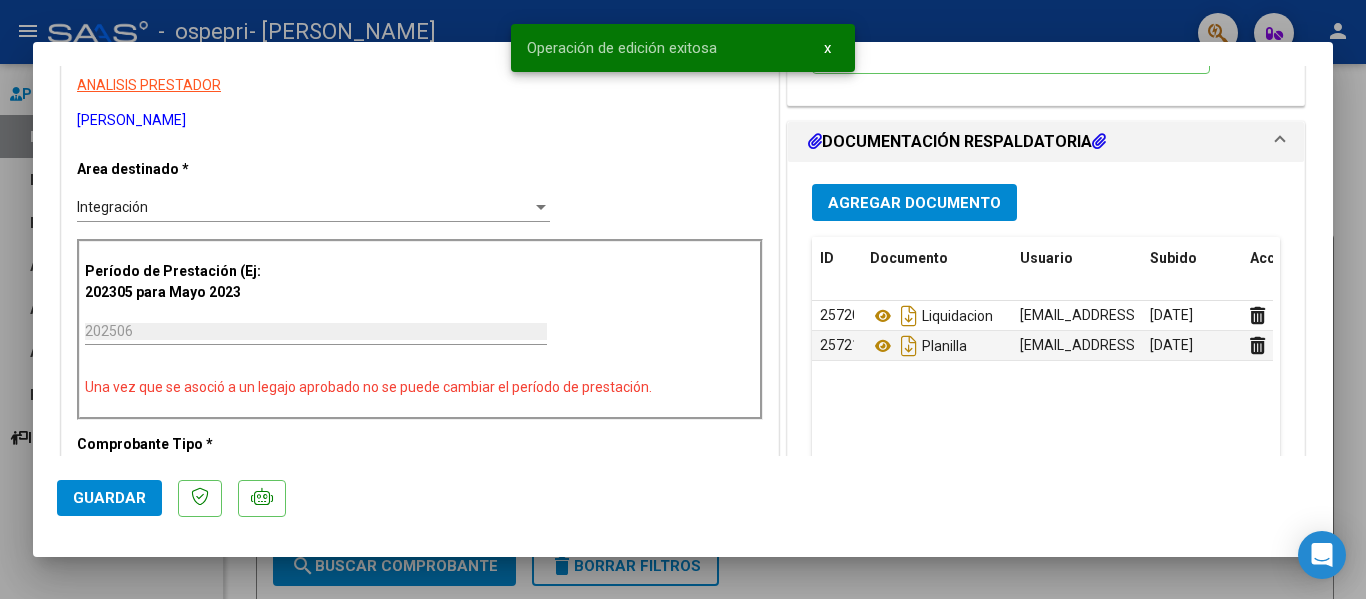 click at bounding box center [683, 299] 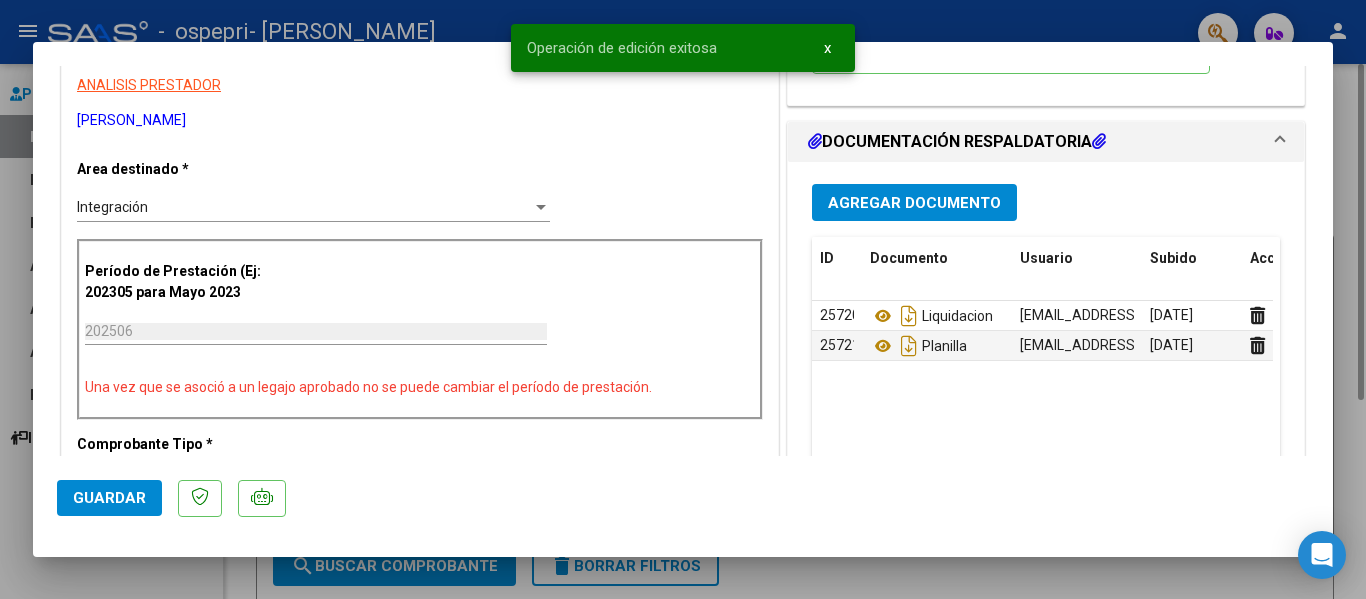 type 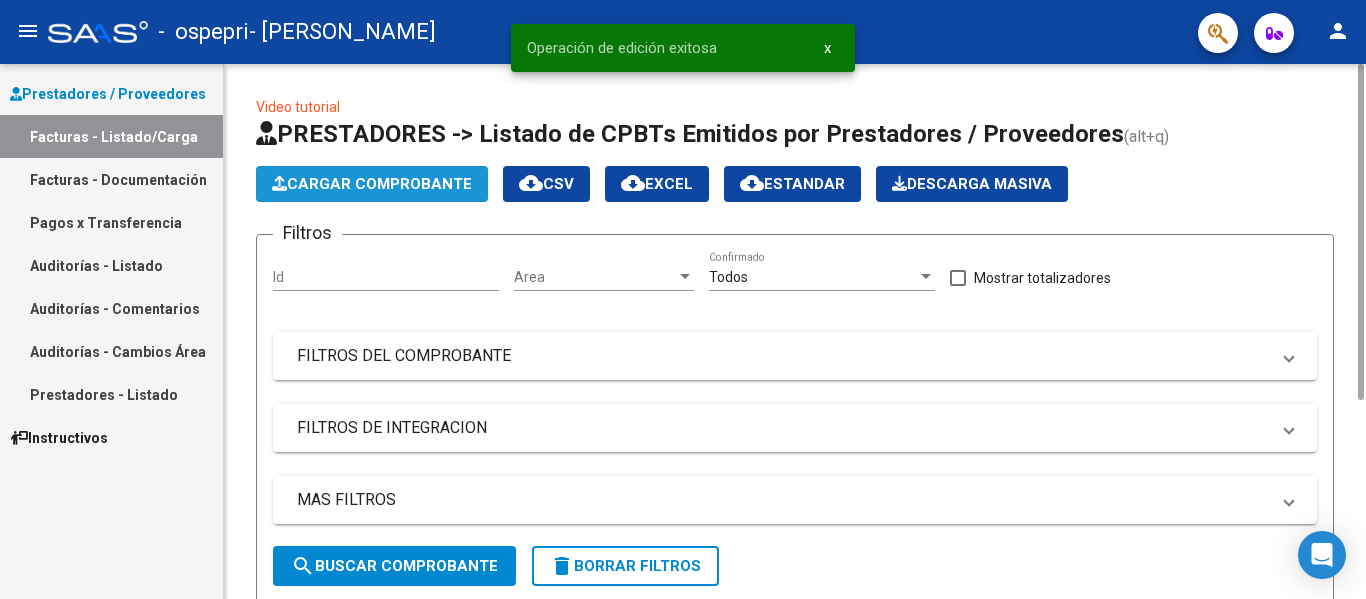click on "Cargar Comprobante" 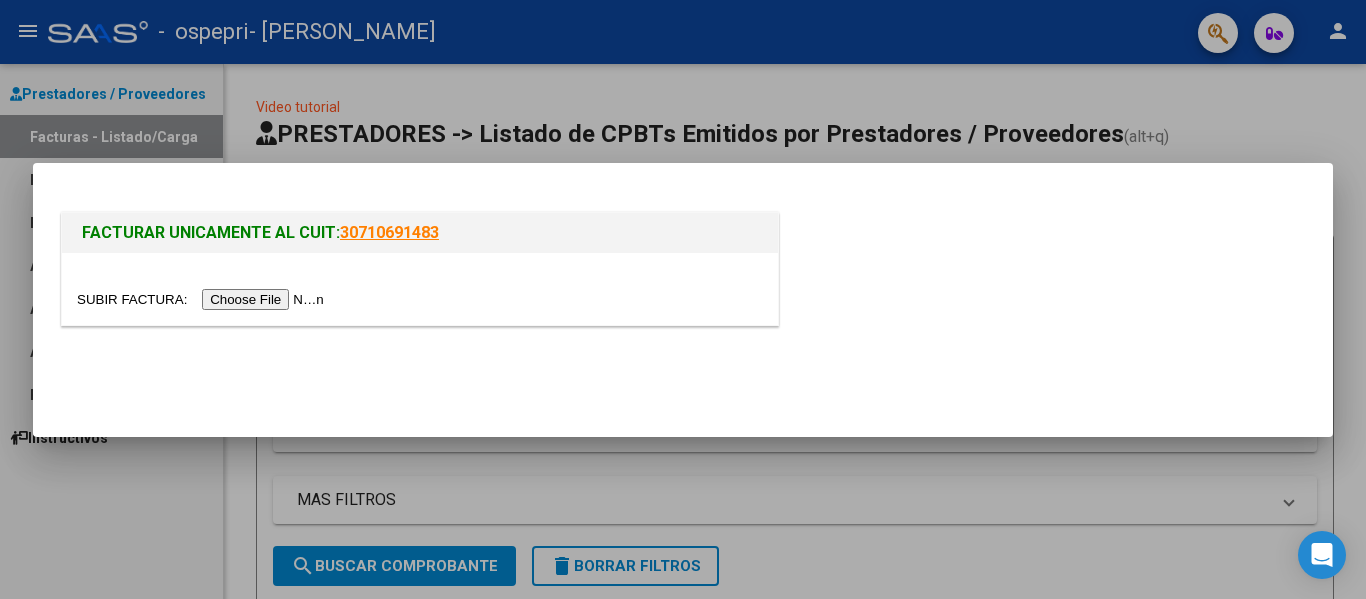 click at bounding box center (203, 299) 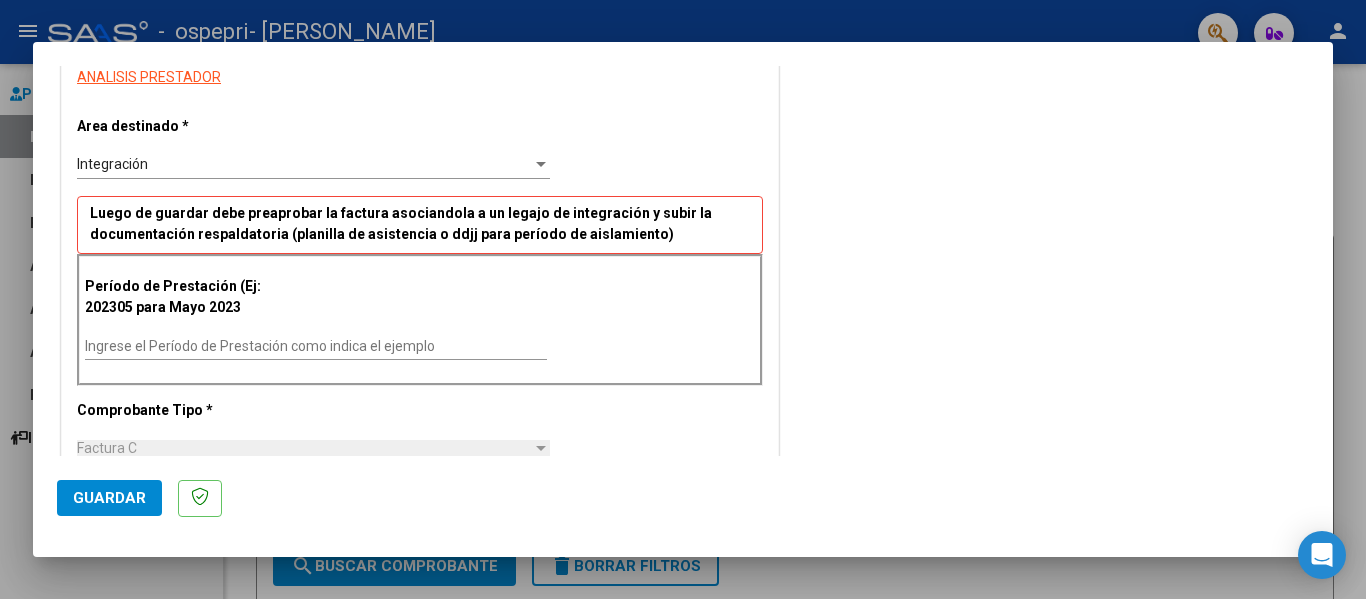 scroll, scrollTop: 400, scrollLeft: 0, axis: vertical 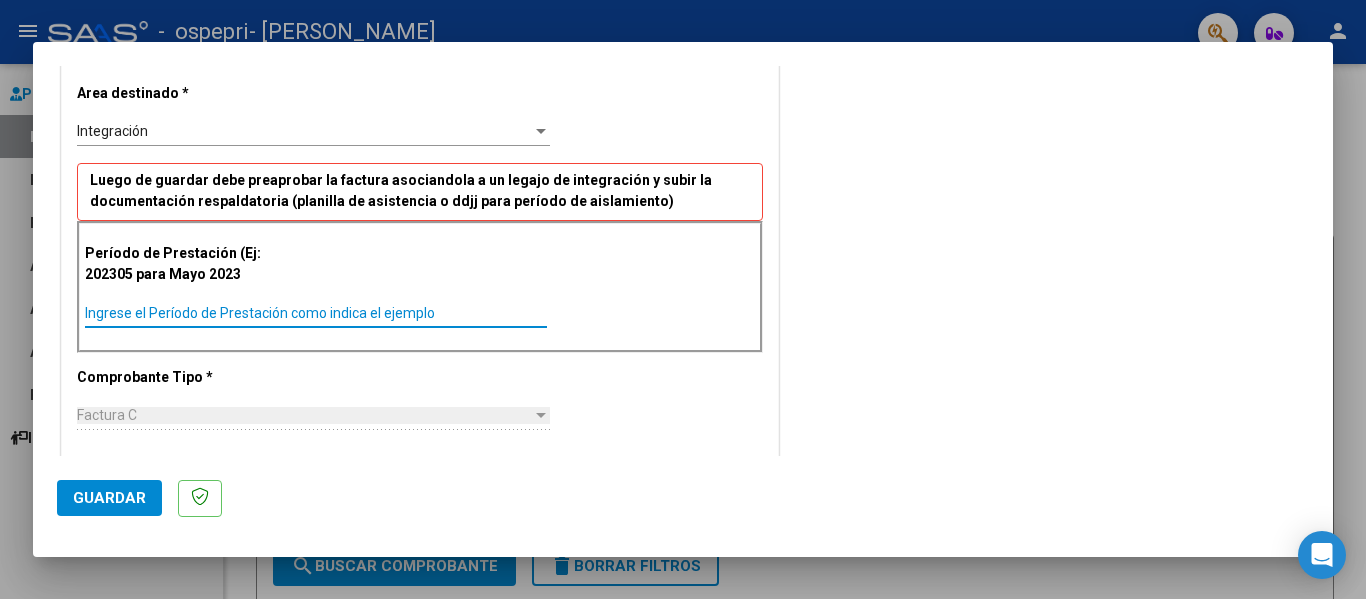 click on "Ingrese el Período de Prestación como indica el ejemplo" at bounding box center [316, 313] 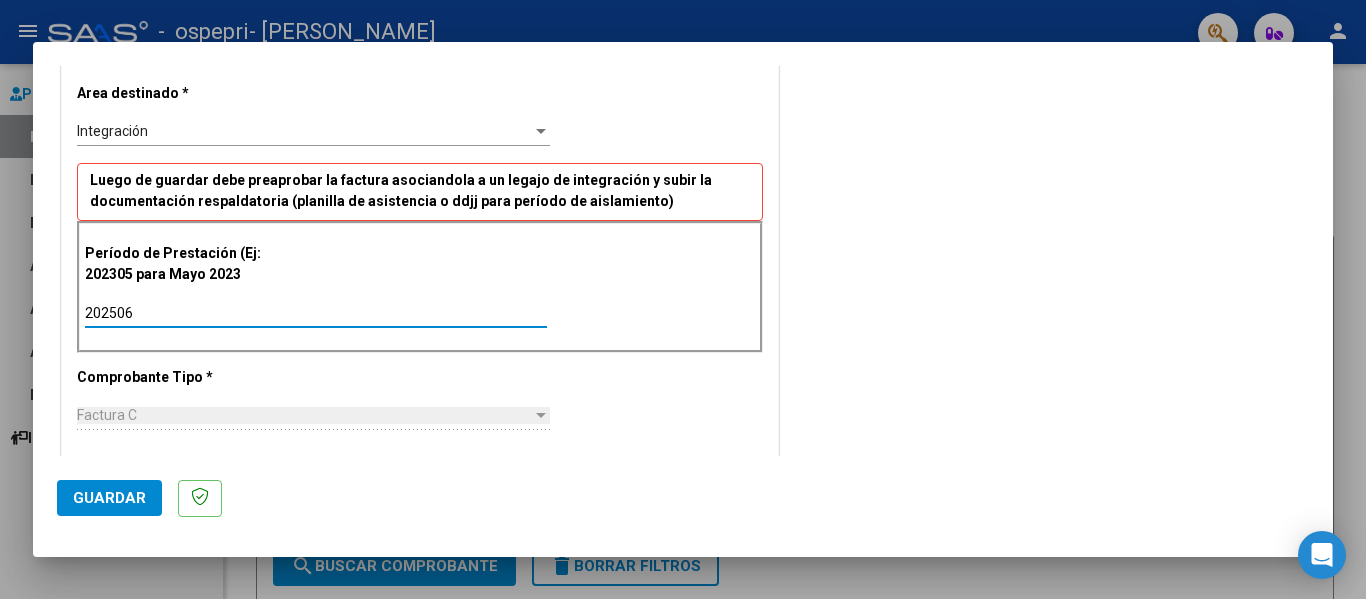 type on "202506" 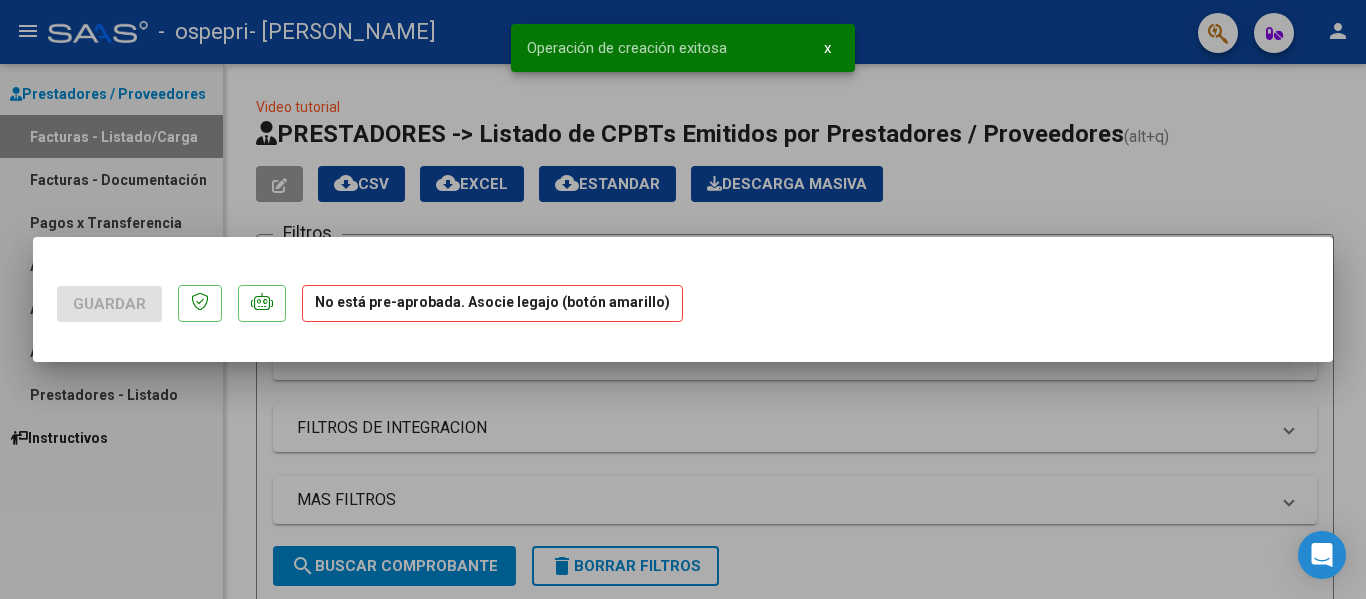 scroll, scrollTop: 0, scrollLeft: 0, axis: both 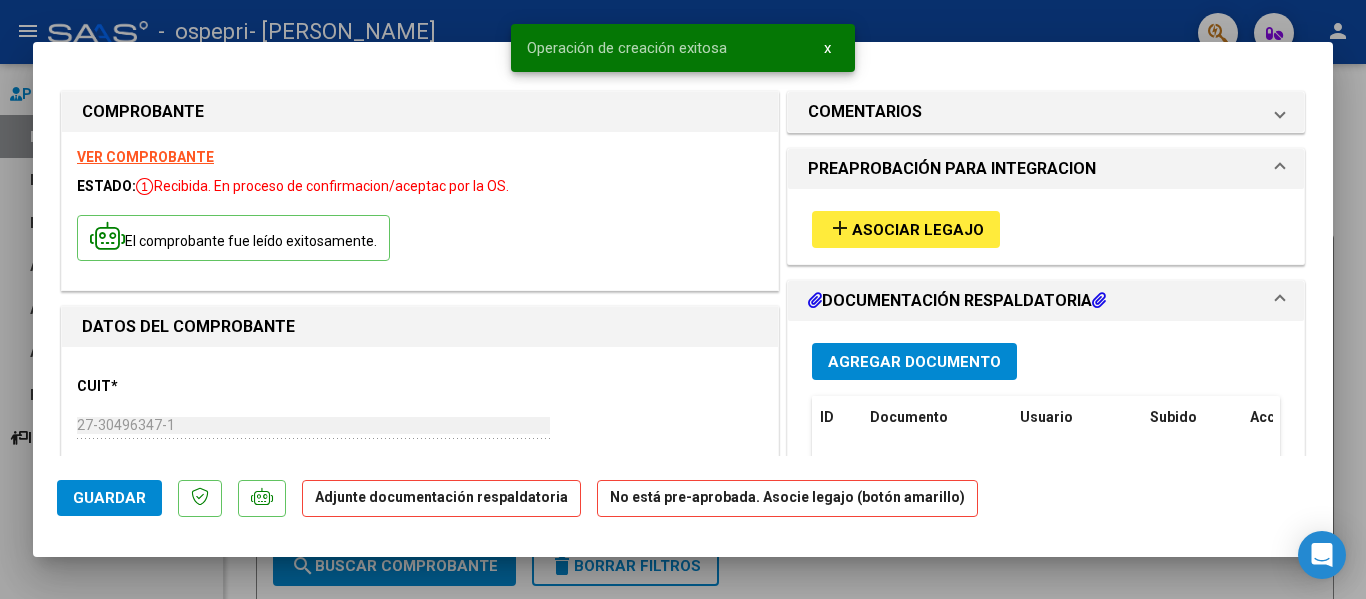click on "Asociar Legajo" at bounding box center (918, 230) 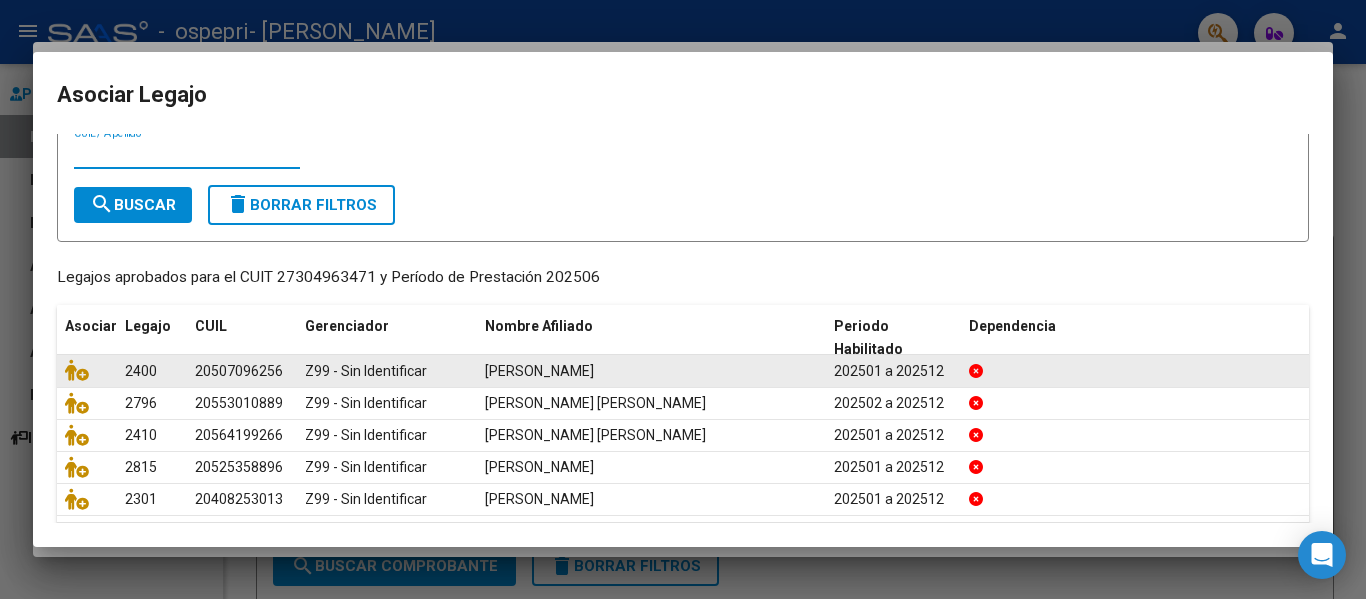 scroll, scrollTop: 100, scrollLeft: 0, axis: vertical 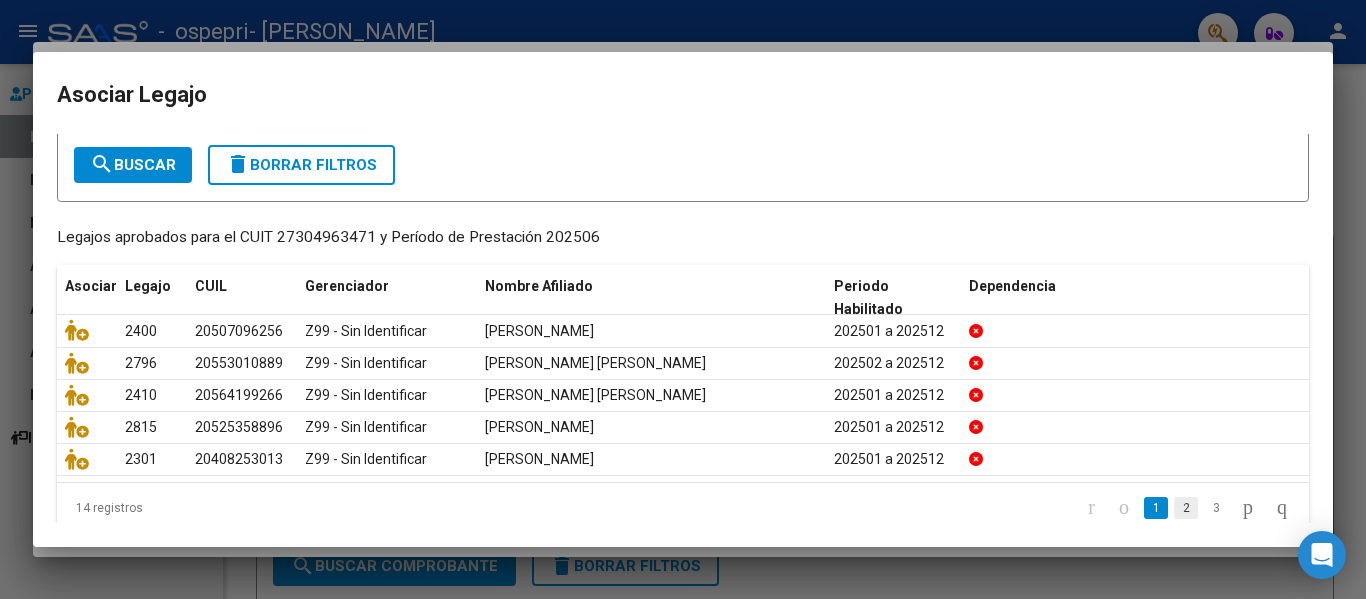 click on "2" 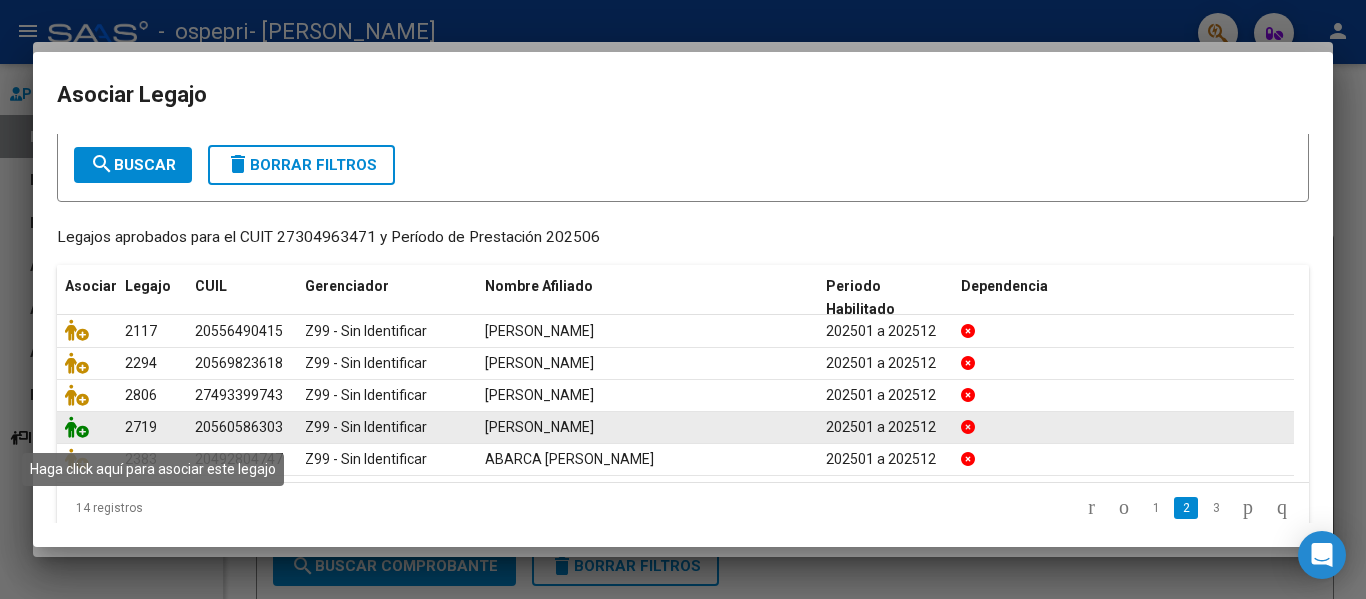 click 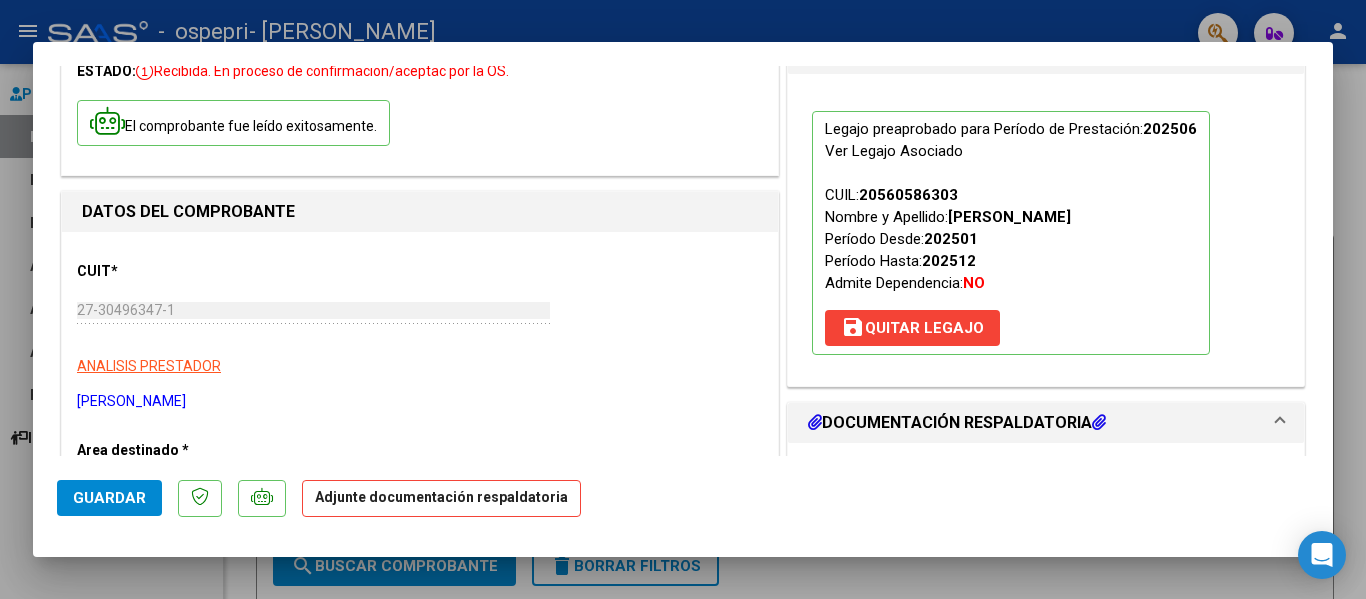 scroll, scrollTop: 300, scrollLeft: 0, axis: vertical 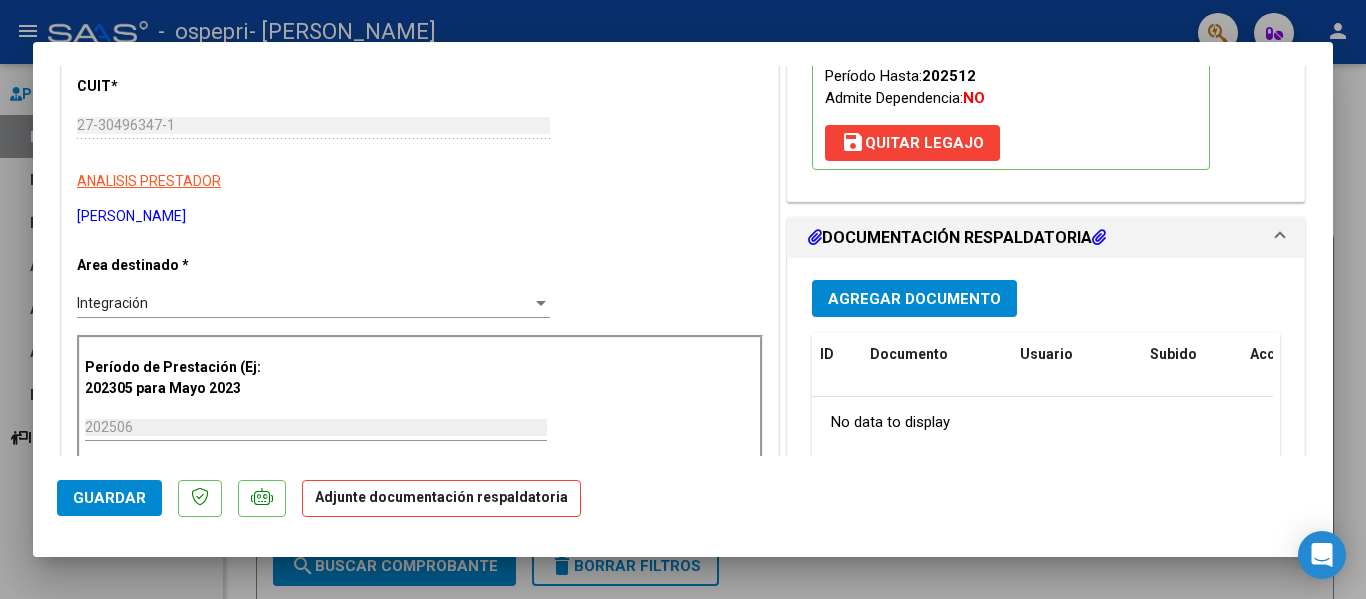 click on "Agregar Documento" at bounding box center [914, 299] 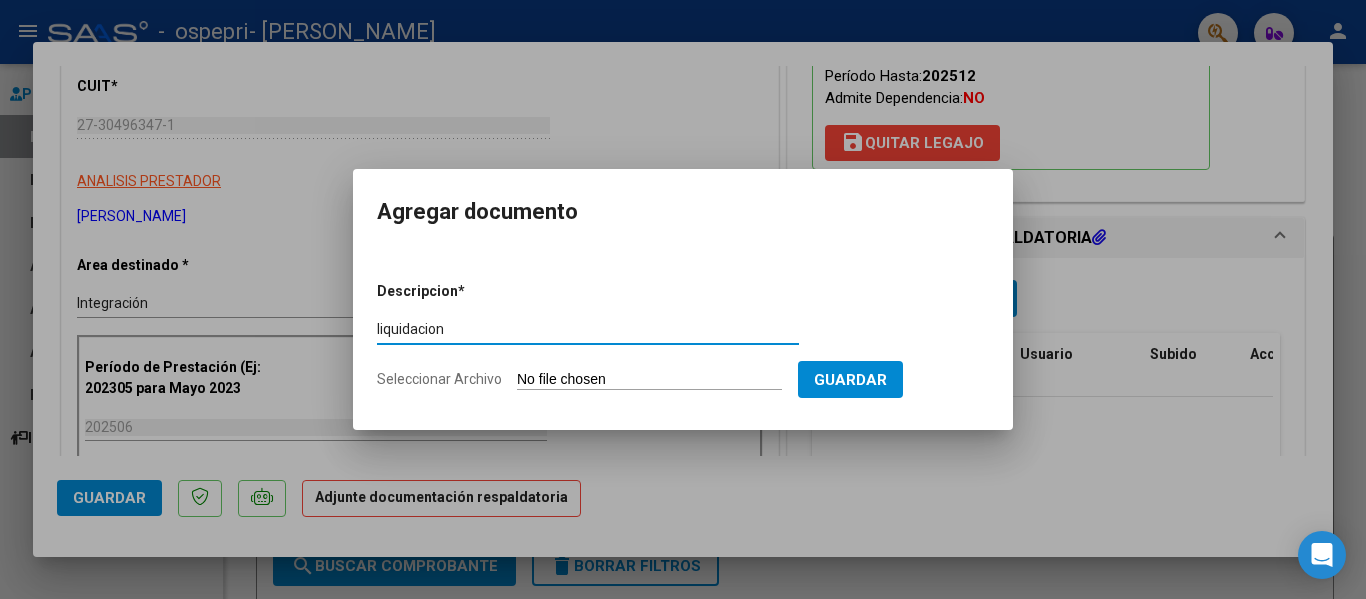 type on "liquidacion" 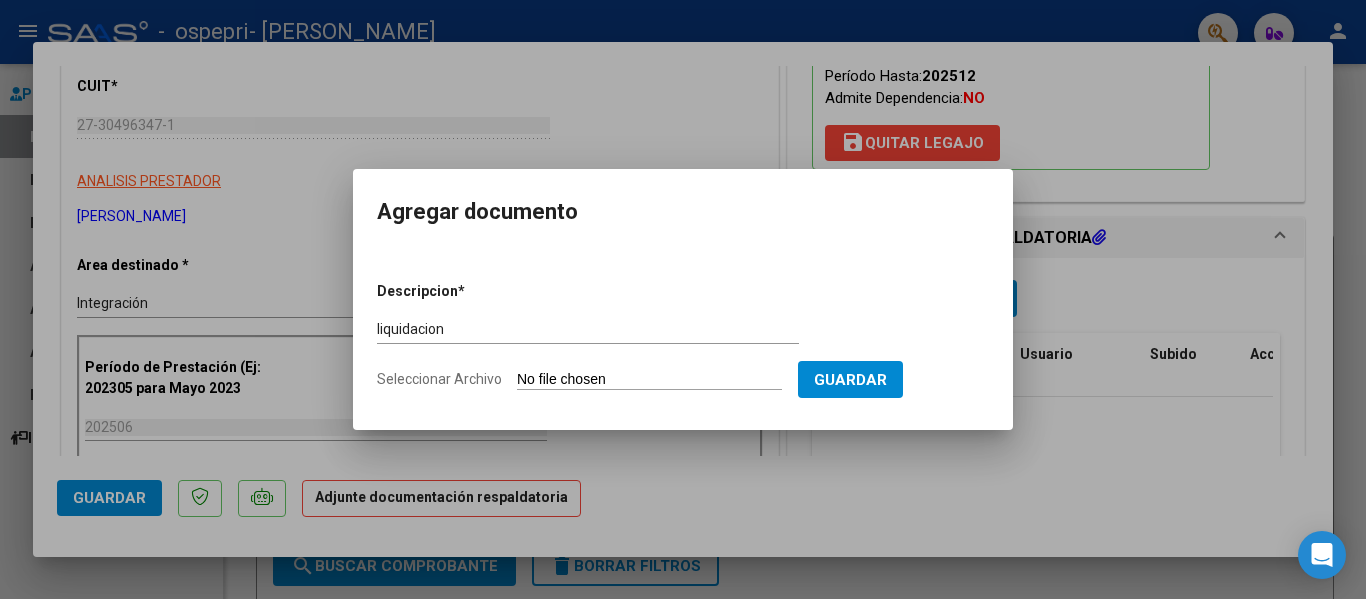 click on "Seleccionar Archivo" at bounding box center [649, 380] 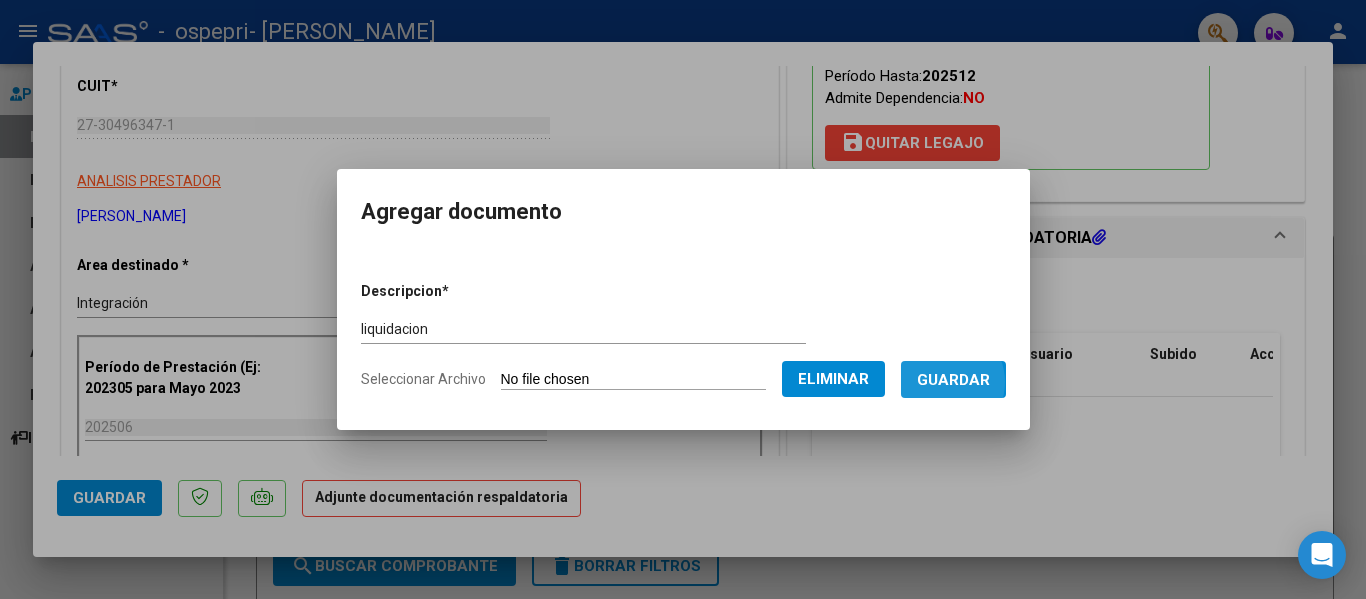 click on "Guardar" at bounding box center (953, 380) 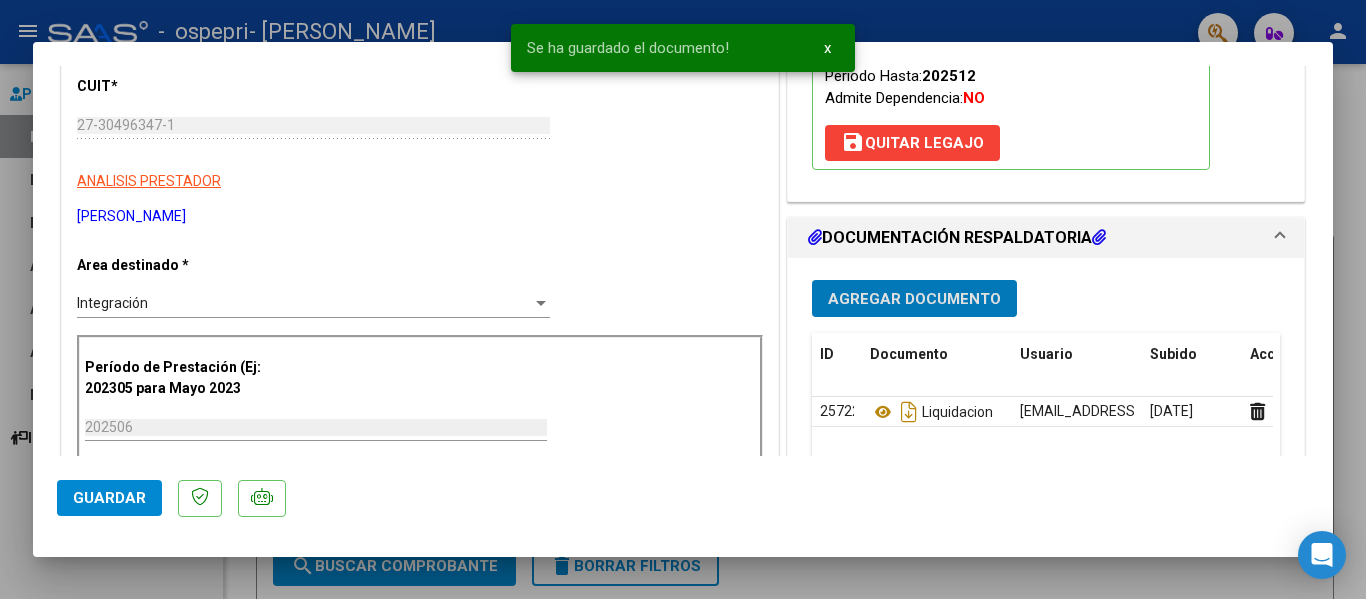 click on "Agregar Documento" at bounding box center [914, 299] 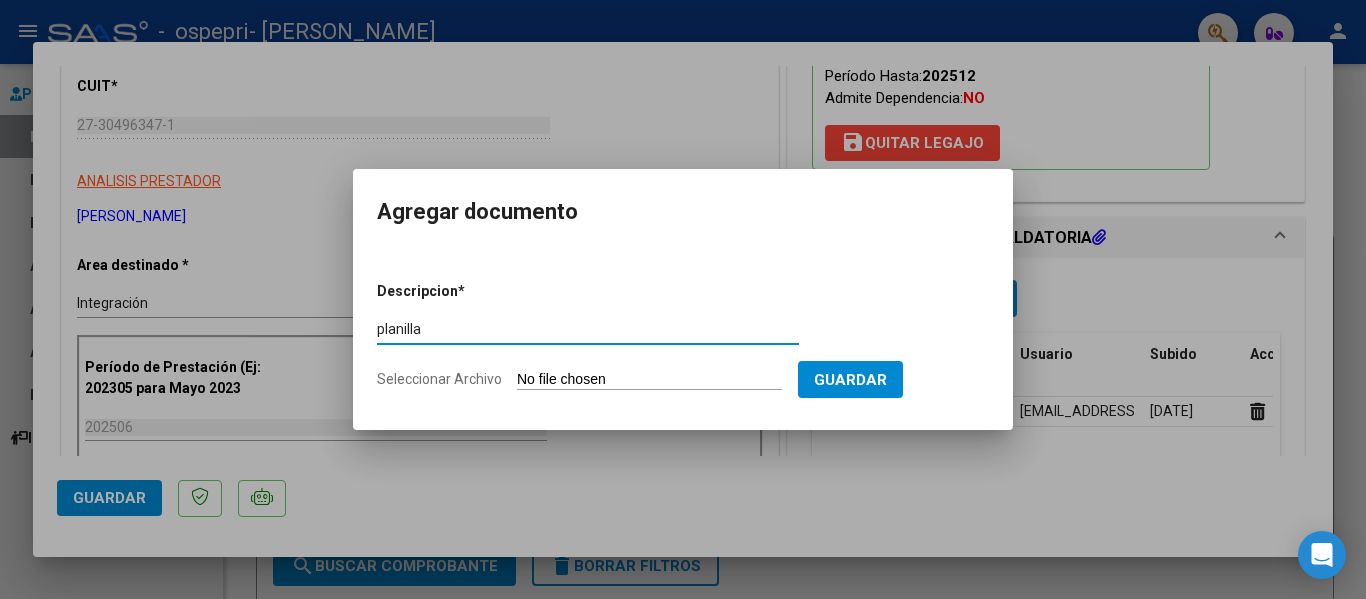 type on "planilla" 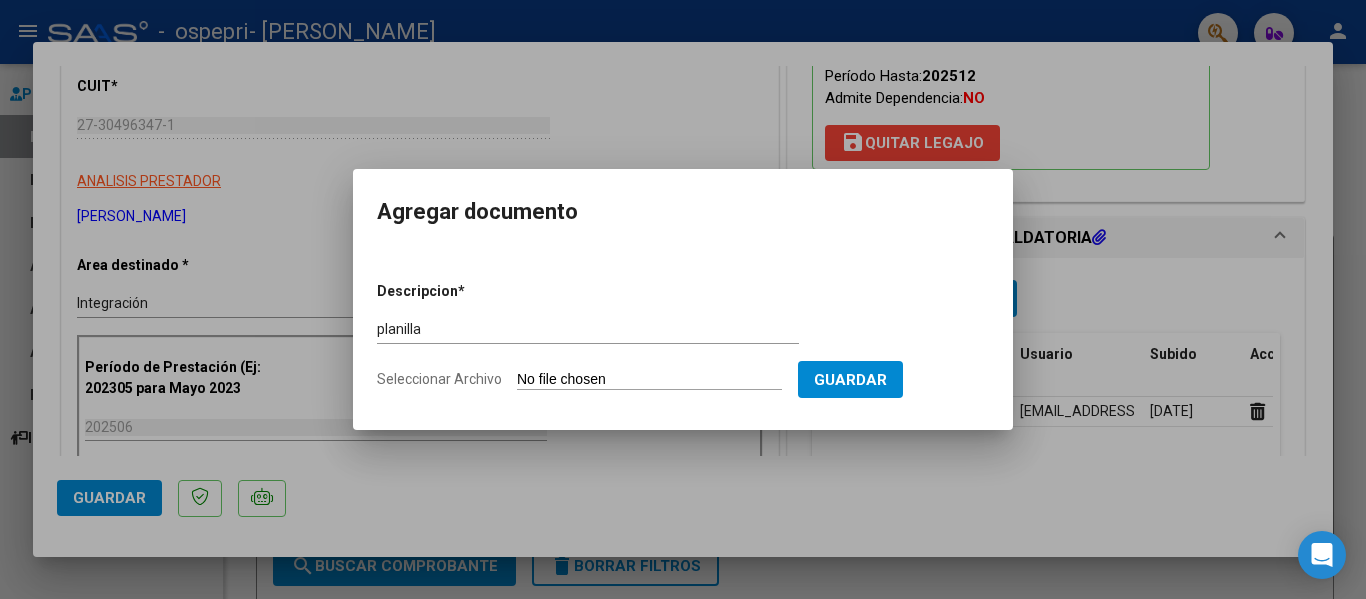 click on "Seleccionar Archivo" at bounding box center [649, 380] 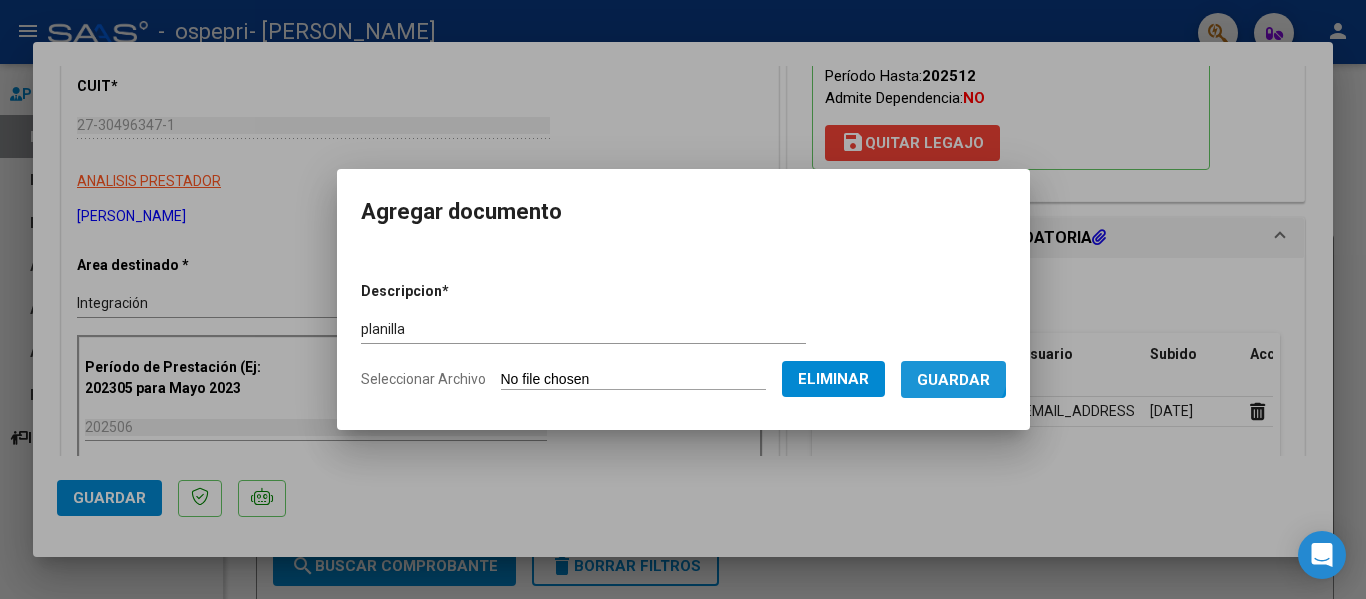click on "Guardar" at bounding box center [953, 380] 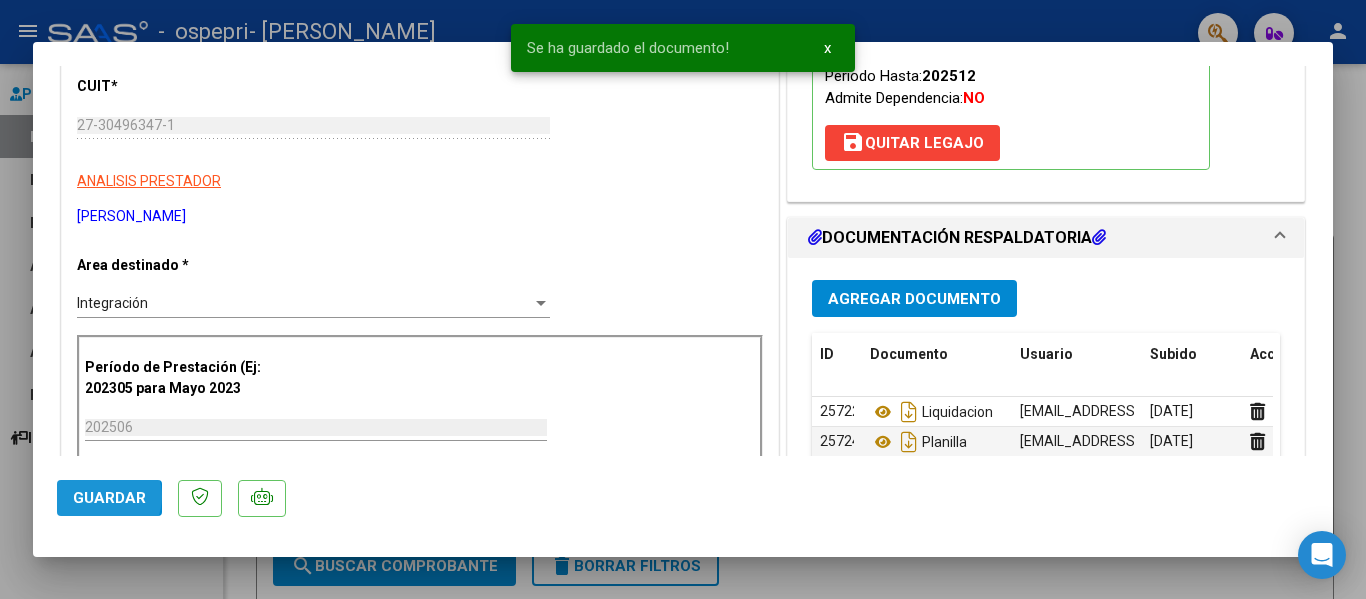 click on "Guardar" 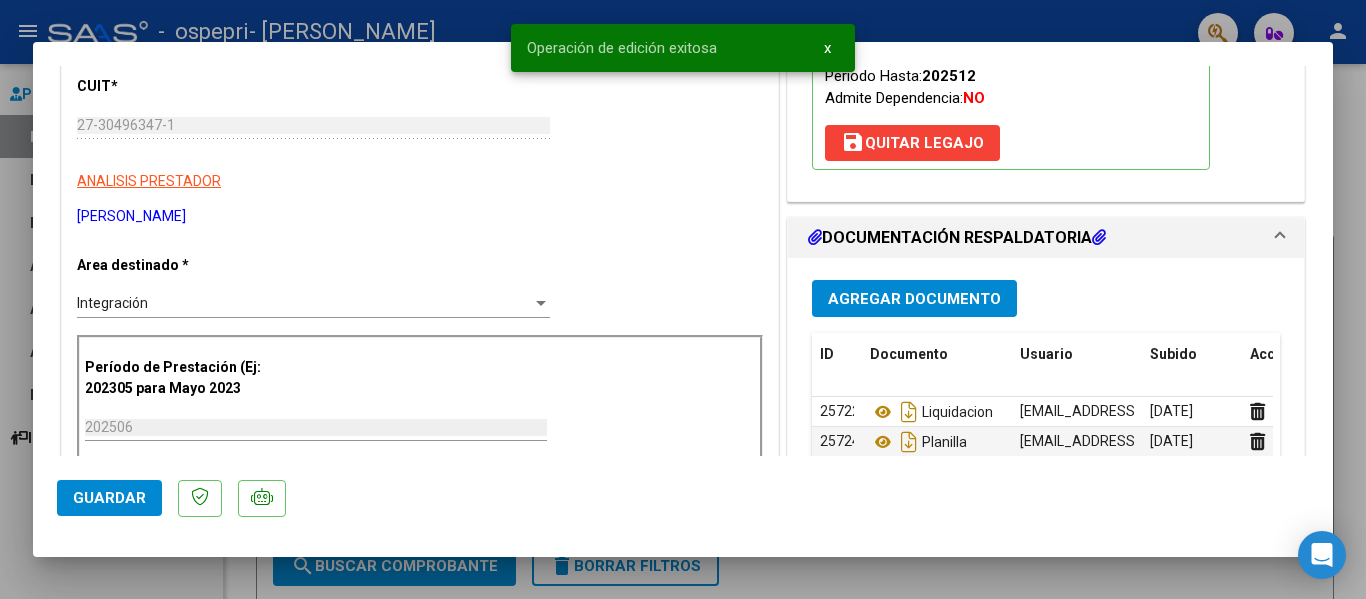 click at bounding box center (683, 299) 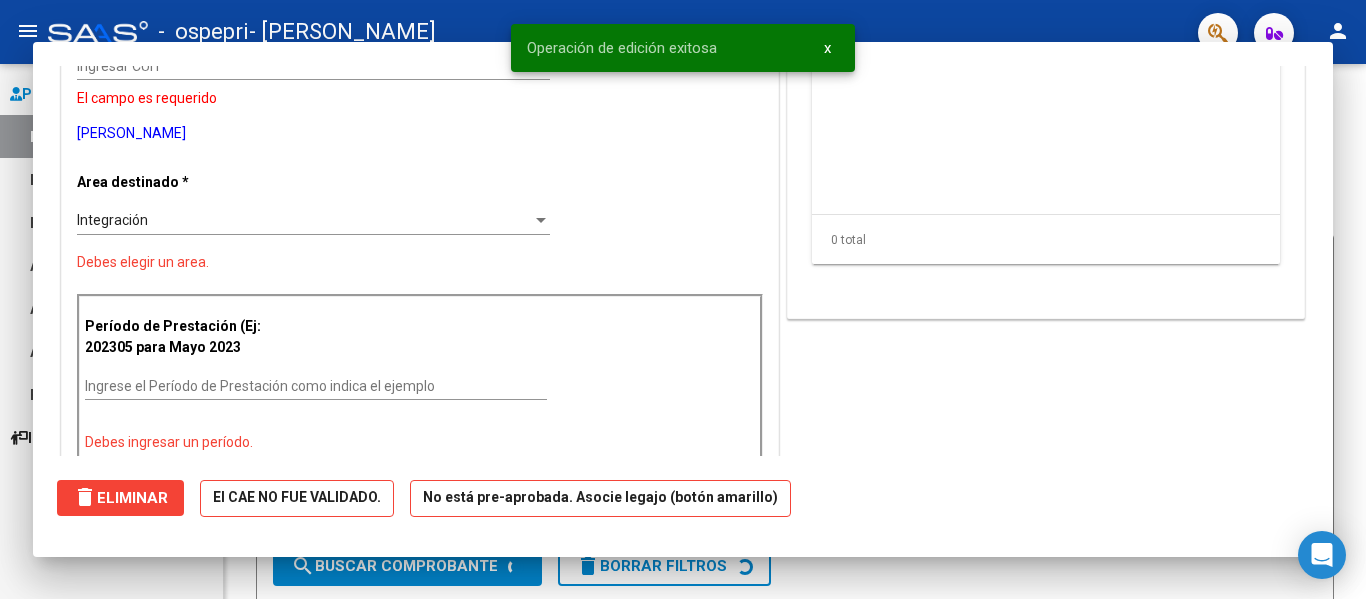 scroll, scrollTop: 241, scrollLeft: 0, axis: vertical 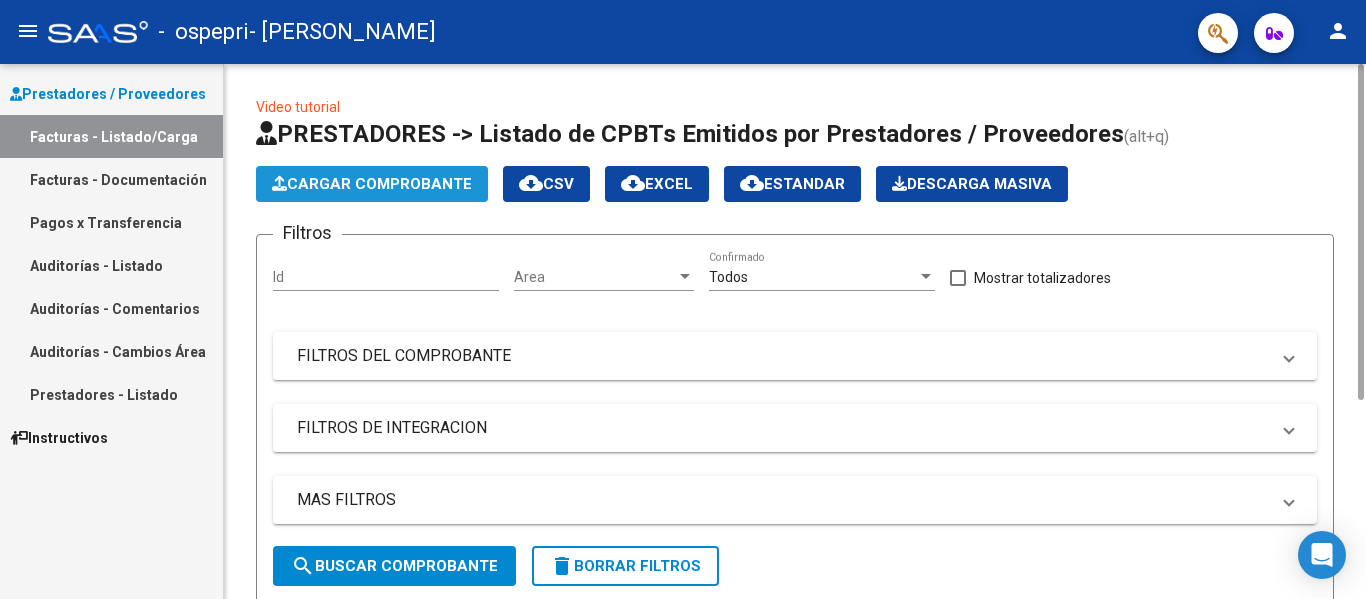 click on "Cargar Comprobante" 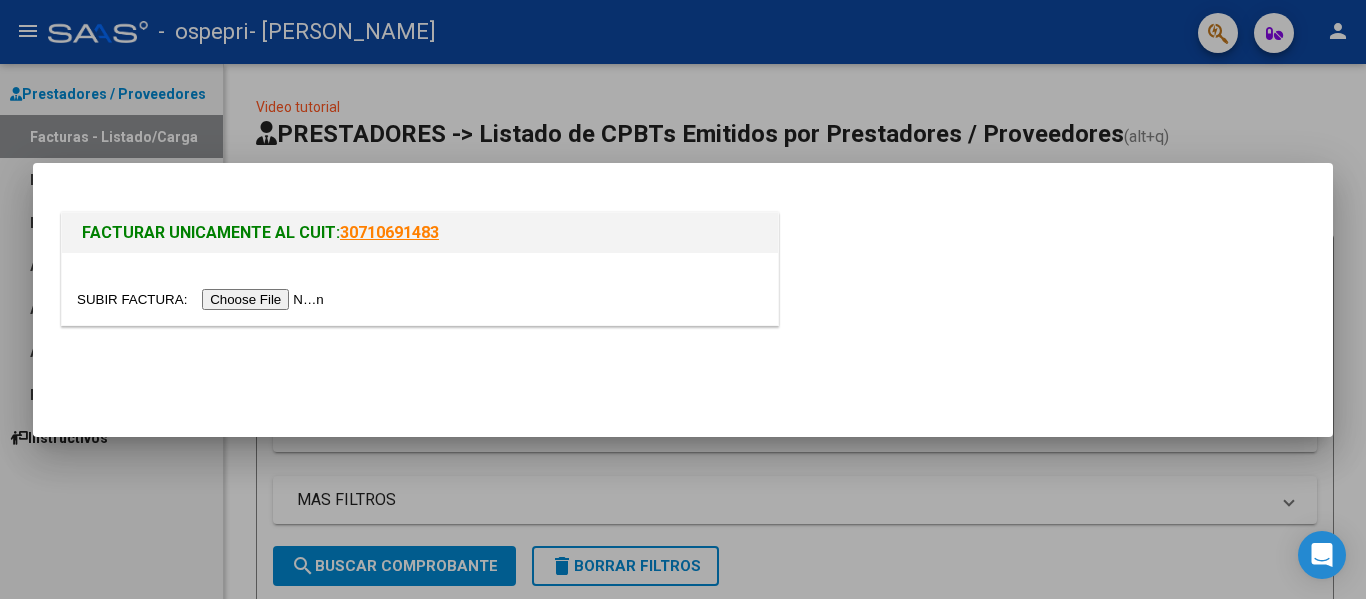 click at bounding box center [203, 299] 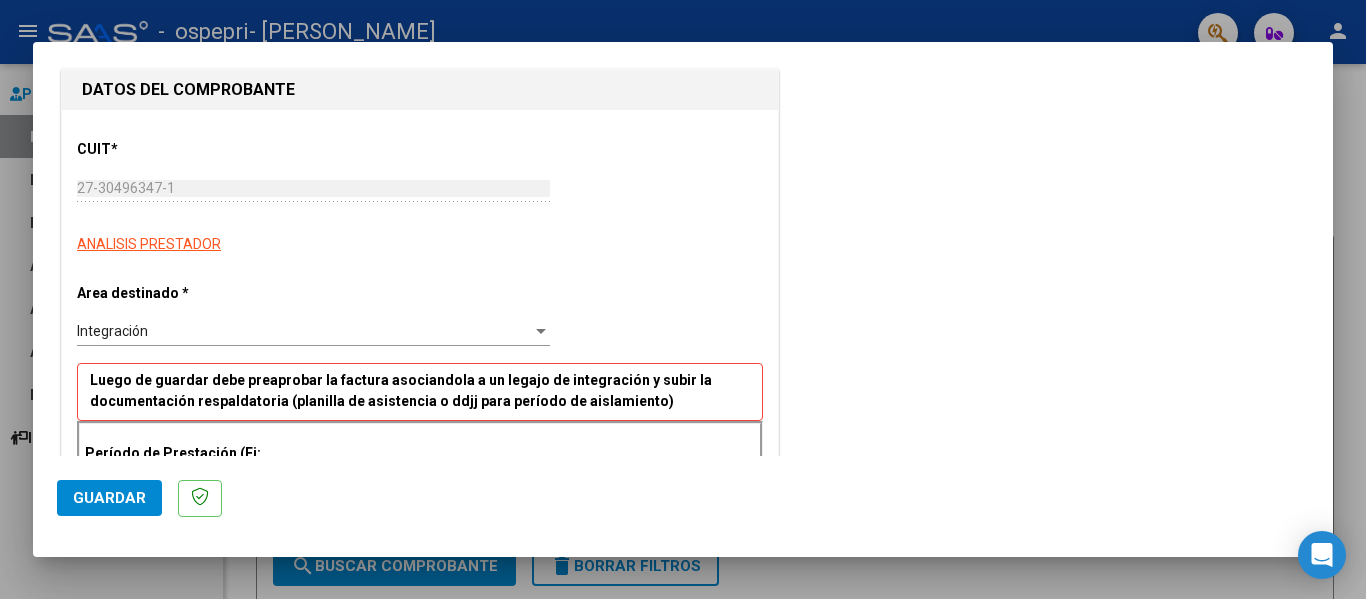 scroll, scrollTop: 400, scrollLeft: 0, axis: vertical 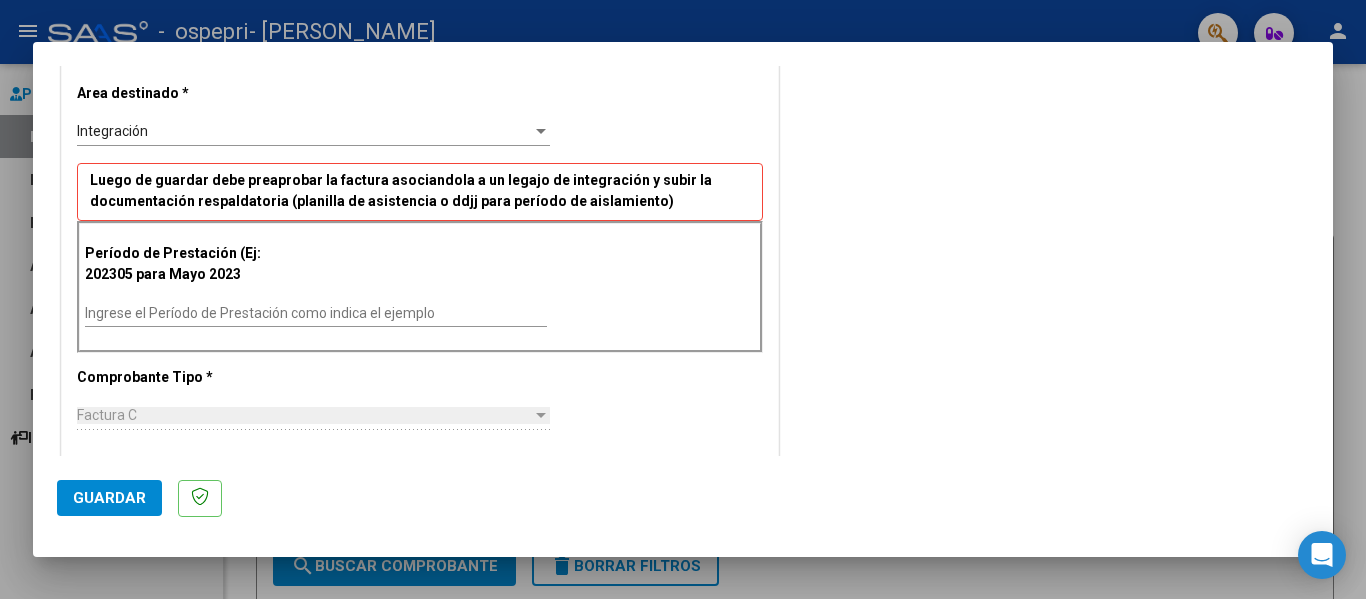 click on "Ingrese el Período de Prestación como indica el ejemplo" at bounding box center (316, 313) 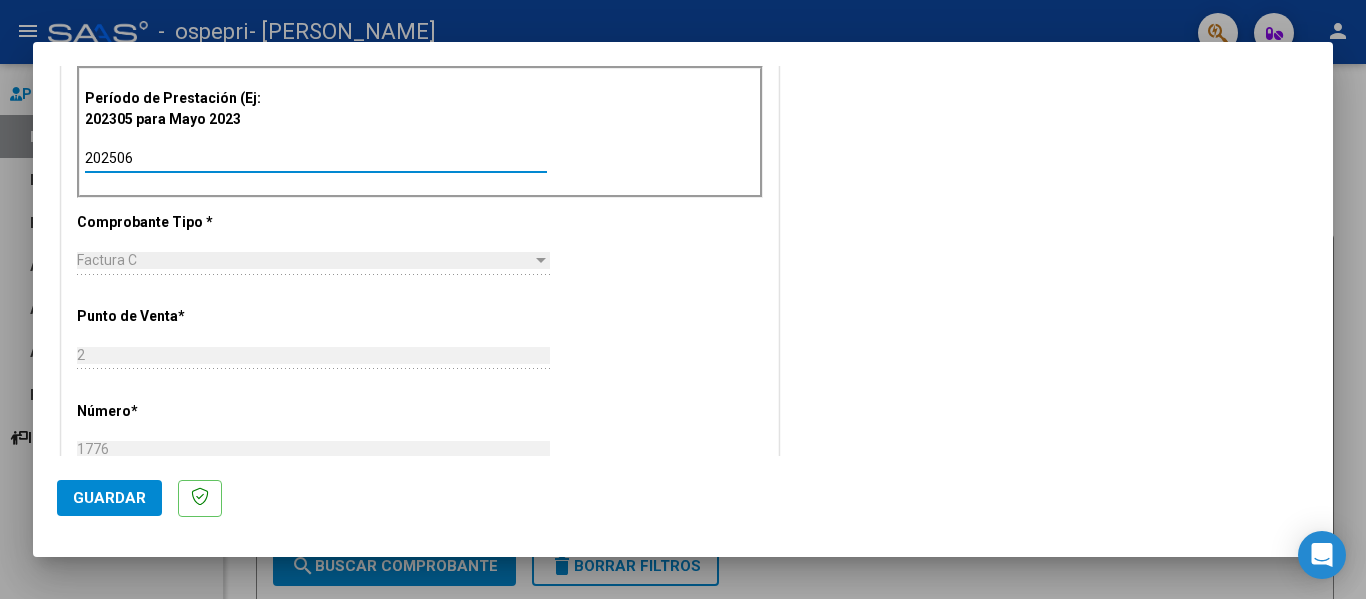 scroll, scrollTop: 600, scrollLeft: 0, axis: vertical 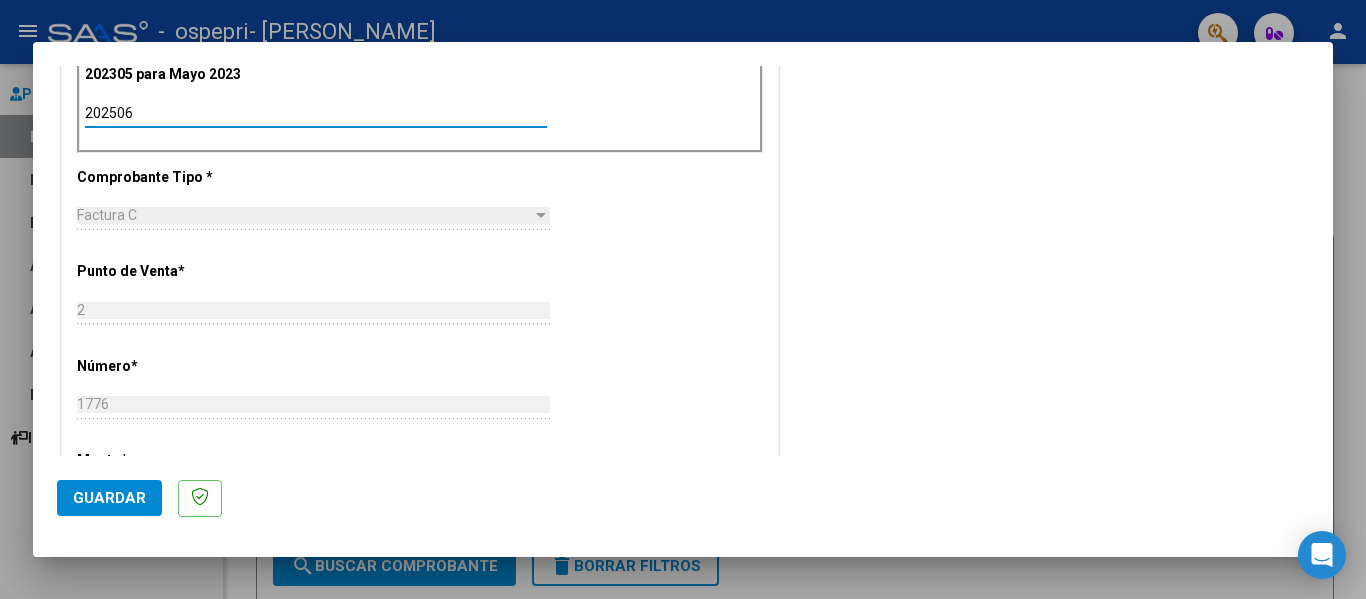 type on "202506" 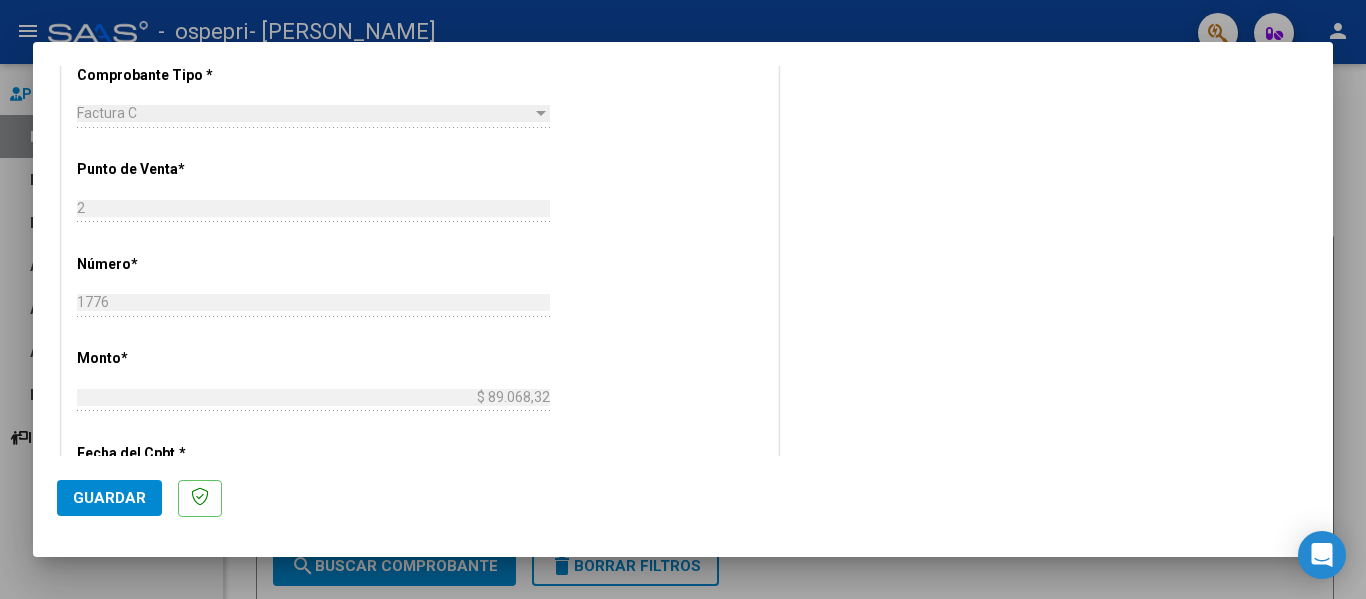 scroll, scrollTop: 900, scrollLeft: 0, axis: vertical 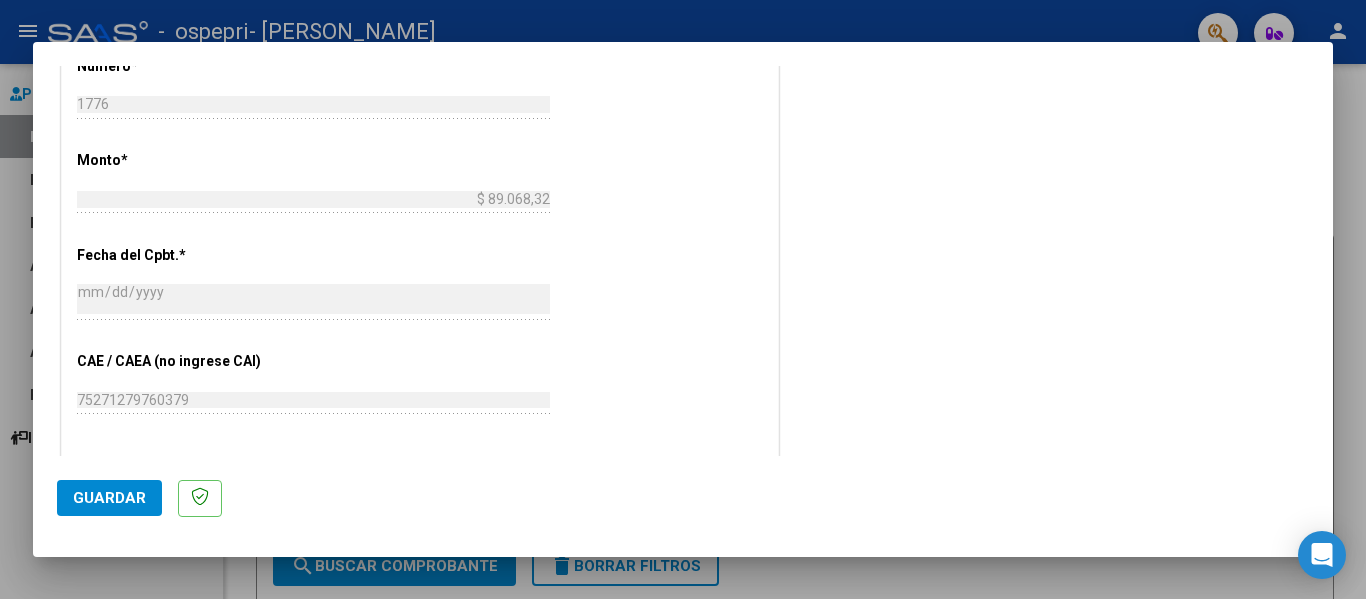 click on "Guardar" 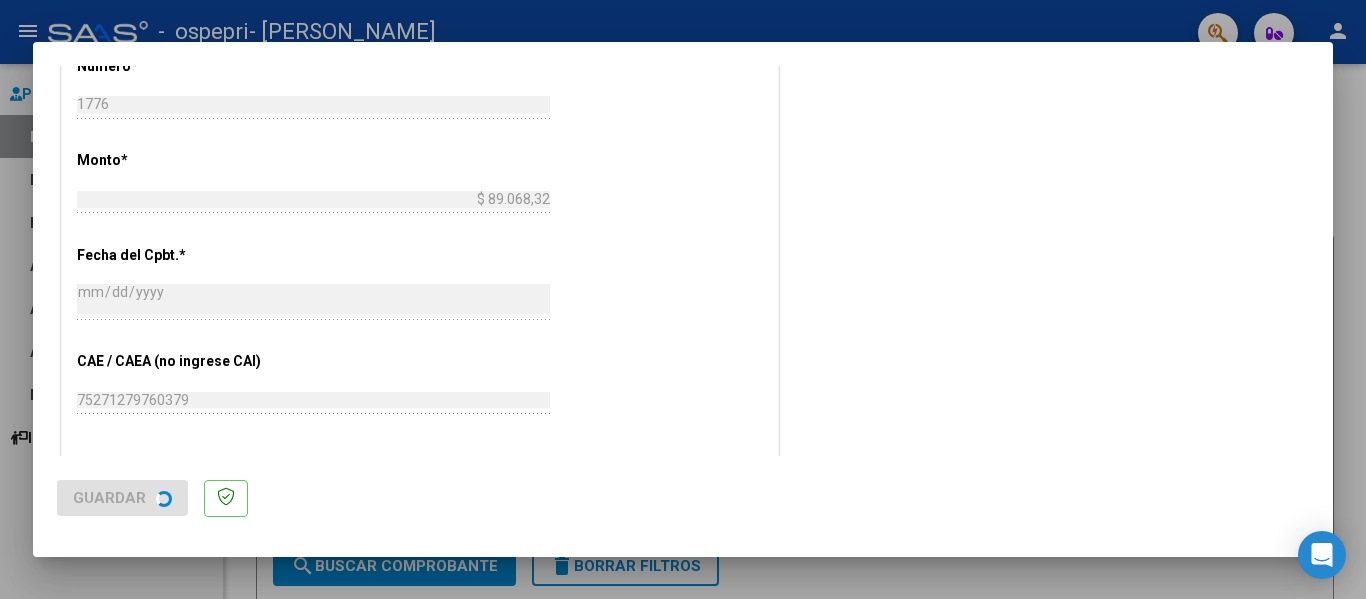 scroll, scrollTop: 0, scrollLeft: 0, axis: both 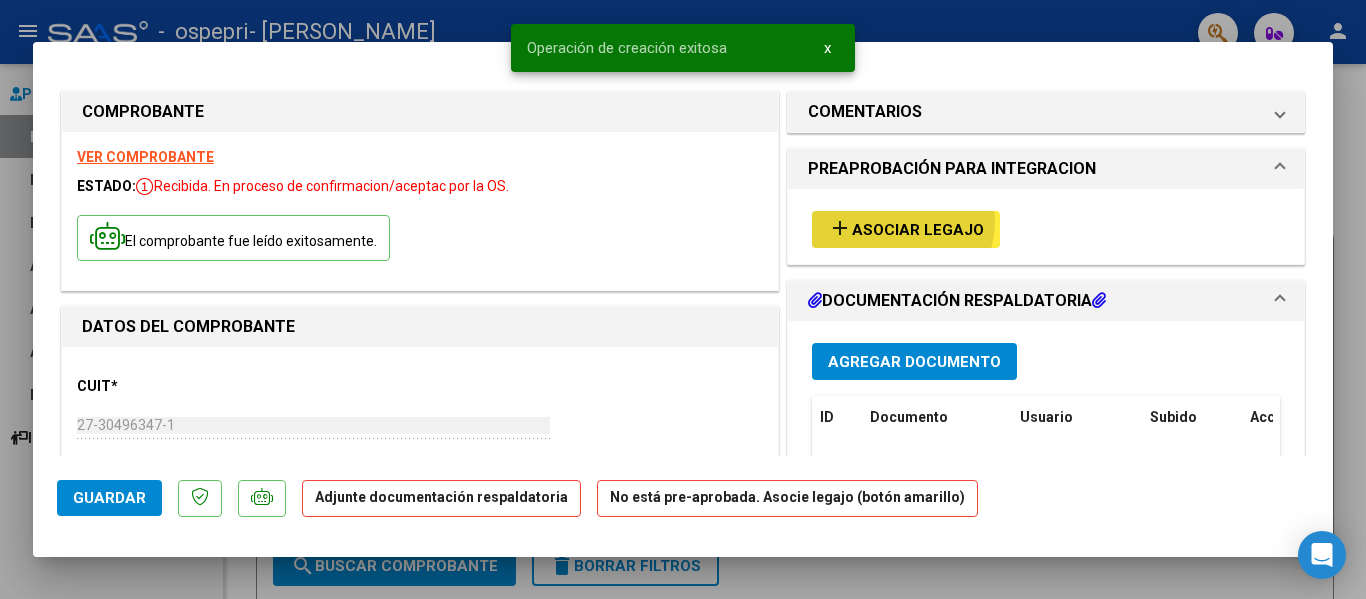 click on "Asociar Legajo" at bounding box center [918, 230] 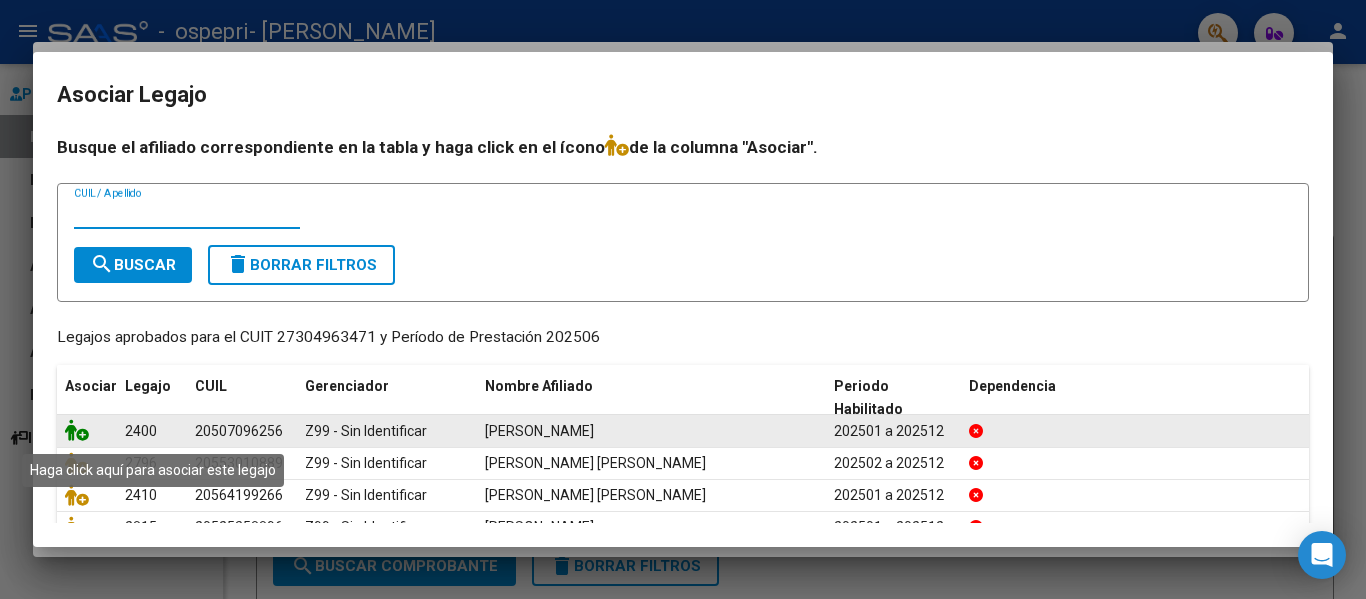 click 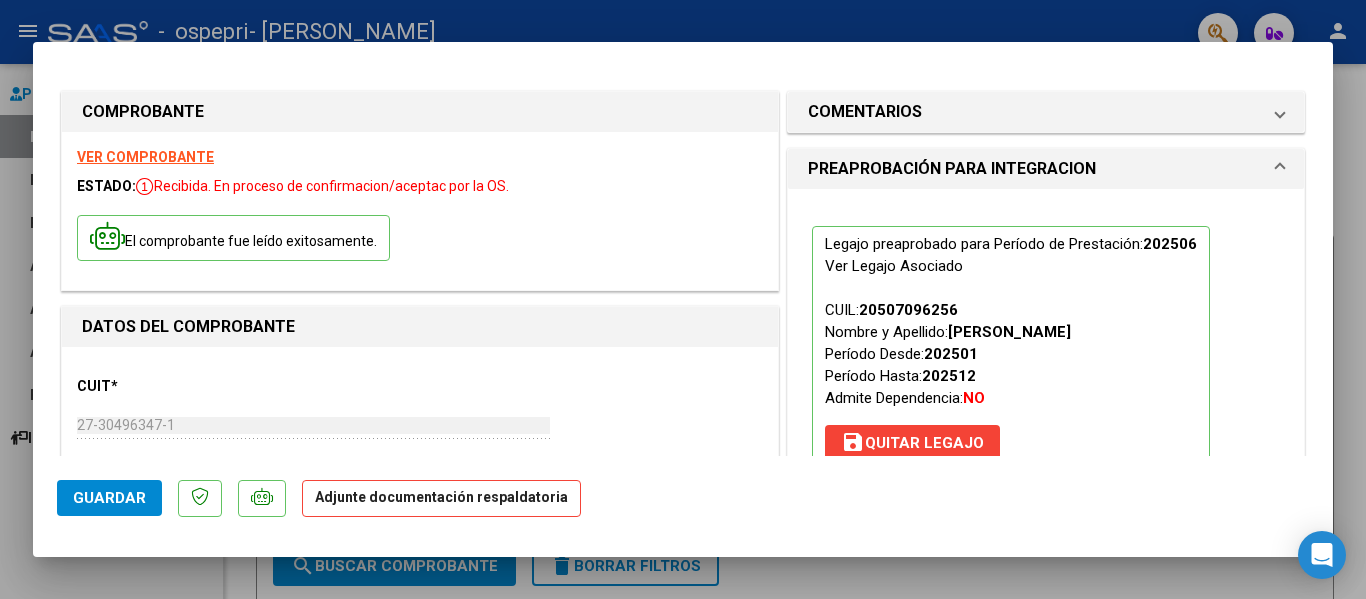 scroll, scrollTop: 200, scrollLeft: 0, axis: vertical 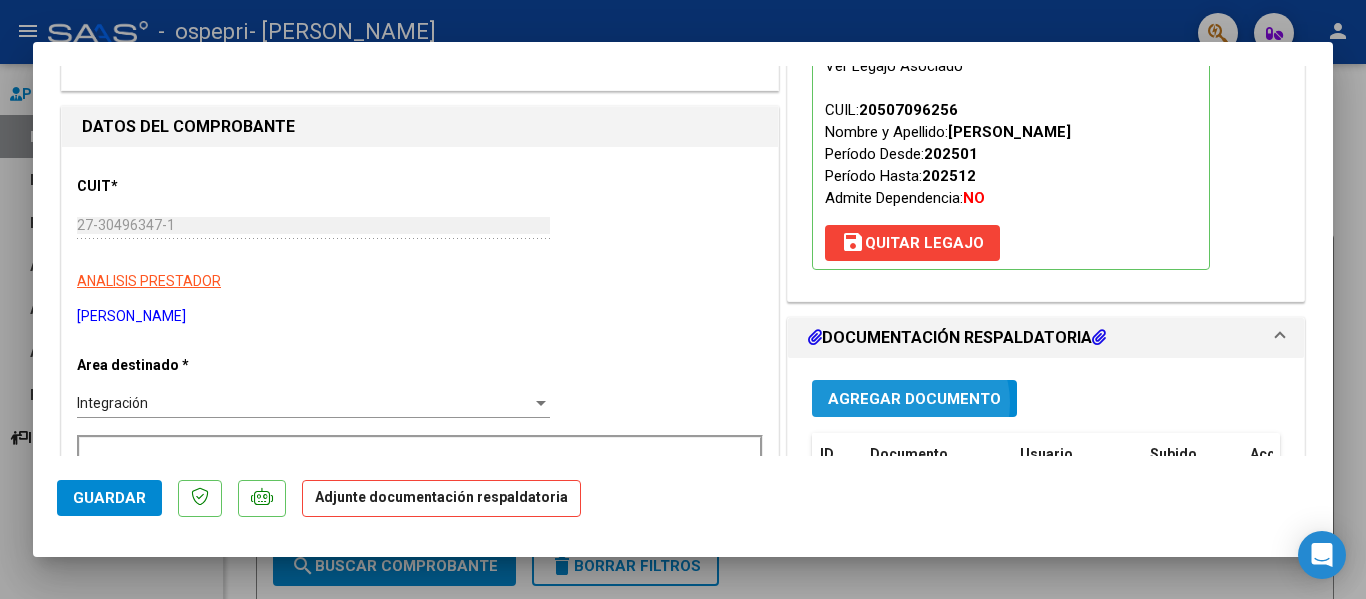 click on "Agregar Documento" at bounding box center (914, 399) 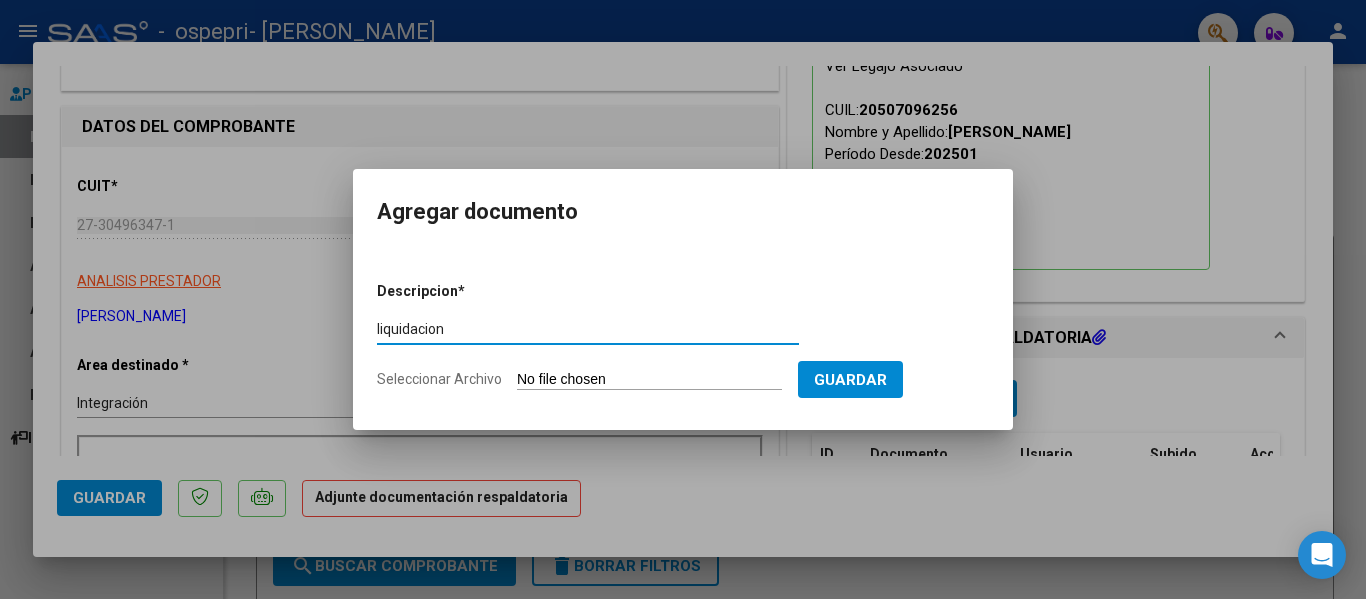type on "liquidacion" 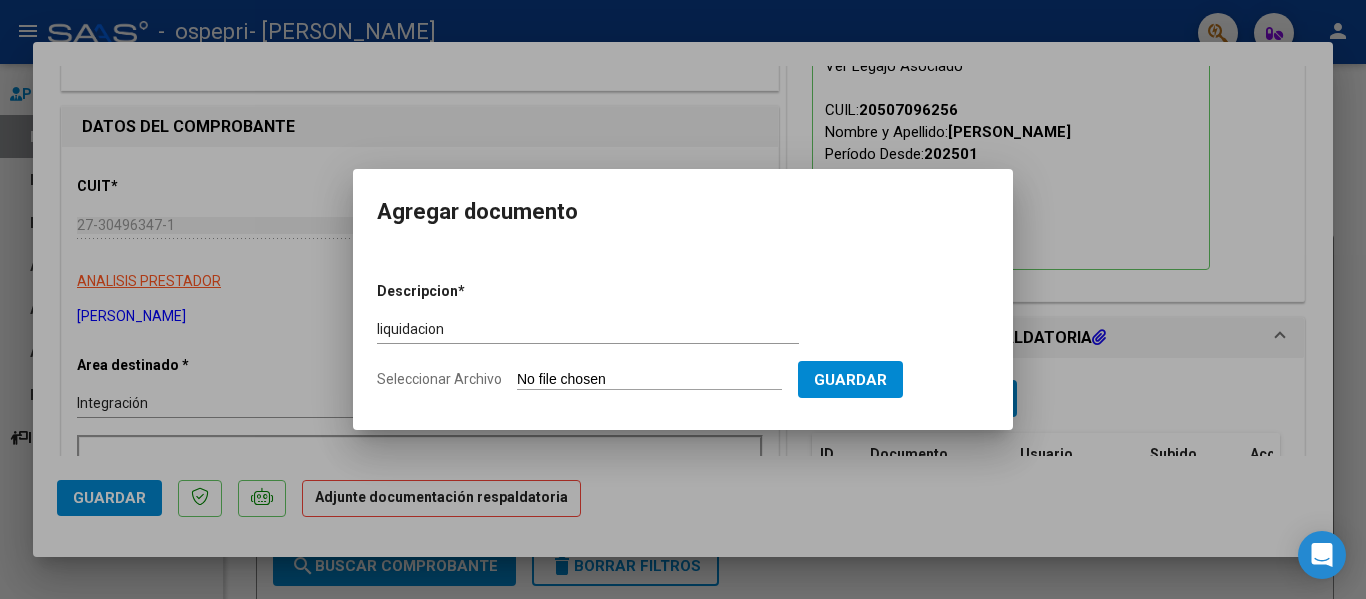 click on "Seleccionar Archivo" at bounding box center (649, 380) 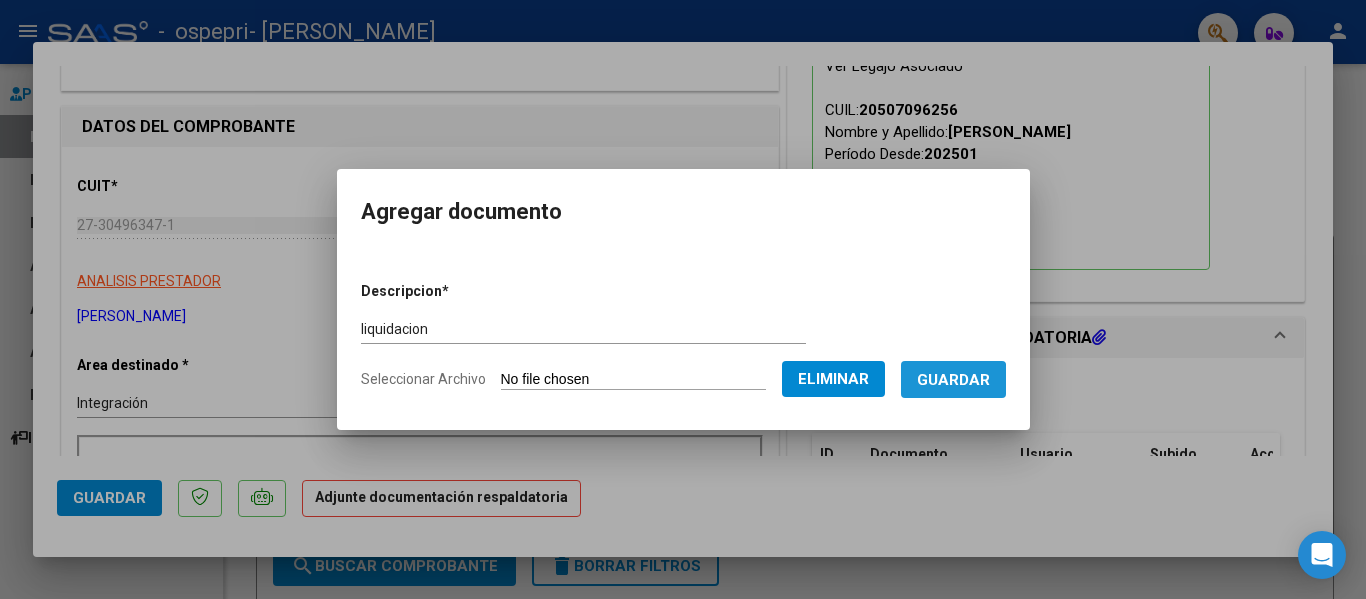 click on "Guardar" at bounding box center (953, 380) 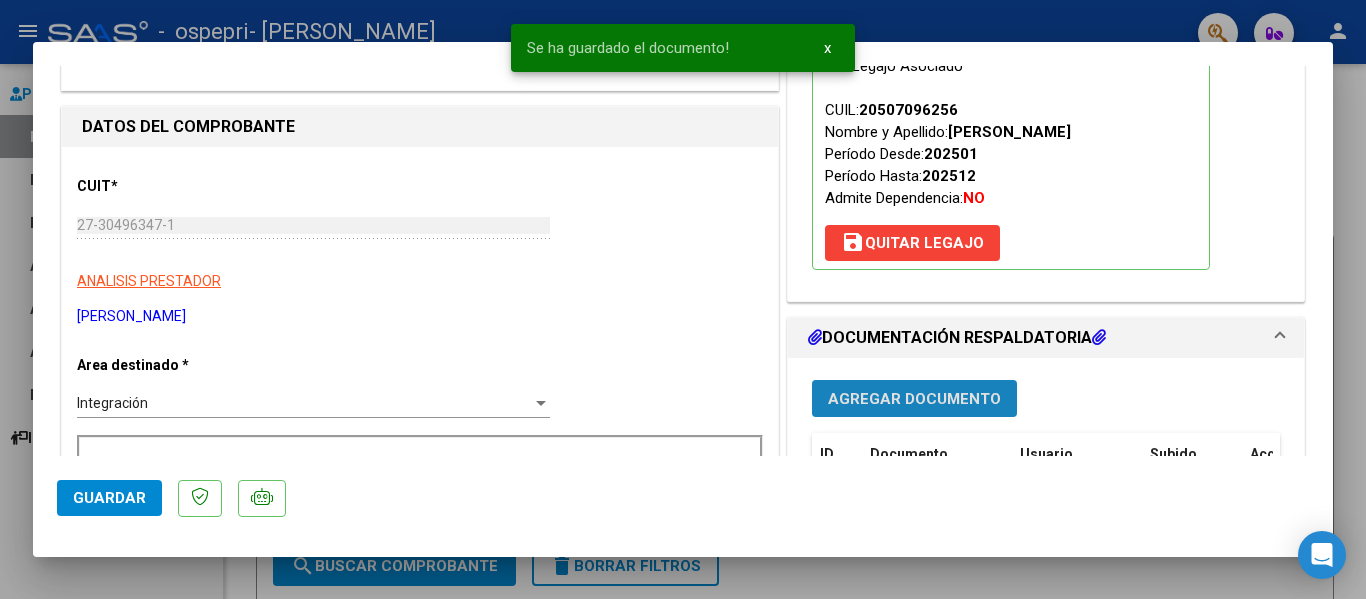 click on "Agregar Documento" at bounding box center [914, 399] 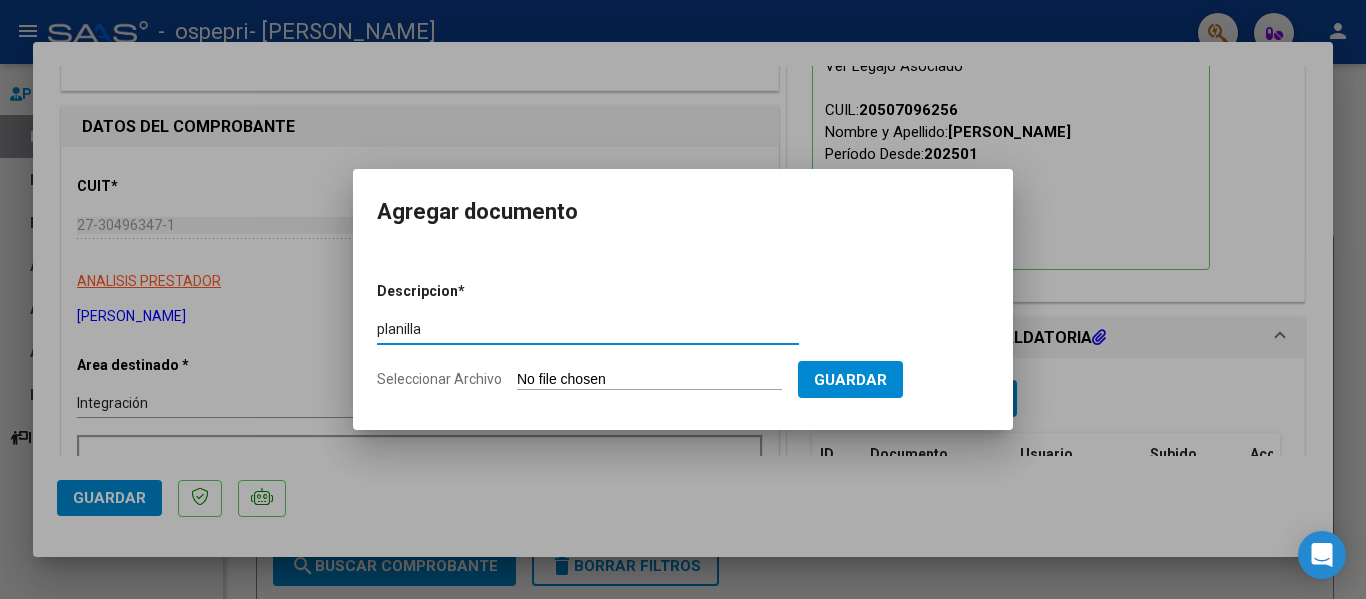 type on "planilla" 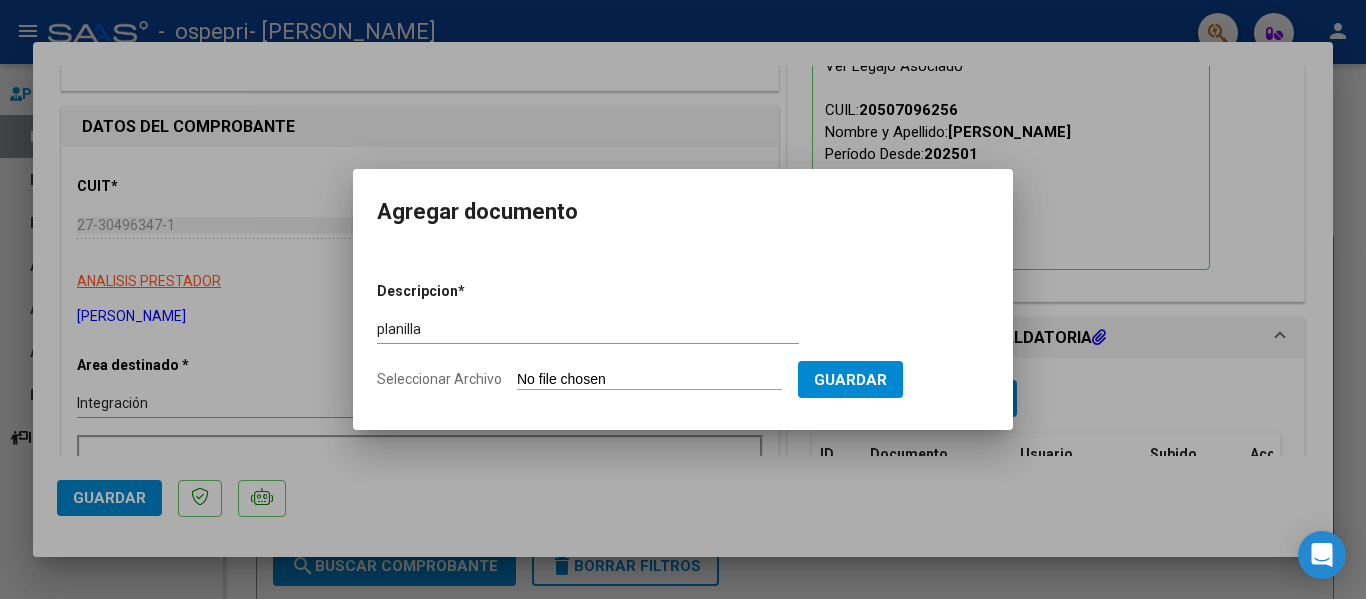 click on "Seleccionar Archivo" at bounding box center (649, 380) 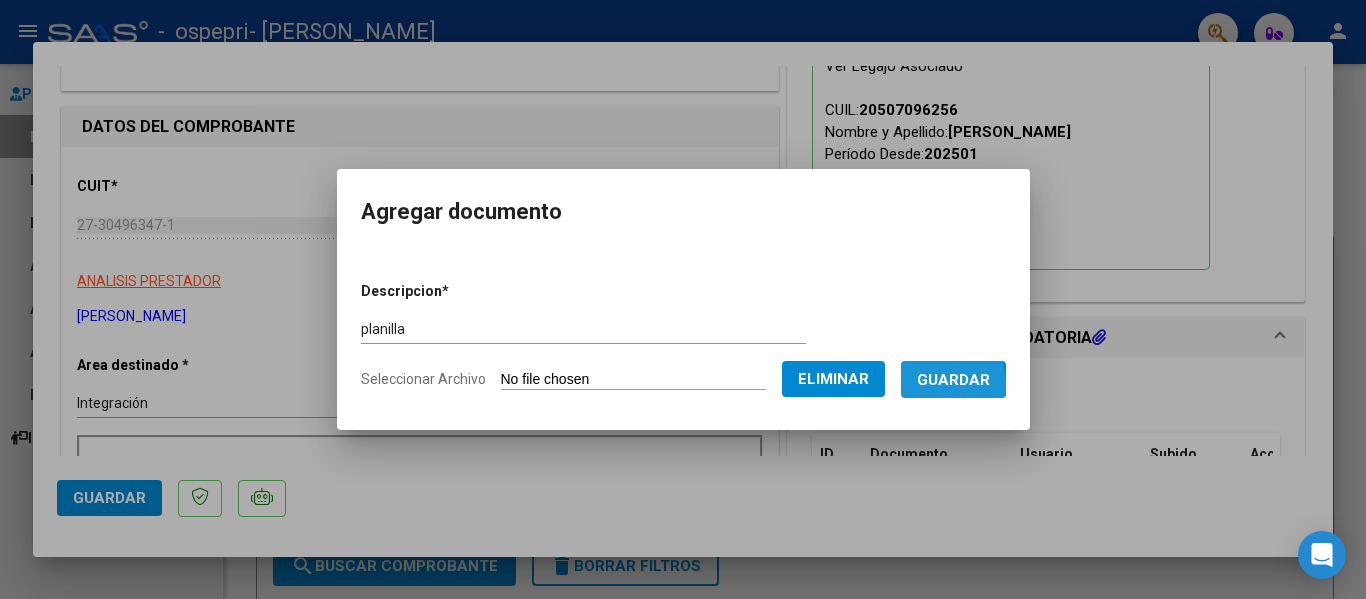 click on "Guardar" at bounding box center [953, 380] 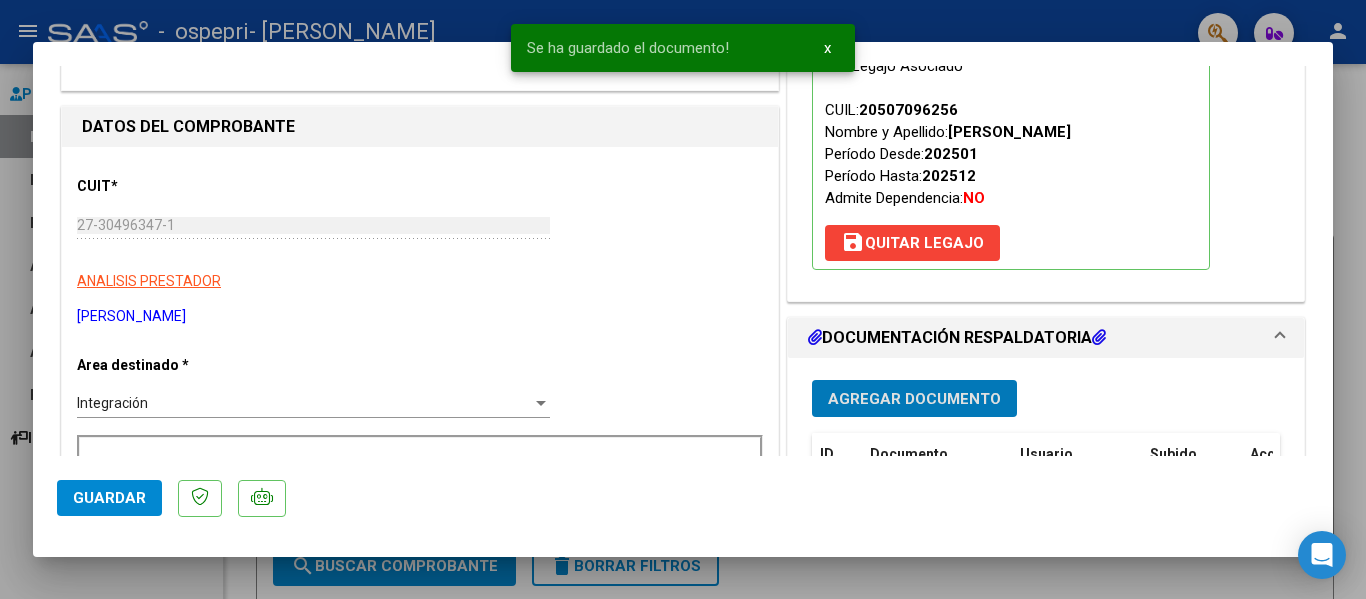 click on "Guardar" 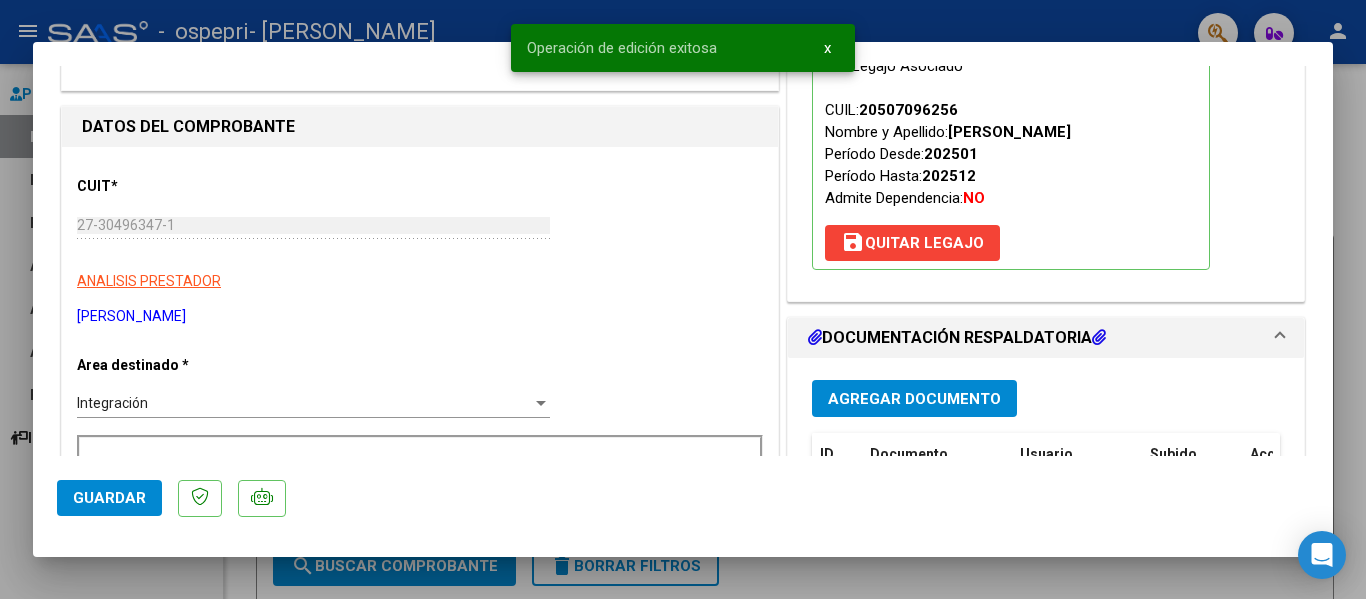 click at bounding box center [683, 299] 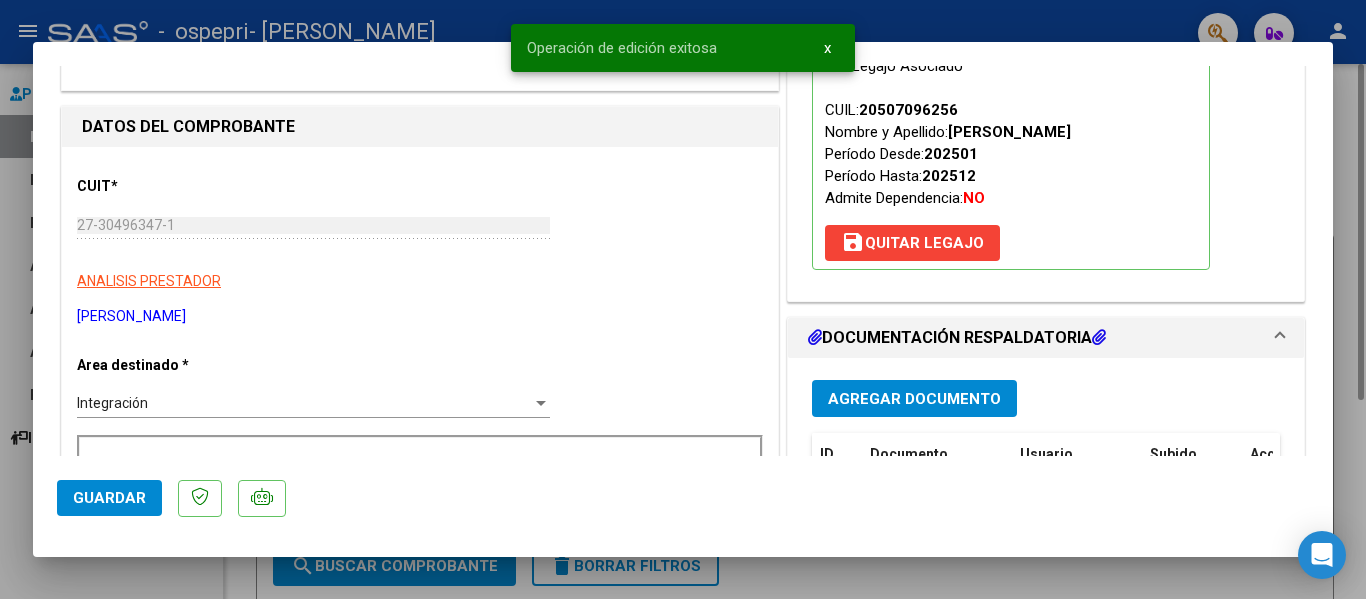 type 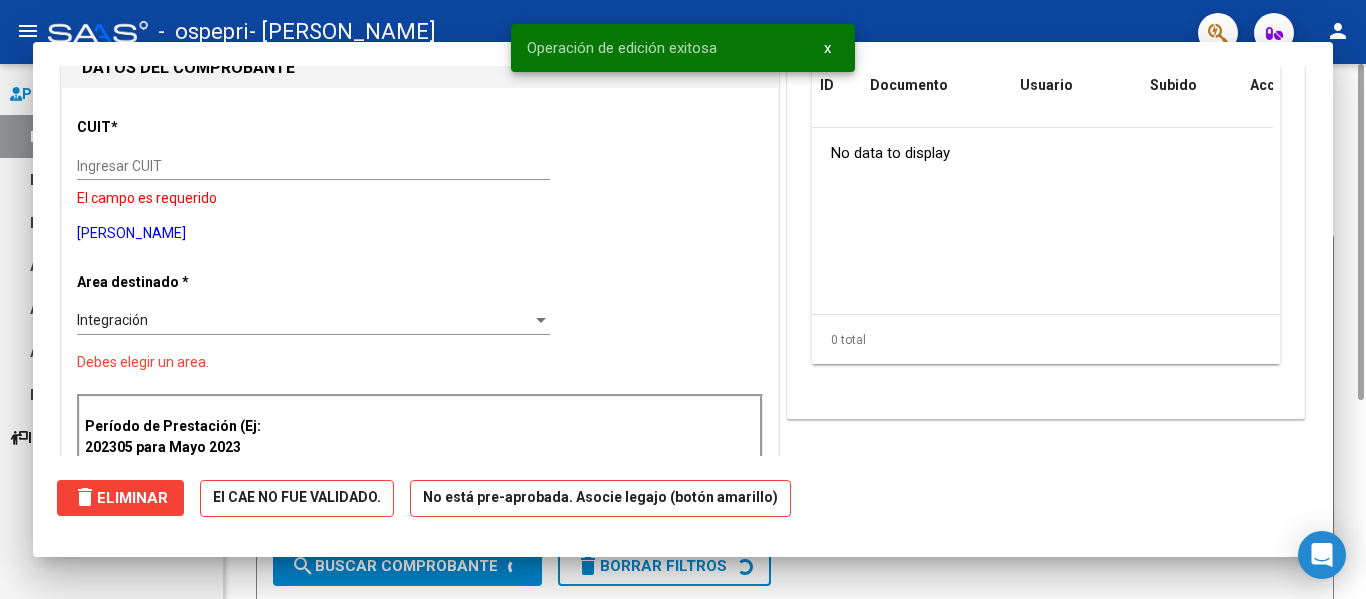 scroll, scrollTop: 0, scrollLeft: 0, axis: both 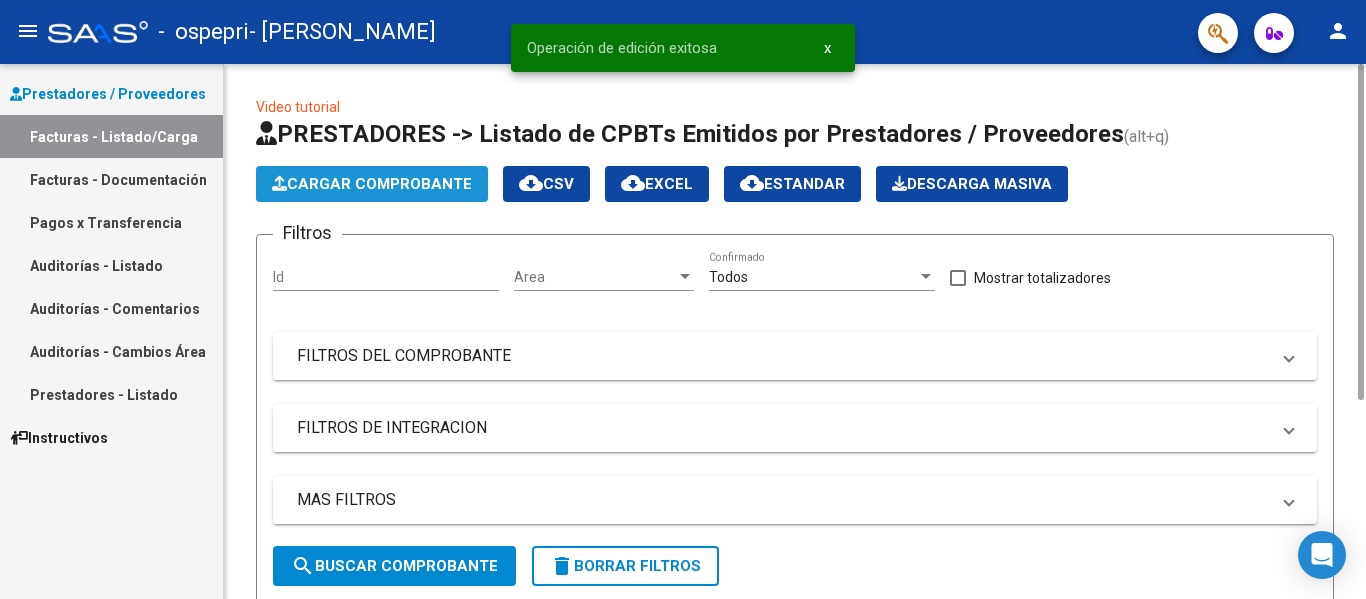 click on "Cargar Comprobante" 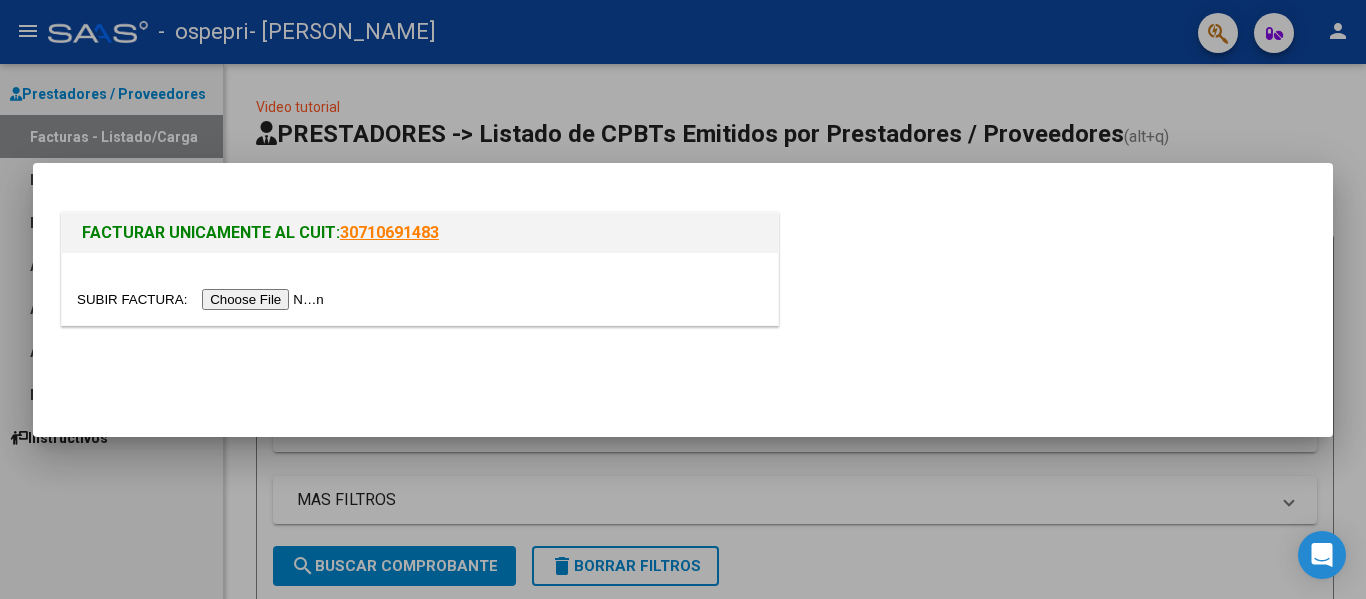 click at bounding box center [203, 299] 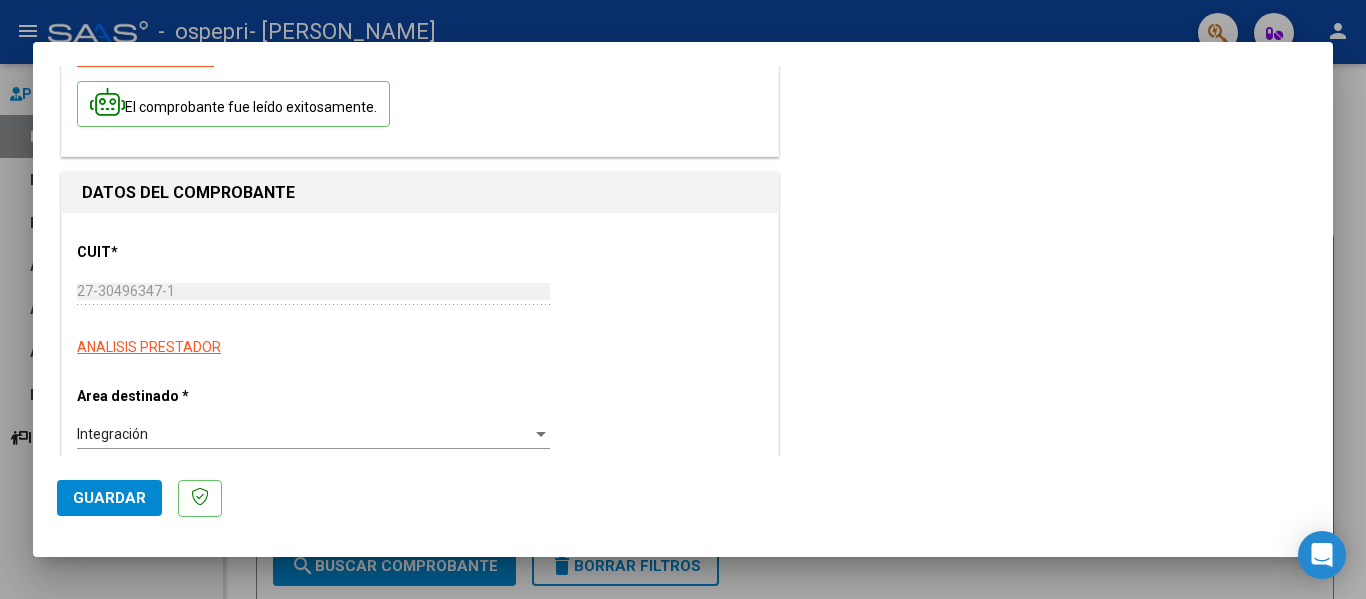 scroll, scrollTop: 300, scrollLeft: 0, axis: vertical 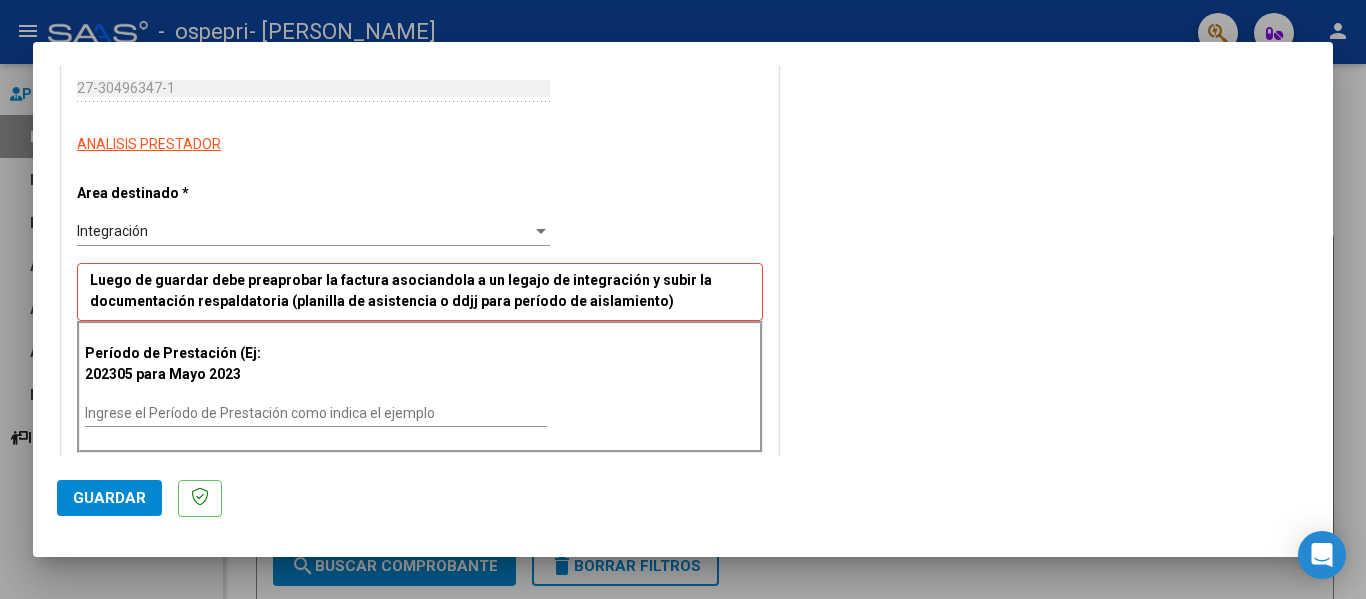 click on "Ingrese el Período de Prestación como indica el ejemplo" at bounding box center (316, 413) 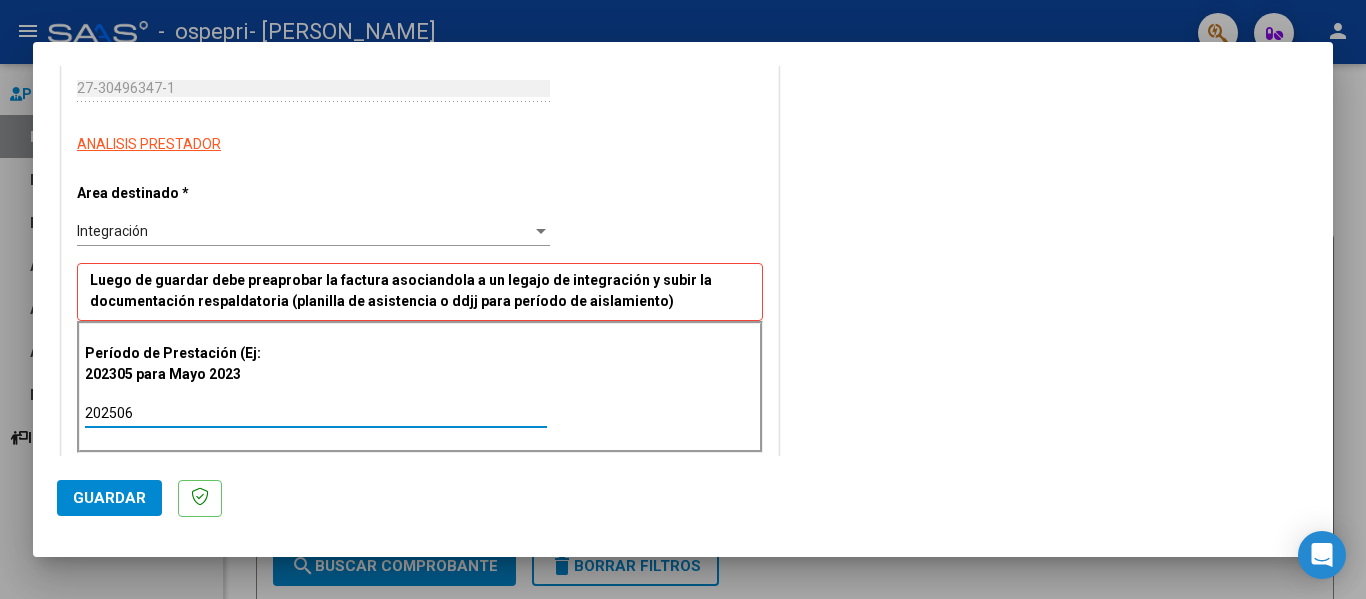 type on "202506" 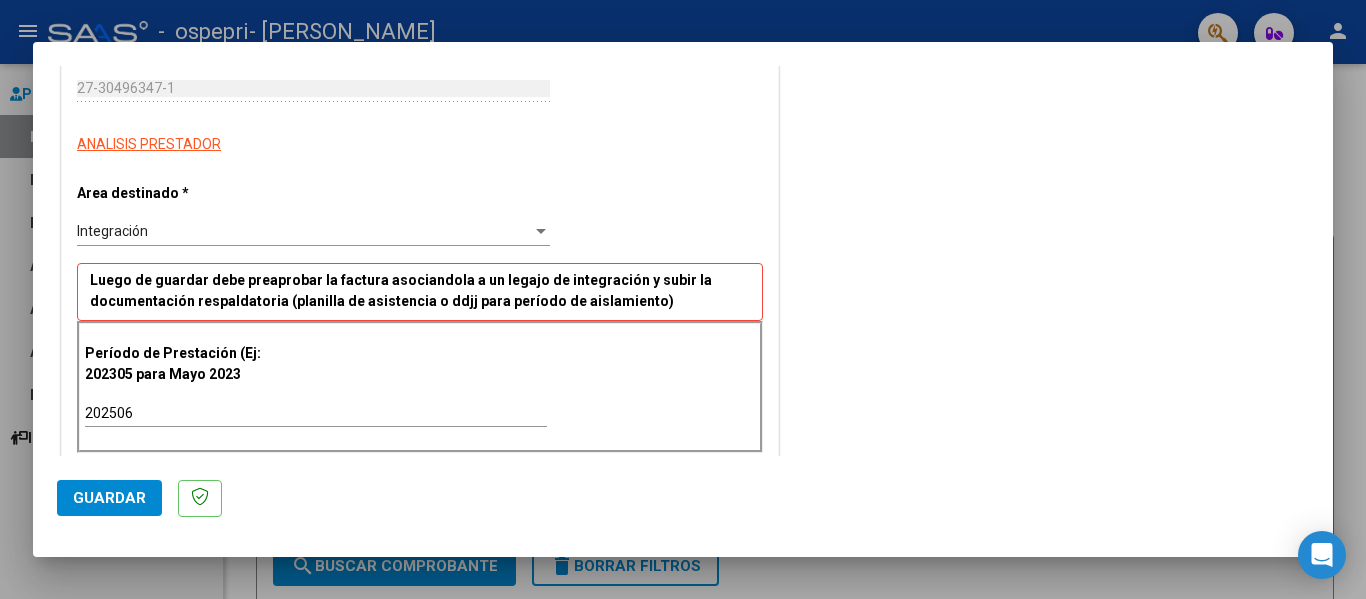 click on "Guardar" 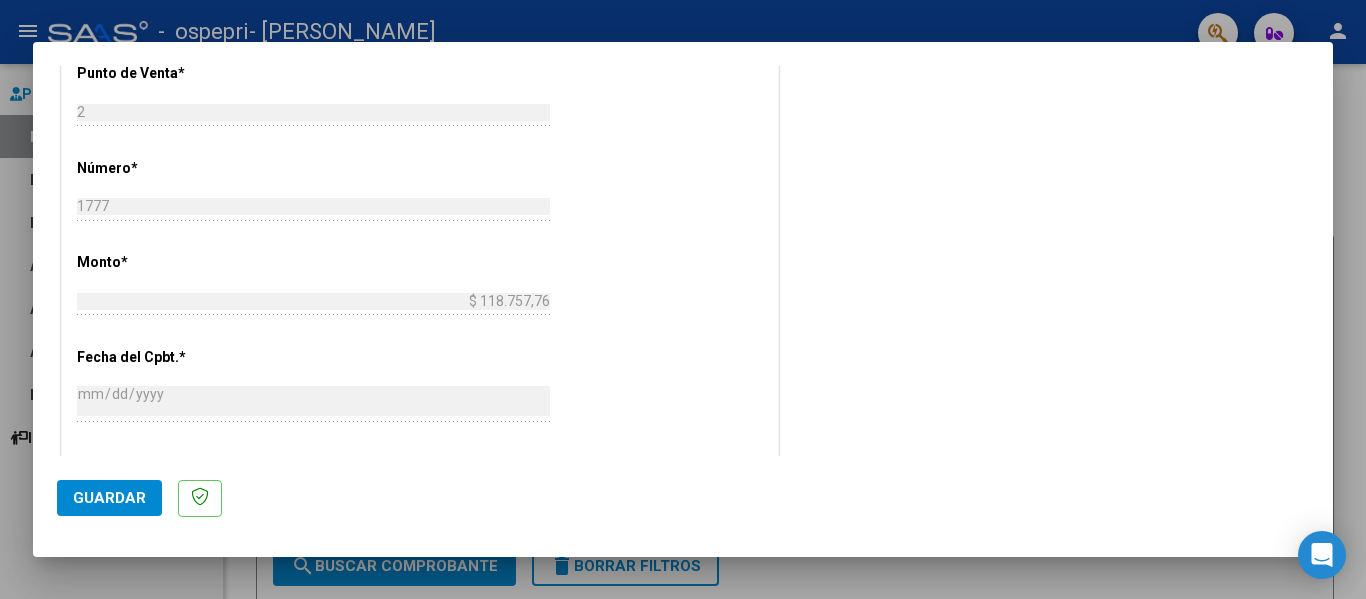 scroll, scrollTop: 800, scrollLeft: 0, axis: vertical 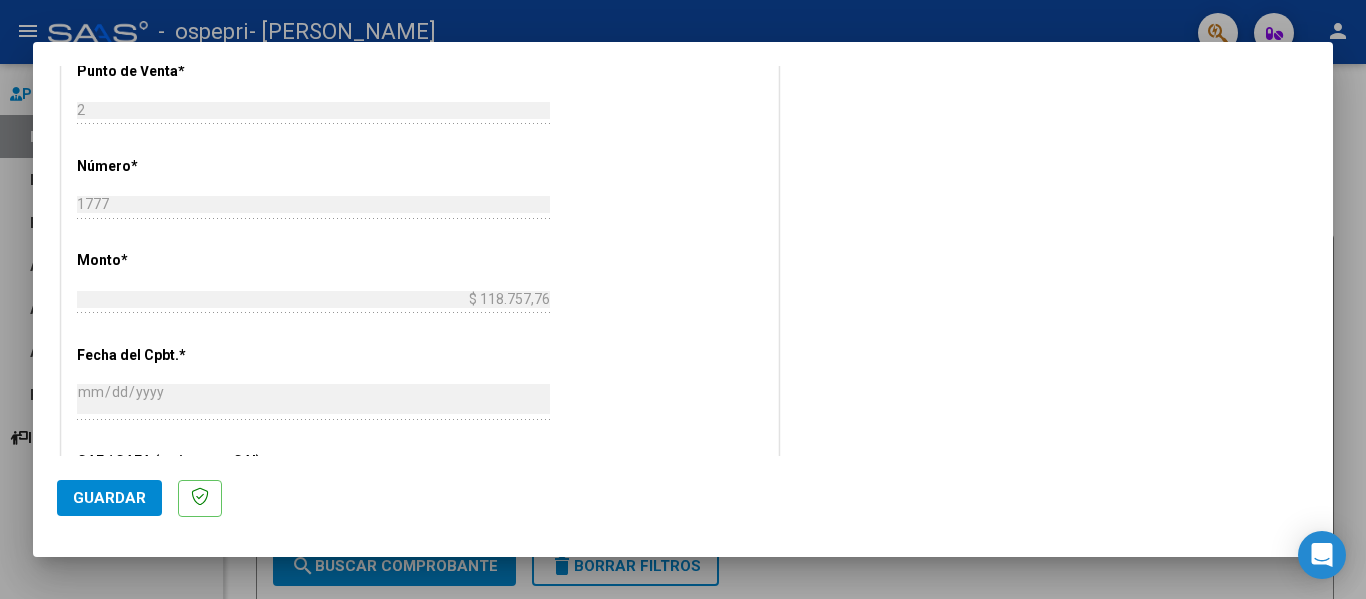 click on "Guardar" 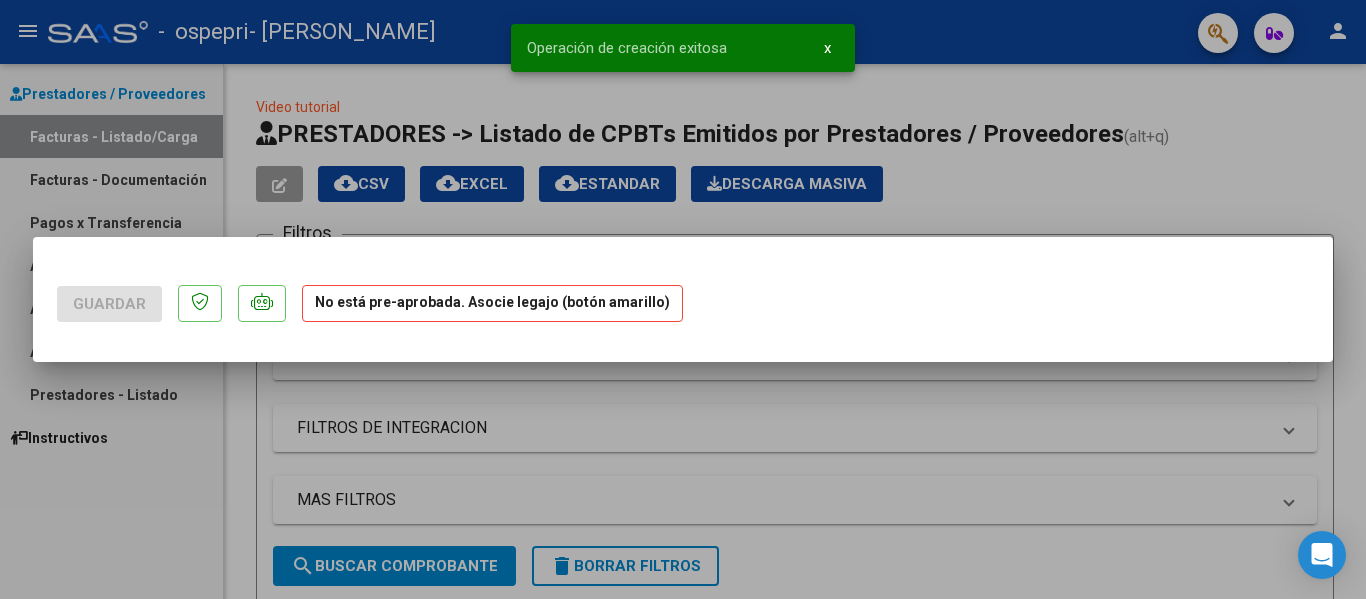 scroll, scrollTop: 0, scrollLeft: 0, axis: both 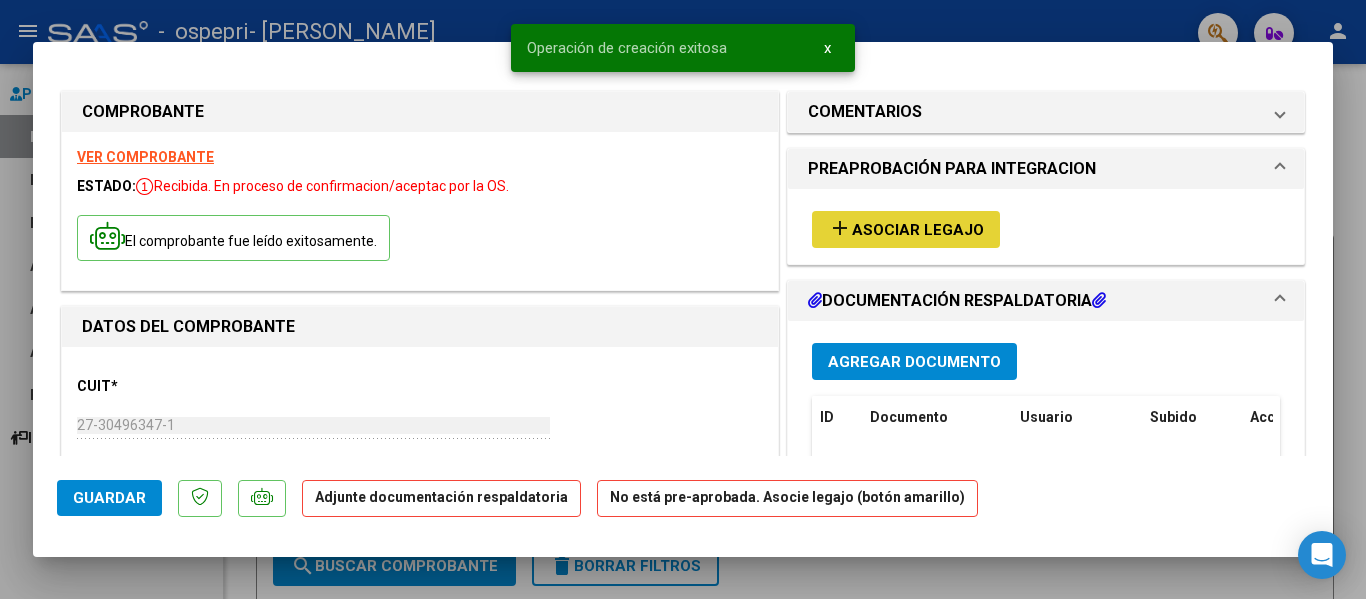 click on "Asociar Legajo" at bounding box center (918, 230) 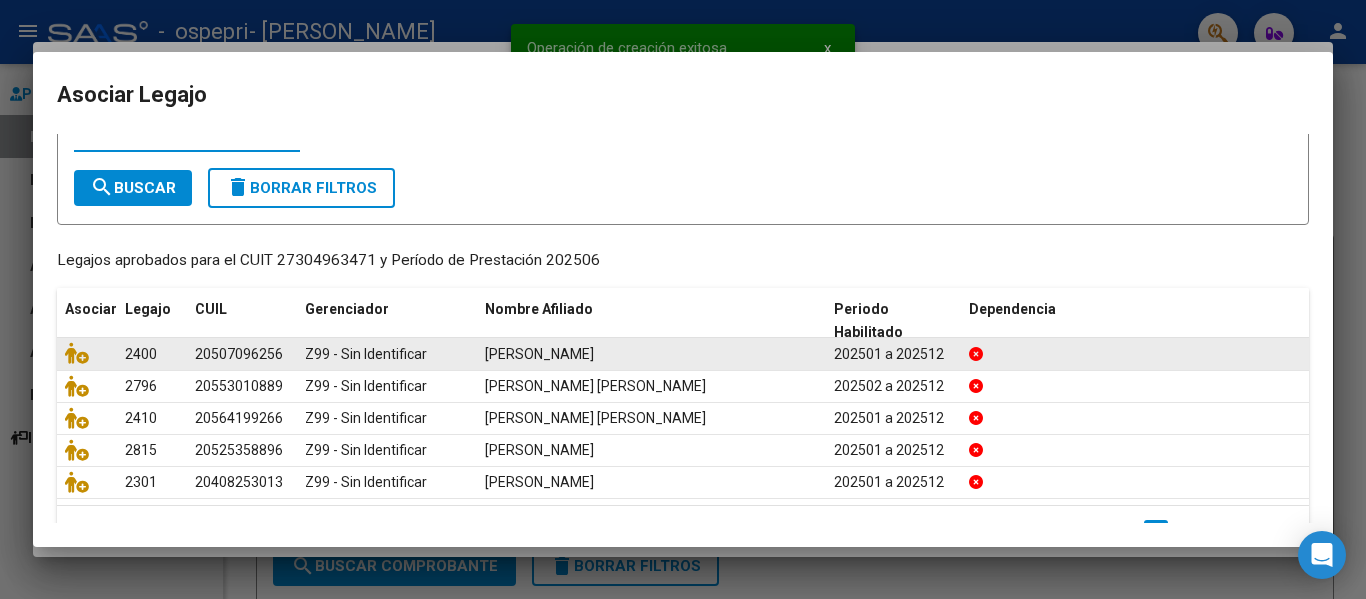 scroll, scrollTop: 100, scrollLeft: 0, axis: vertical 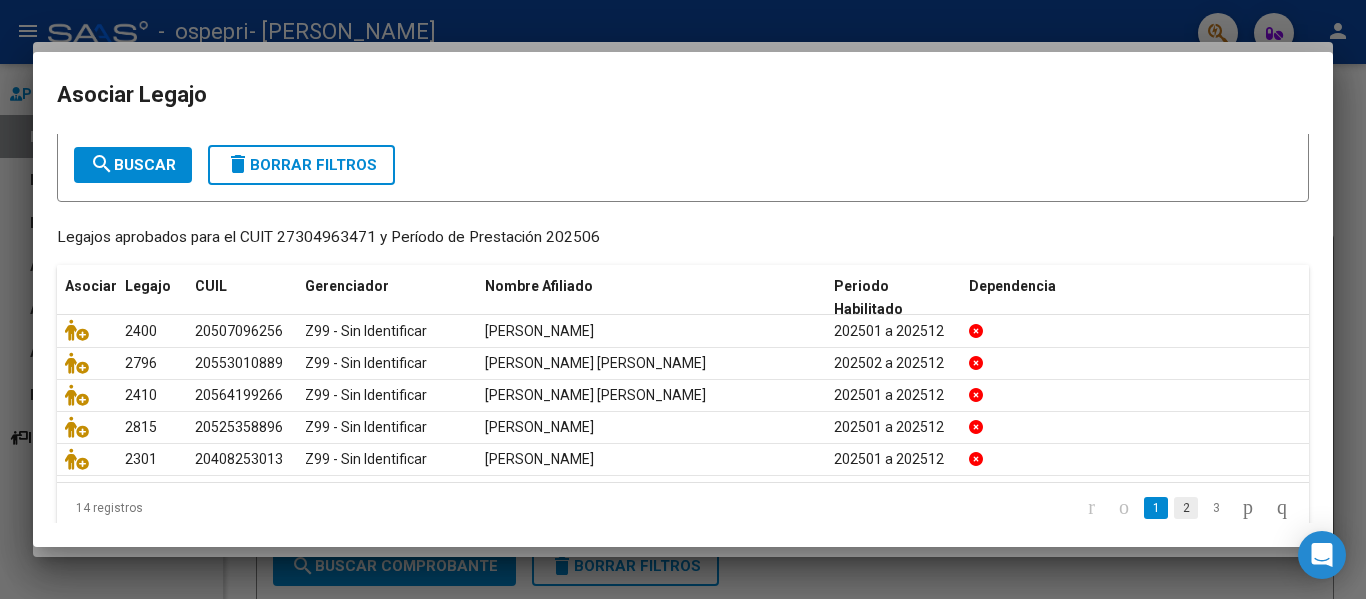 click on "2" 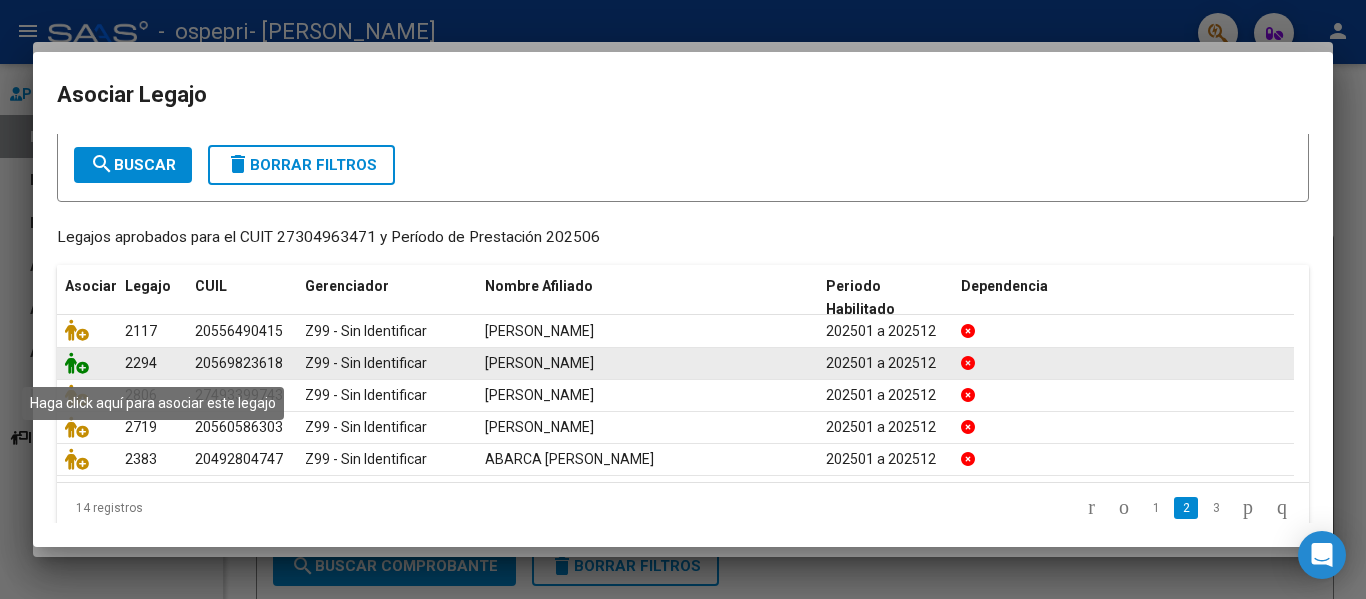 click 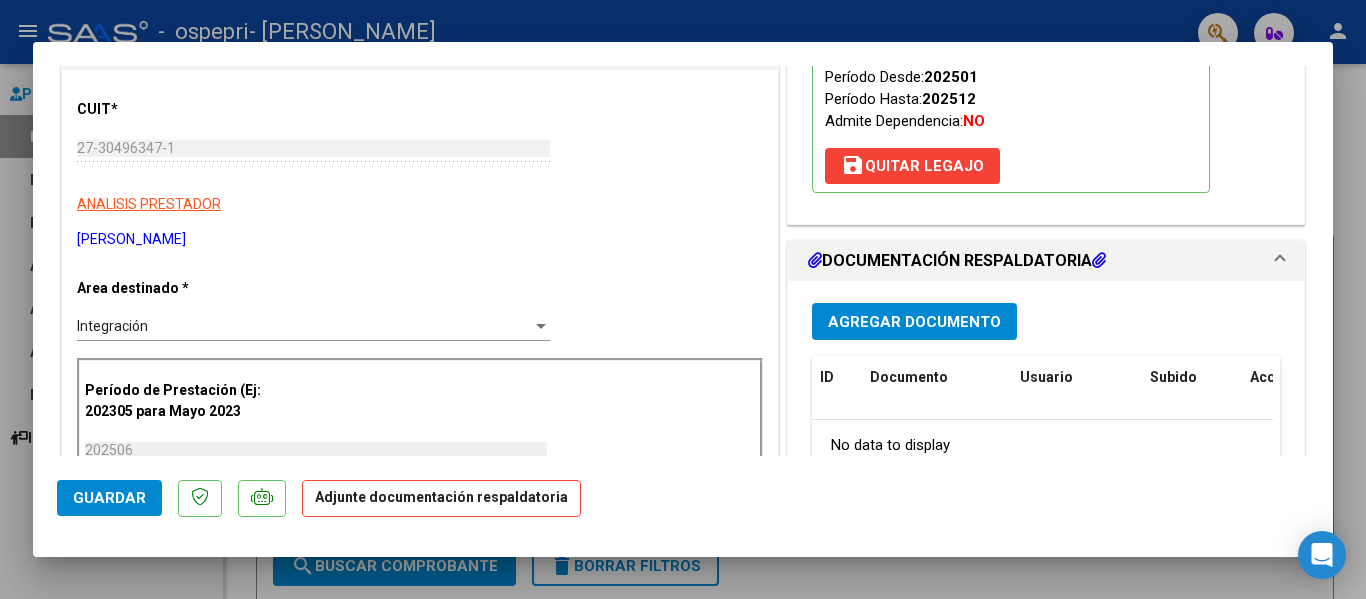 scroll, scrollTop: 300, scrollLeft: 0, axis: vertical 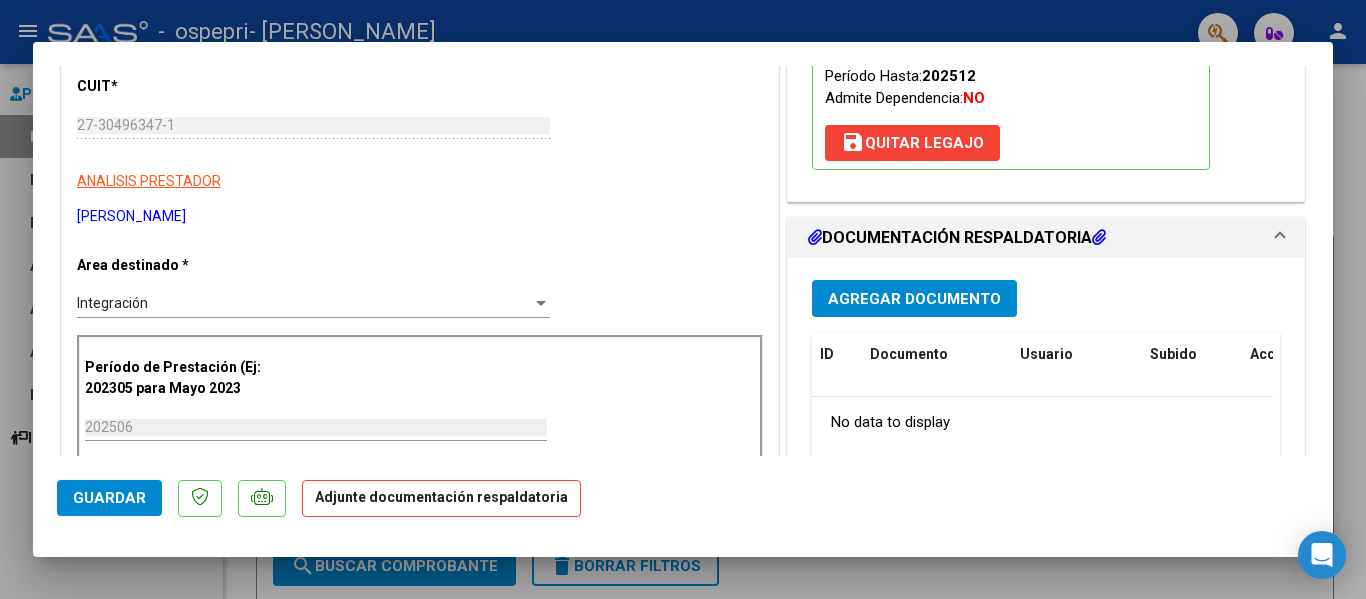 click on "Agregar Documento" at bounding box center (914, 299) 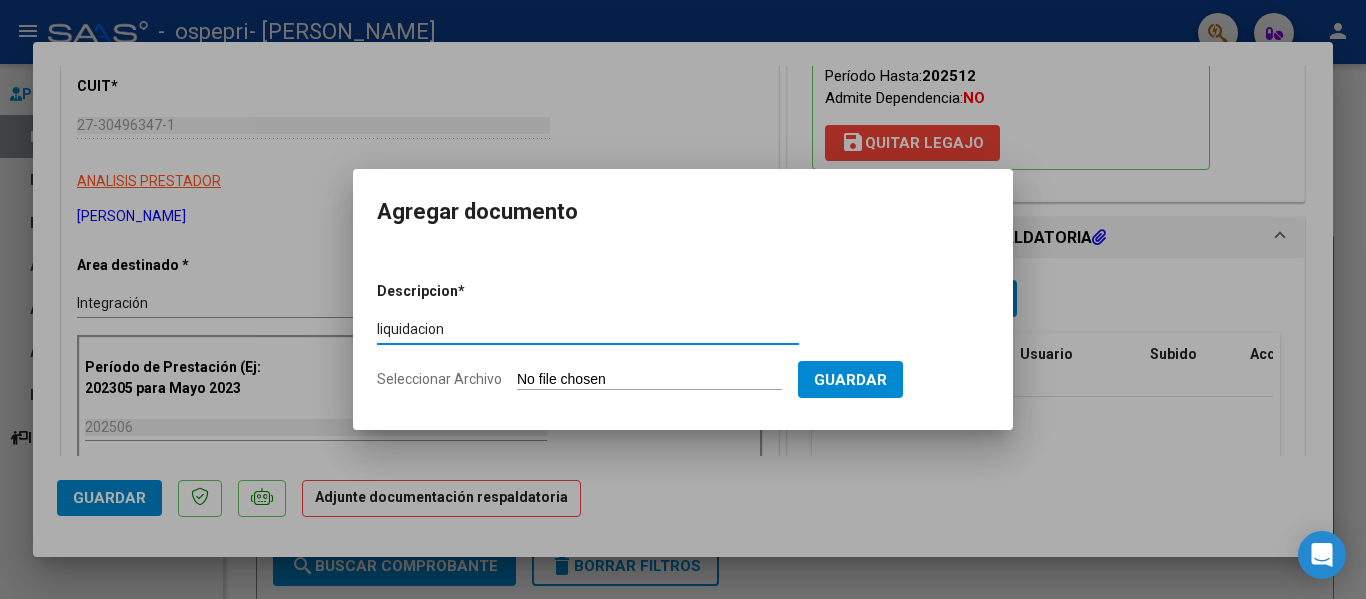 type on "liquidacion" 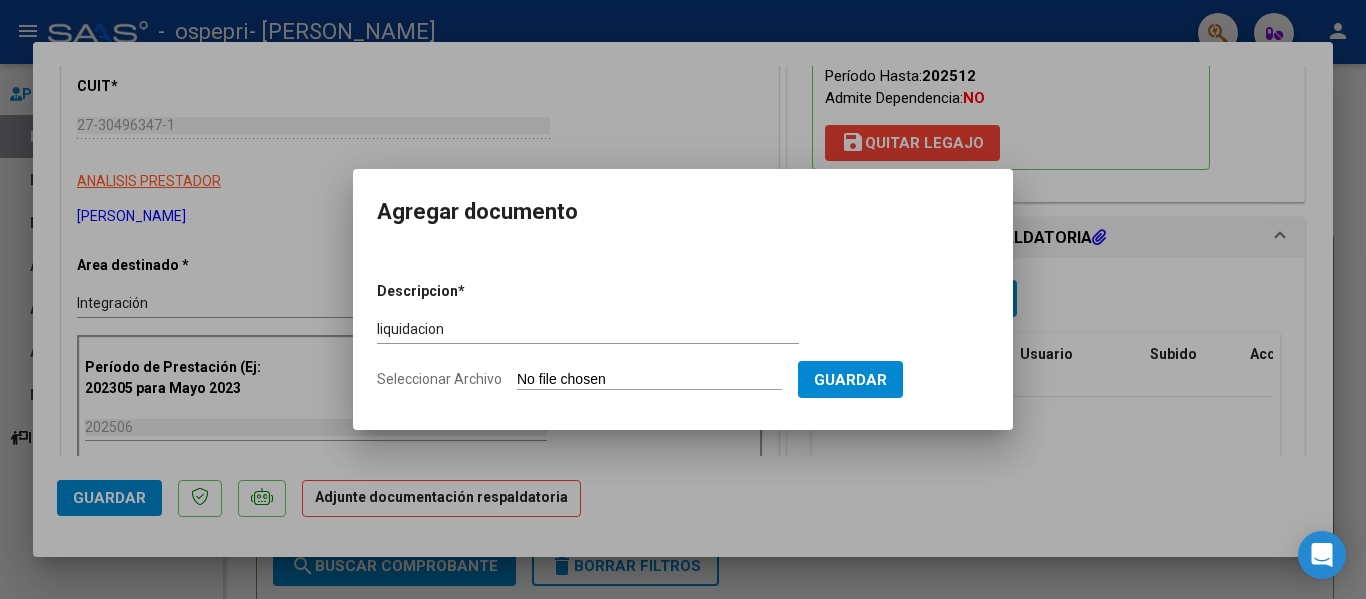 type on "C:\fakepath\LIQUIDACION [PERSON_NAME][DATE].pdf" 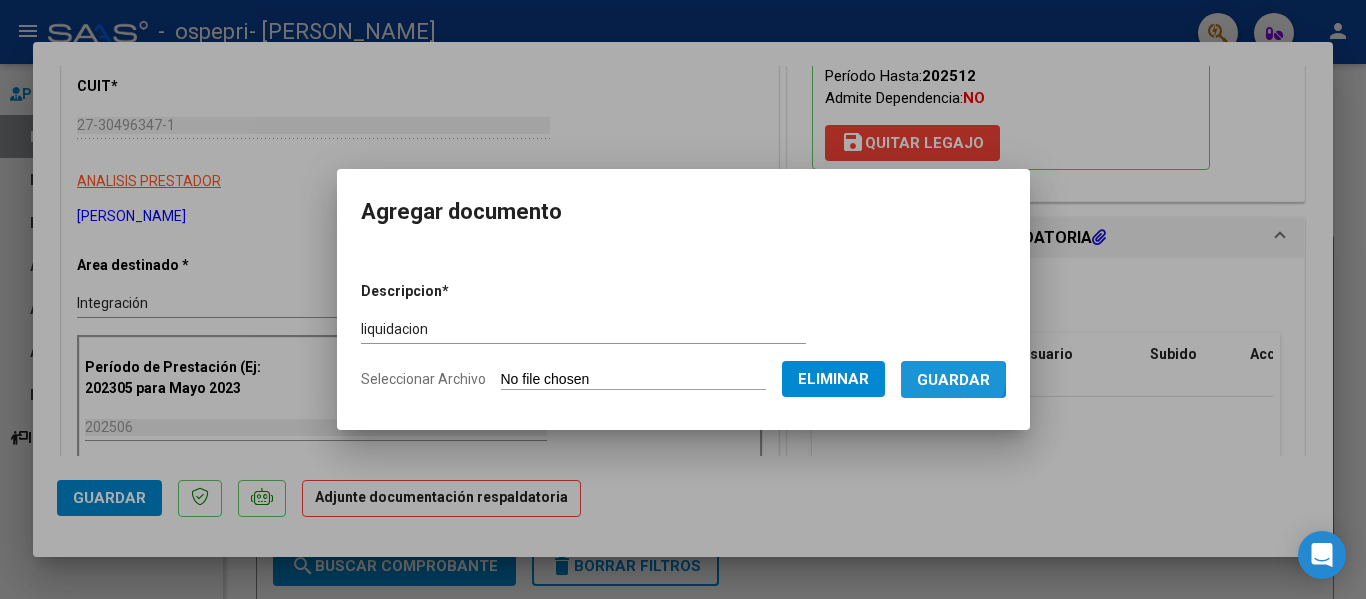 click on "Guardar" at bounding box center [953, 380] 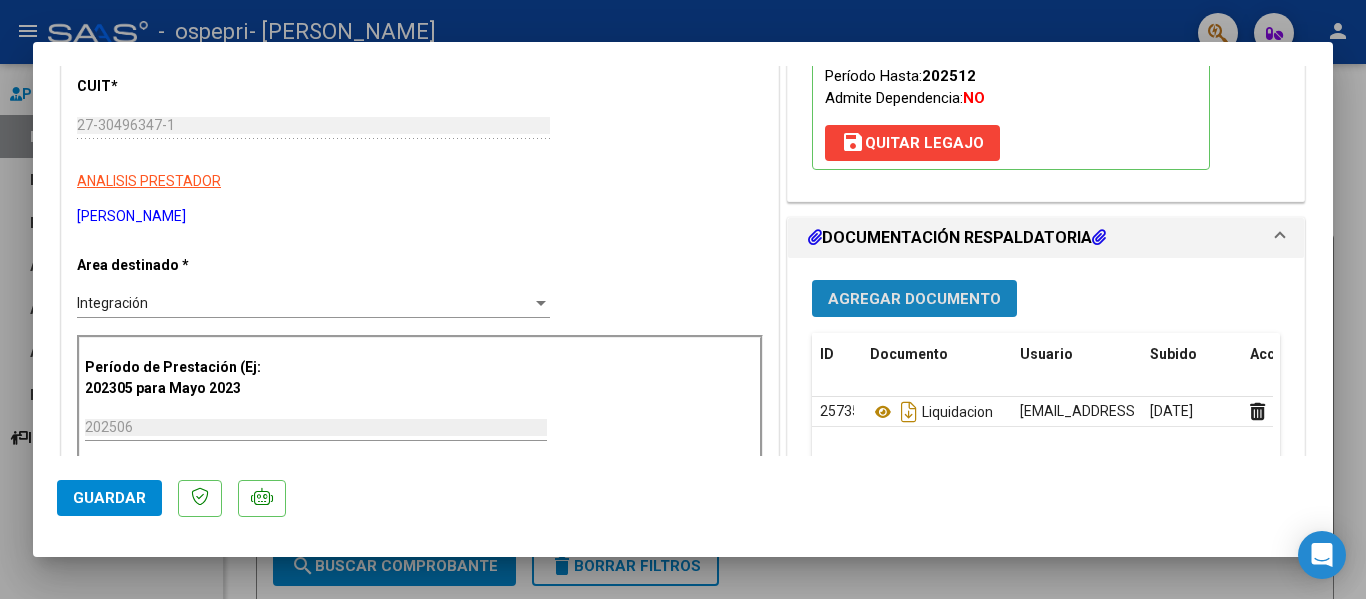 click on "Agregar Documento" at bounding box center (914, 299) 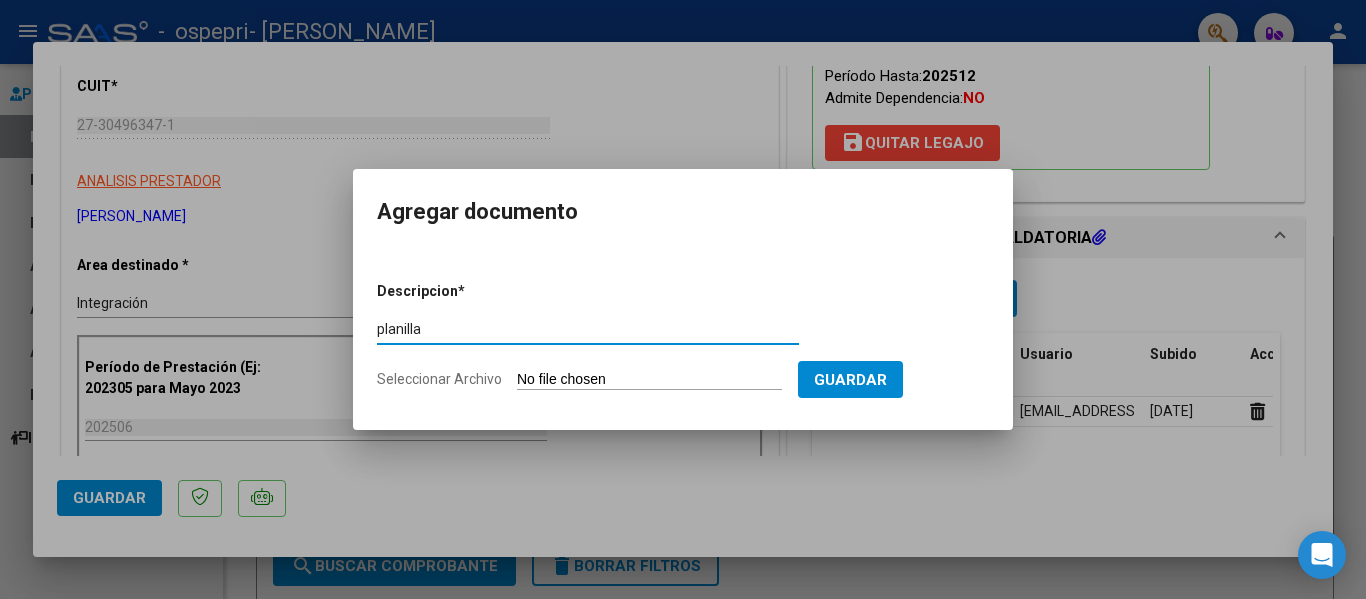 type on "planilla" 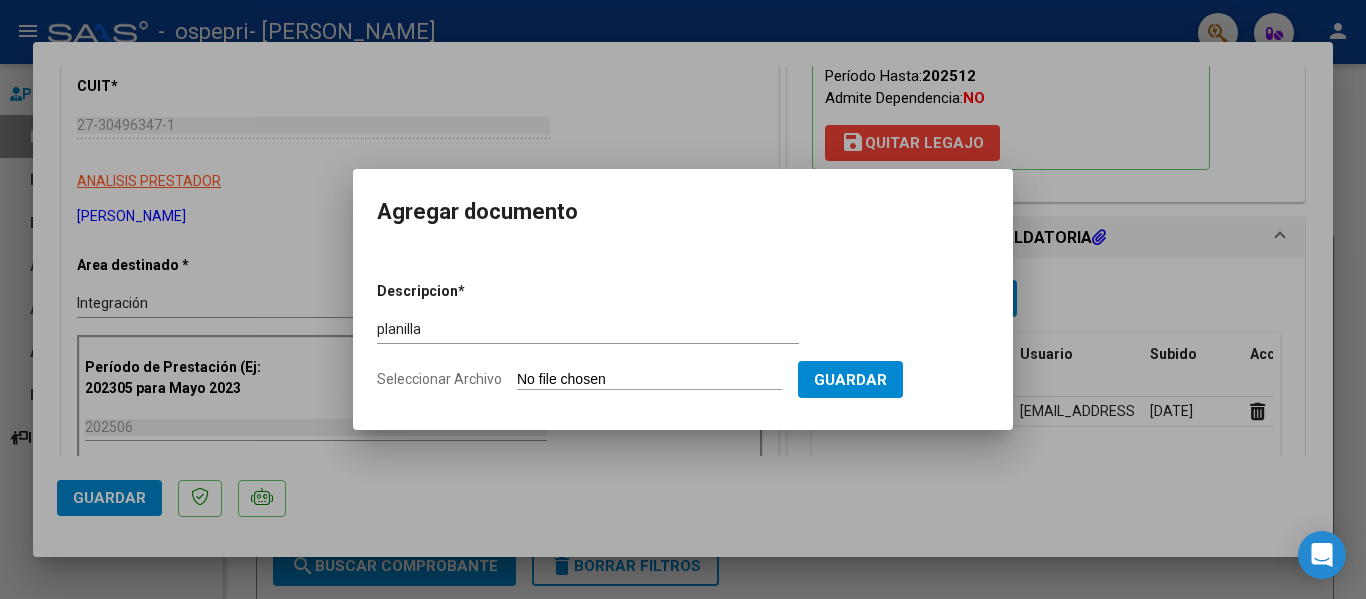 click on "Seleccionar Archivo" at bounding box center [649, 380] 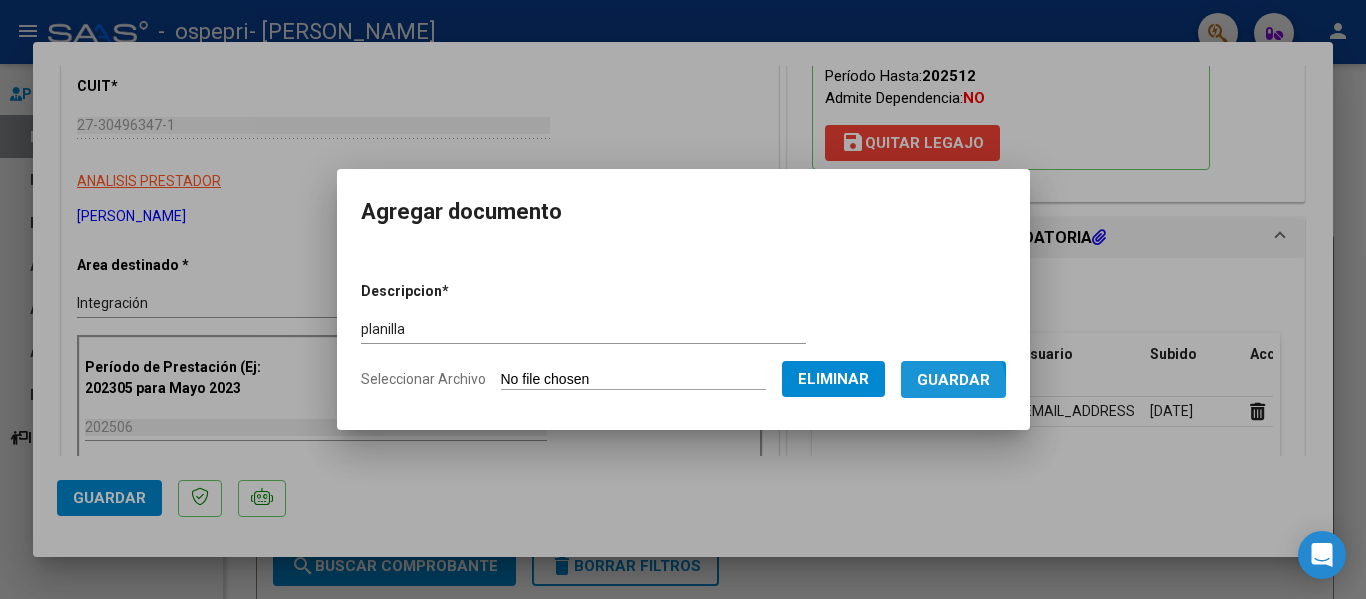click on "Guardar" at bounding box center [953, 380] 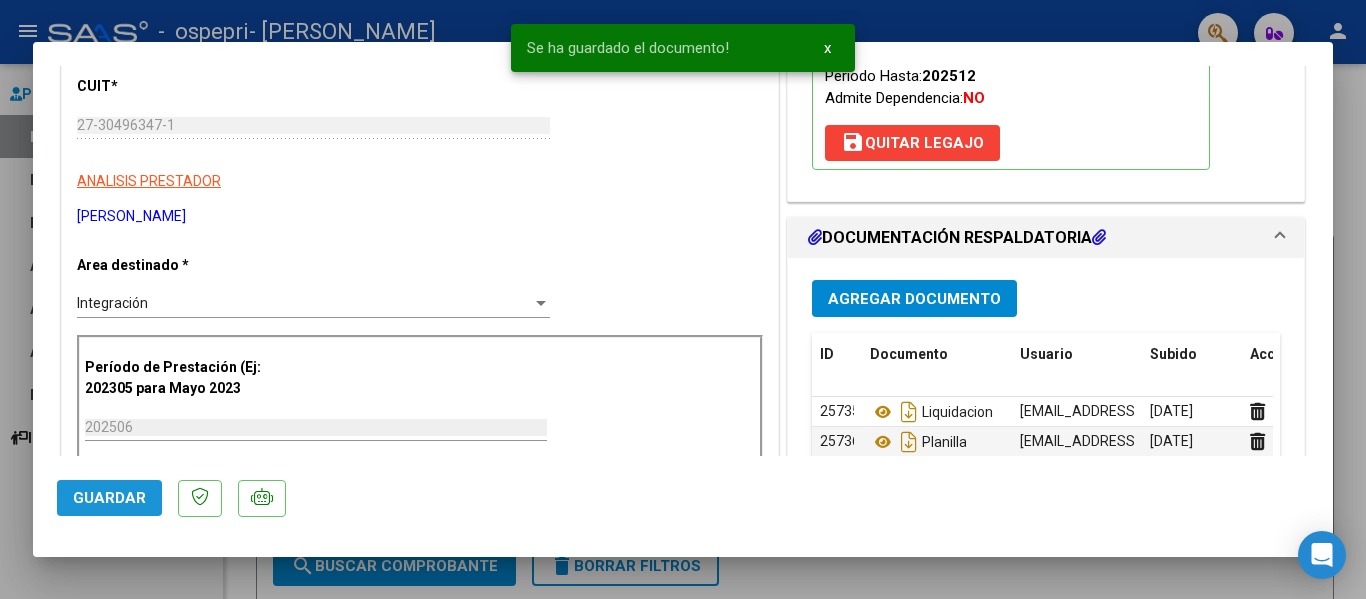 click on "Guardar" 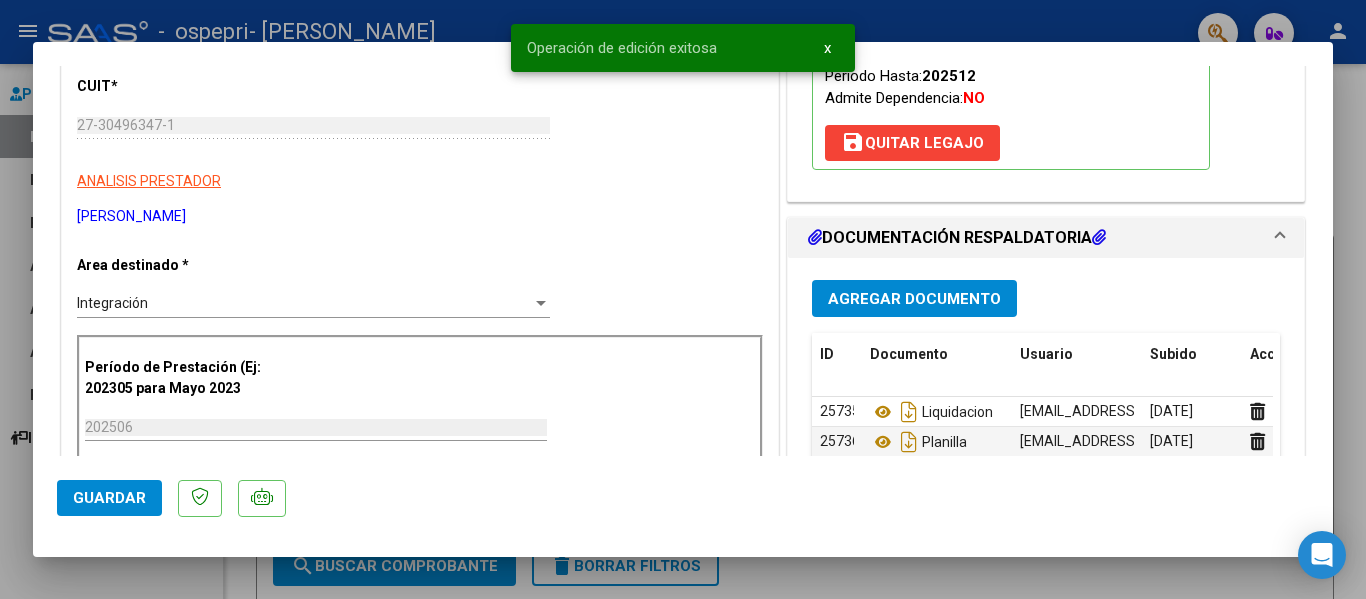 click at bounding box center (683, 299) 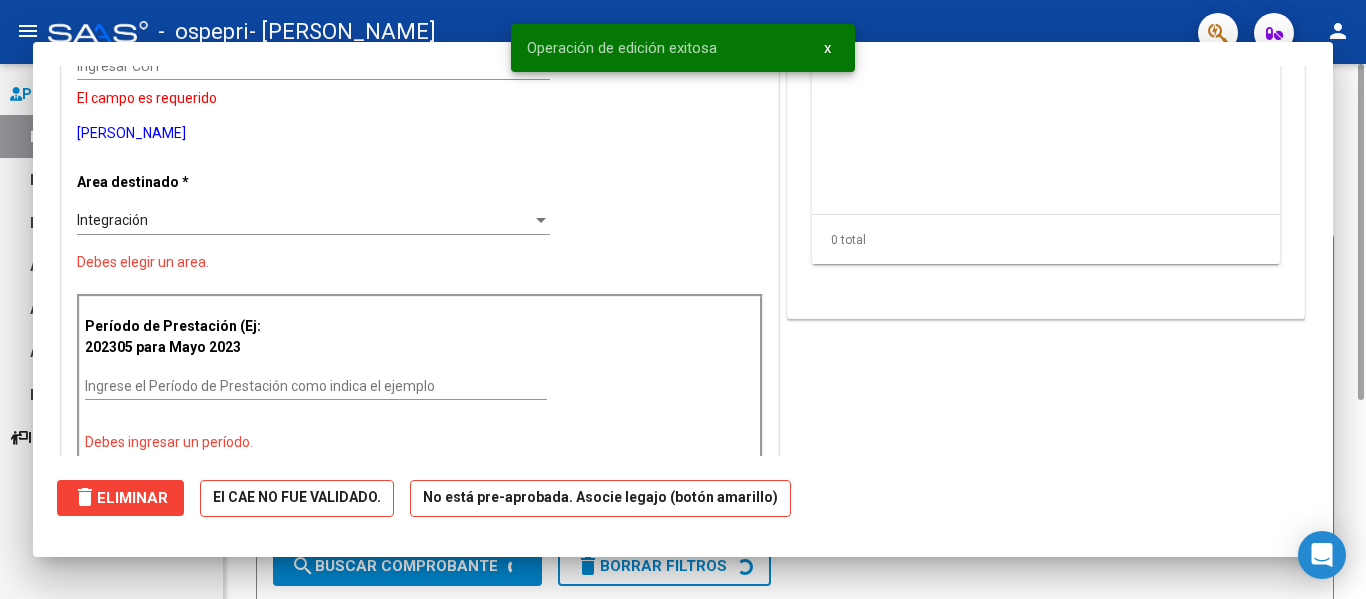 scroll, scrollTop: 0, scrollLeft: 0, axis: both 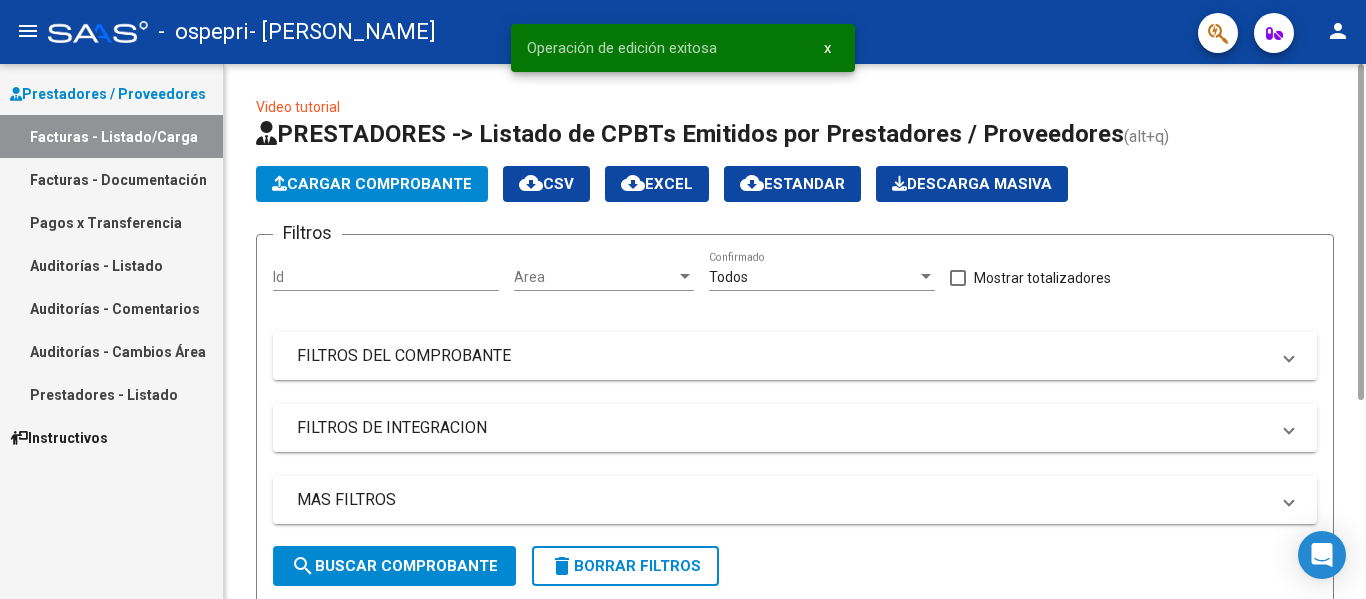 click on "Cargar Comprobante" 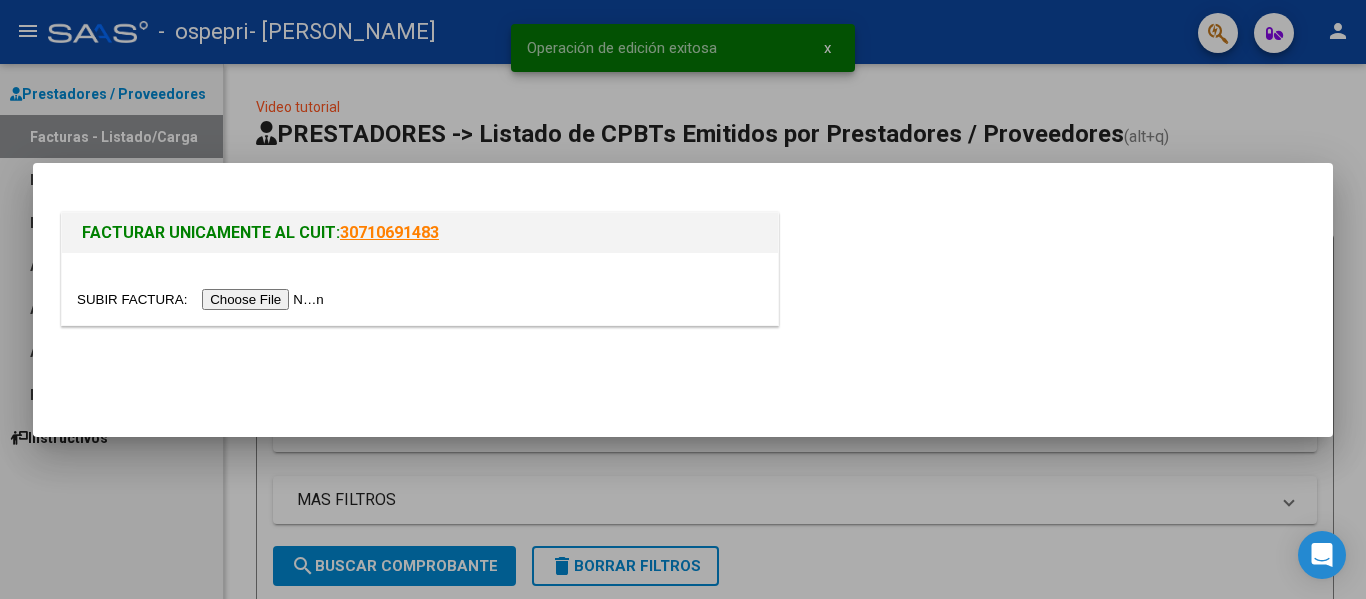 click at bounding box center (203, 299) 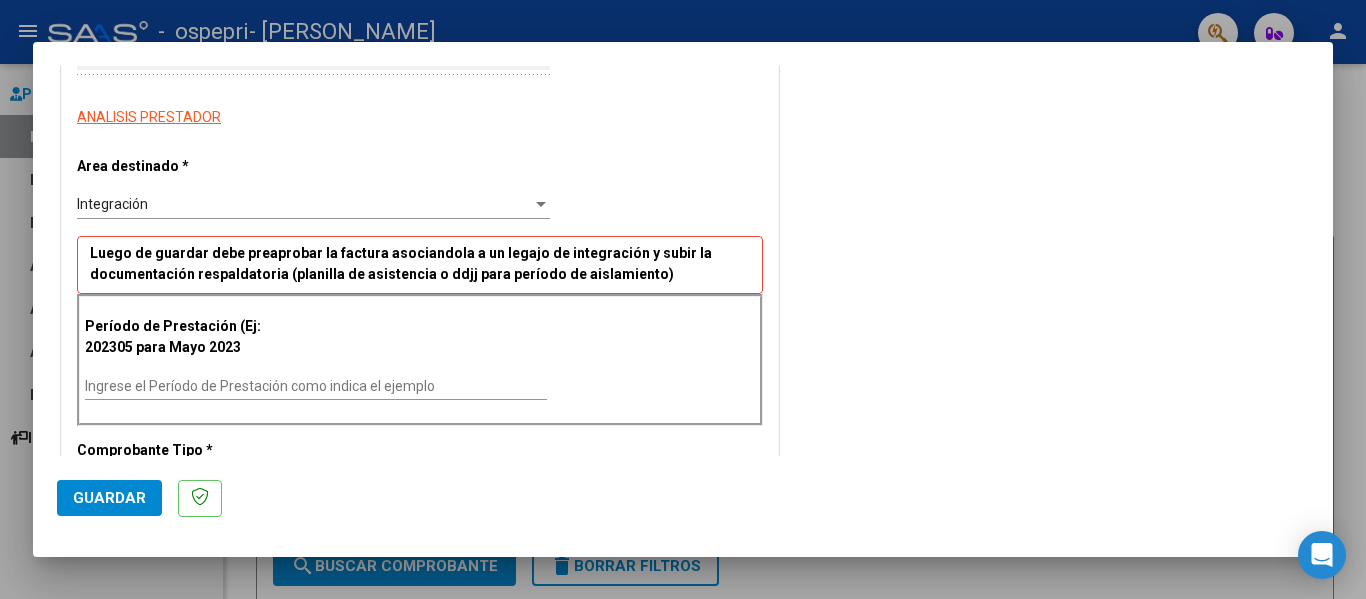 scroll, scrollTop: 400, scrollLeft: 0, axis: vertical 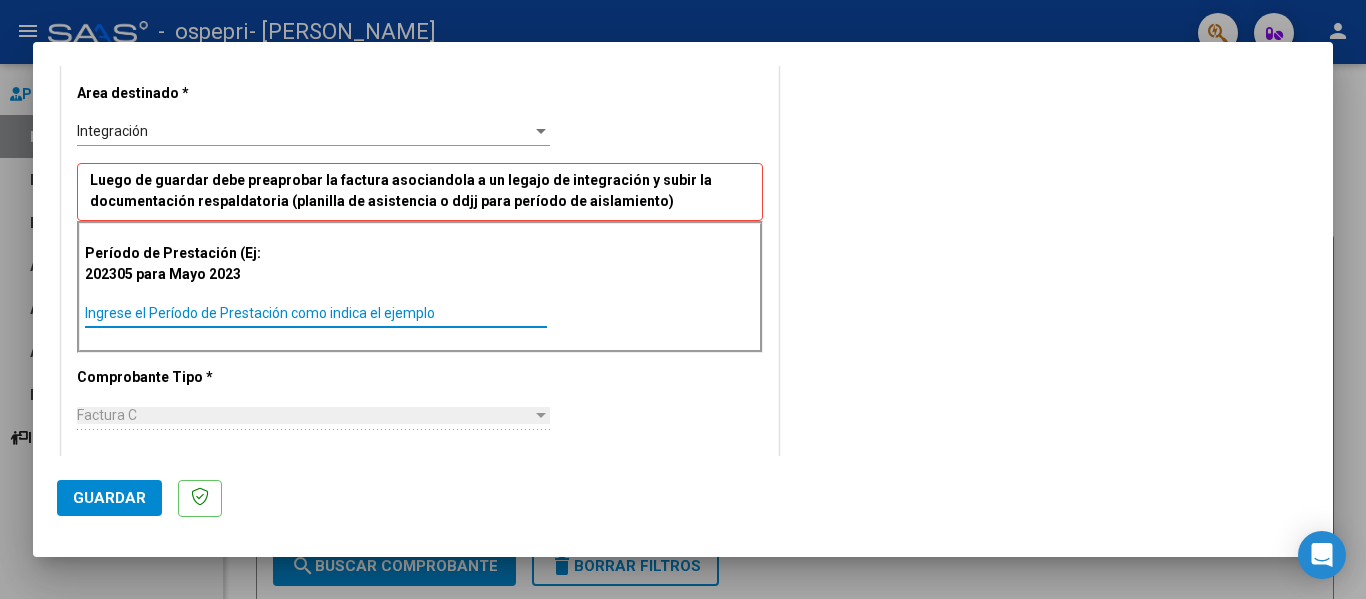 click on "Ingrese el Período de Prestación como indica el ejemplo" at bounding box center (316, 313) 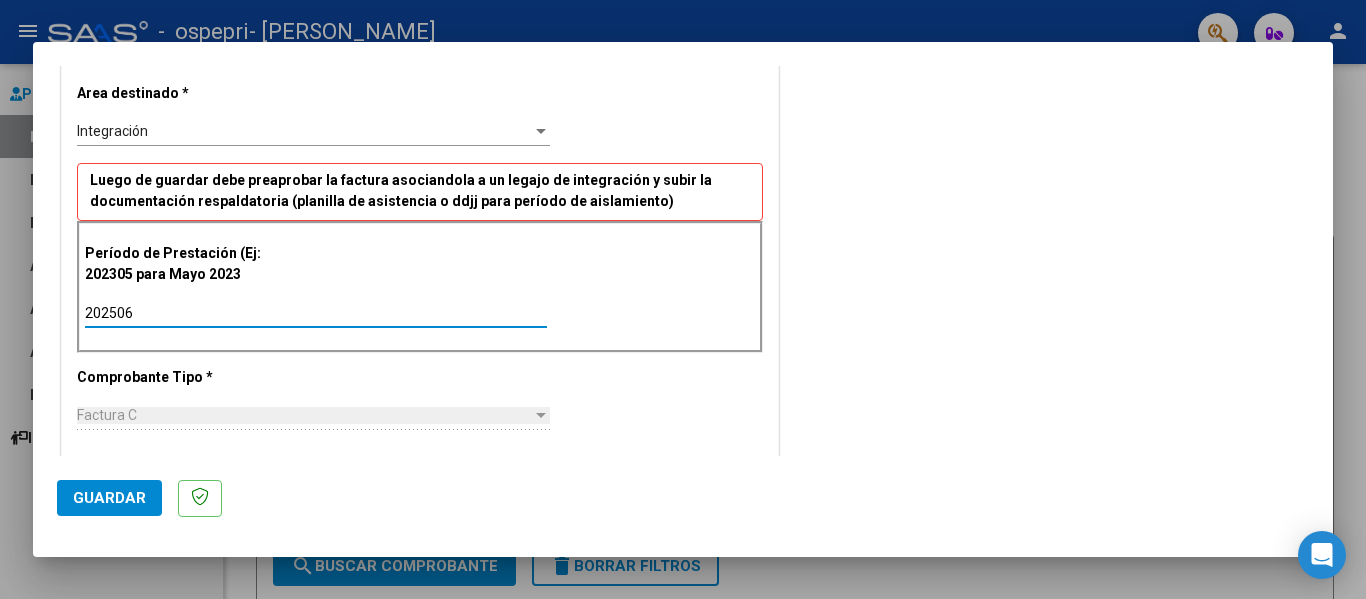 type on "202506" 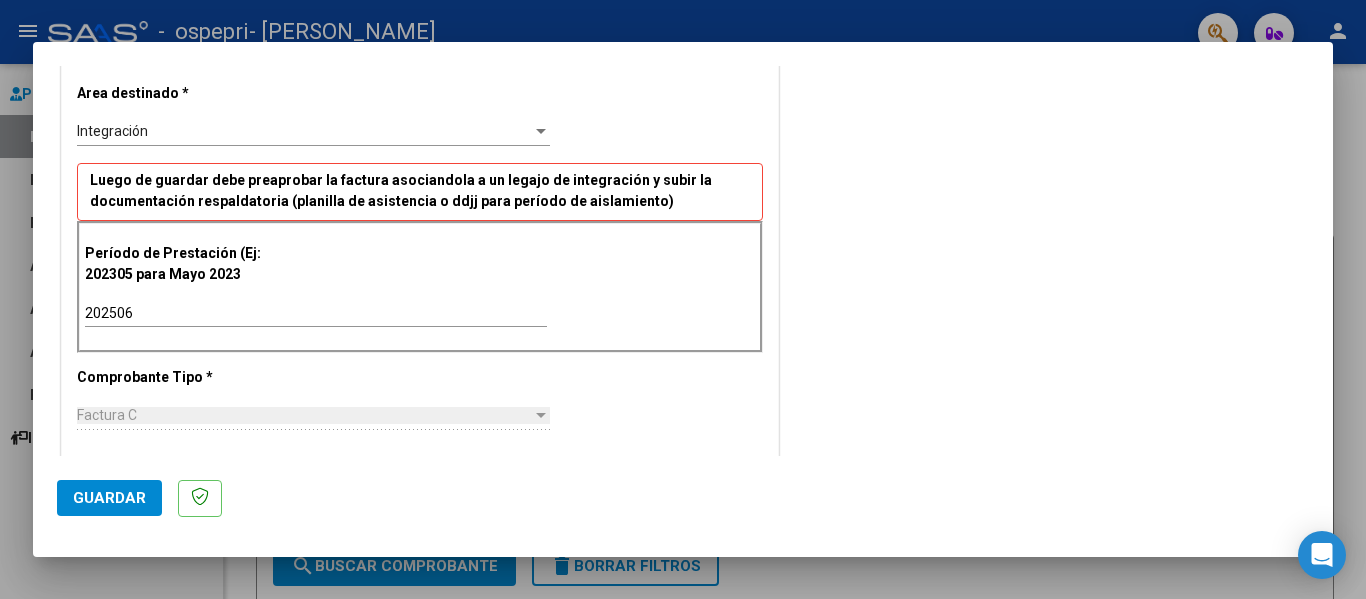 click on "Guardar" 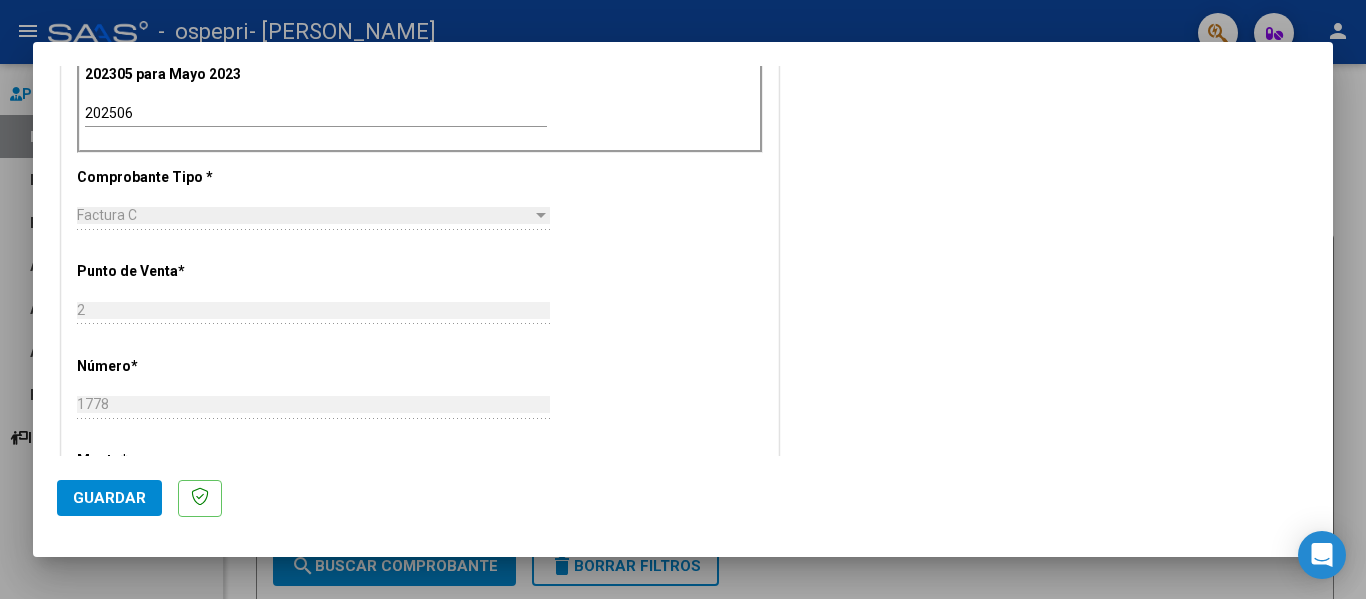 scroll, scrollTop: 800, scrollLeft: 0, axis: vertical 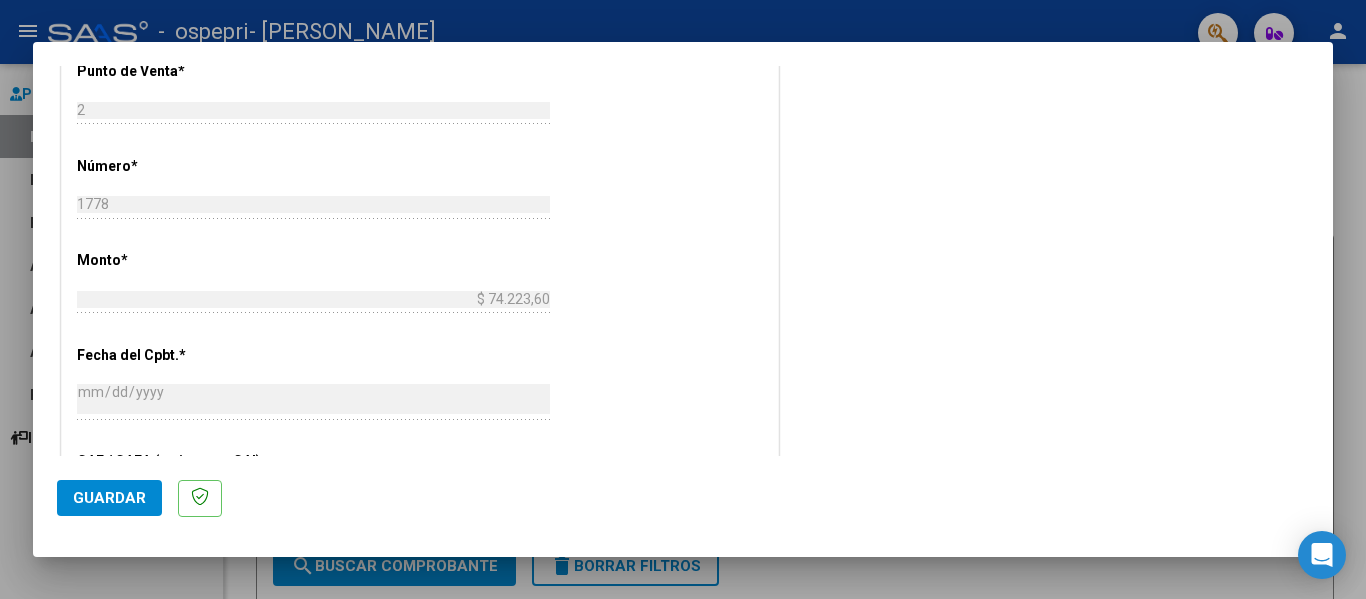 click on "Guardar" 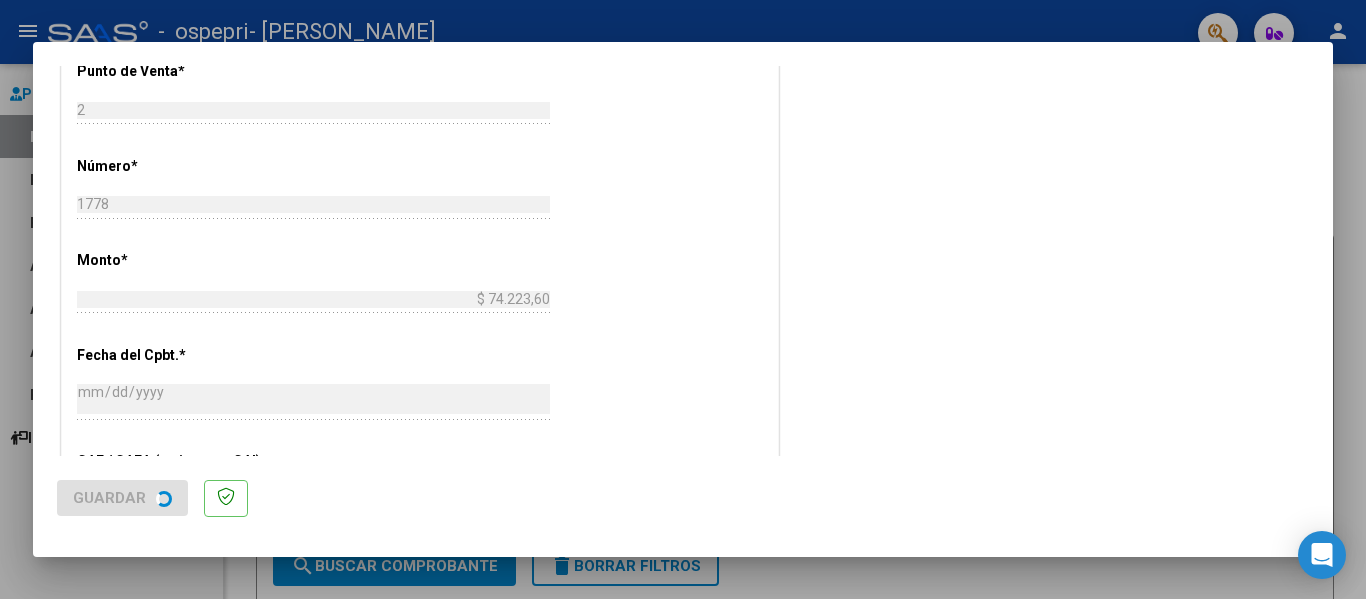 scroll, scrollTop: 0, scrollLeft: 0, axis: both 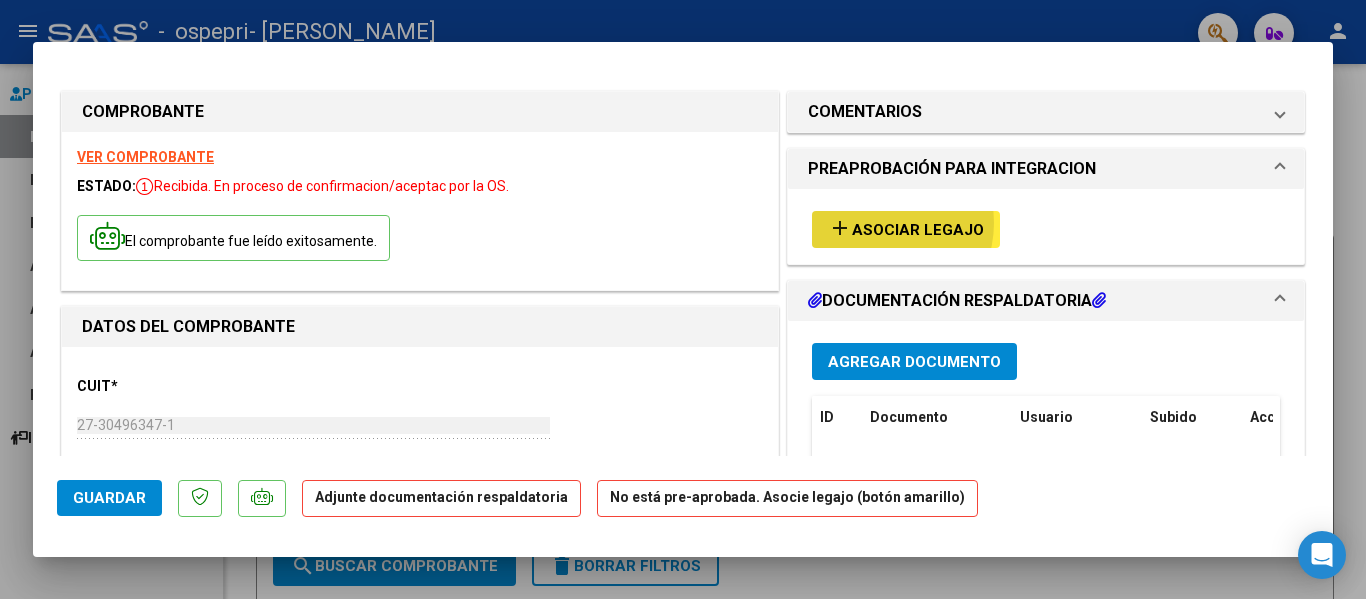 click on "Asociar Legajo" at bounding box center [918, 230] 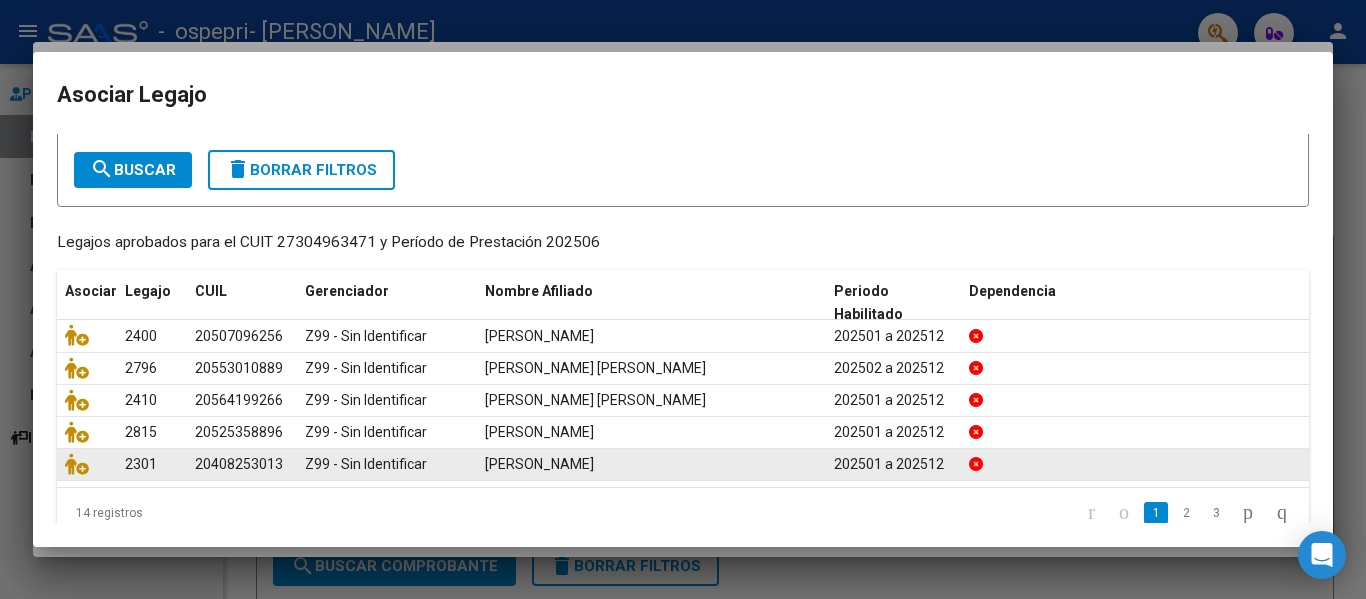 scroll, scrollTop: 131, scrollLeft: 0, axis: vertical 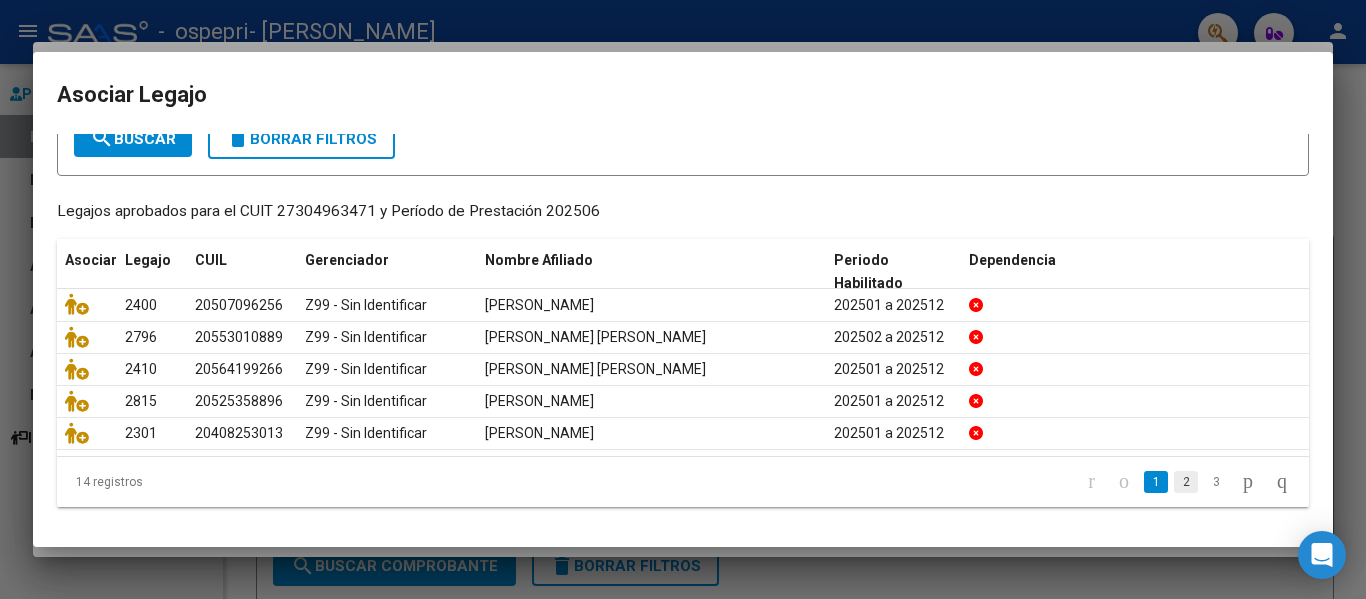 click on "2" 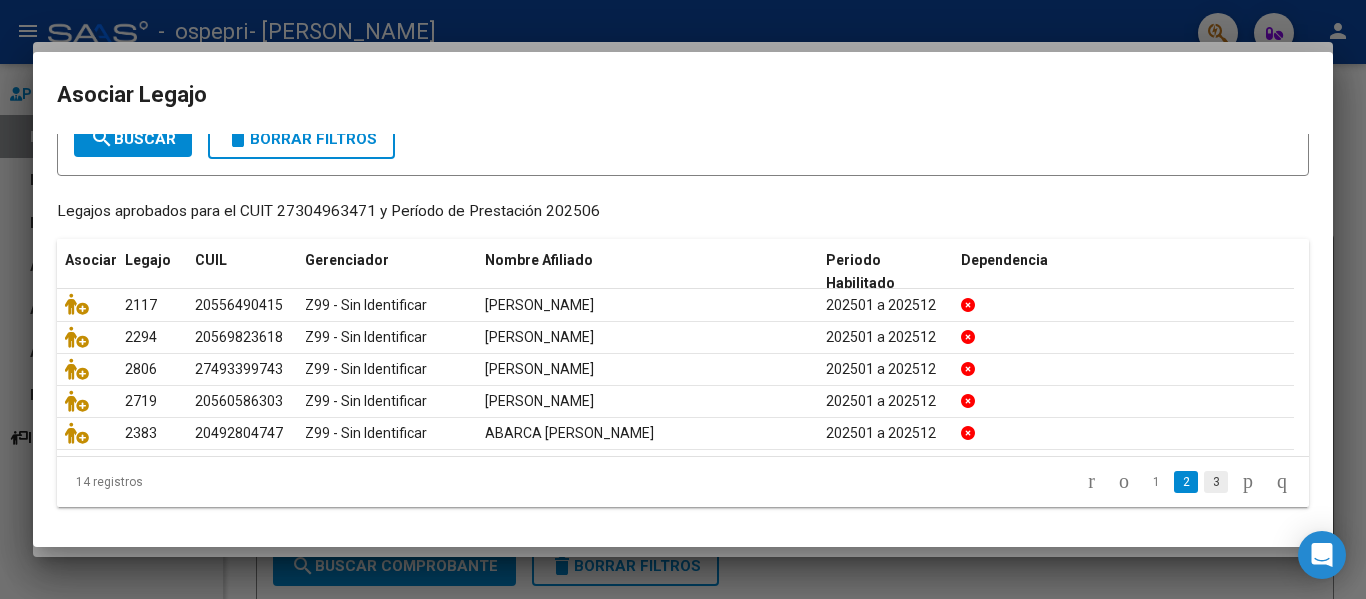 click on "3" 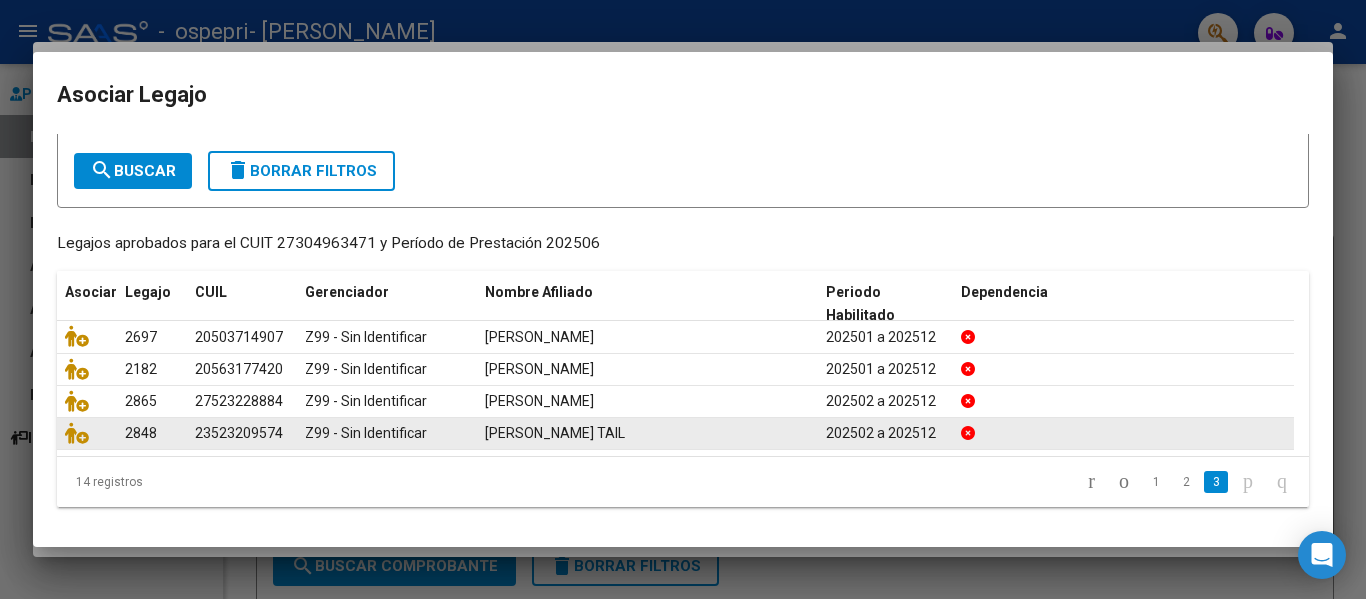 scroll, scrollTop: 98, scrollLeft: 0, axis: vertical 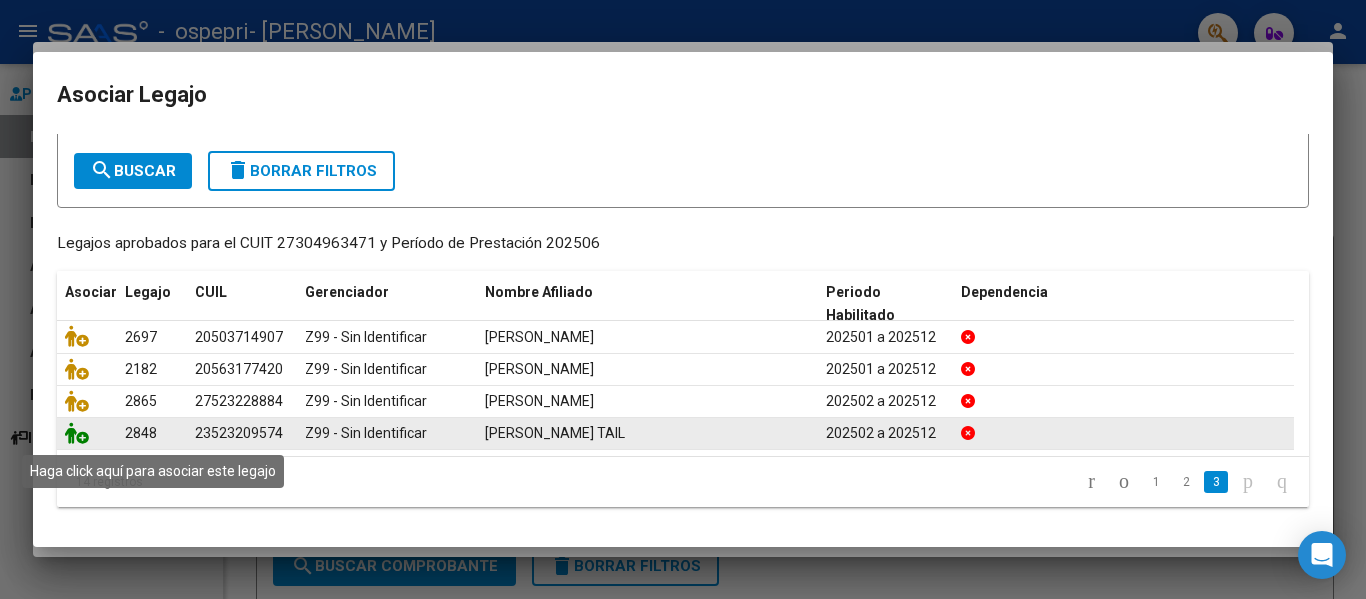 click 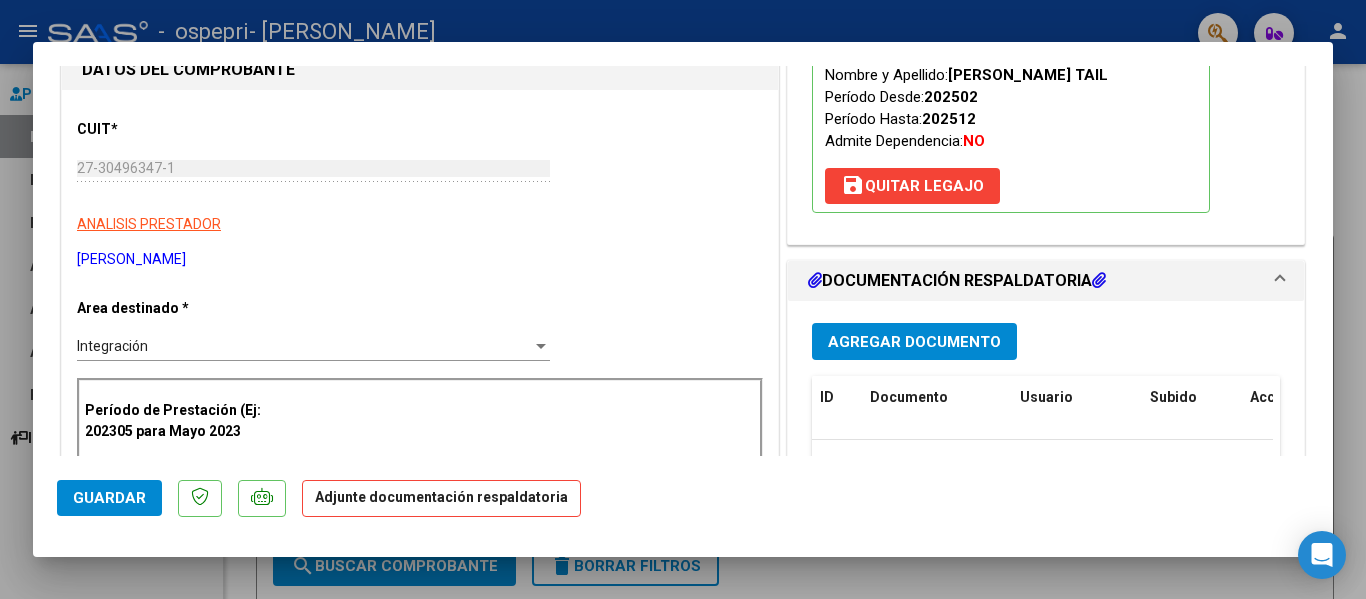 scroll, scrollTop: 300, scrollLeft: 0, axis: vertical 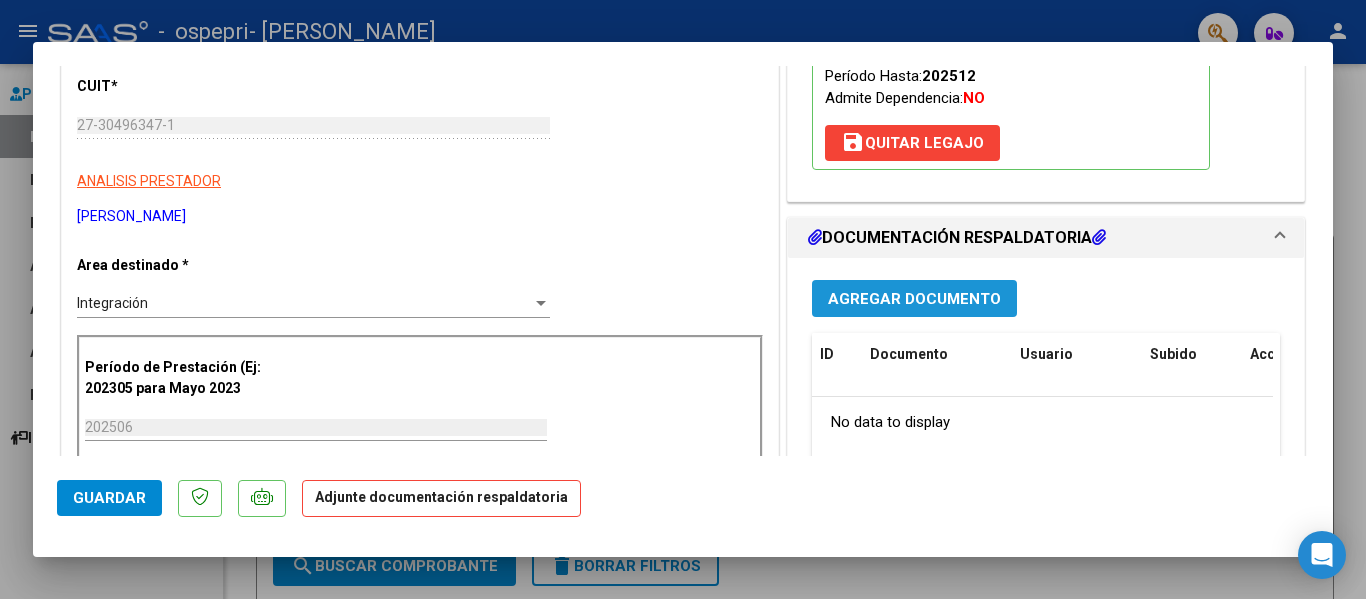 click on "Agregar Documento" at bounding box center [914, 299] 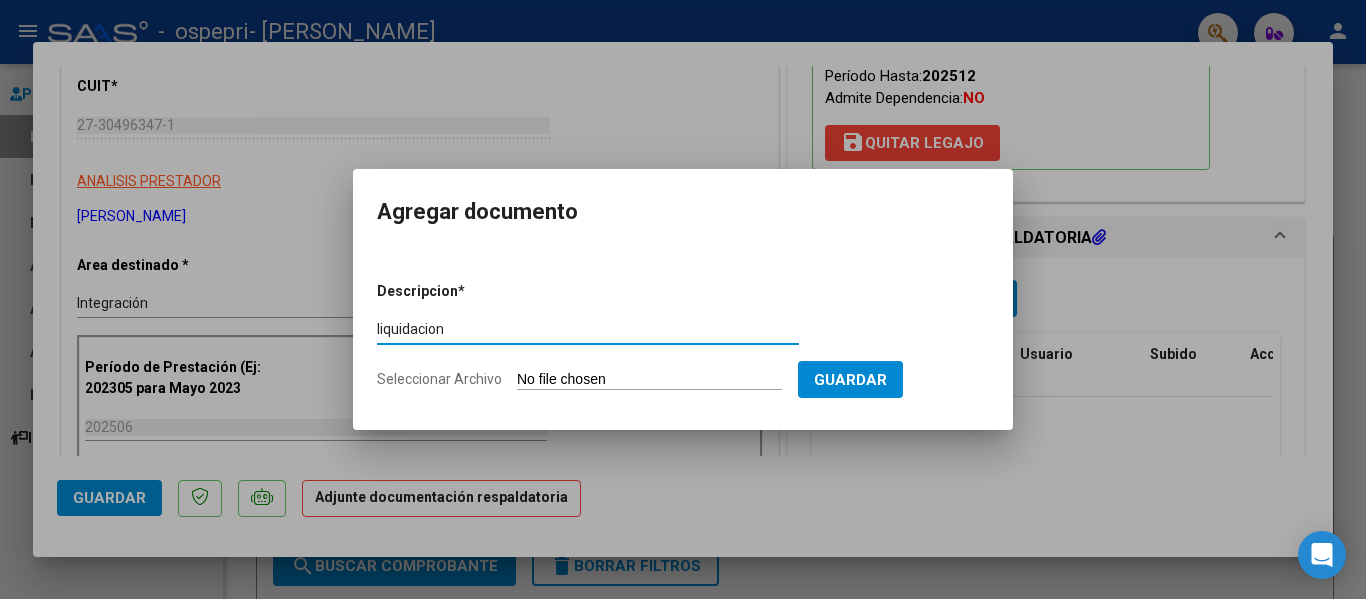 type on "liquidacion" 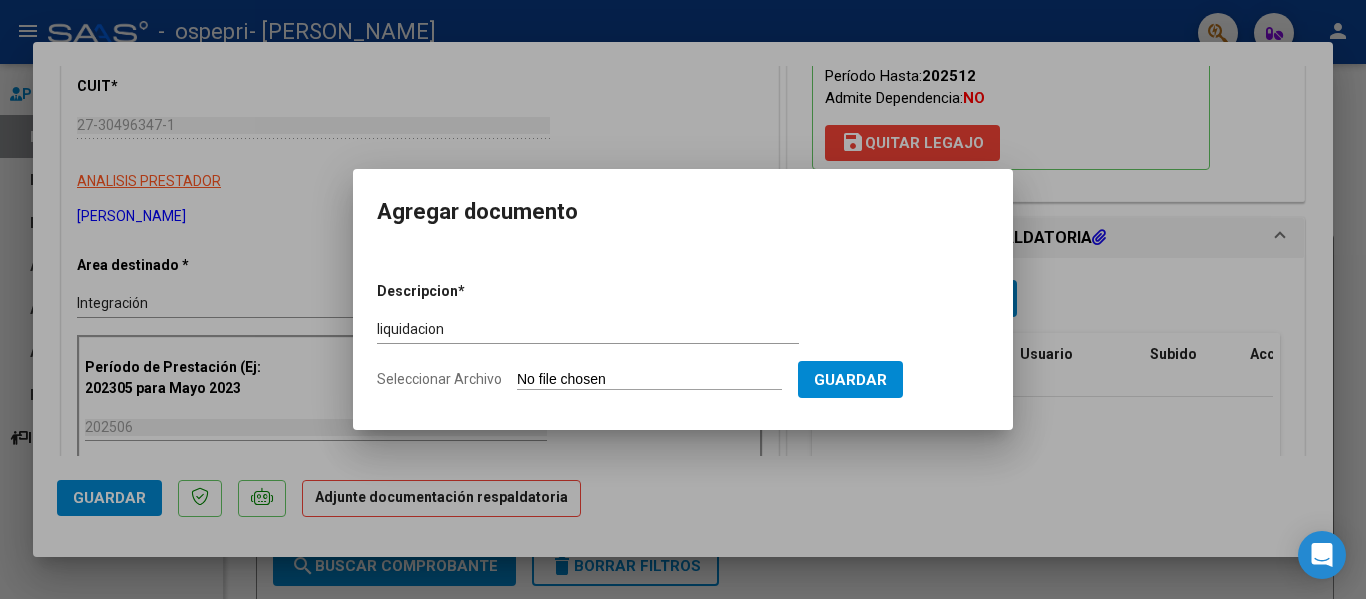 type on "C:\fakepath\LIQUIDFACION [PERSON_NAME][DATE].pdf" 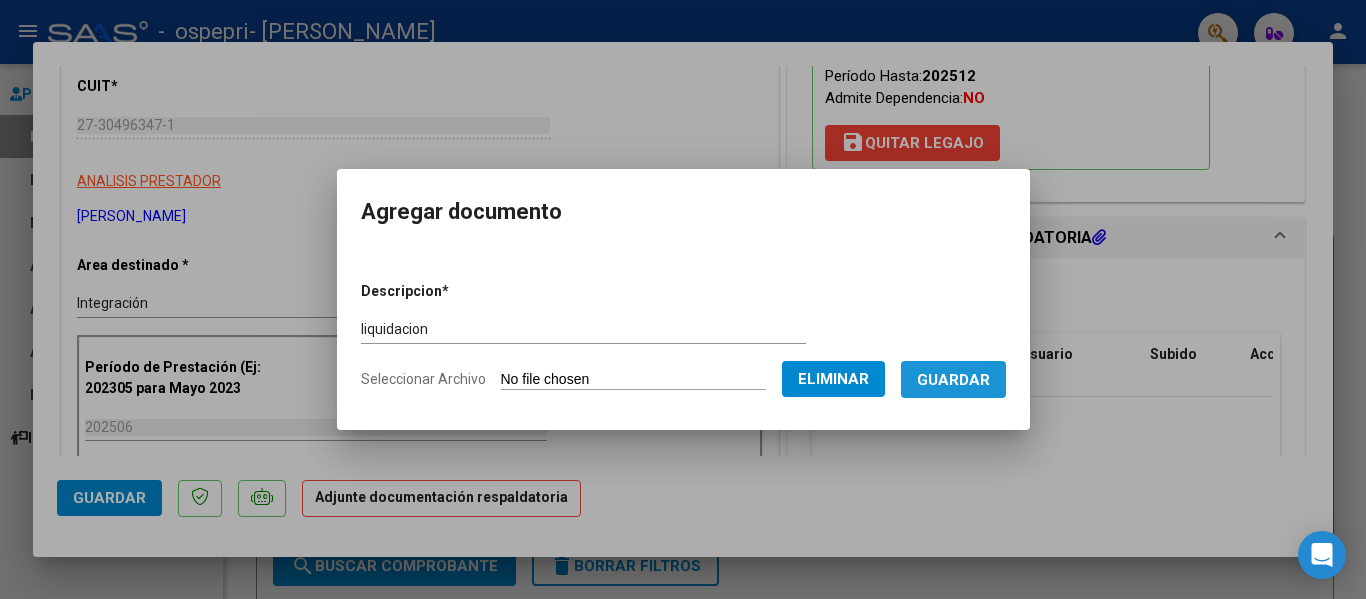 click on "Guardar" at bounding box center (953, 380) 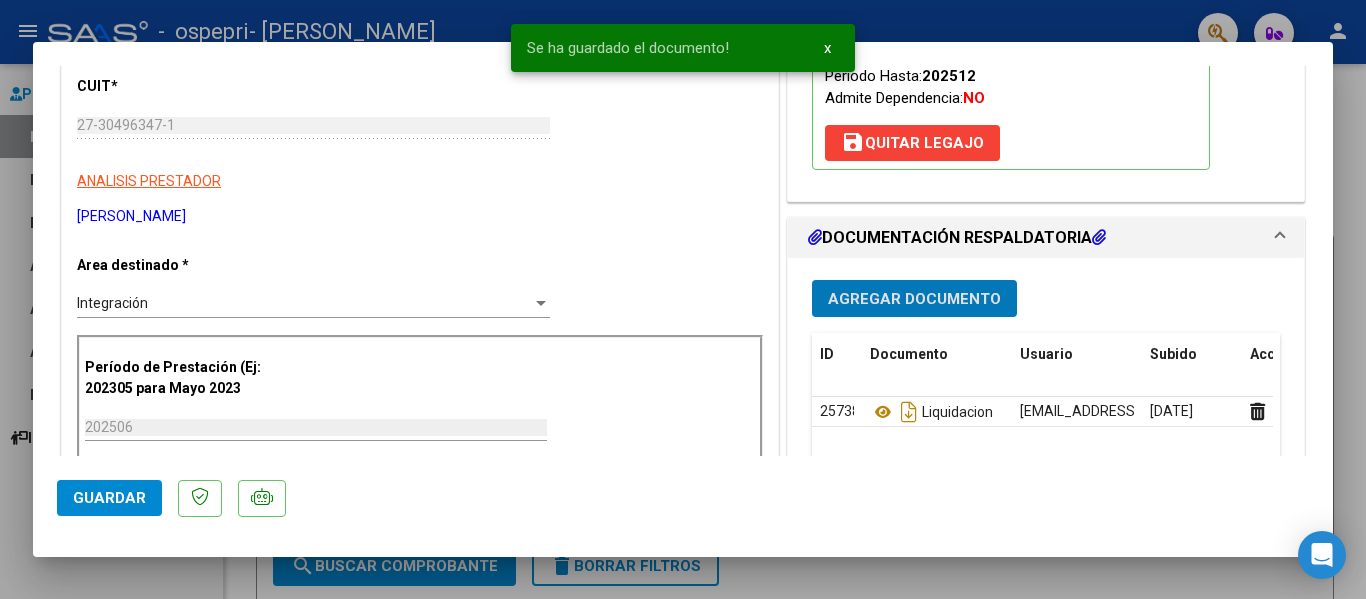 click on "Agregar Documento" at bounding box center [914, 299] 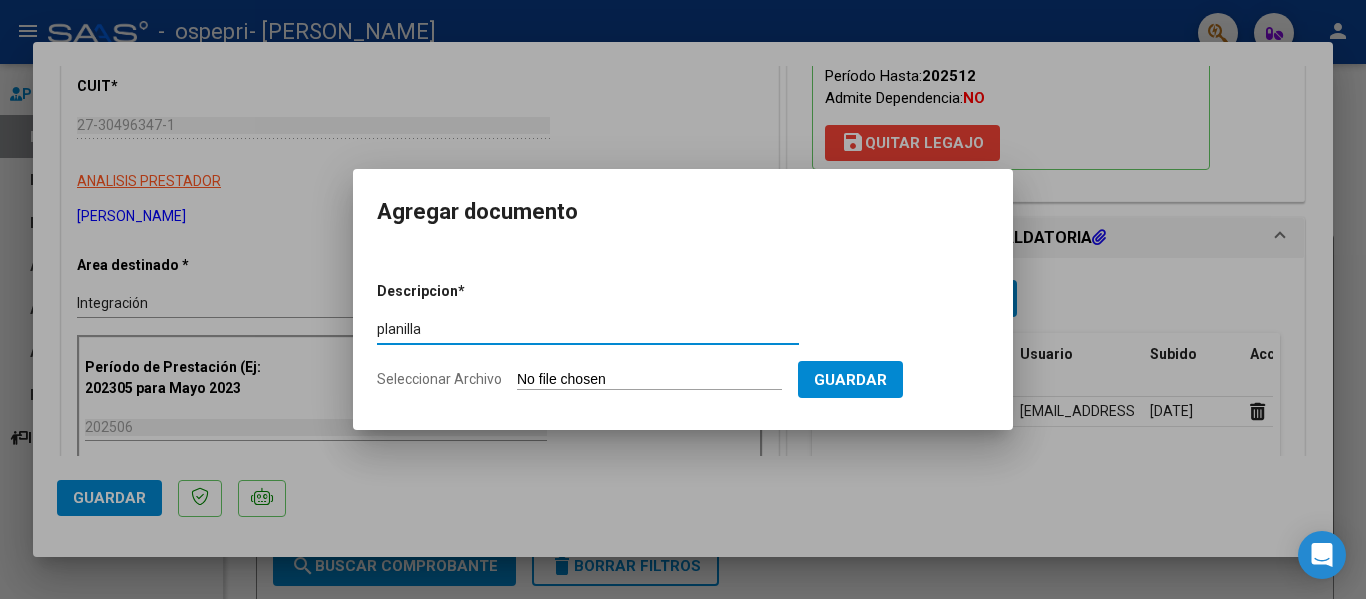 type on "planilla" 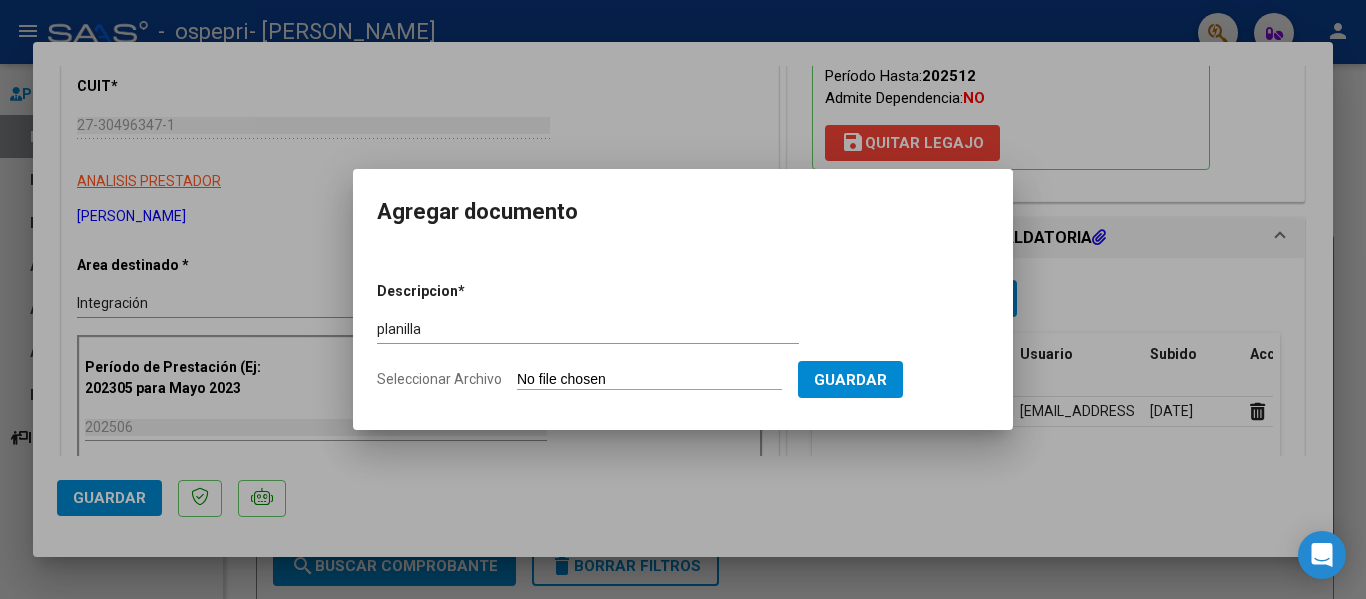 type on "C:\fakepath\[PERSON_NAME].pdf" 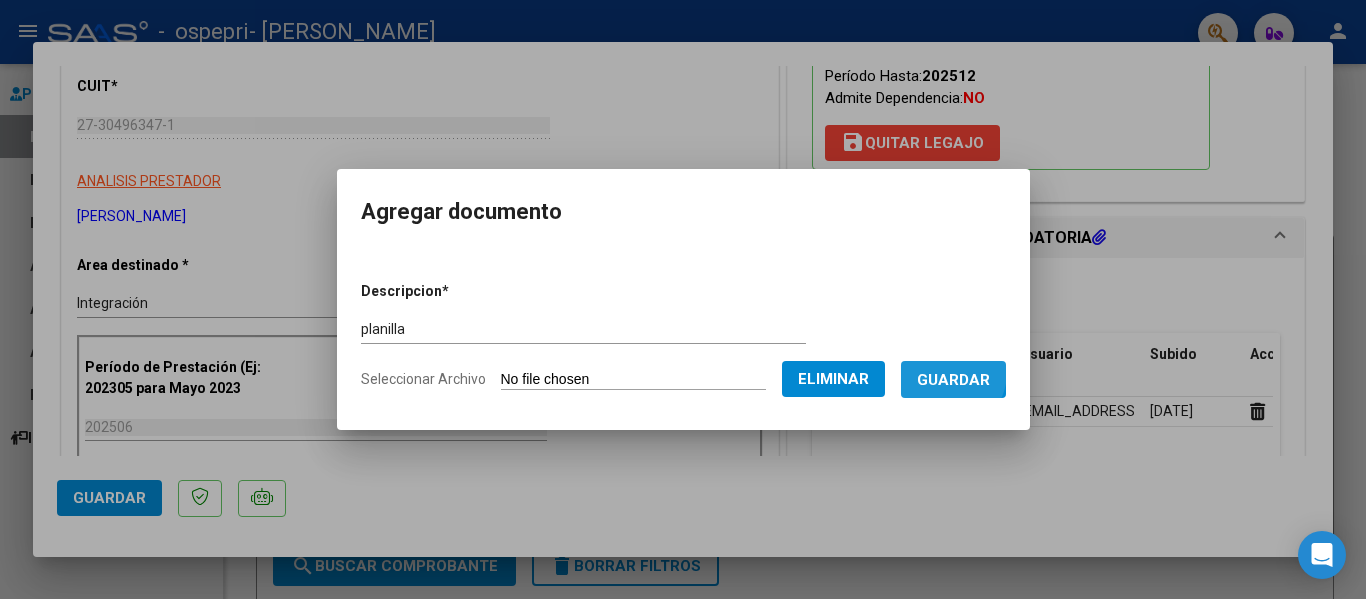 click on "Guardar" at bounding box center (953, 380) 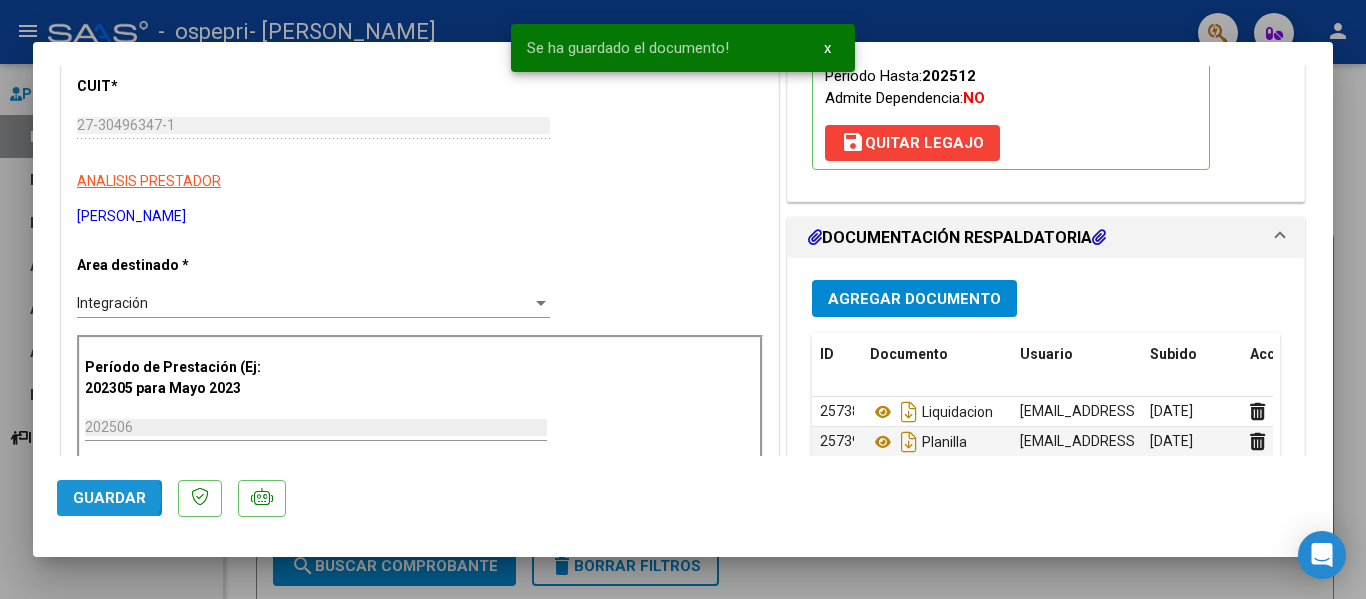 click on "Guardar" 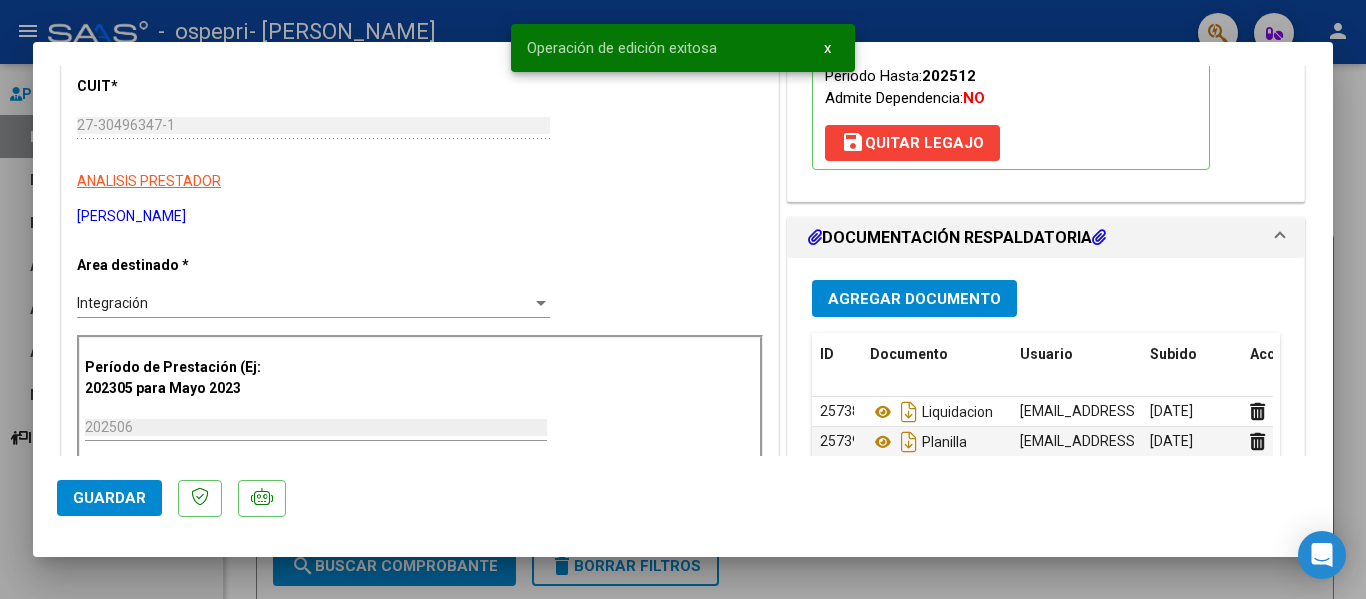 click at bounding box center (683, 299) 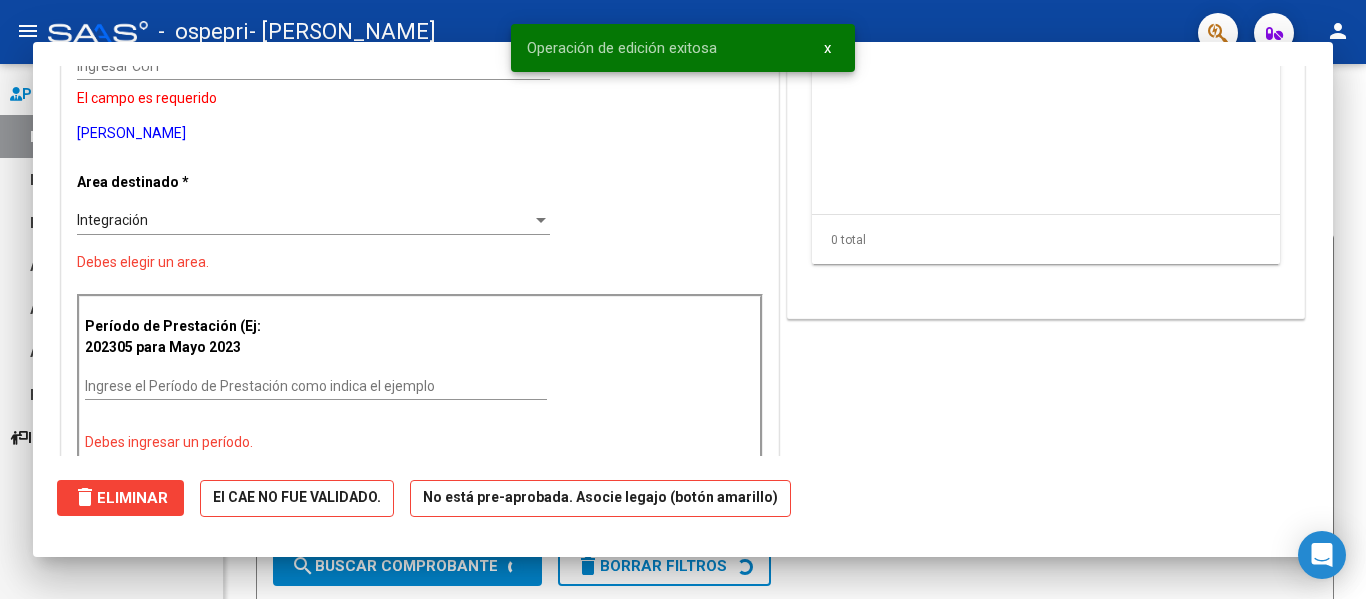 scroll, scrollTop: 0, scrollLeft: 0, axis: both 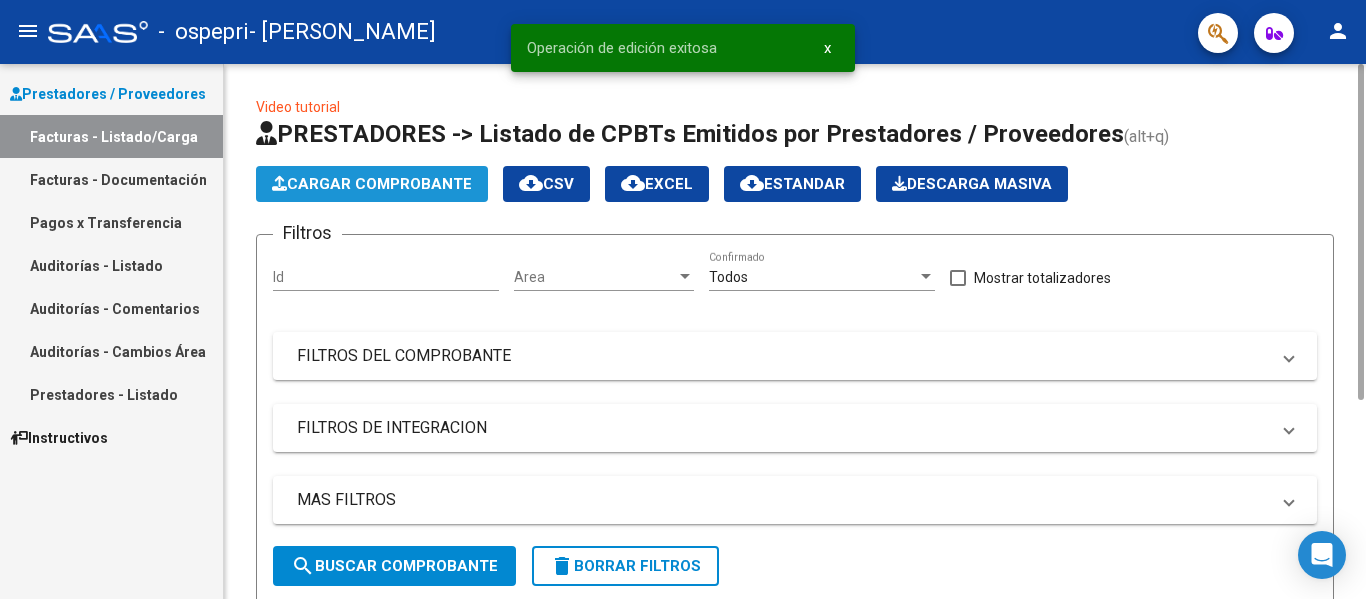 click on "Cargar Comprobante" 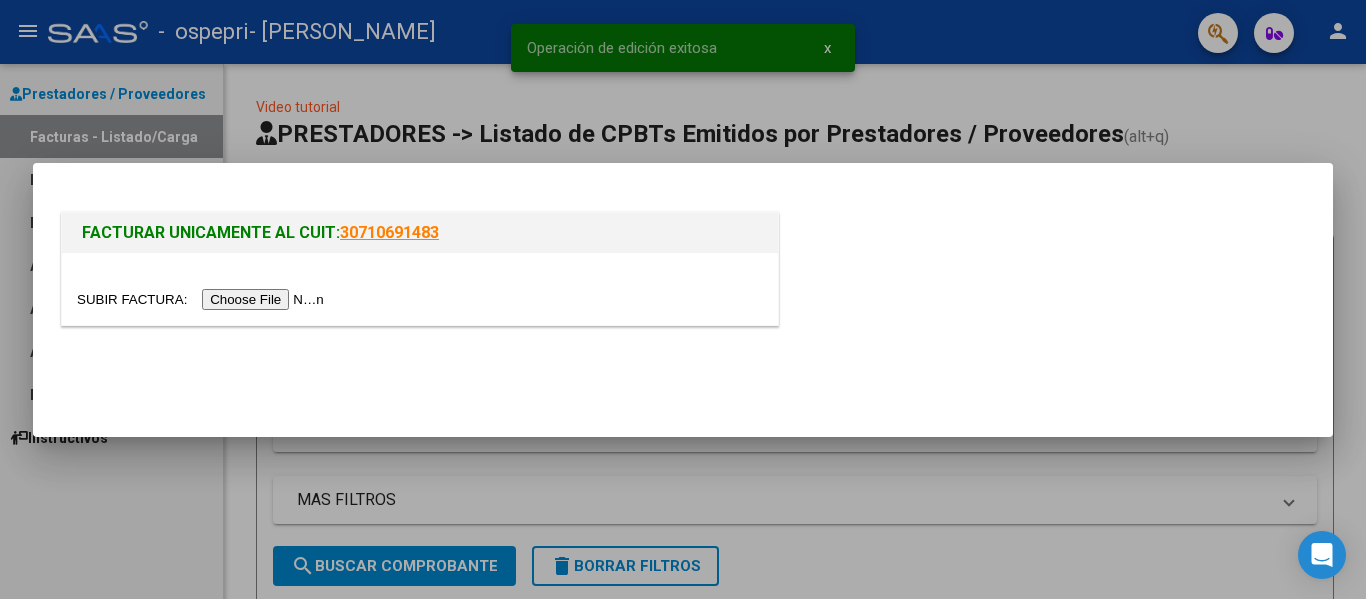 click at bounding box center [203, 299] 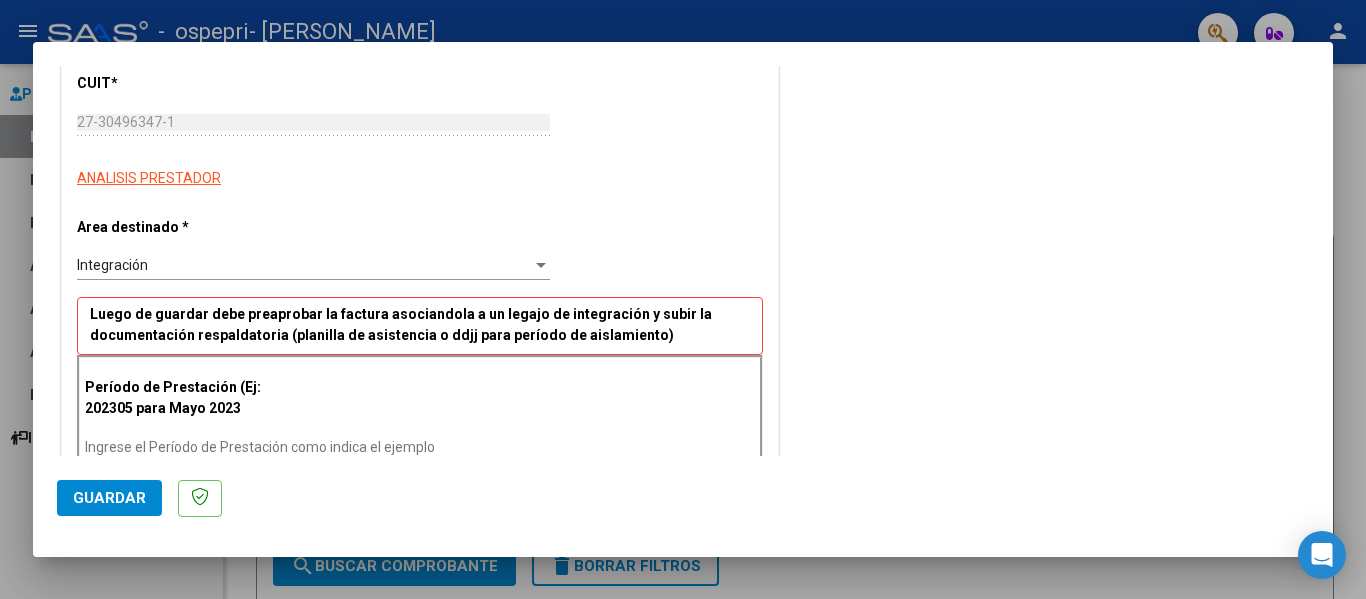 scroll, scrollTop: 300, scrollLeft: 0, axis: vertical 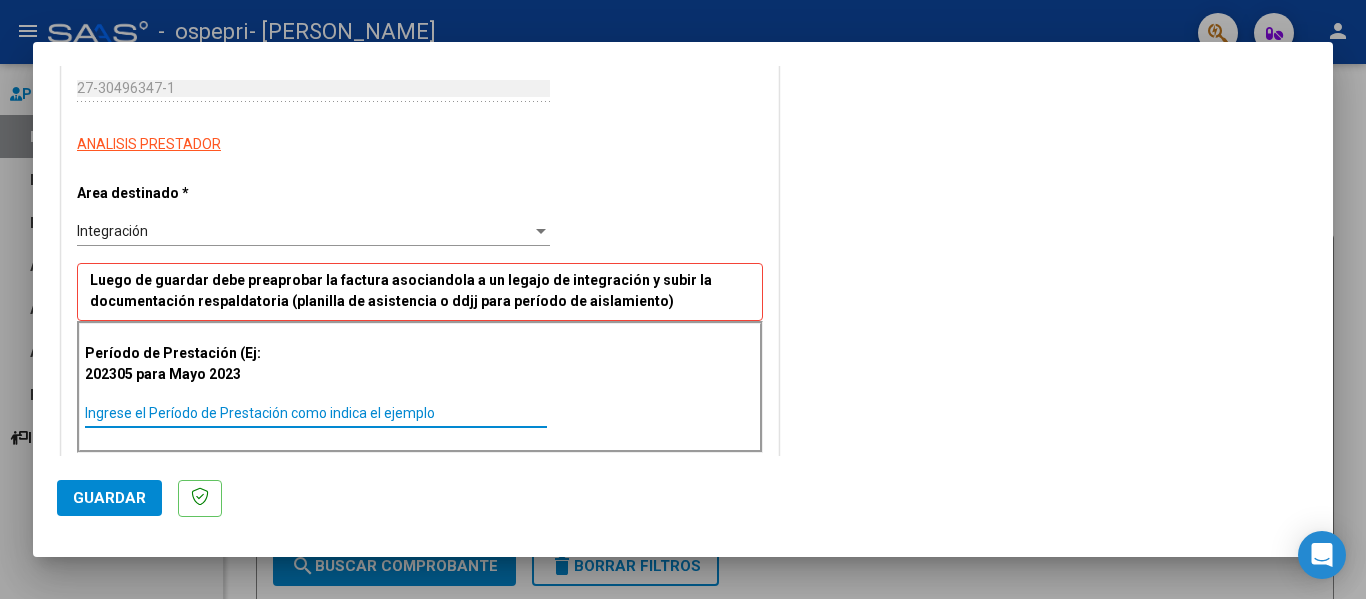 click on "Ingrese el Período de Prestación como indica el ejemplo" at bounding box center (316, 413) 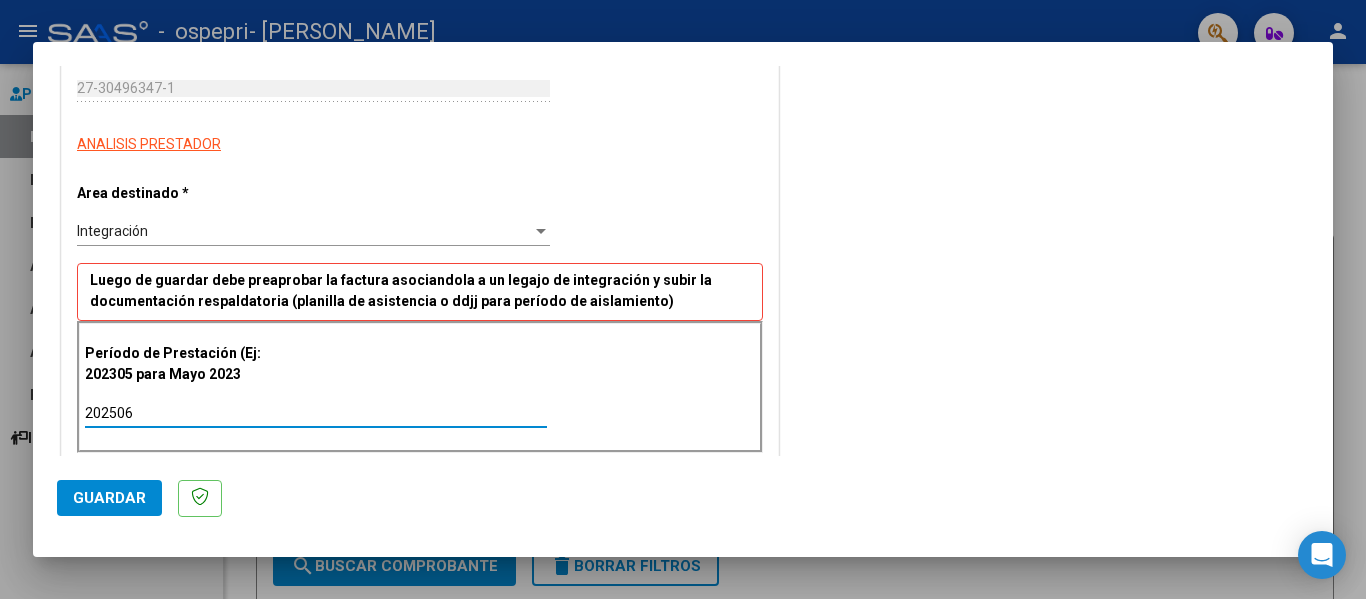 type on "202506" 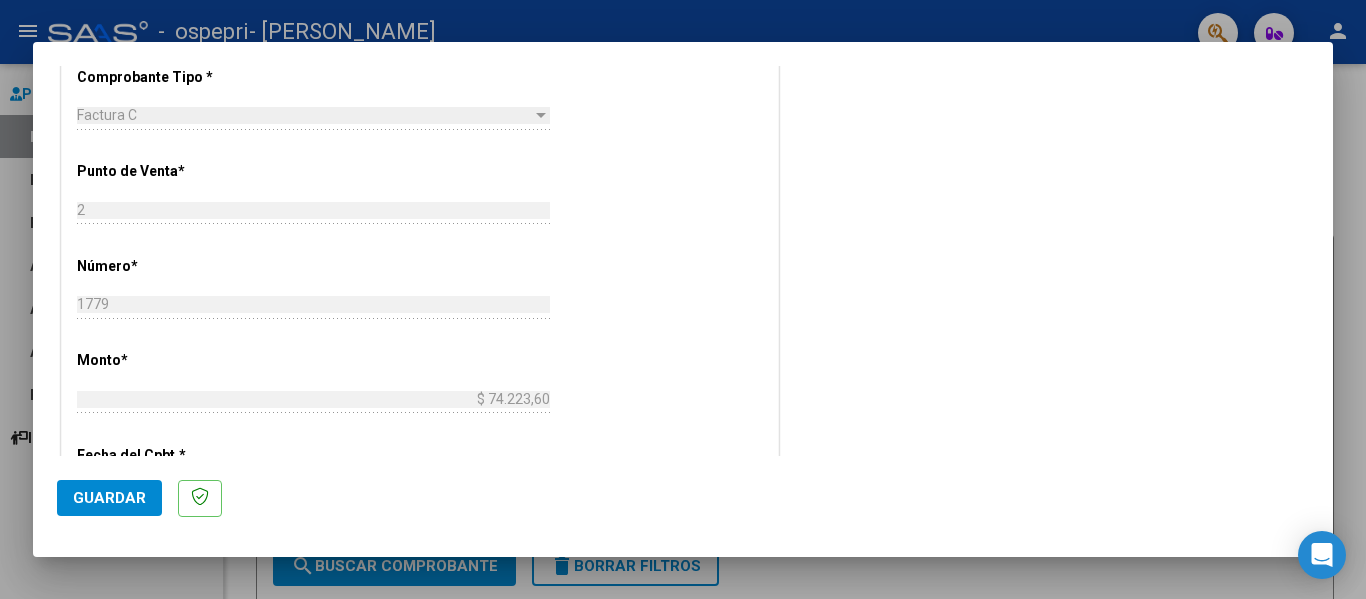 scroll, scrollTop: 800, scrollLeft: 0, axis: vertical 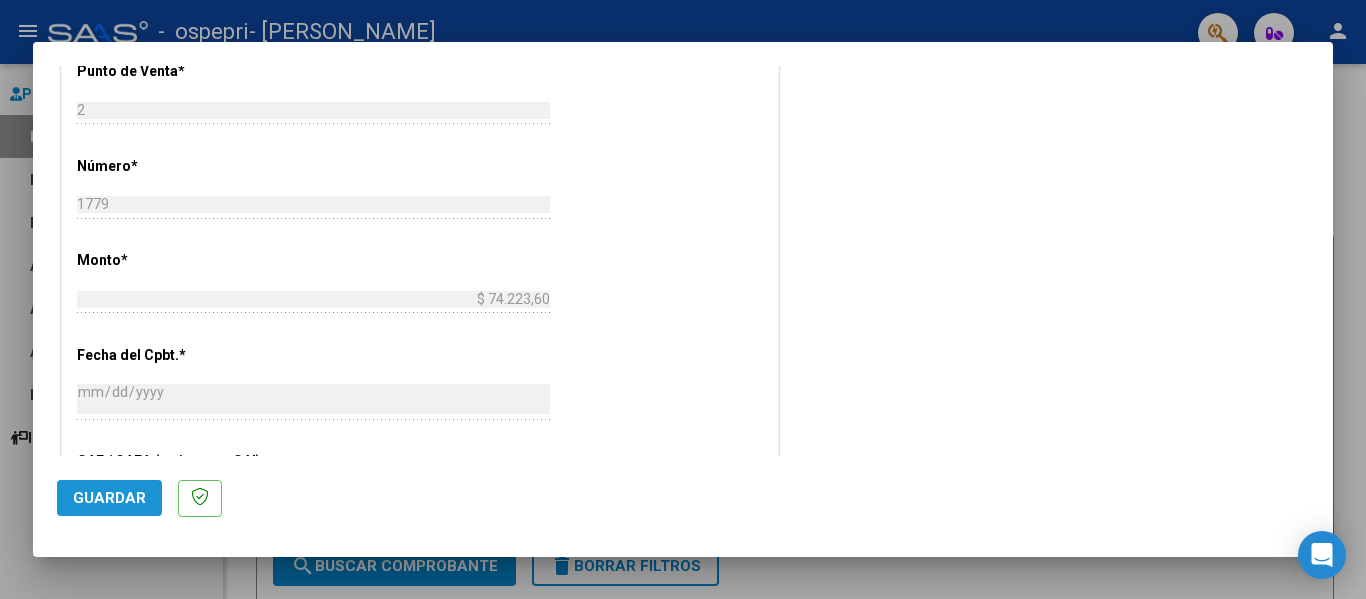 click on "Guardar" 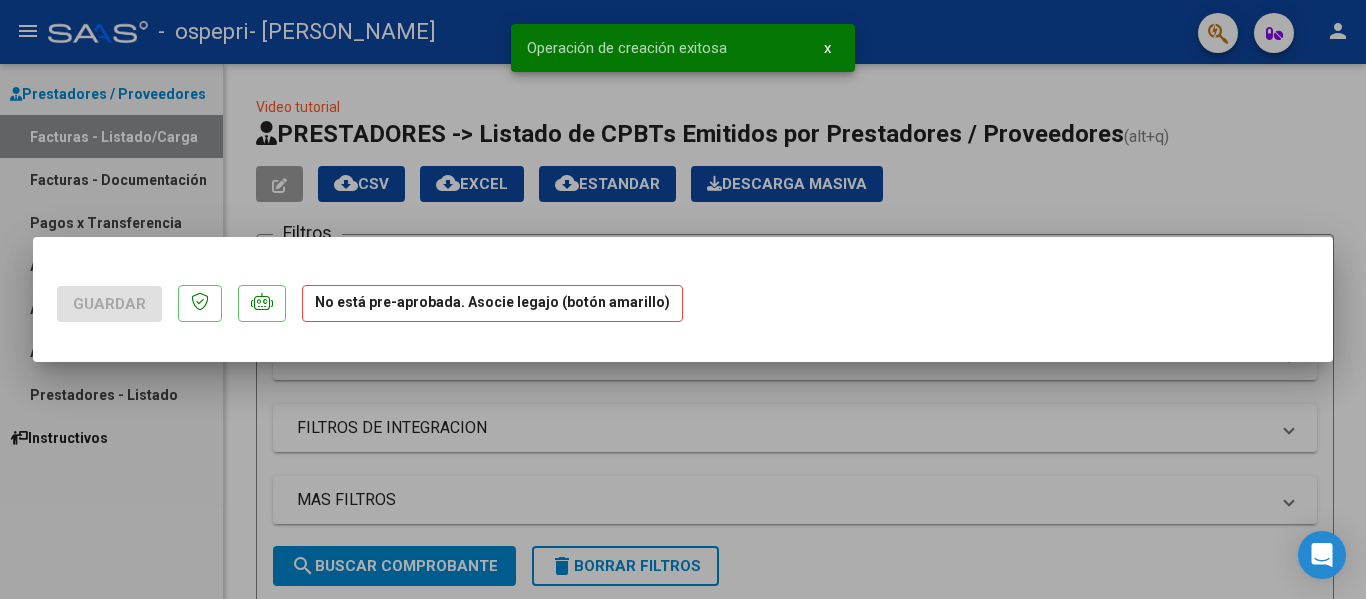 scroll, scrollTop: 0, scrollLeft: 0, axis: both 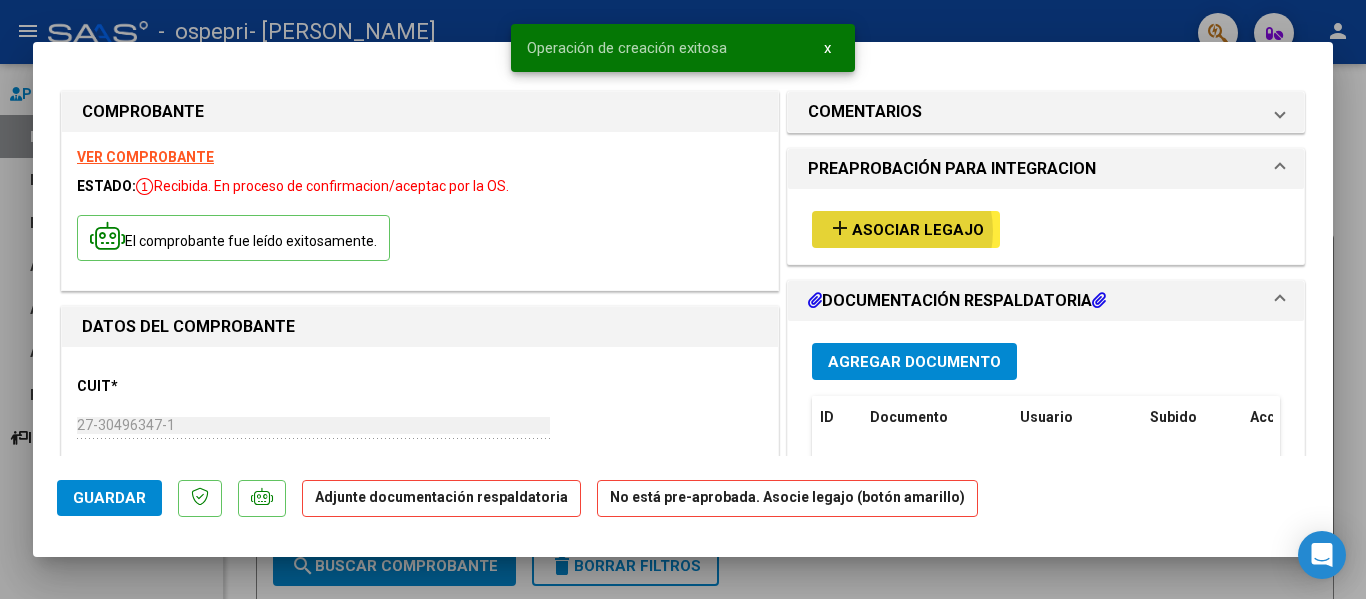 click on "Asociar Legajo" at bounding box center [918, 230] 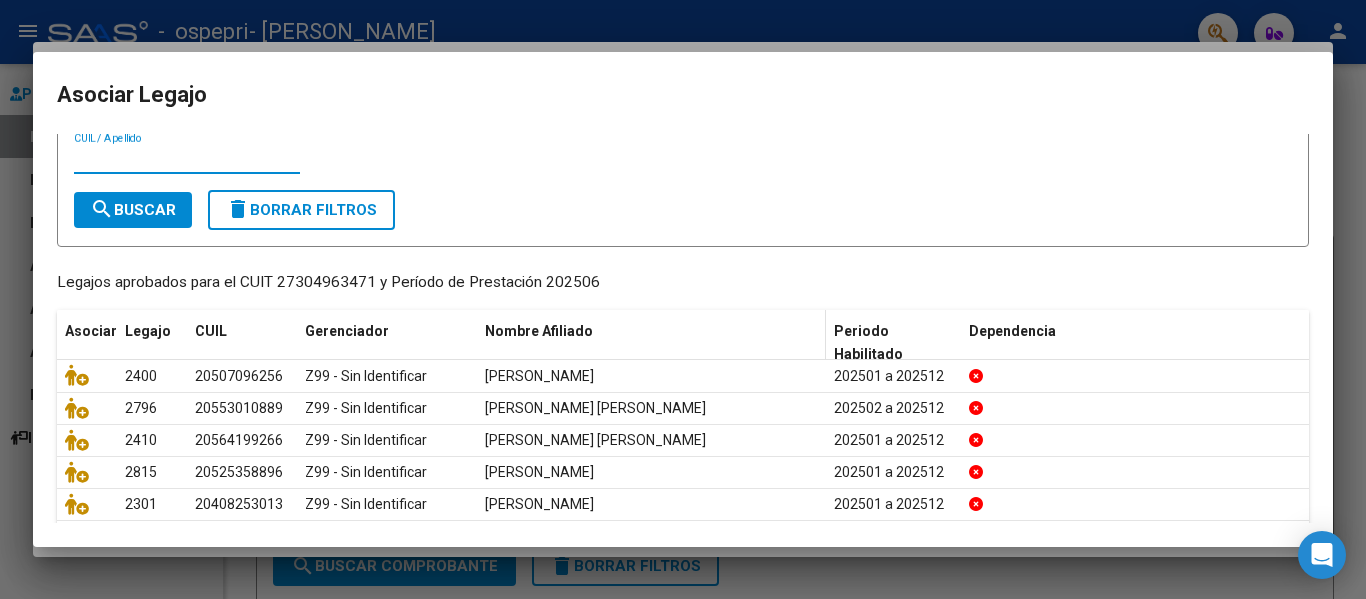 scroll, scrollTop: 100, scrollLeft: 0, axis: vertical 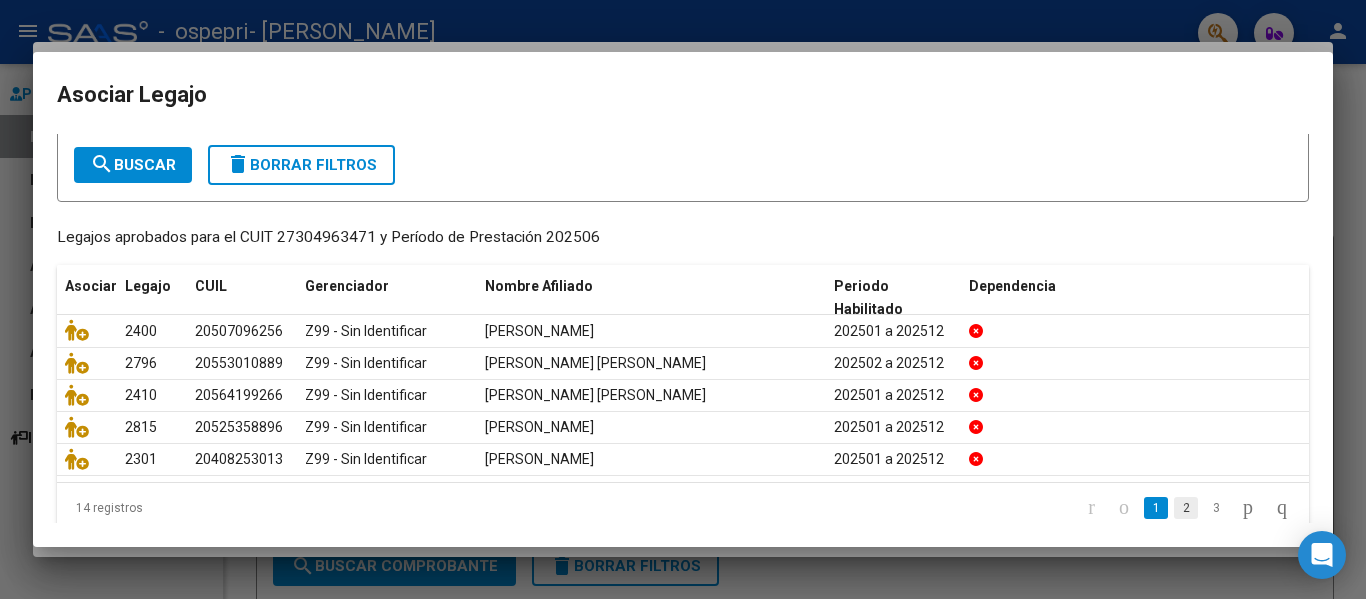 click on "2" 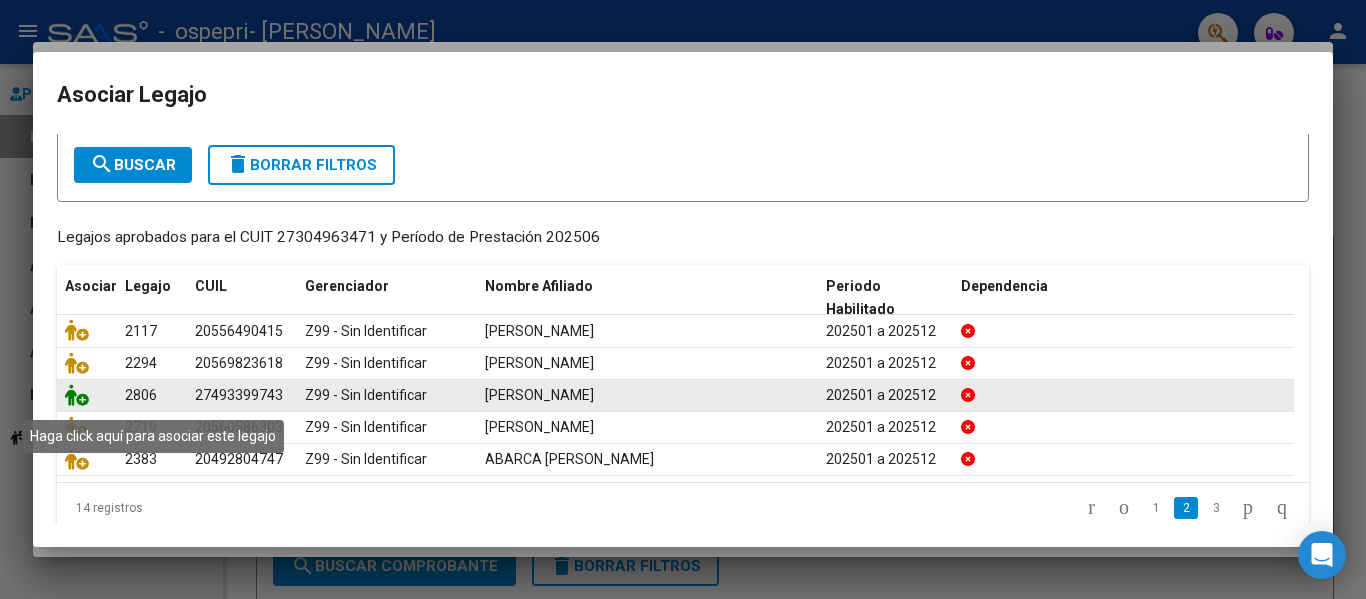 click 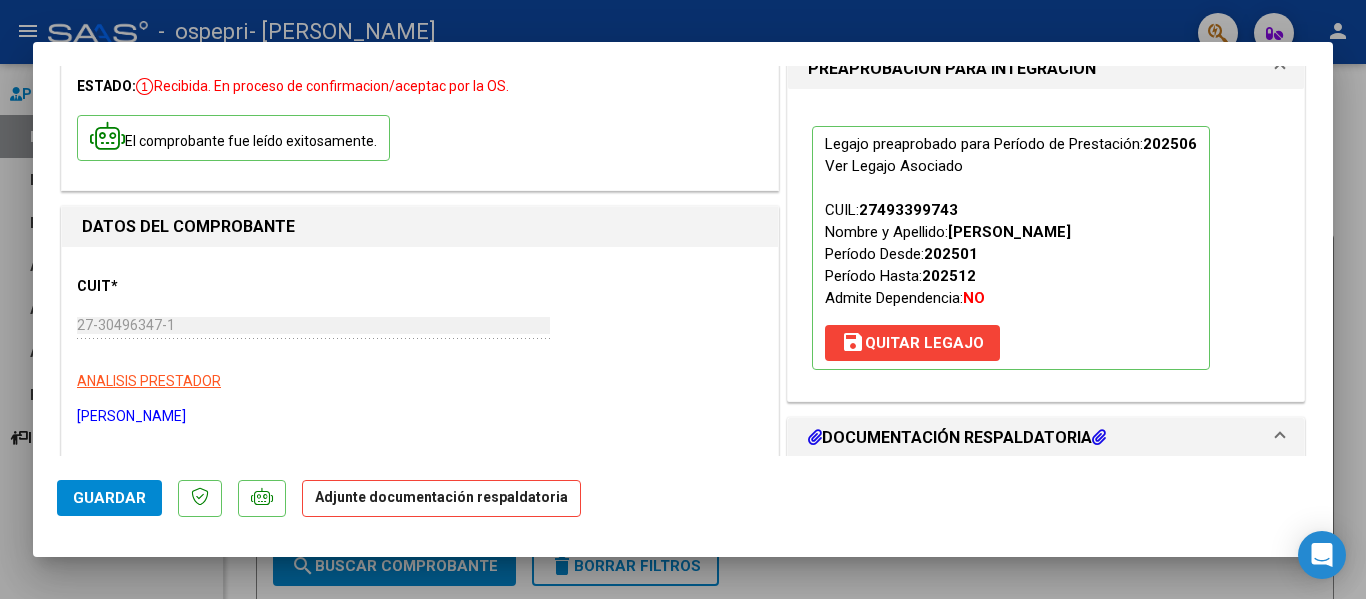 scroll, scrollTop: 300, scrollLeft: 0, axis: vertical 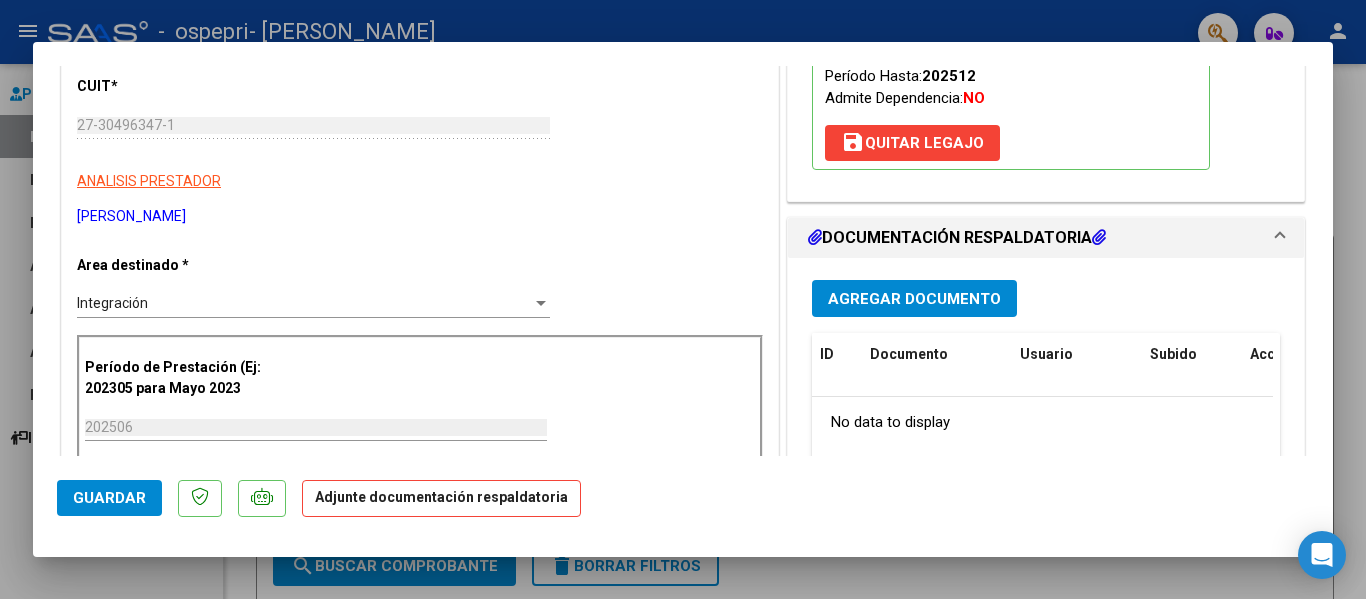 click on "Agregar Documento" at bounding box center [914, 299] 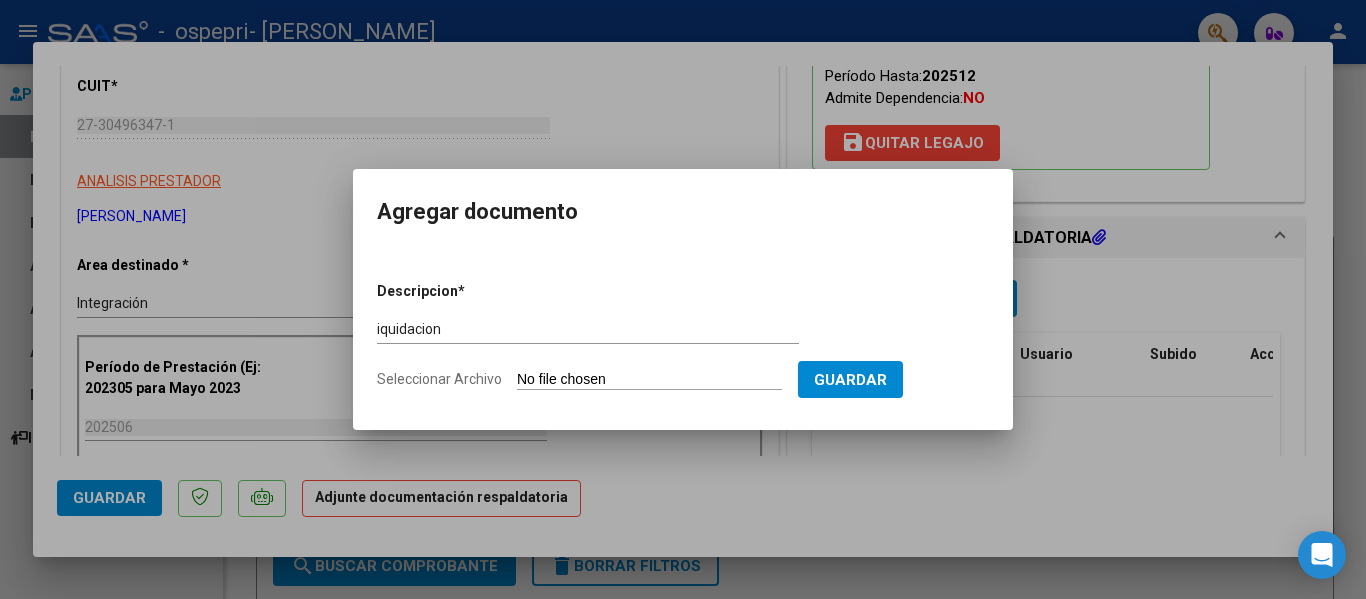 click on "Descripcion  *   iquidacion Escriba aquí una descripcion  Seleccionar Archivo Guardar" at bounding box center (683, 328) 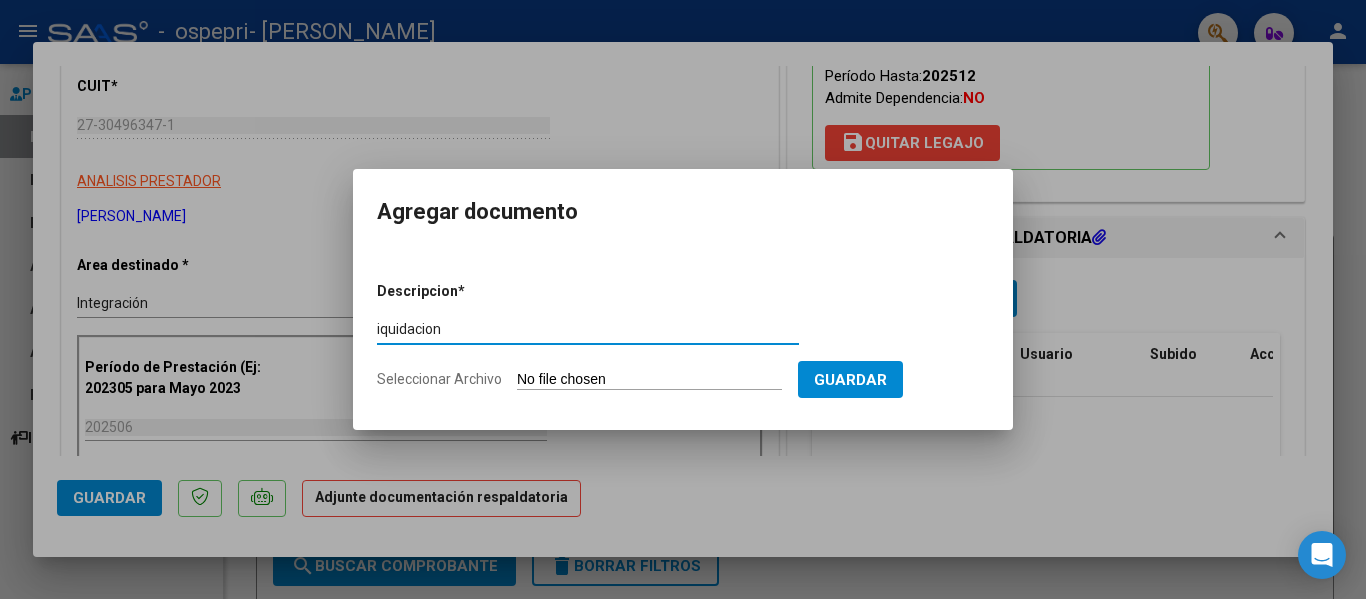 click on "iquidacion" at bounding box center [588, 329] 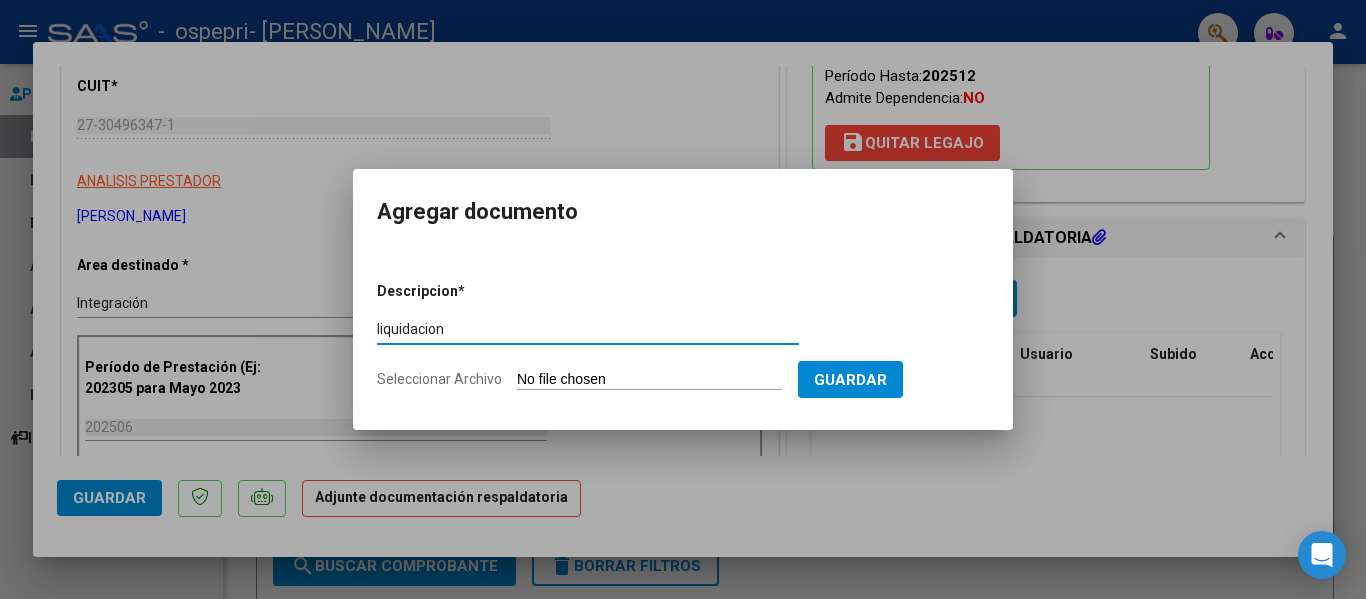 type on "liquidacion" 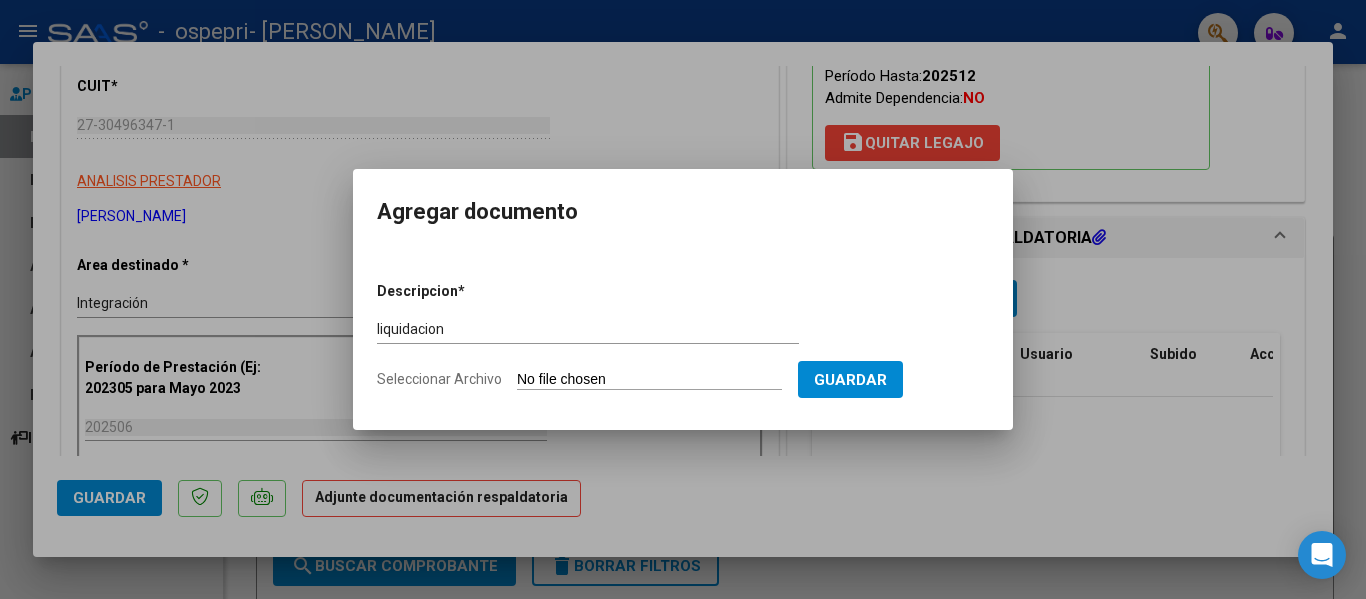 click on "Seleccionar Archivo" at bounding box center (649, 380) 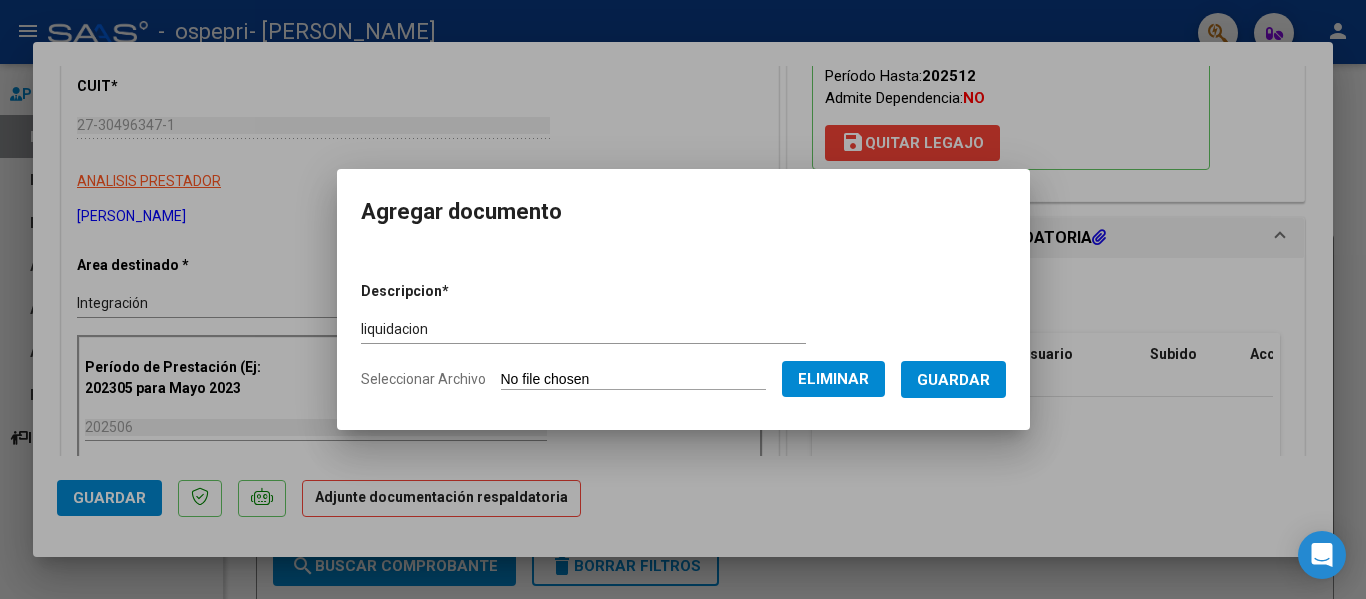 click on "Guardar" at bounding box center (953, 380) 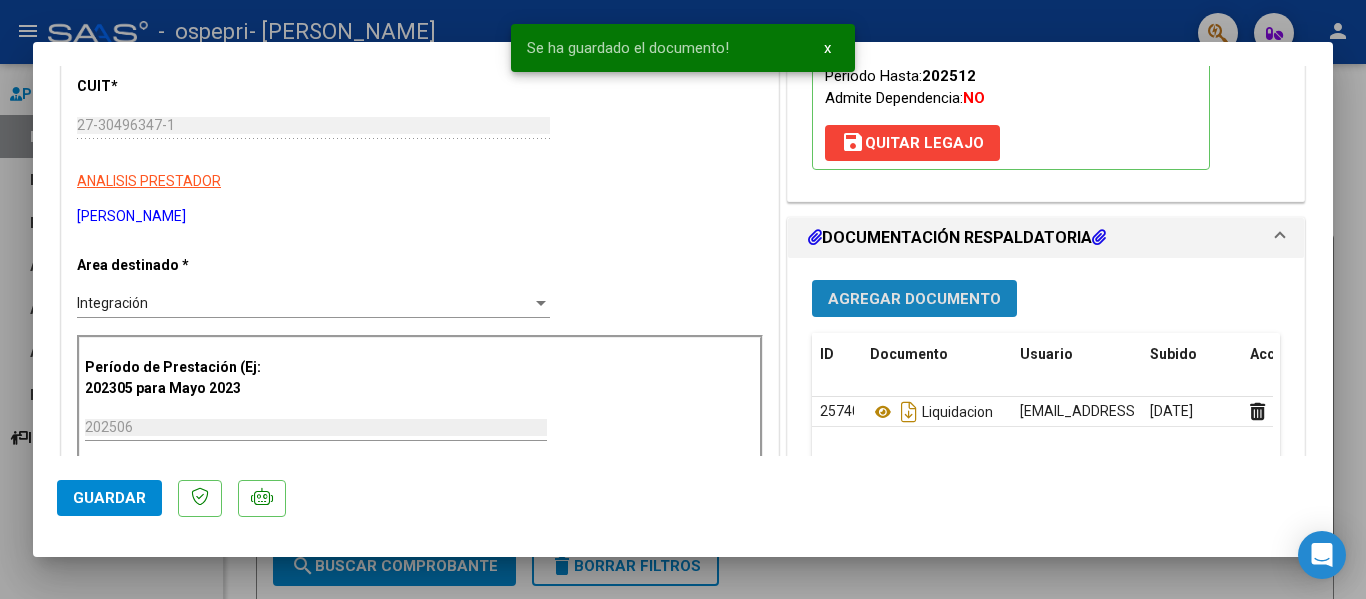 click on "Agregar Documento" at bounding box center [914, 299] 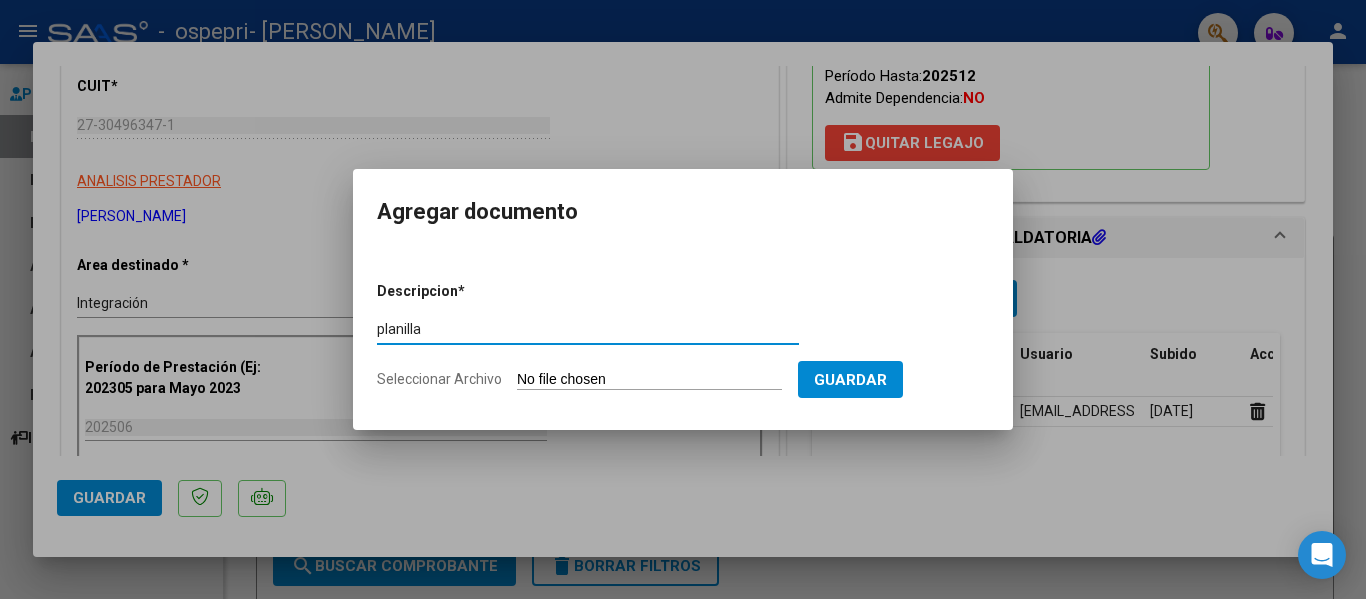 type on "planilla" 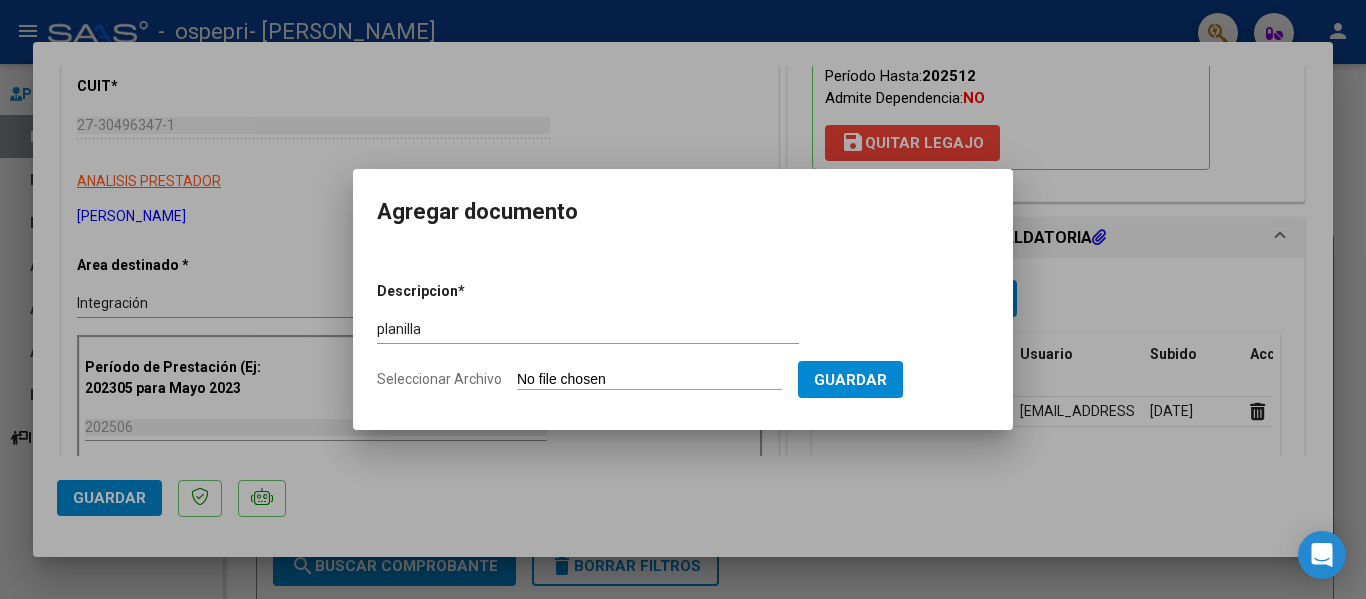 type on "C:\fakepath\SOFI.pdf" 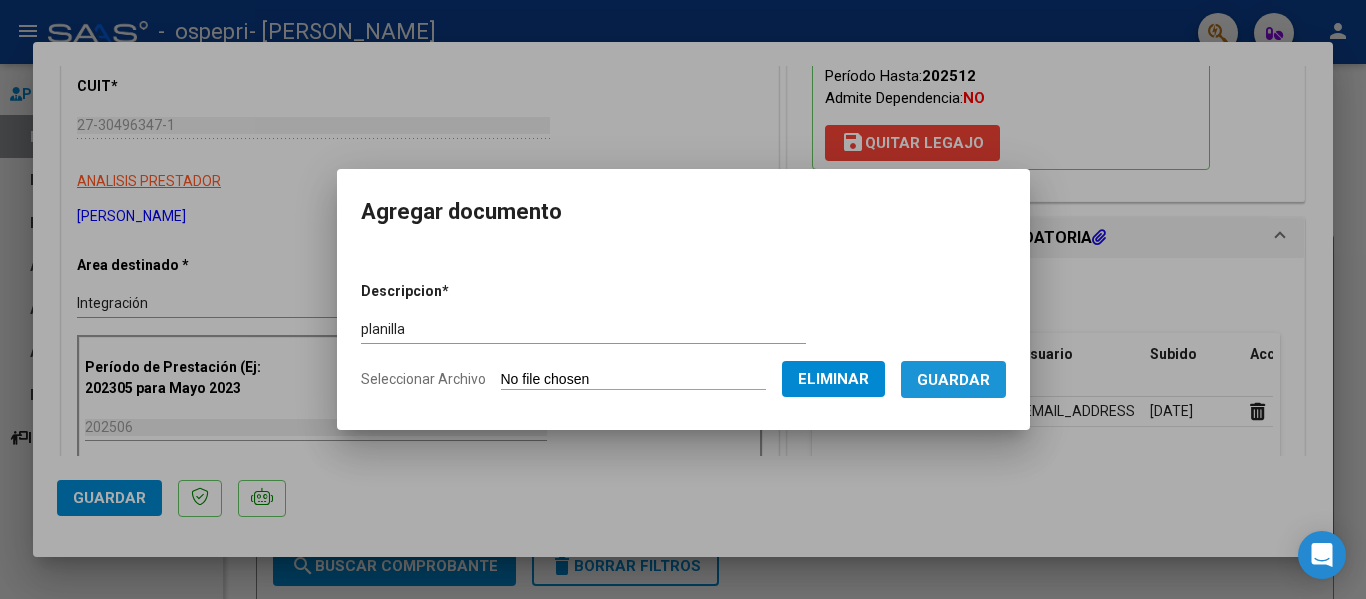 click on "Guardar" at bounding box center [953, 380] 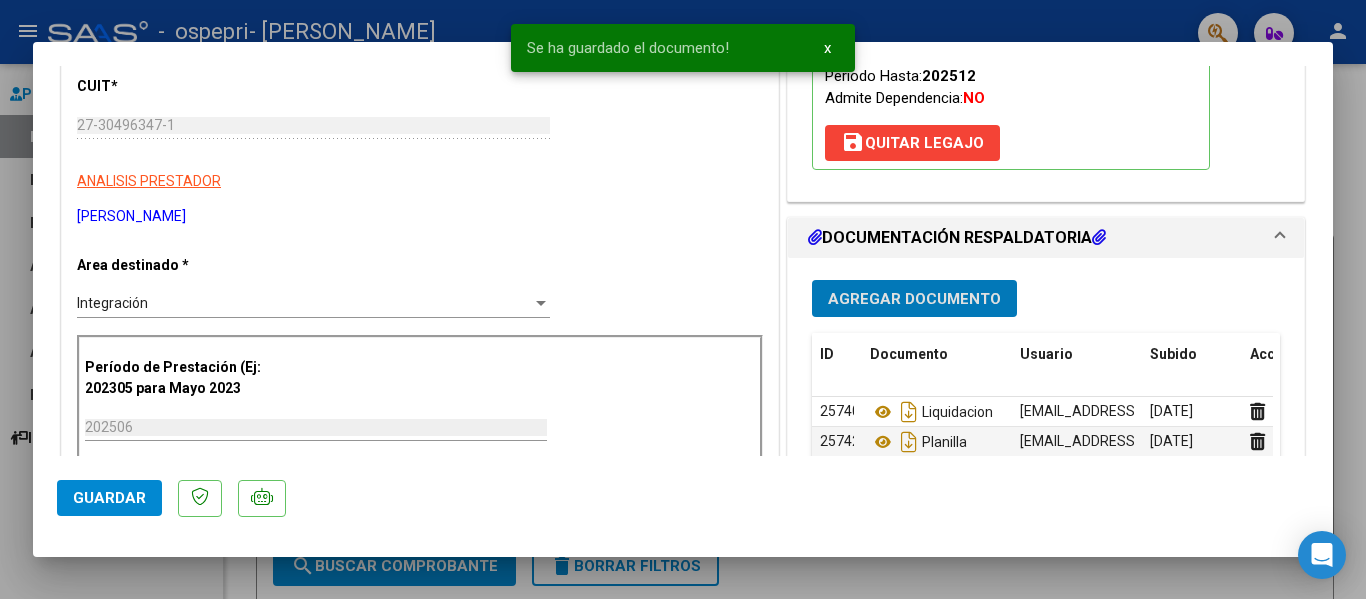 click on "Guardar" 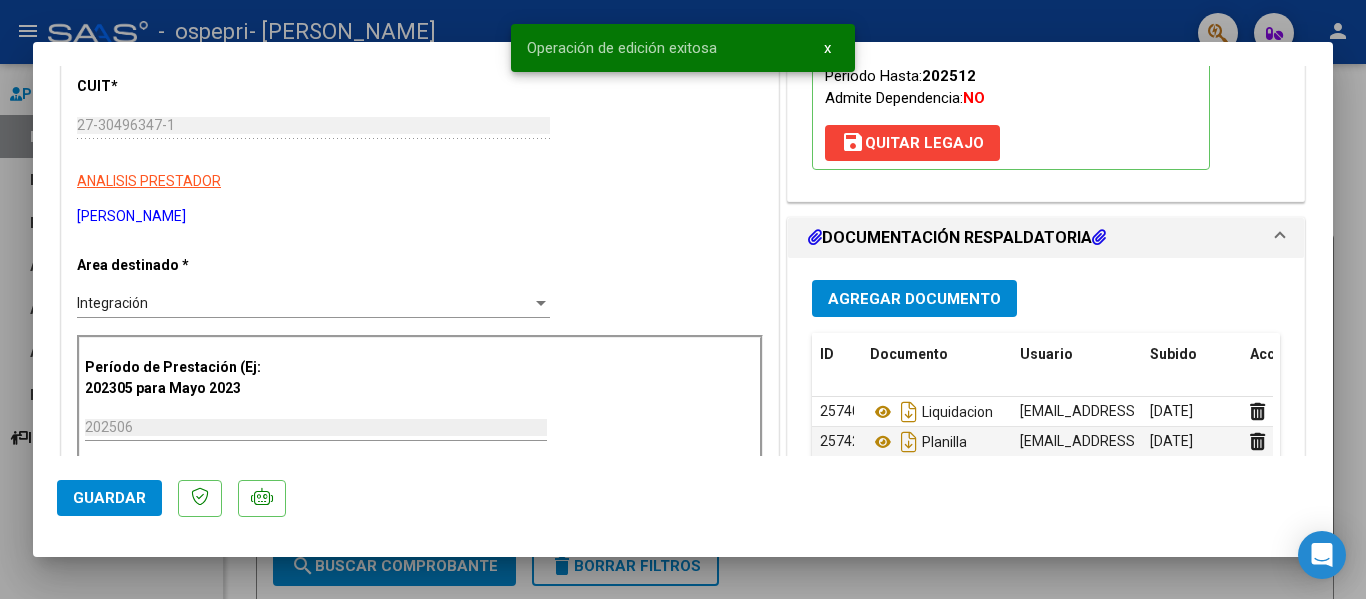 click at bounding box center (683, 299) 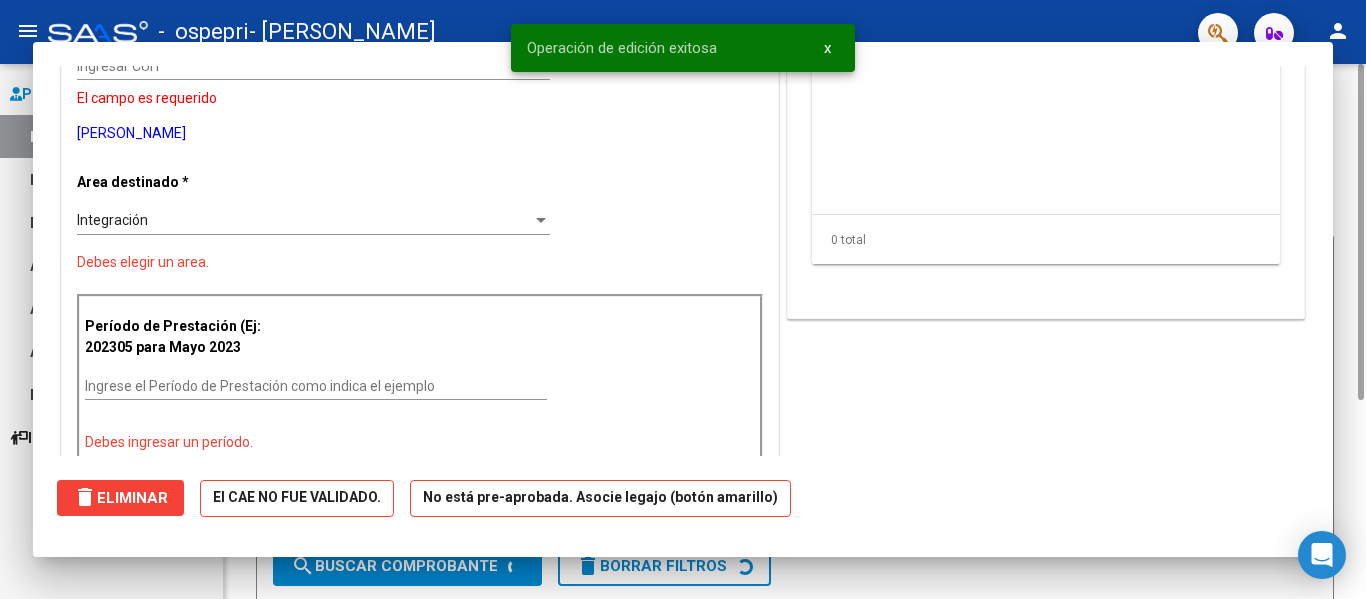 scroll, scrollTop: 0, scrollLeft: 0, axis: both 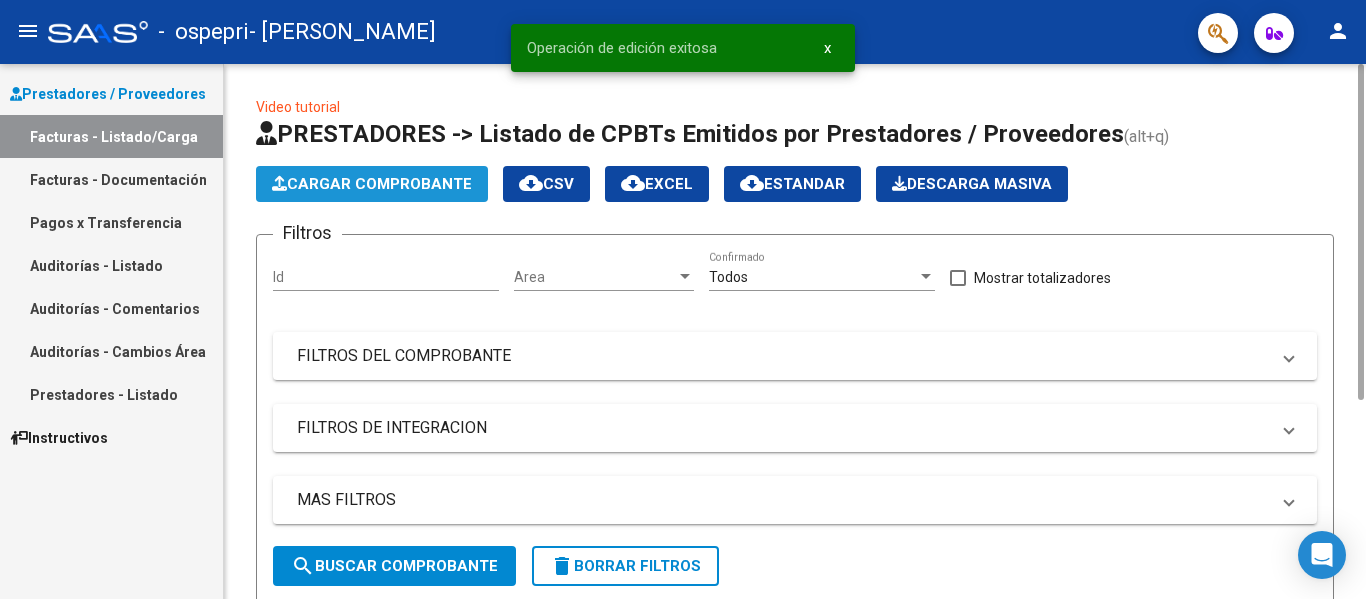 click on "Cargar Comprobante" 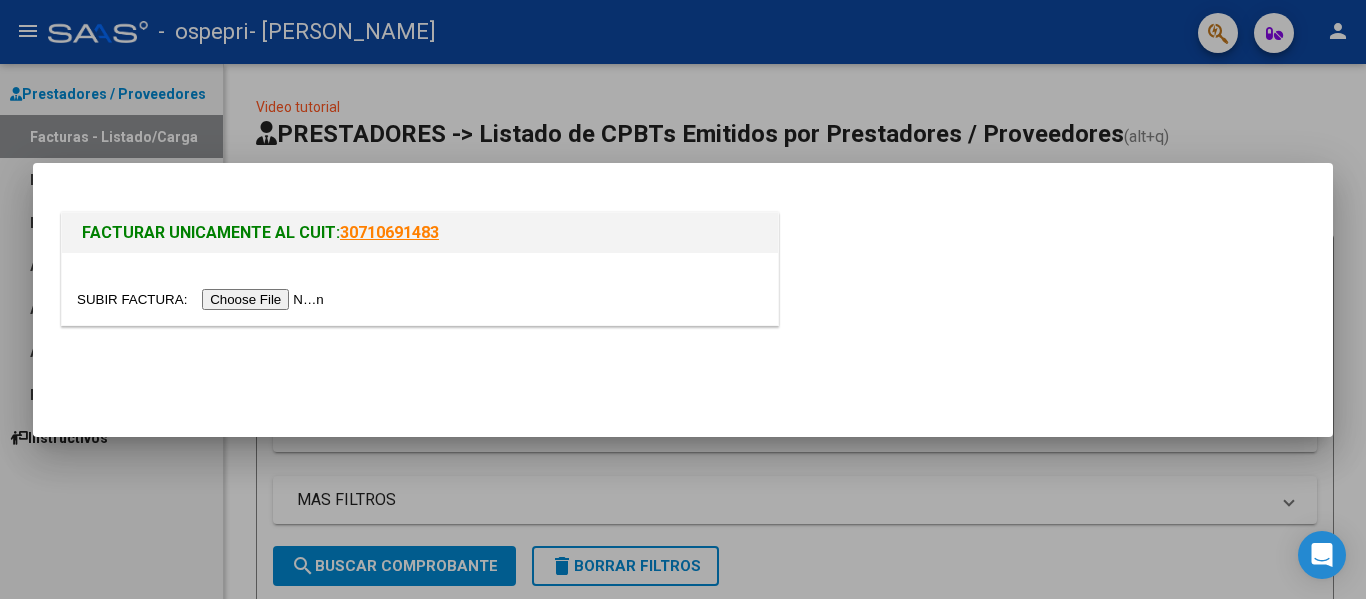 click at bounding box center [203, 299] 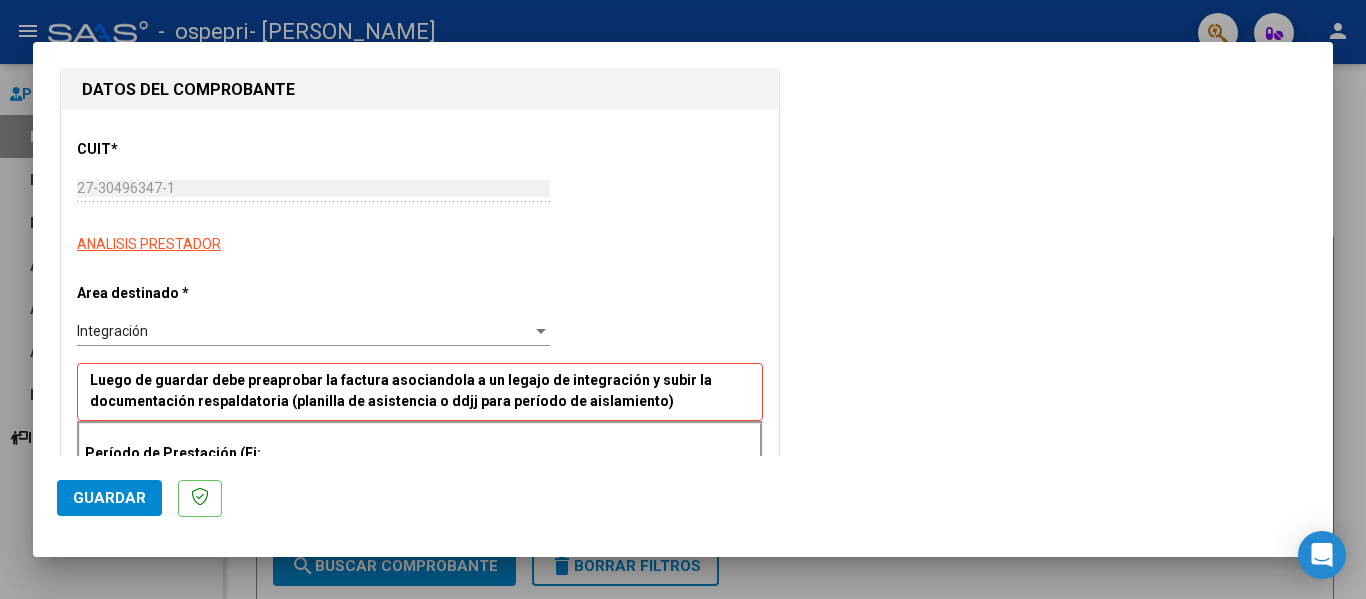 scroll, scrollTop: 300, scrollLeft: 0, axis: vertical 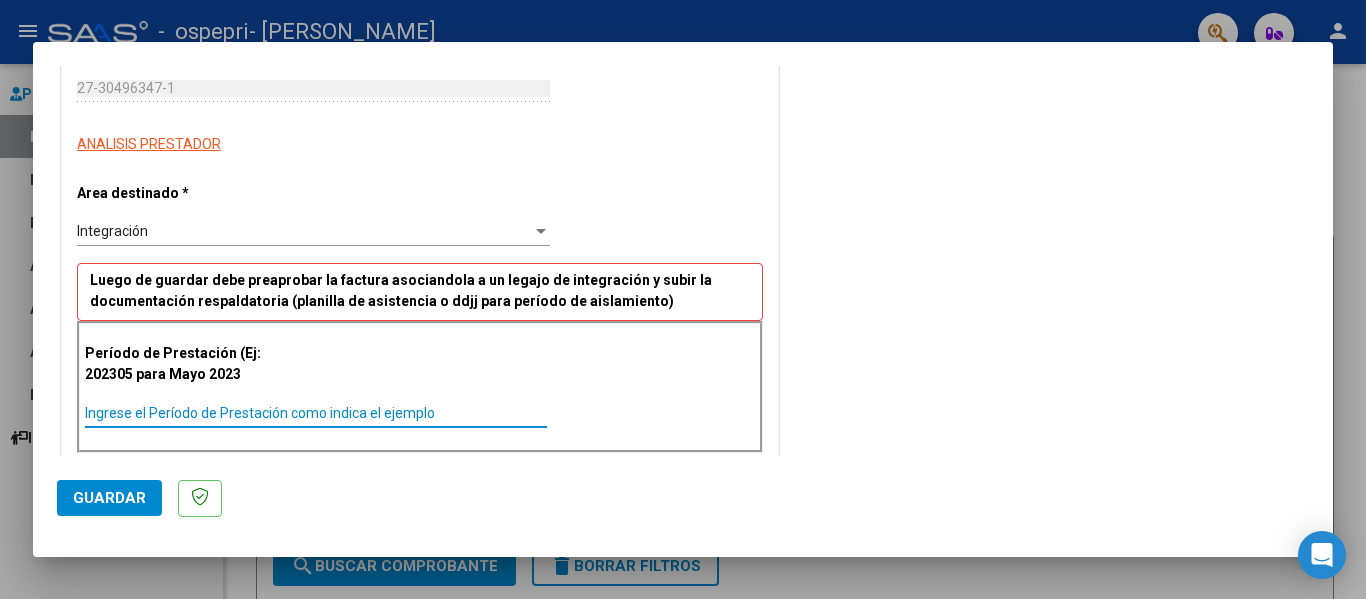 click on "Ingrese el Período de Prestación como indica el ejemplo" at bounding box center [316, 413] 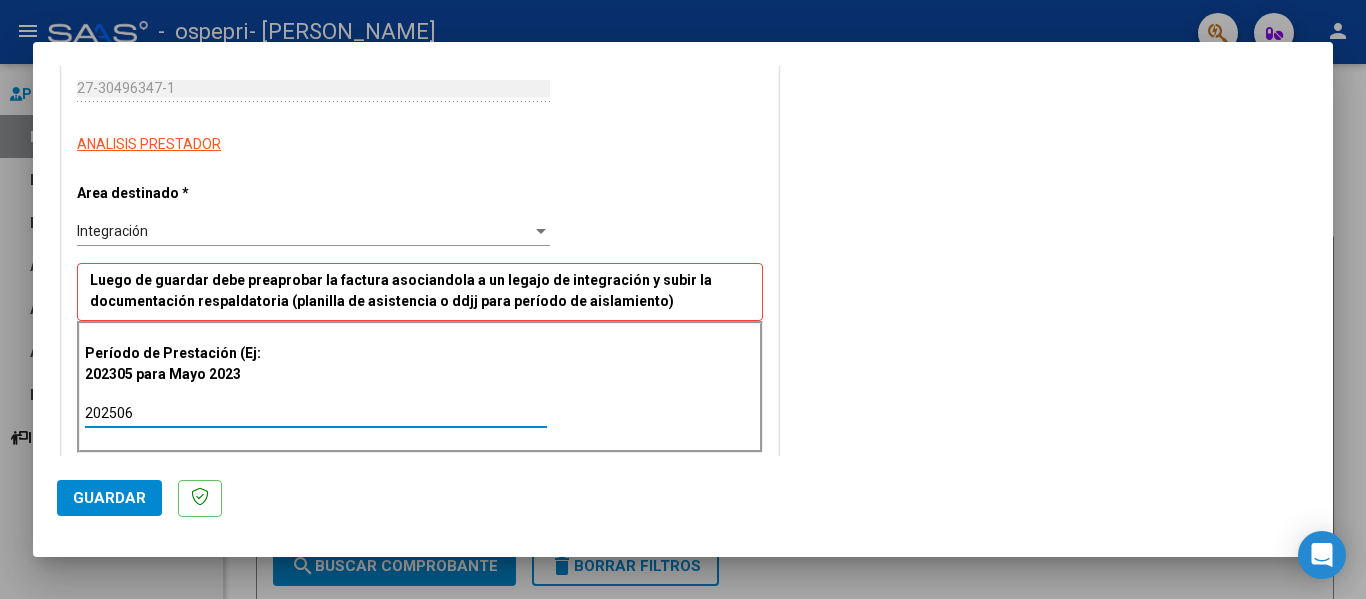 type on "202506" 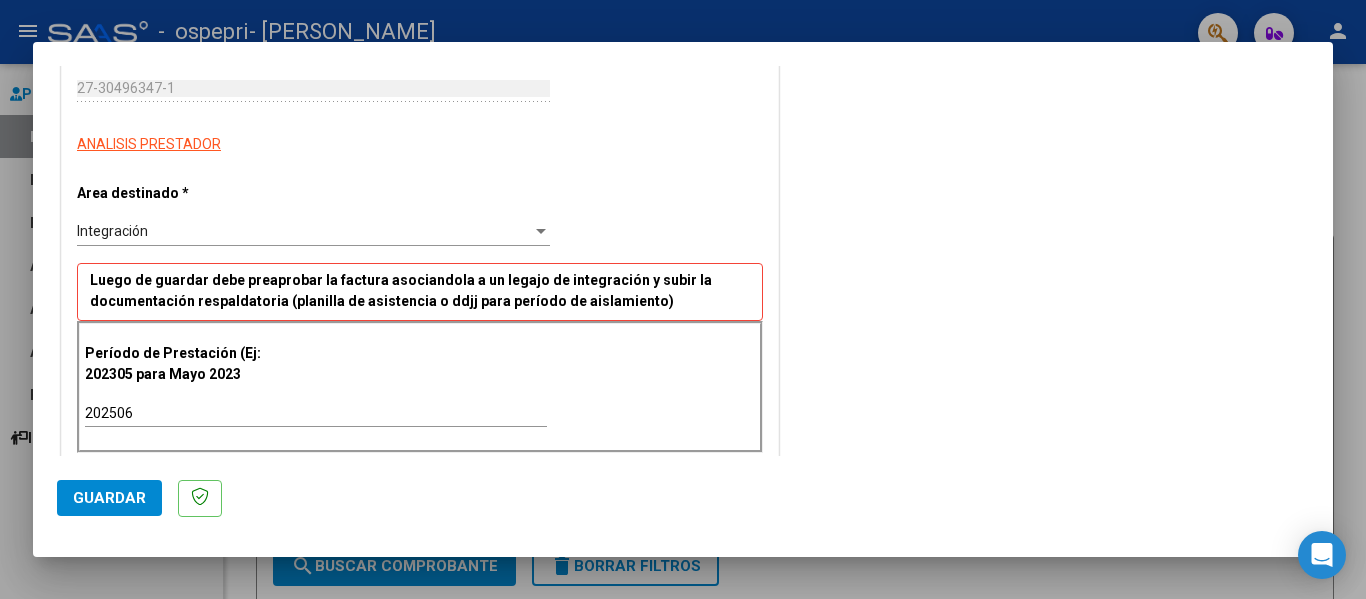 click on "Guardar" 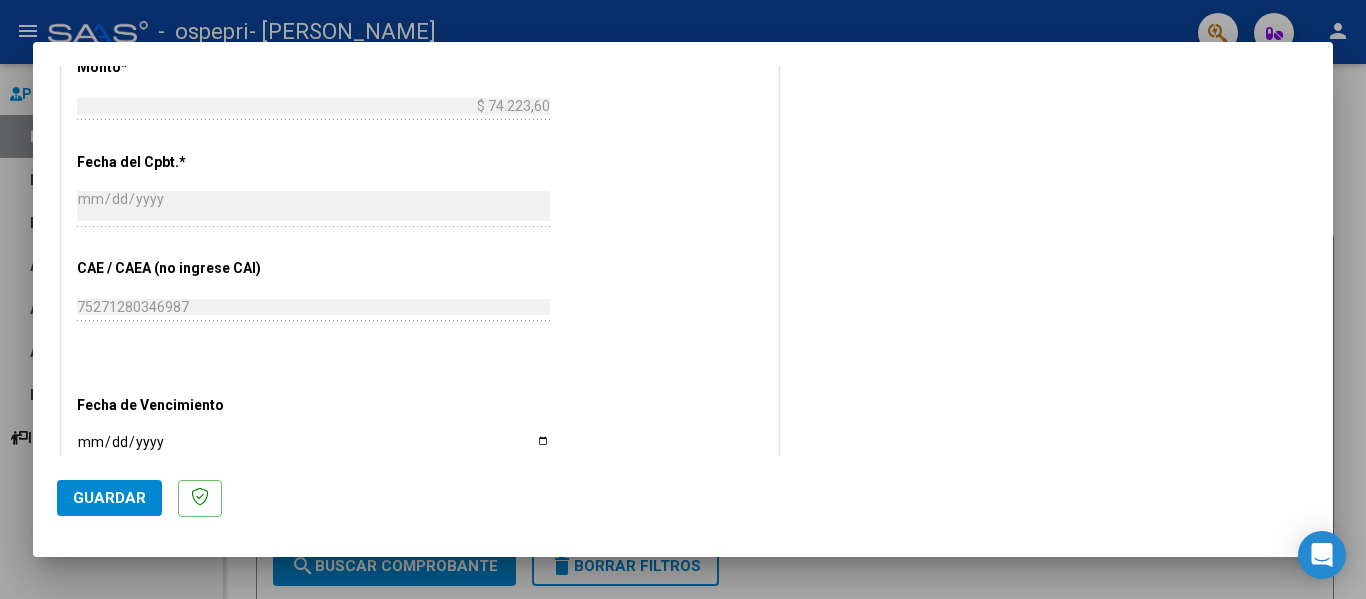 scroll, scrollTop: 1000, scrollLeft: 0, axis: vertical 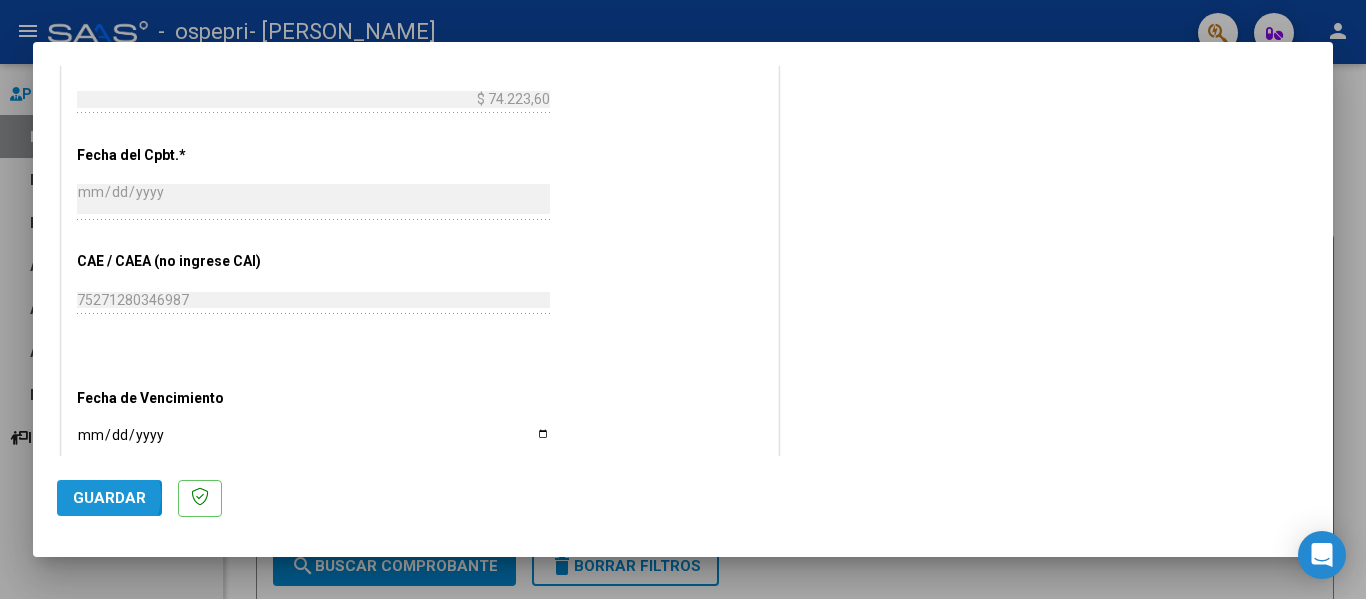 click on "Guardar" 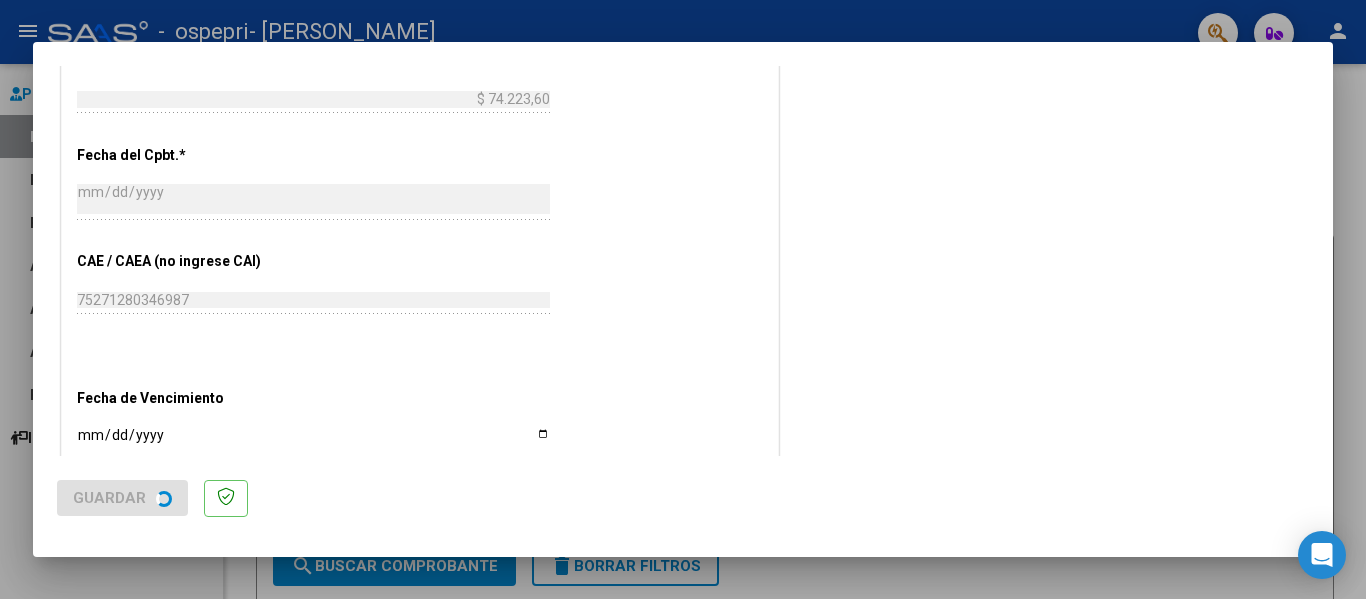 scroll, scrollTop: 0, scrollLeft: 0, axis: both 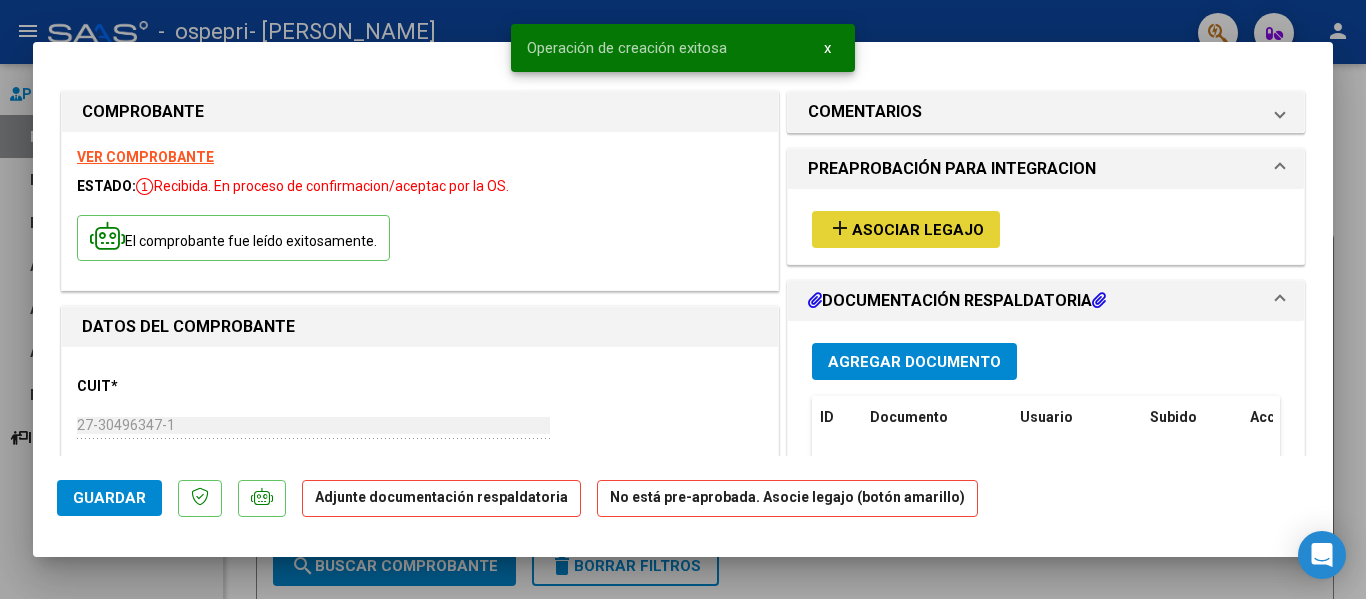 click on "Asociar Legajo" at bounding box center (918, 230) 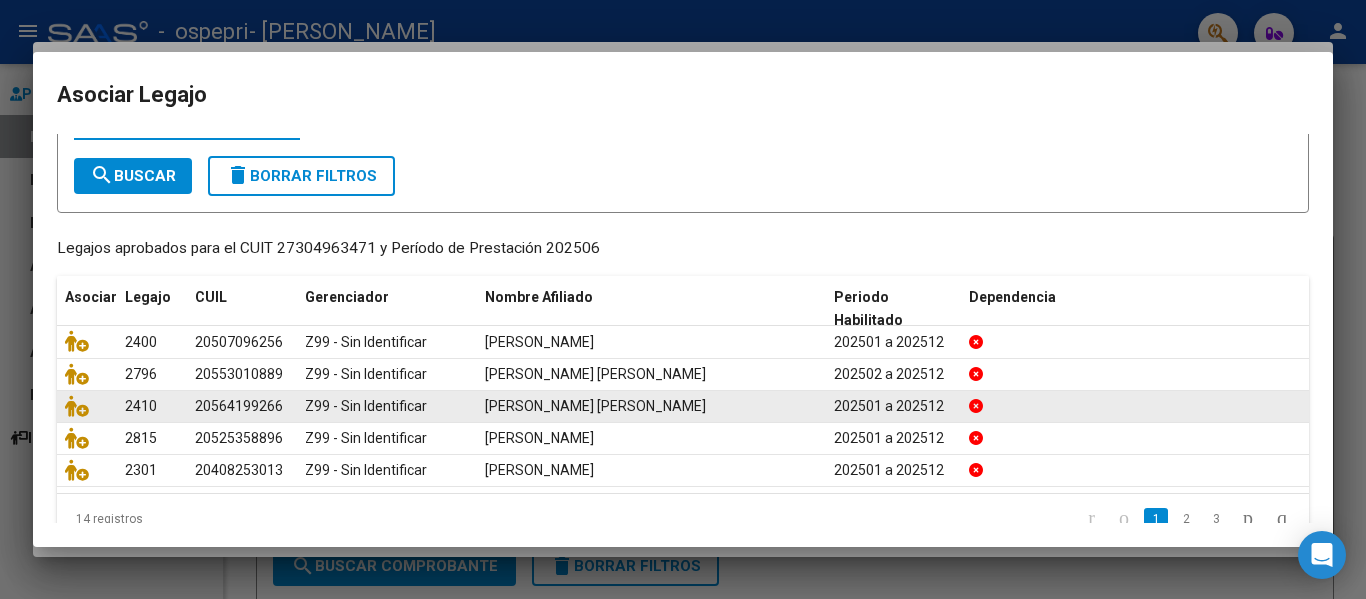 scroll, scrollTop: 131, scrollLeft: 0, axis: vertical 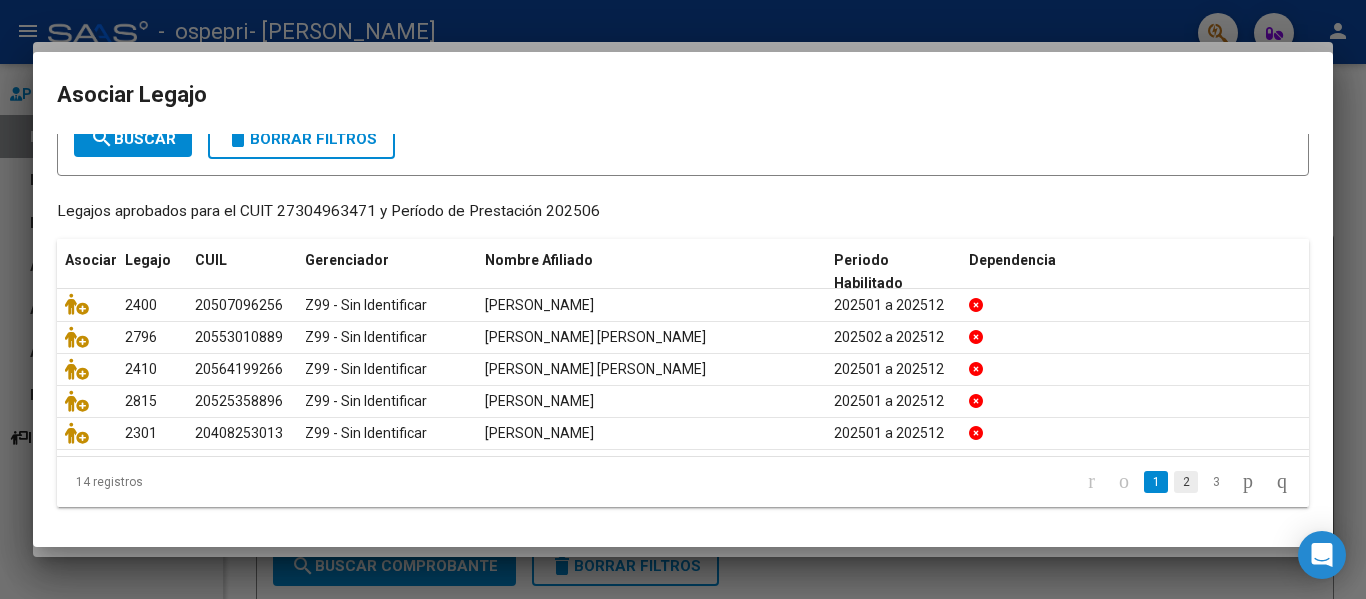 click on "2" 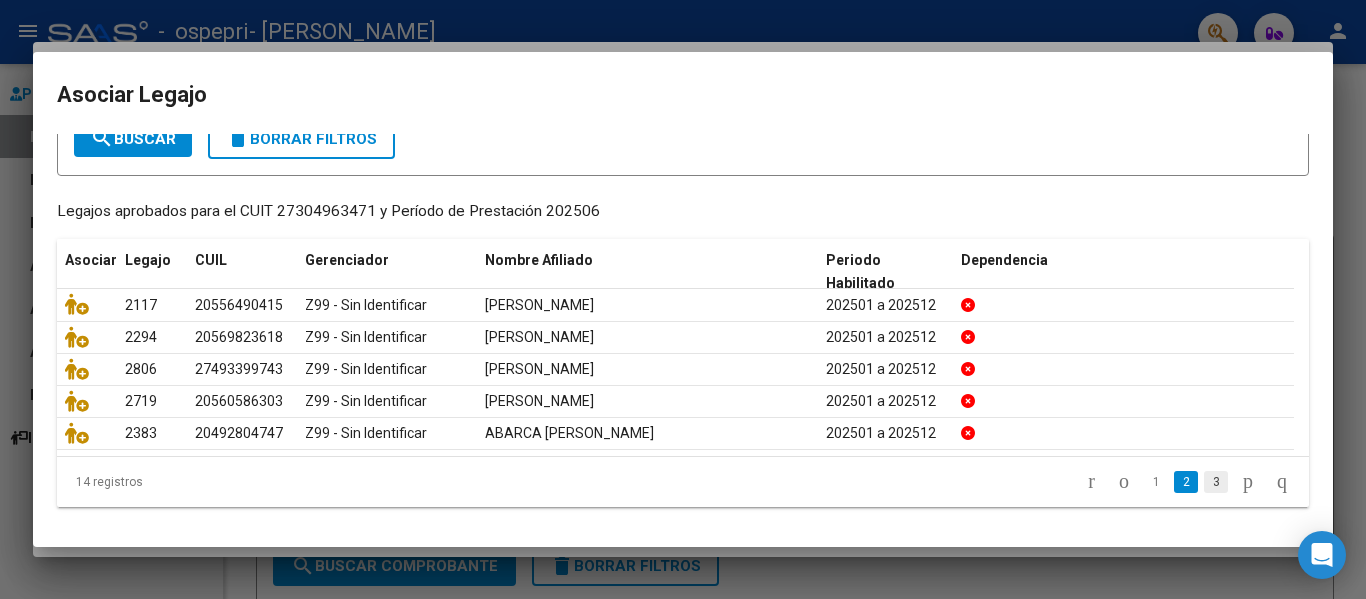 click on "3" 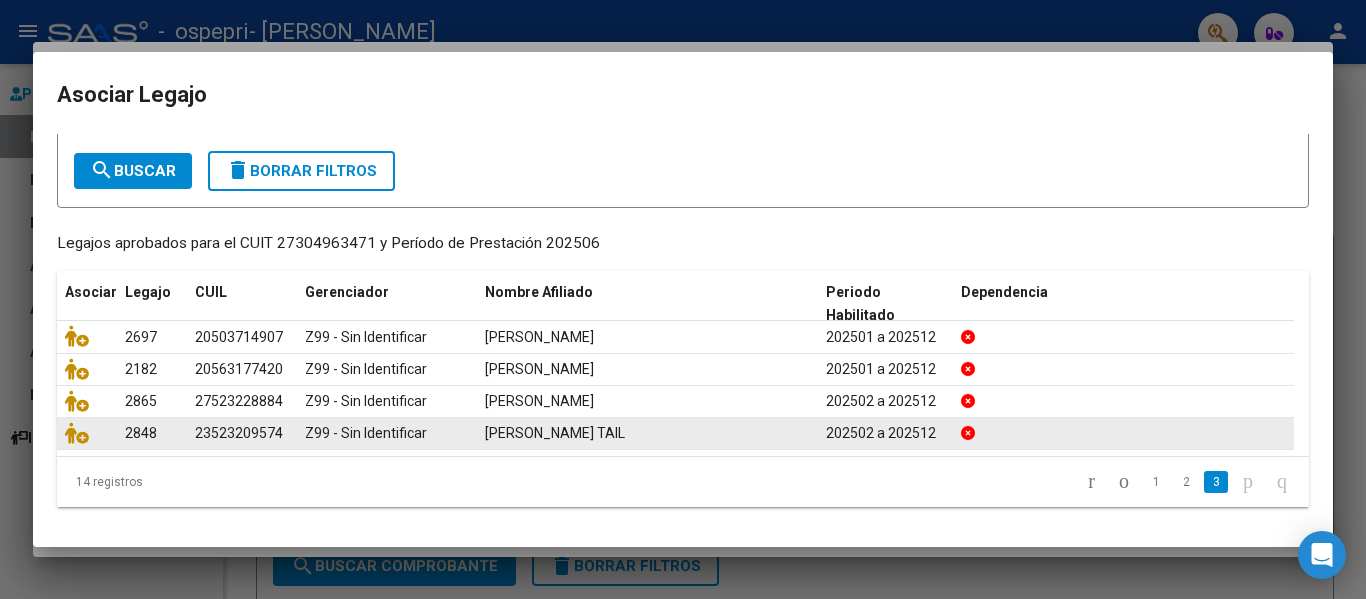 scroll, scrollTop: 98, scrollLeft: 0, axis: vertical 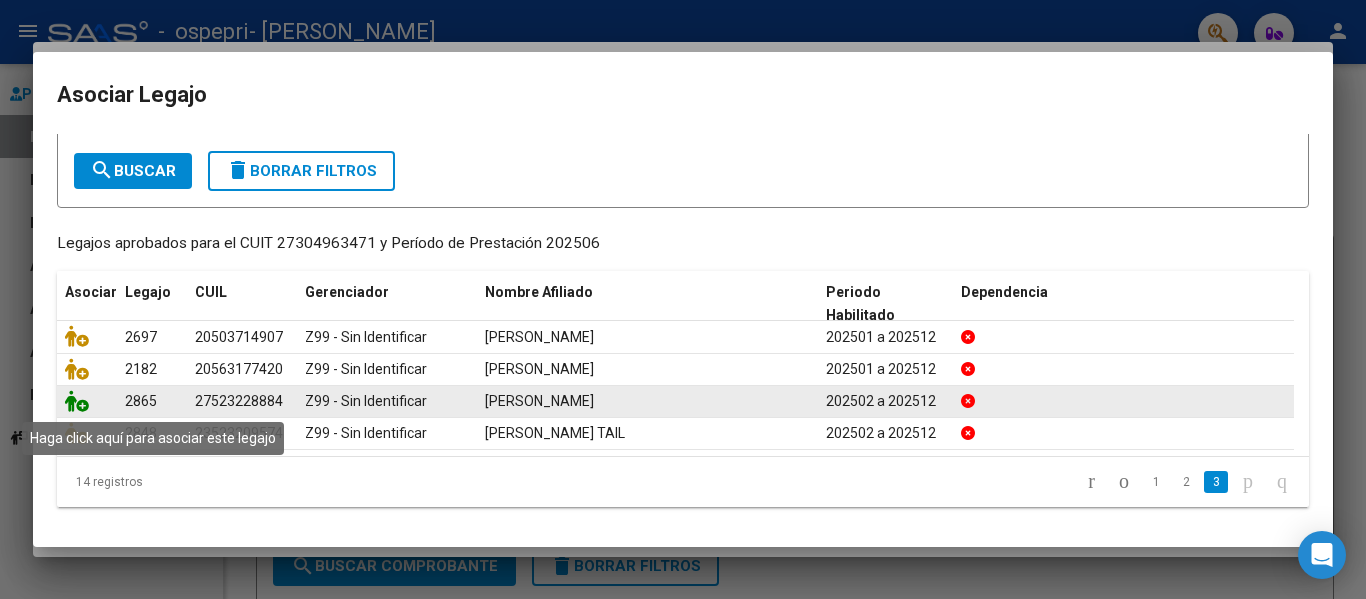 click 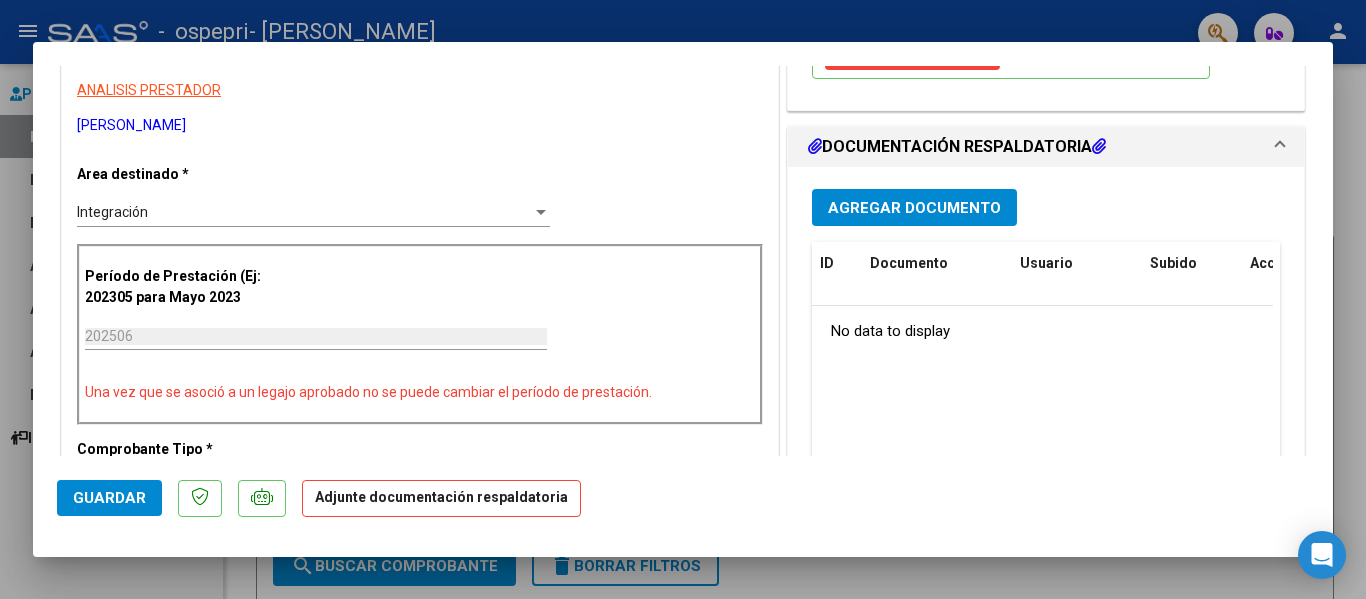scroll, scrollTop: 400, scrollLeft: 0, axis: vertical 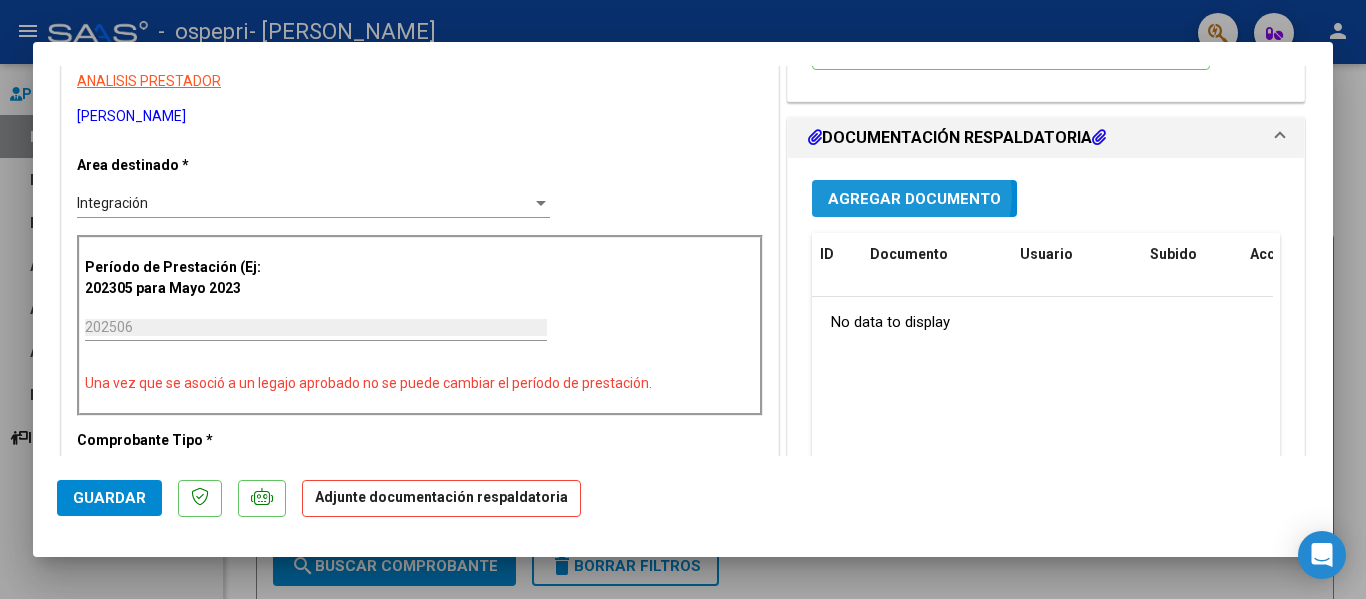 click on "Agregar Documento" at bounding box center [914, 199] 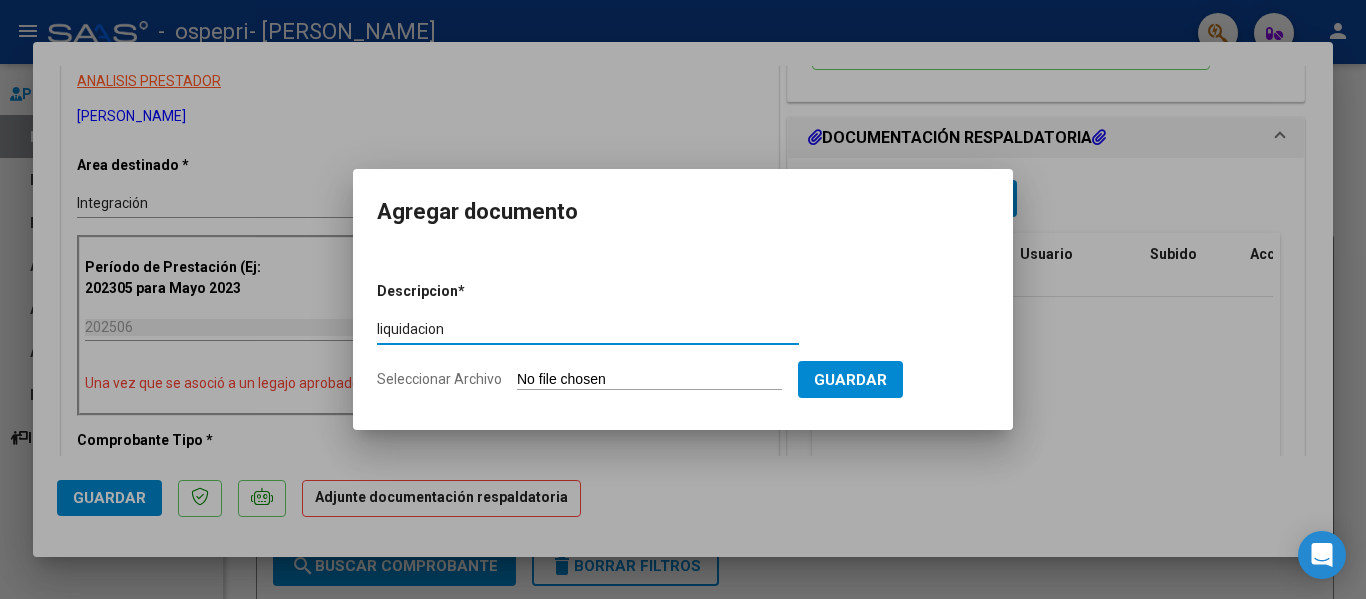 type on "liquidacion" 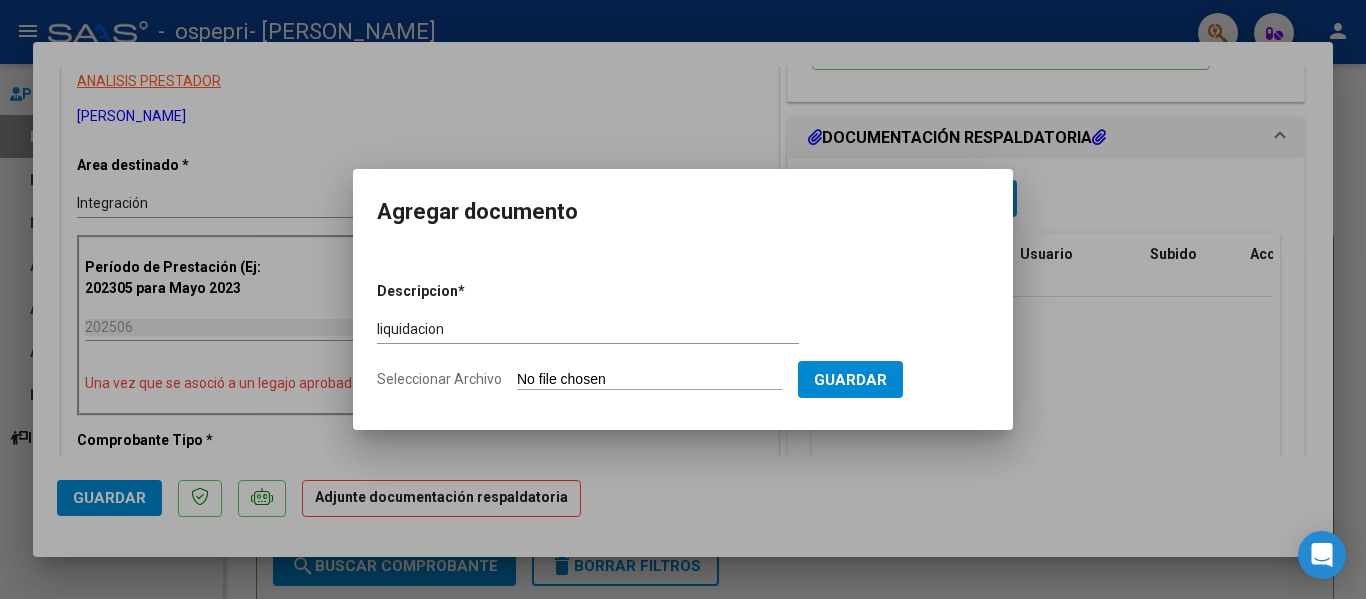 click on "Seleccionar Archivo" at bounding box center (649, 380) 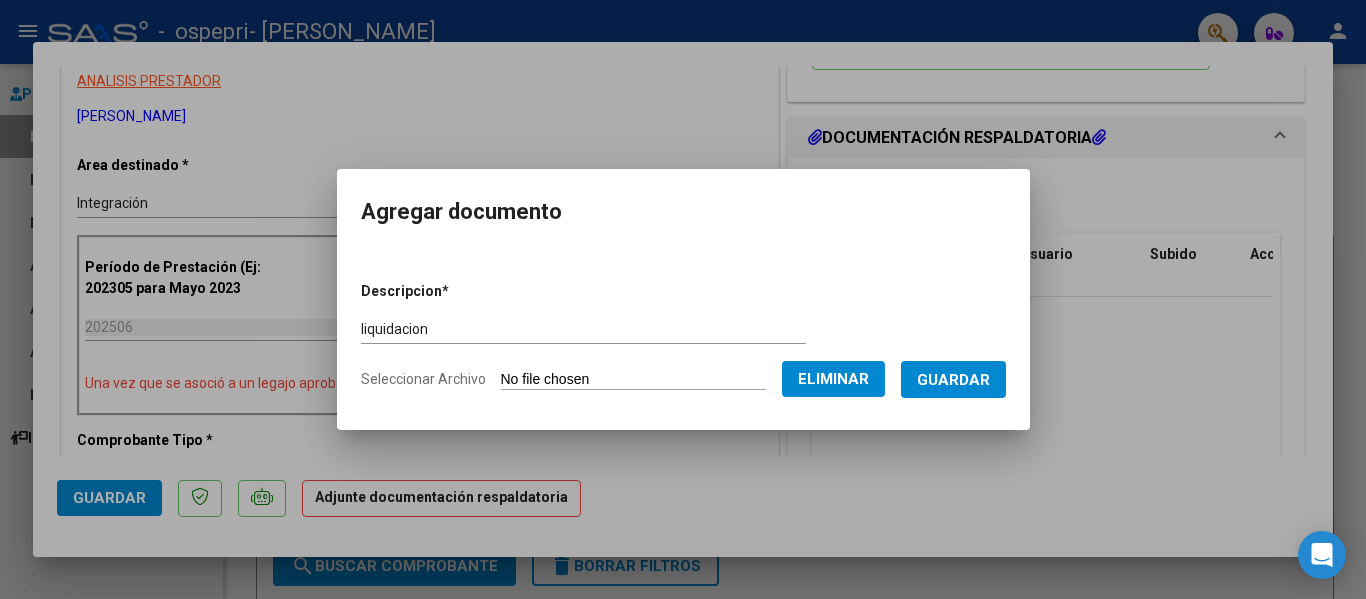 click on "Guardar" at bounding box center [953, 380] 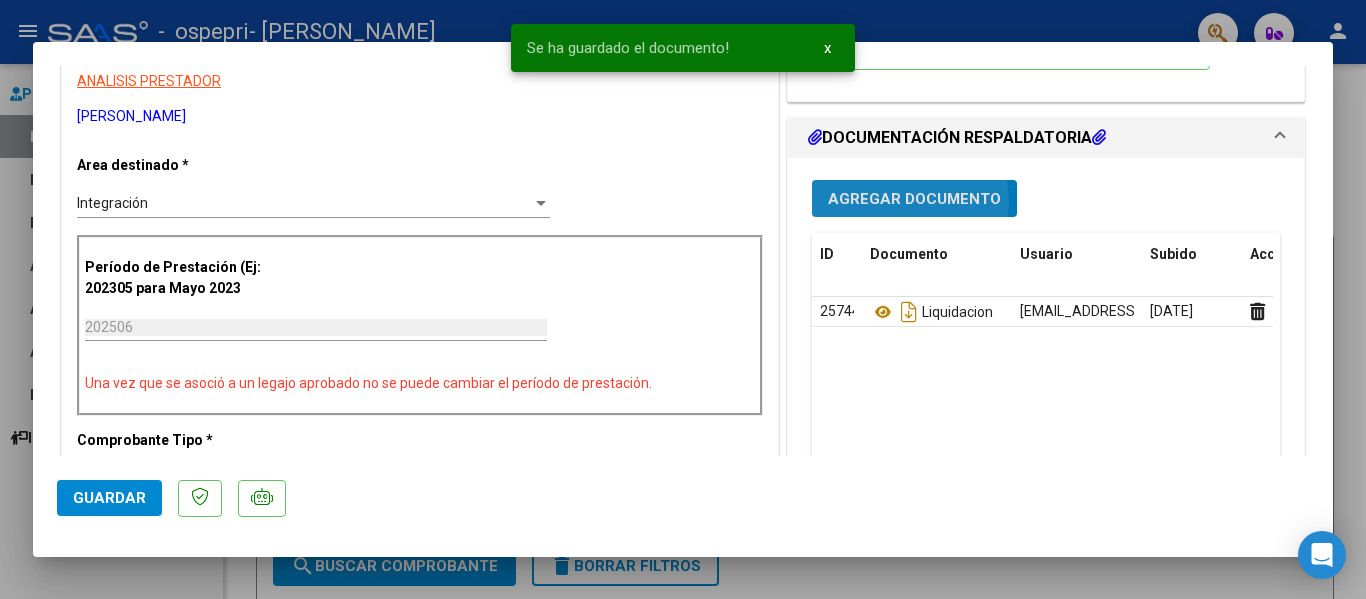 click on "Agregar Documento" at bounding box center [914, 199] 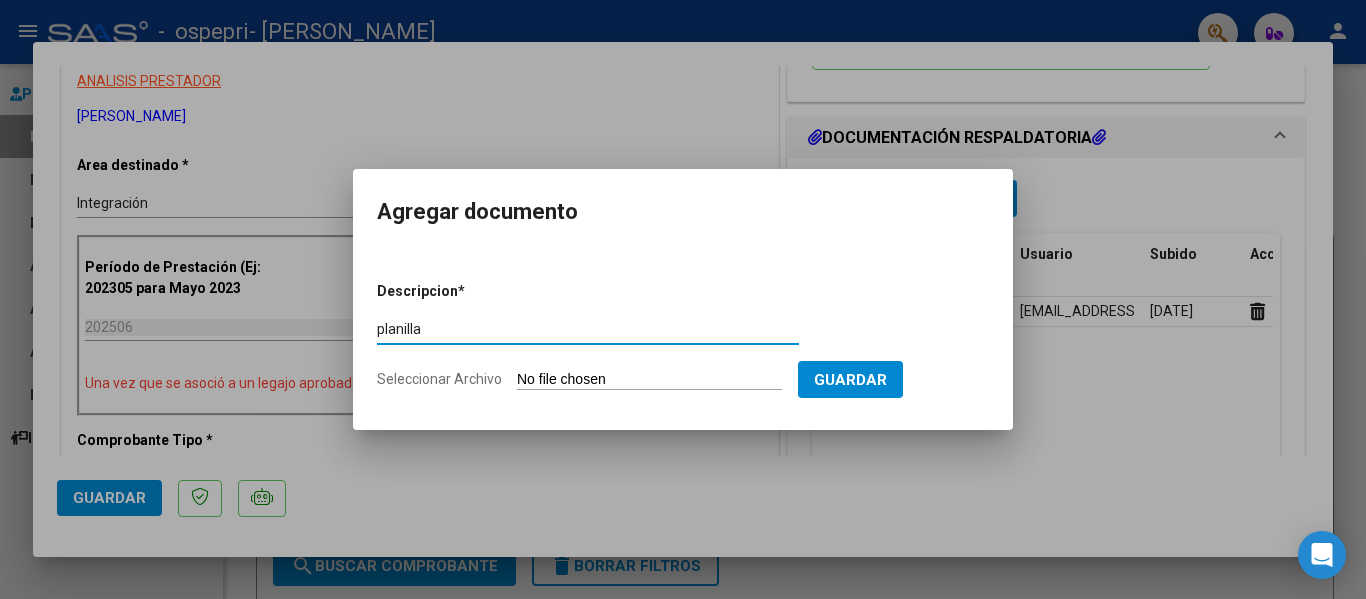 type on "planilla" 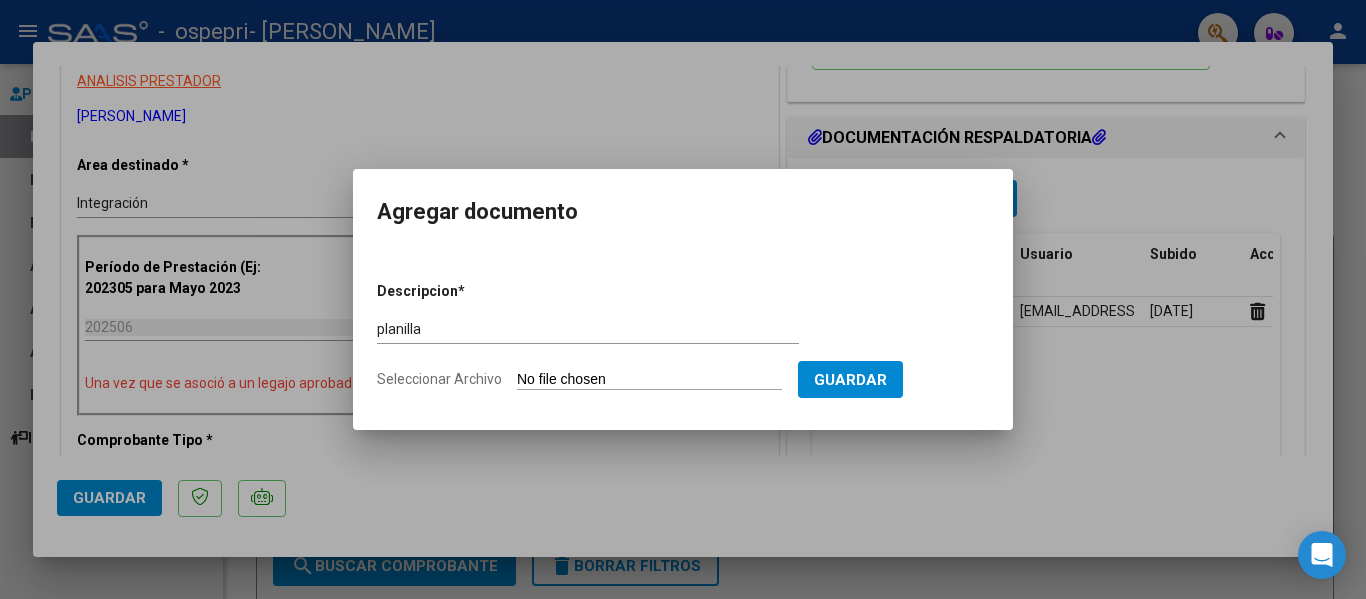 click on "Seleccionar Archivo" at bounding box center (649, 380) 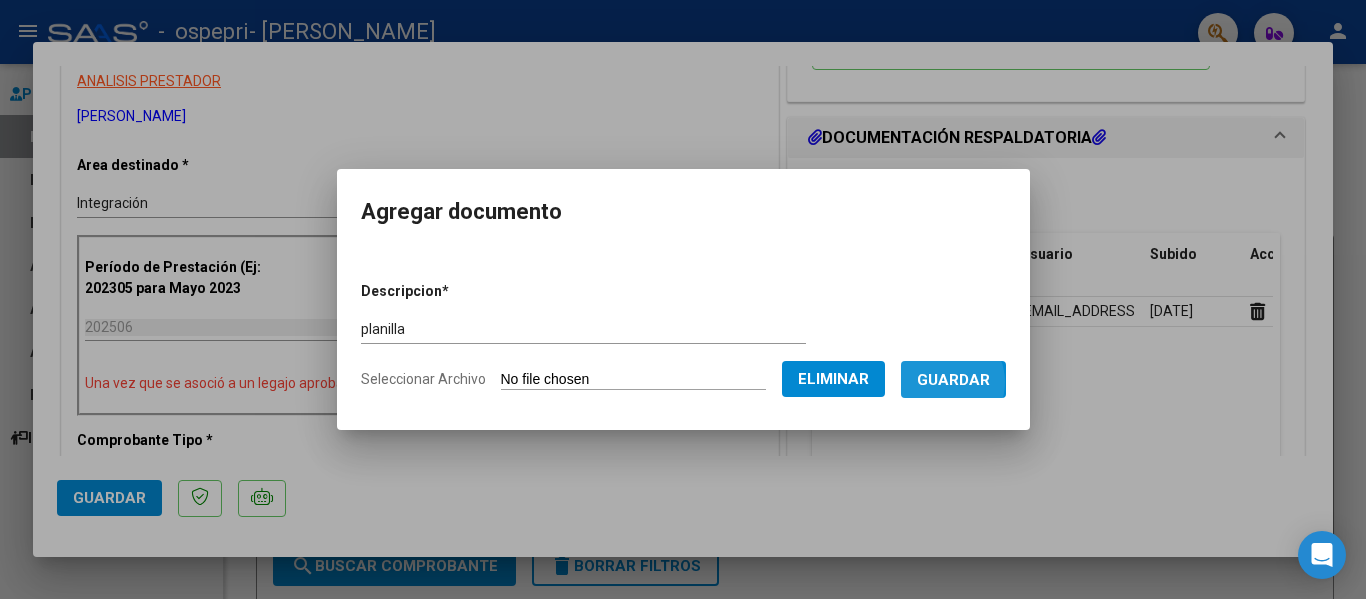 click on "Guardar" at bounding box center (953, 380) 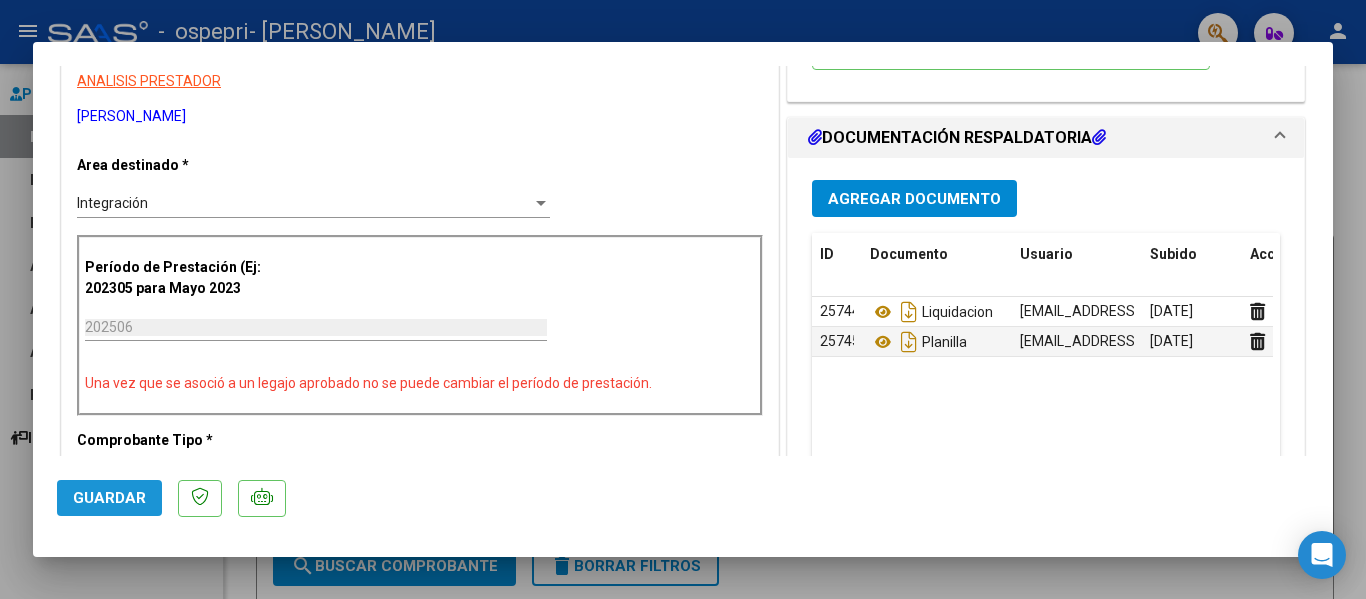 click on "Guardar" 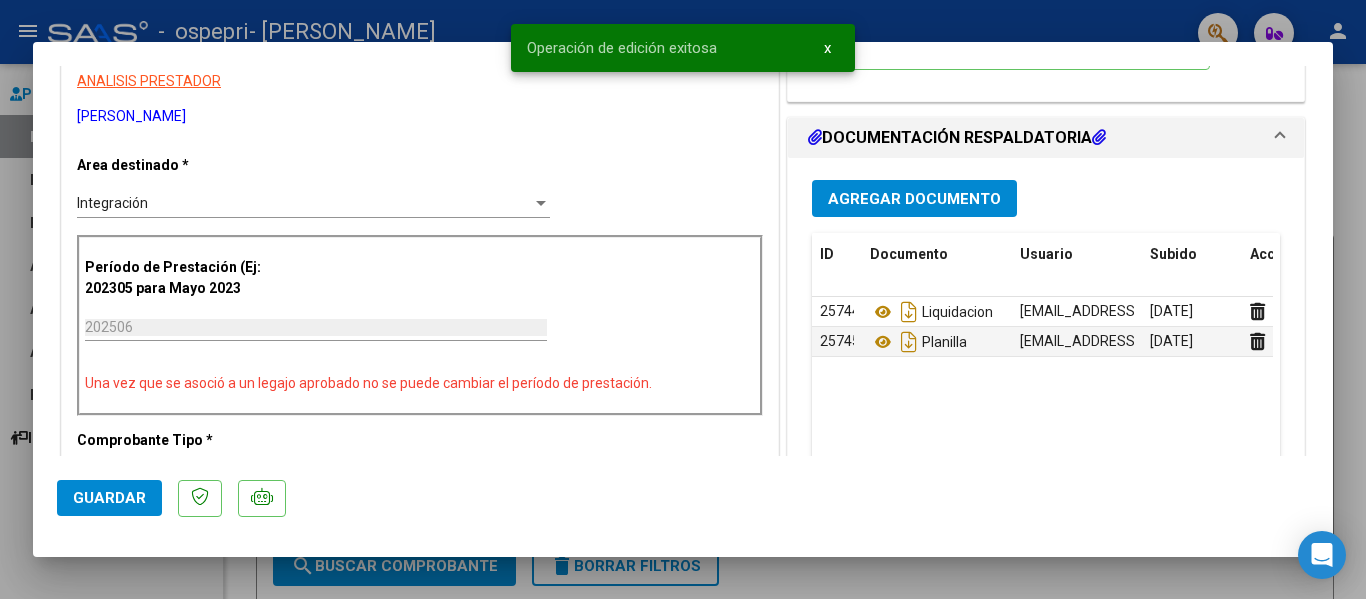 click at bounding box center (683, 299) 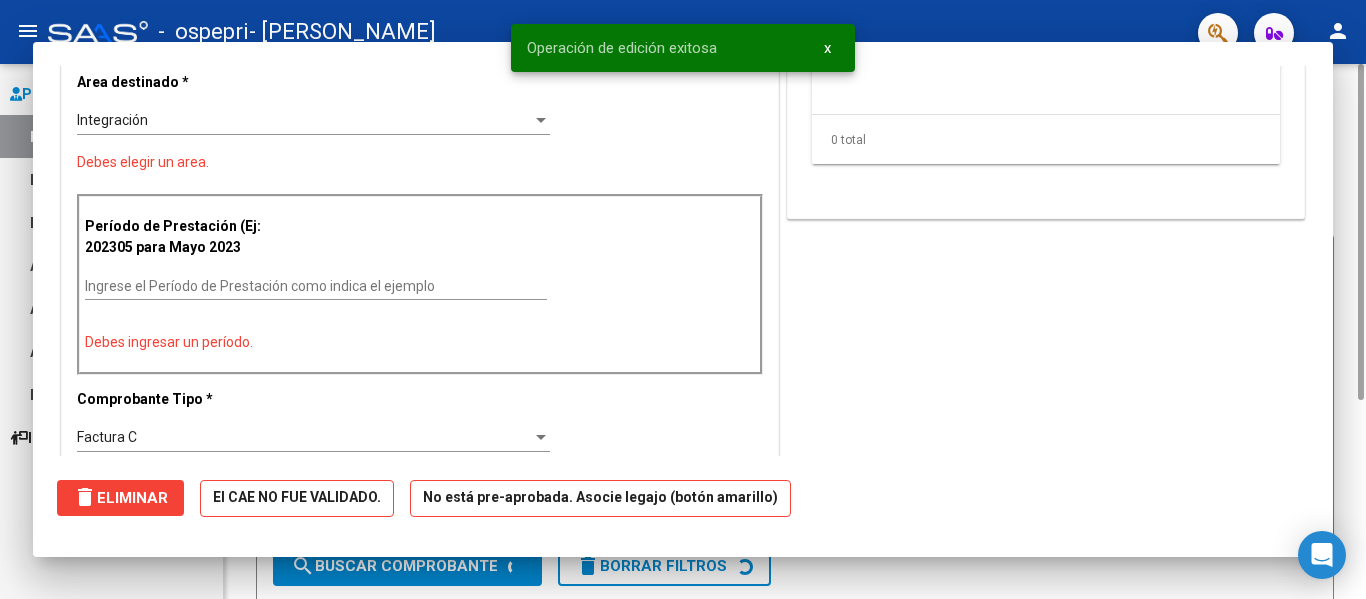 scroll, scrollTop: 0, scrollLeft: 0, axis: both 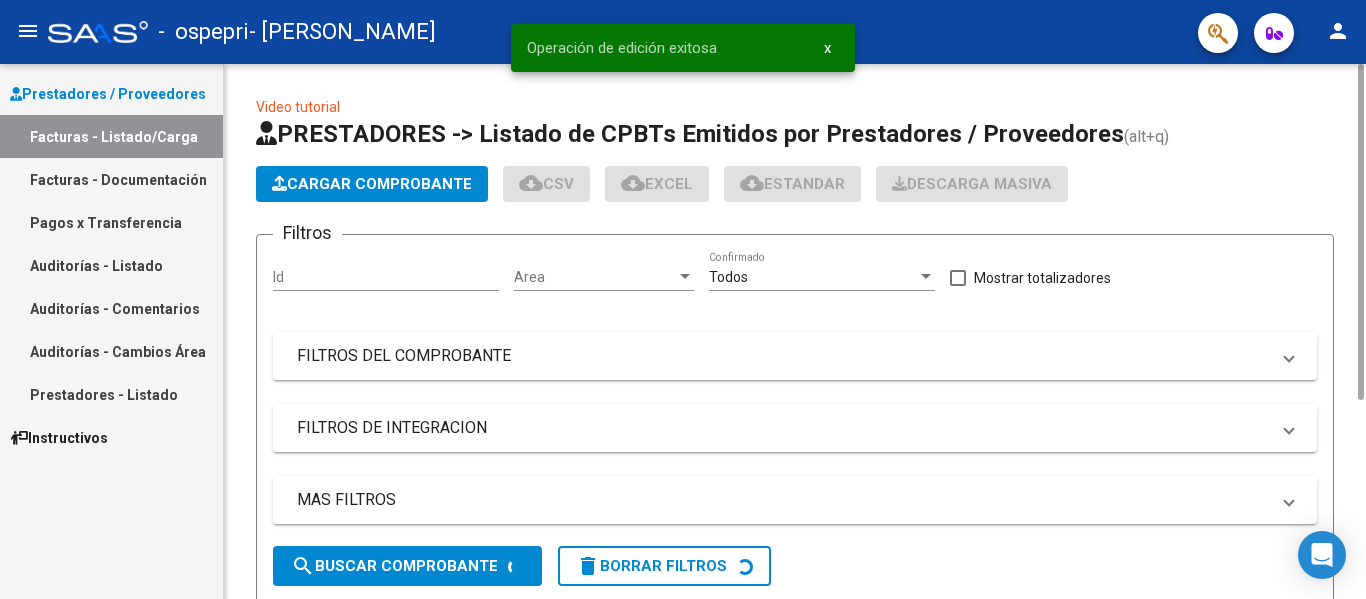click on "Cargar Comprobante" 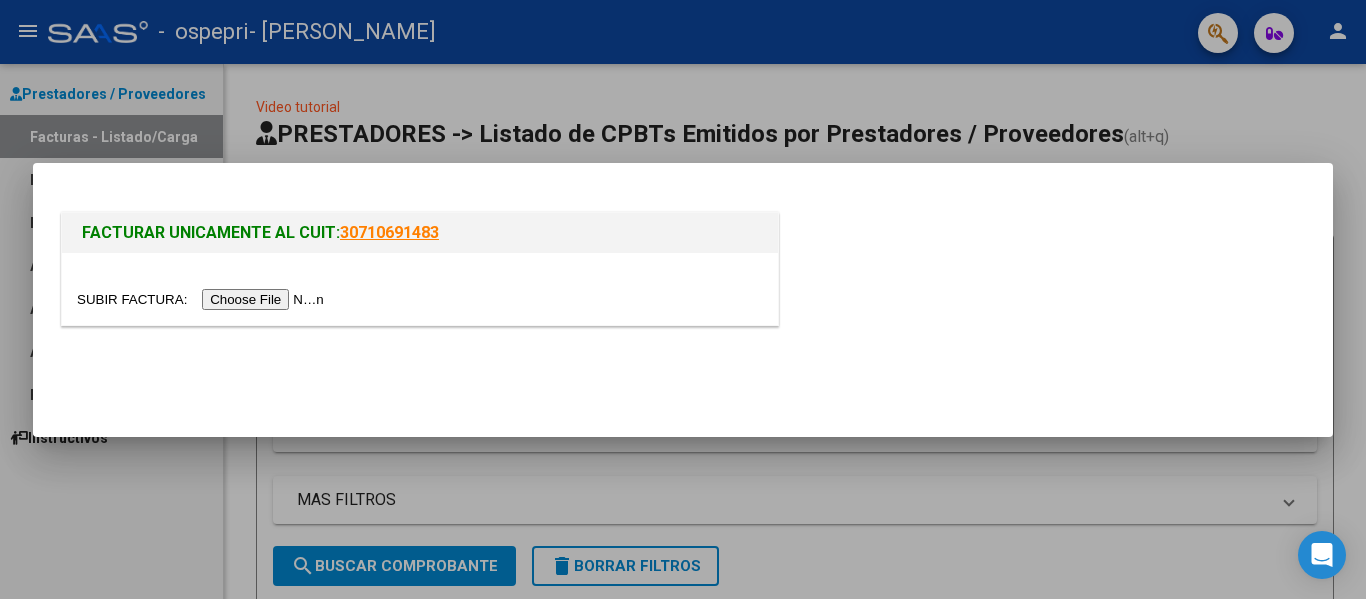 click at bounding box center [203, 299] 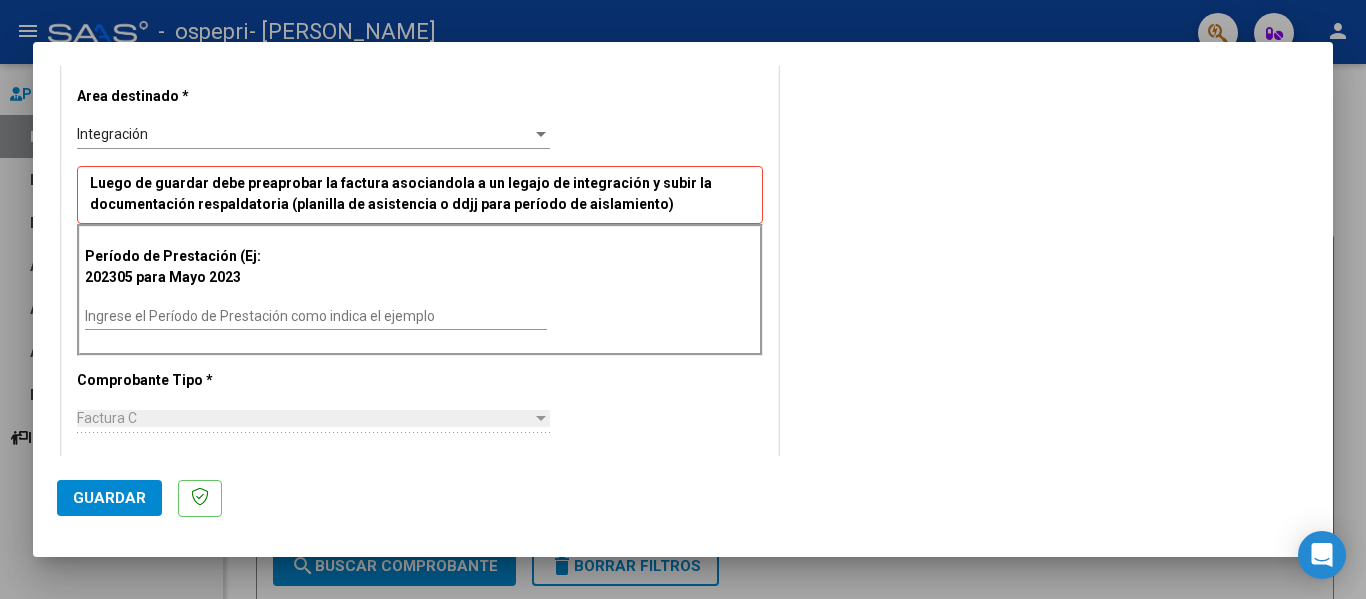 scroll, scrollTop: 400, scrollLeft: 0, axis: vertical 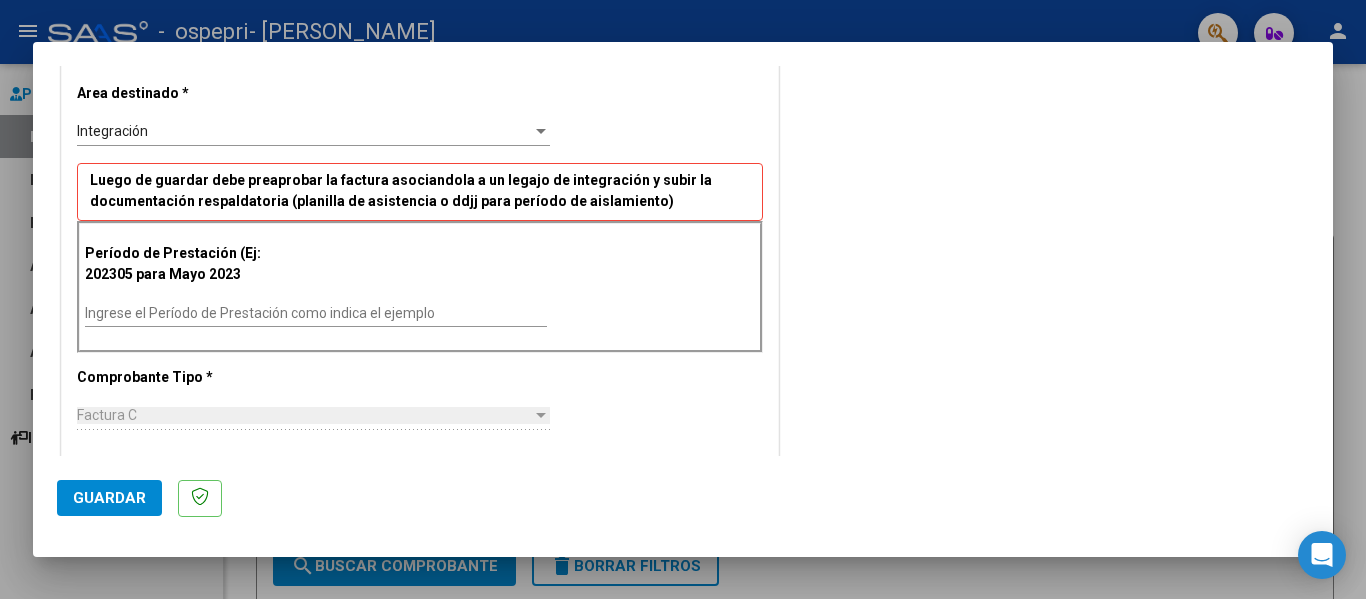 click on "Ingrese el Período de Prestación como indica el ejemplo" at bounding box center (316, 313) 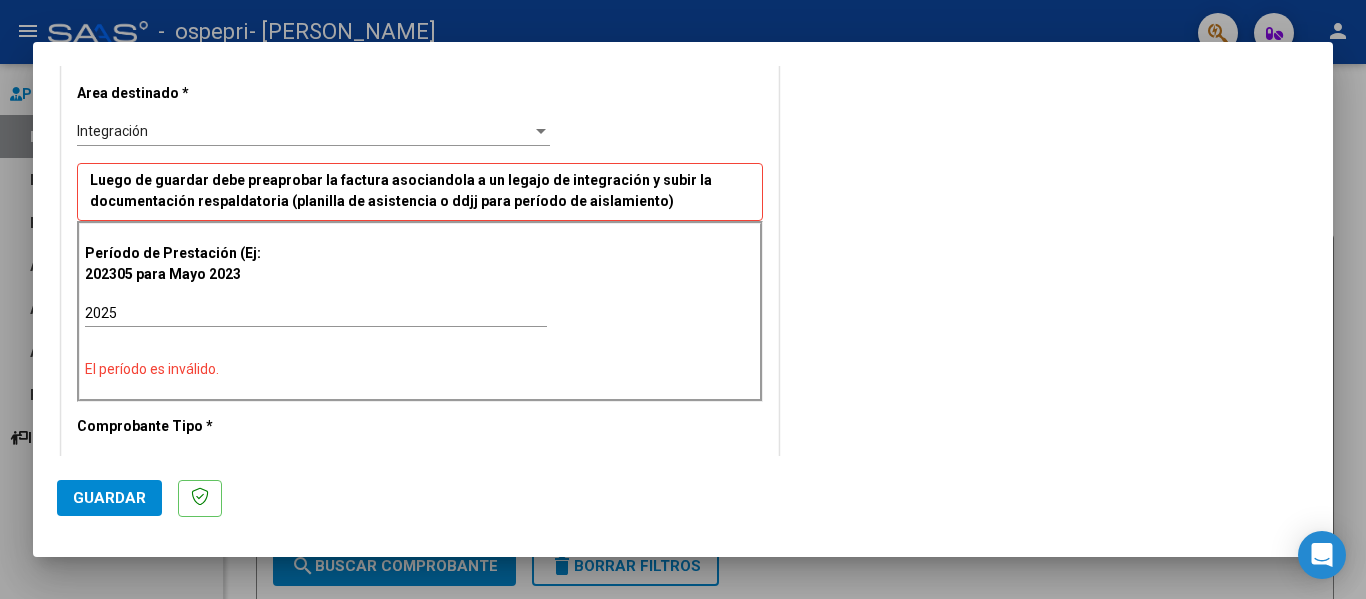 scroll, scrollTop: 500, scrollLeft: 0, axis: vertical 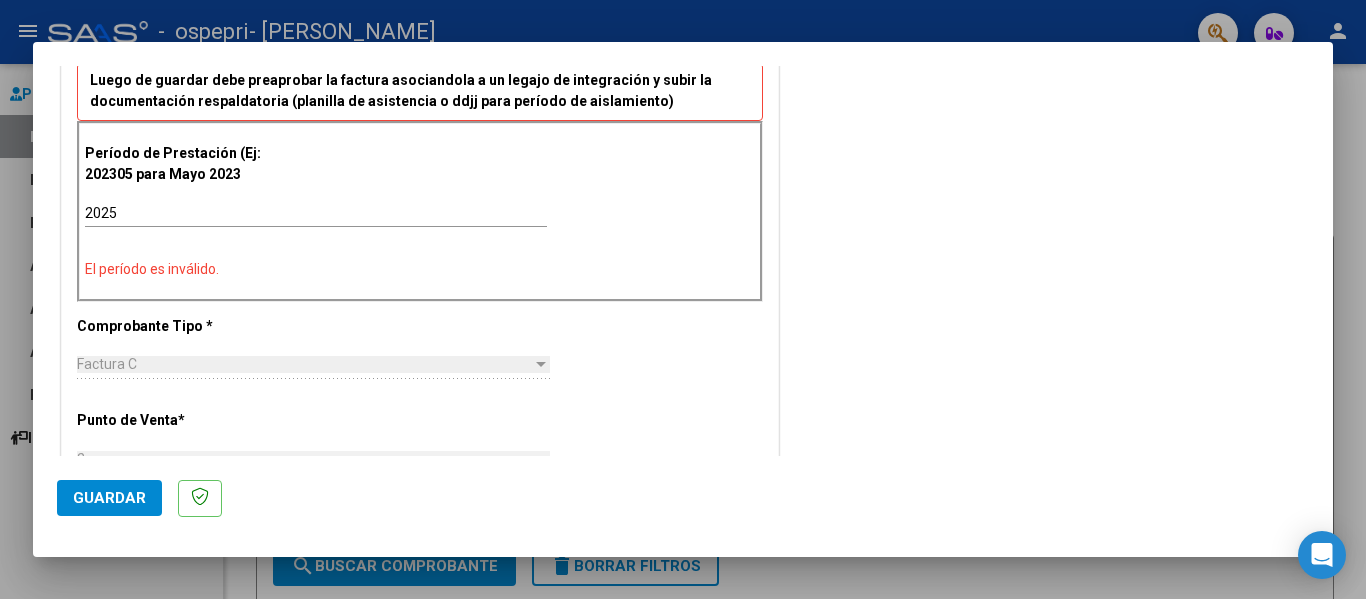 click on "Punto de Venta  *" at bounding box center [180, 609] 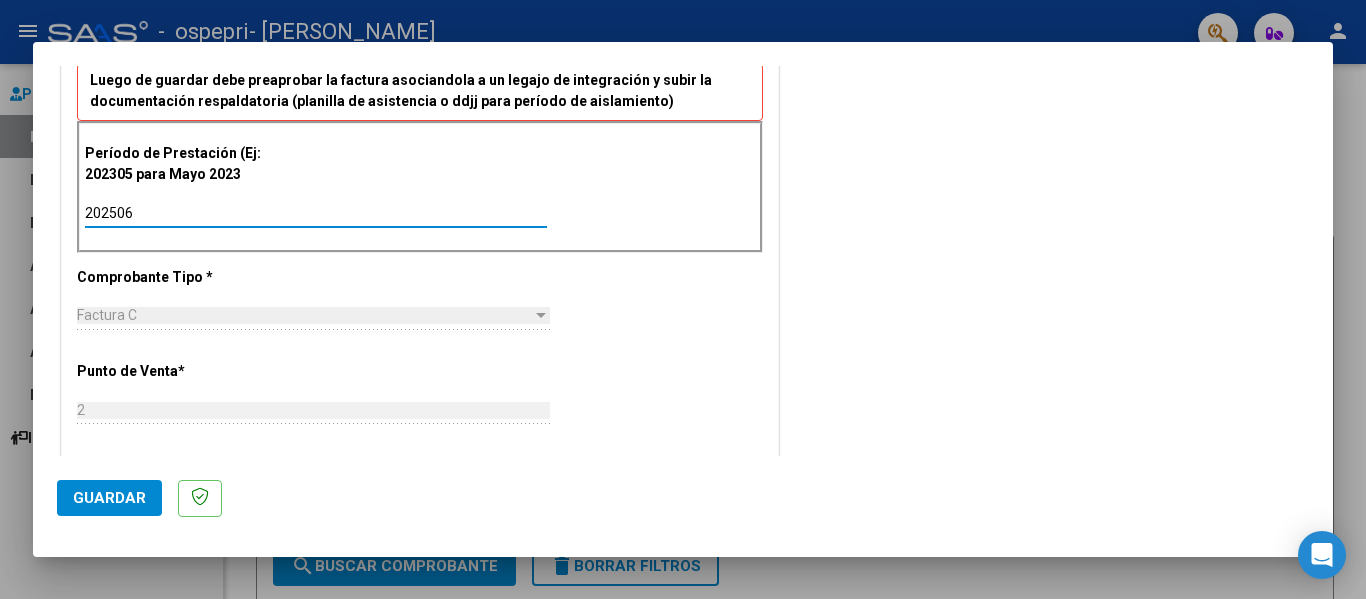 type on "202506" 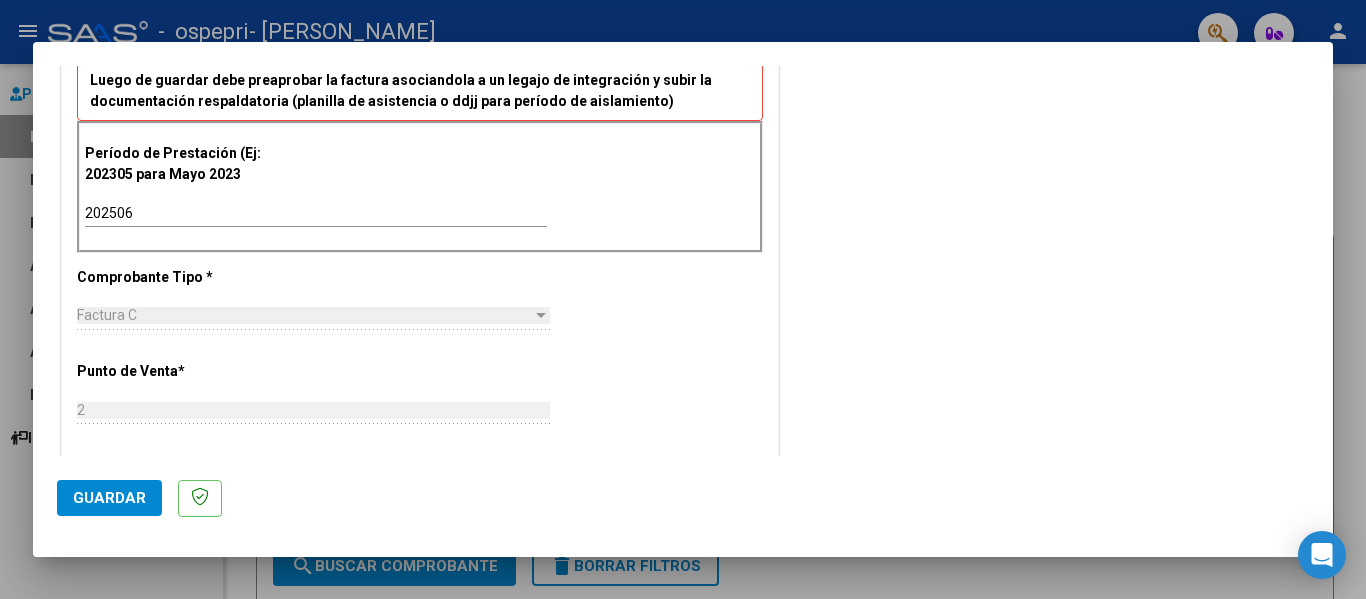 click on "Factura C Seleccionar Tipo" at bounding box center [313, 324] 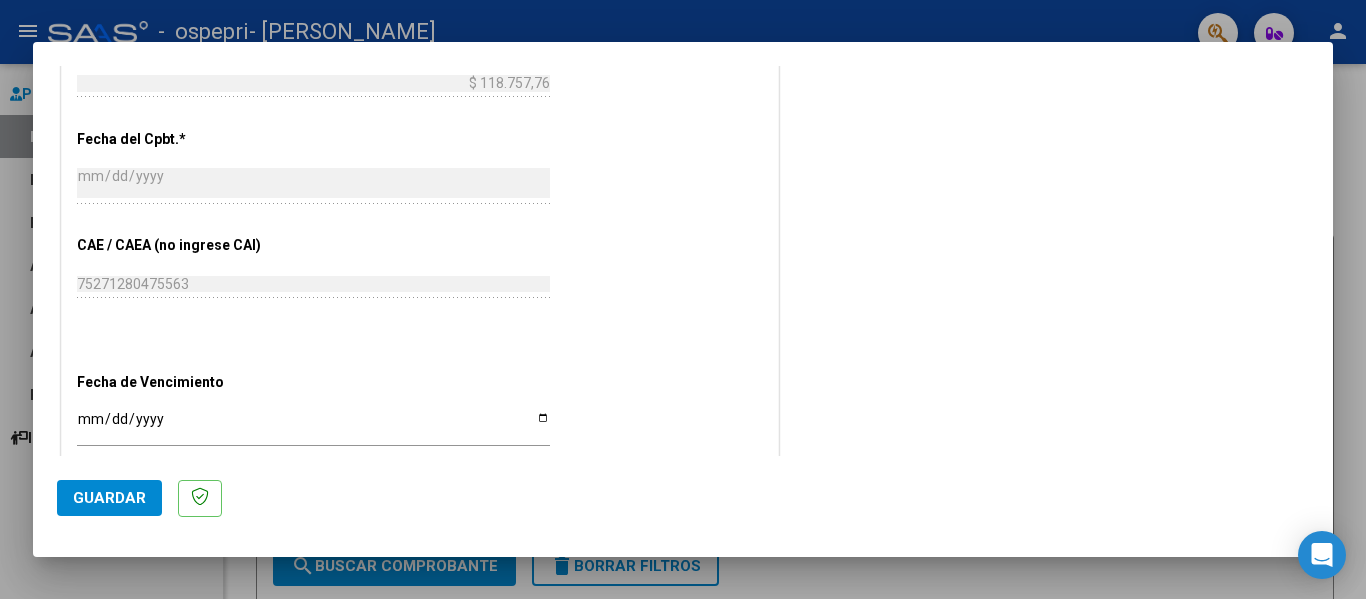 scroll, scrollTop: 1200, scrollLeft: 0, axis: vertical 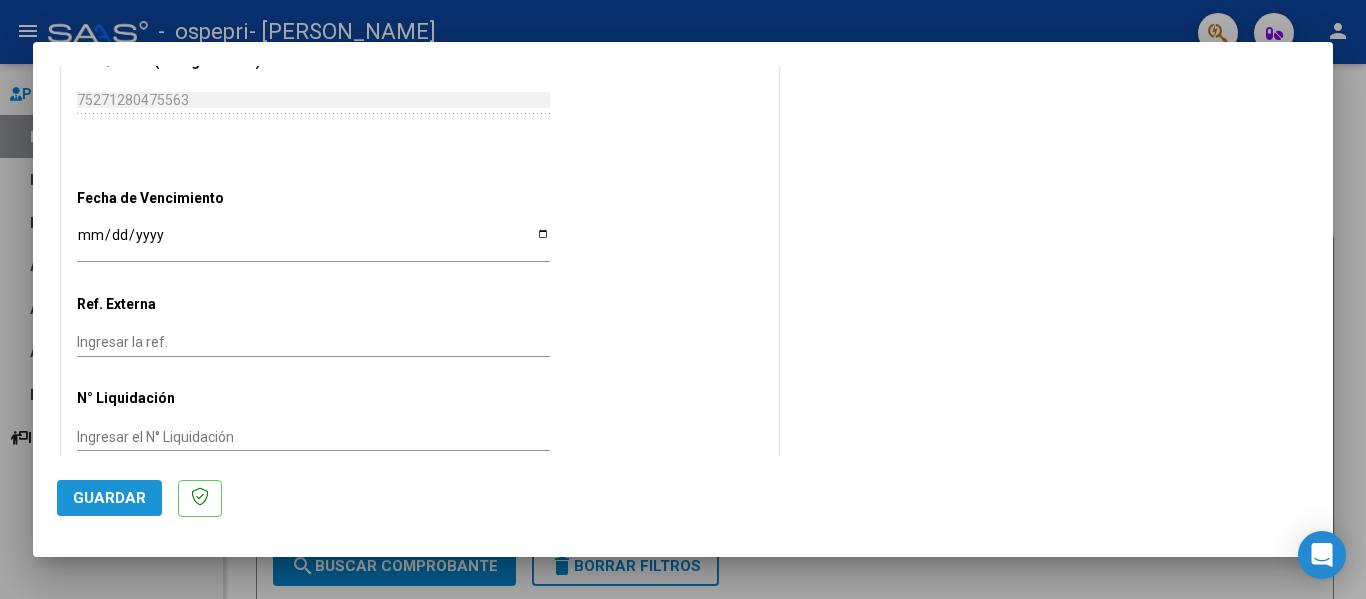 click on "Guardar" 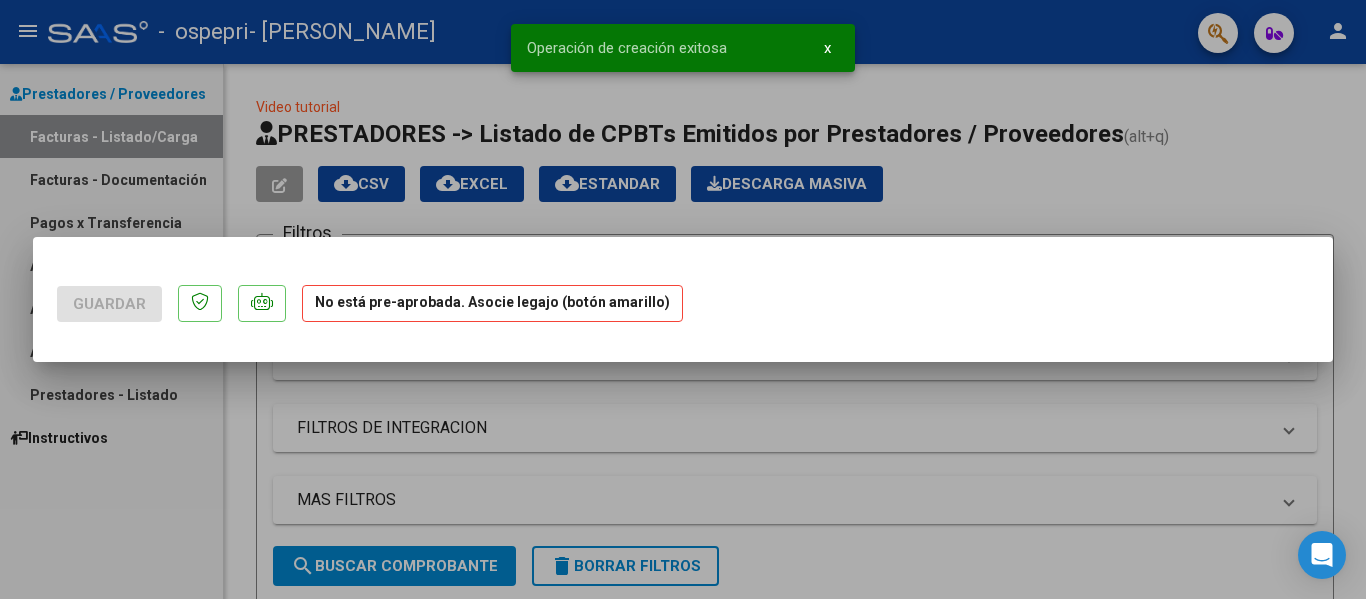 scroll, scrollTop: 0, scrollLeft: 0, axis: both 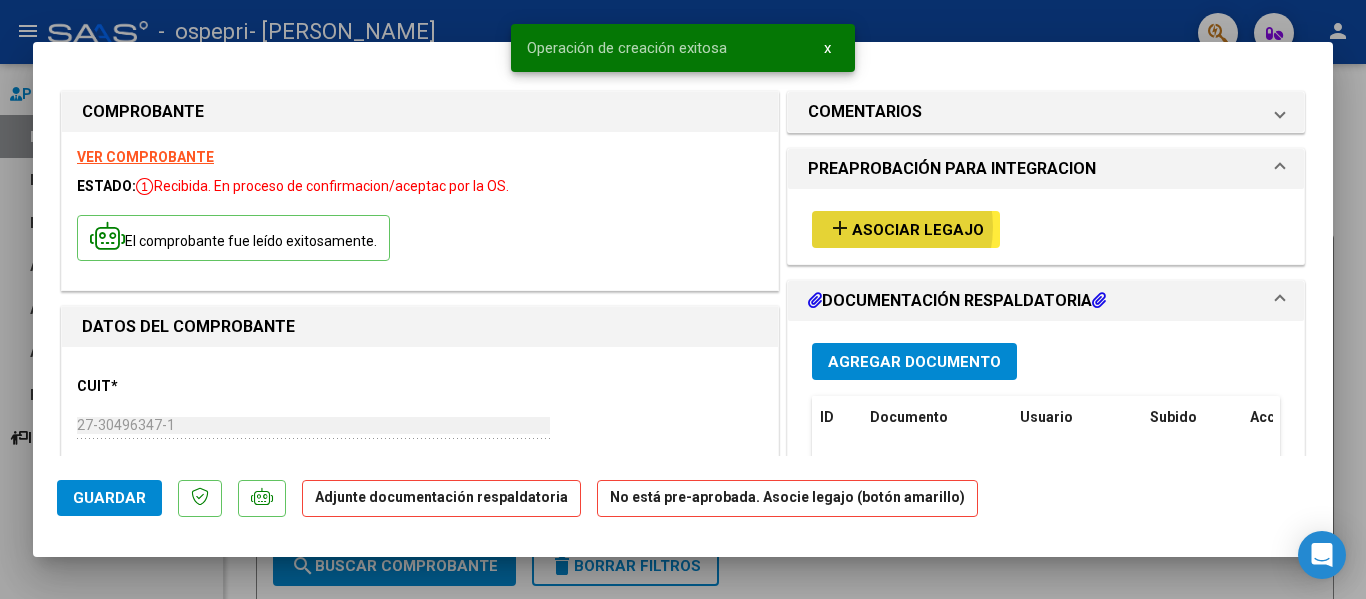 click on "Asociar Legajo" at bounding box center (918, 230) 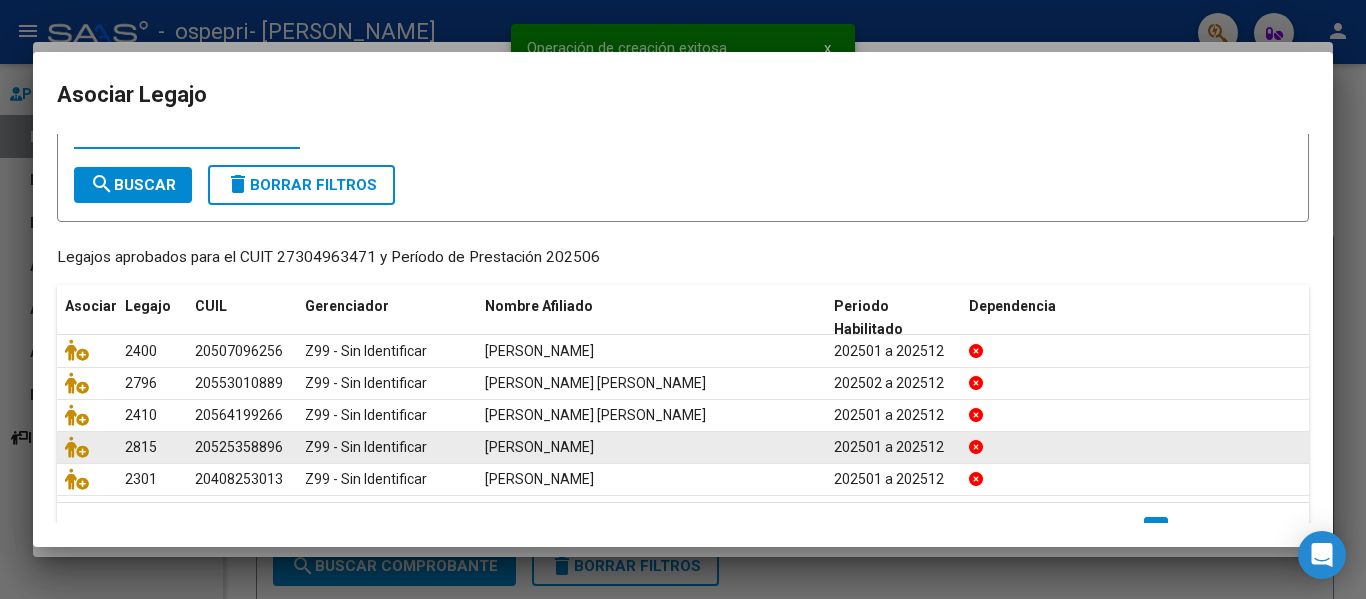 scroll, scrollTop: 100, scrollLeft: 0, axis: vertical 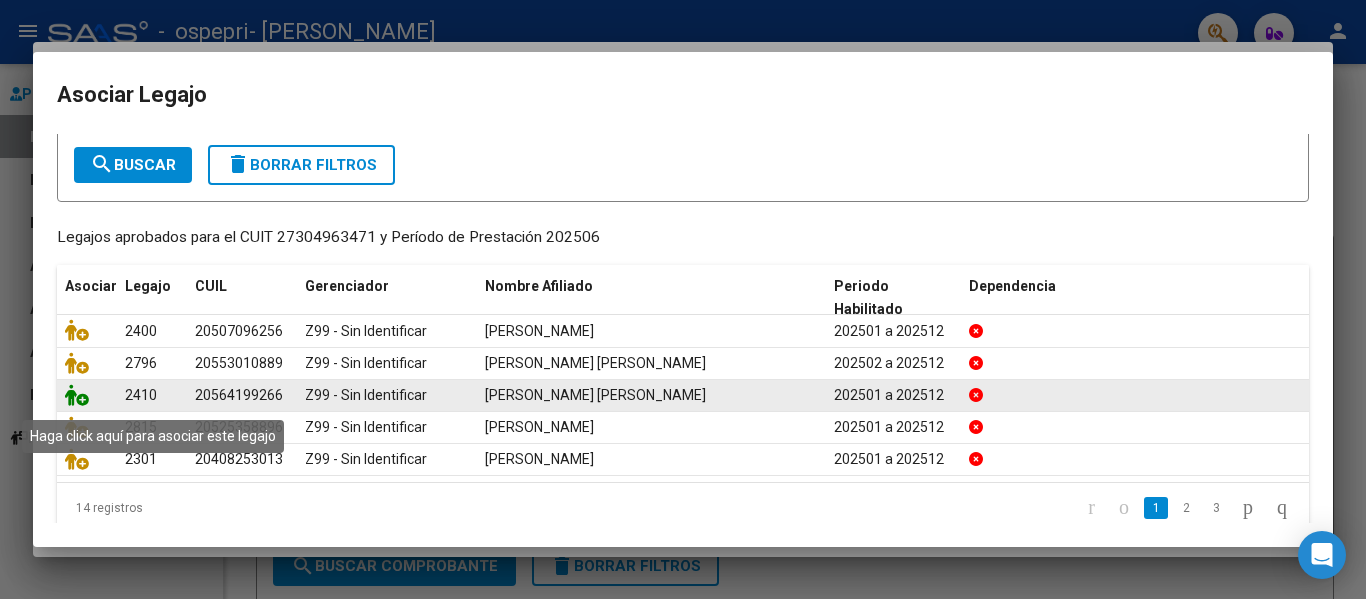click 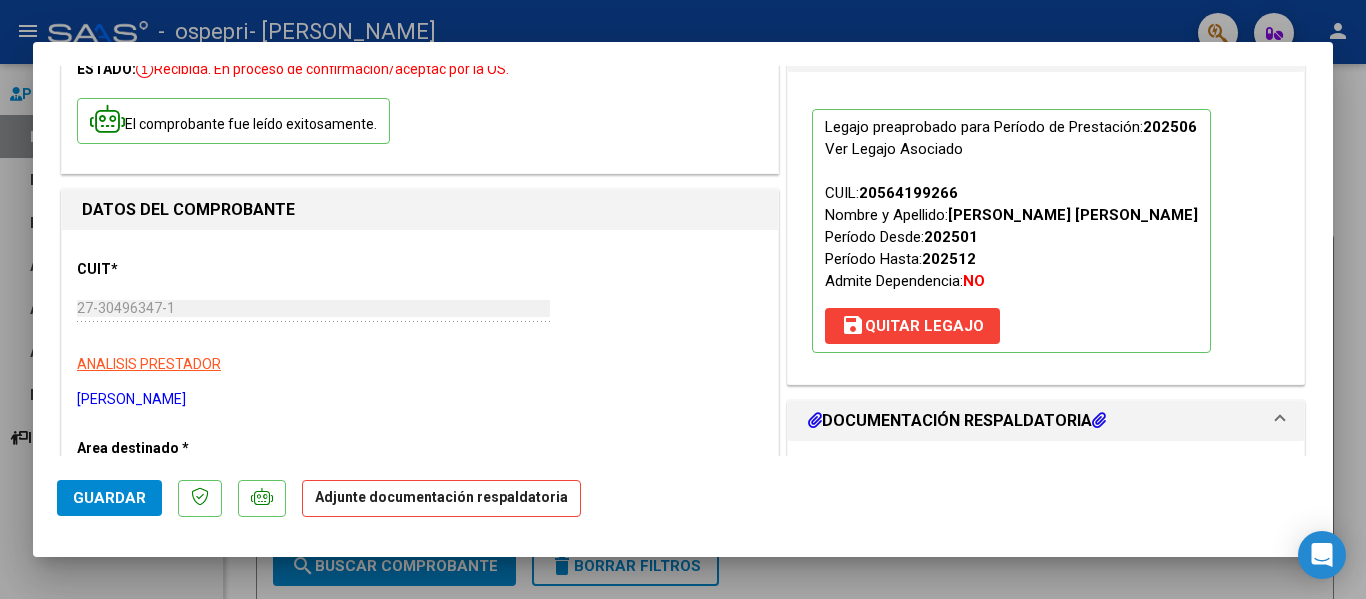 scroll, scrollTop: 300, scrollLeft: 0, axis: vertical 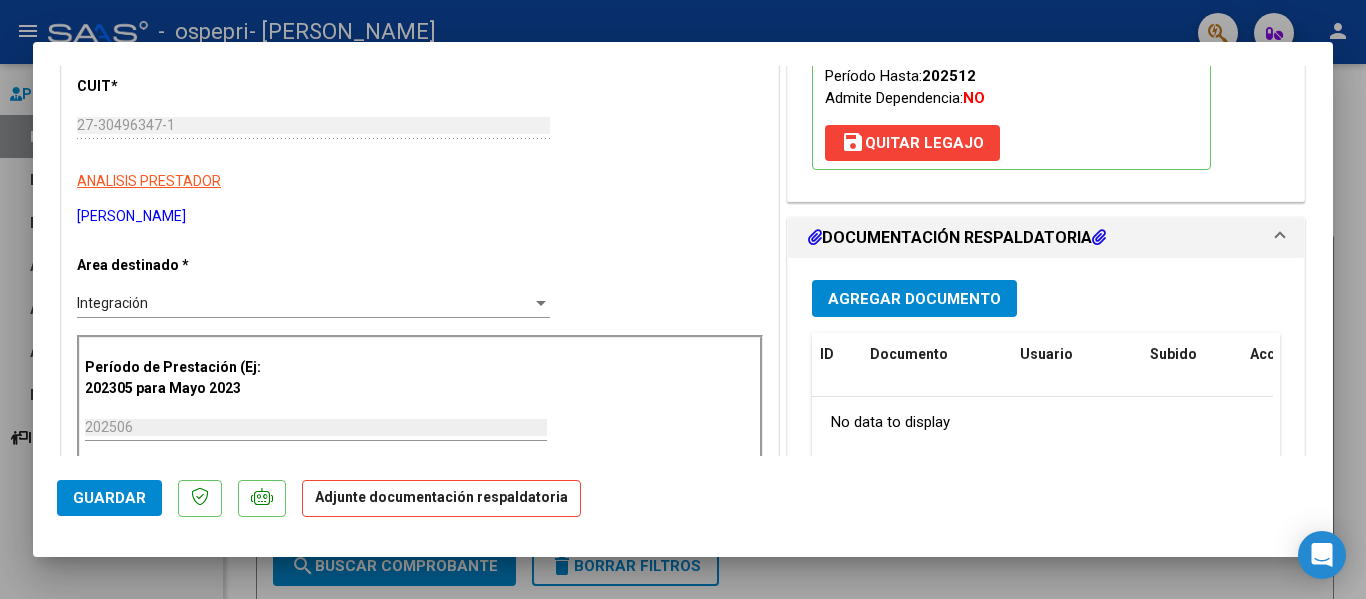 click on "Agregar Documento" at bounding box center [914, 299] 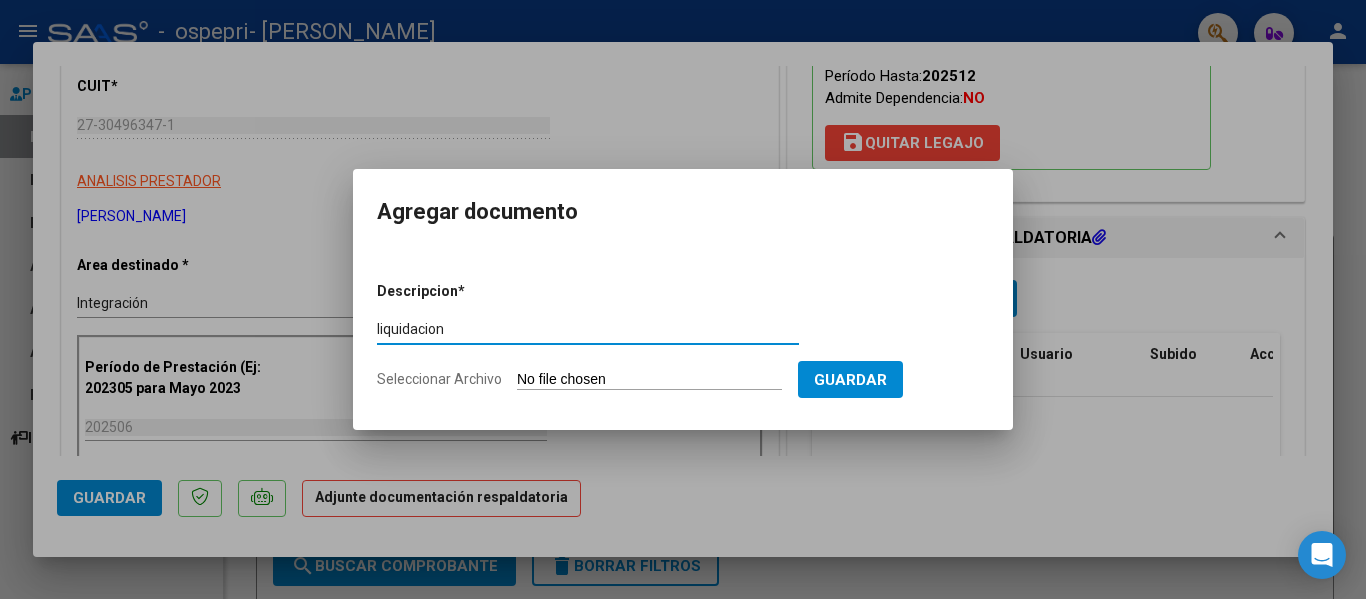 type on "liquidacion" 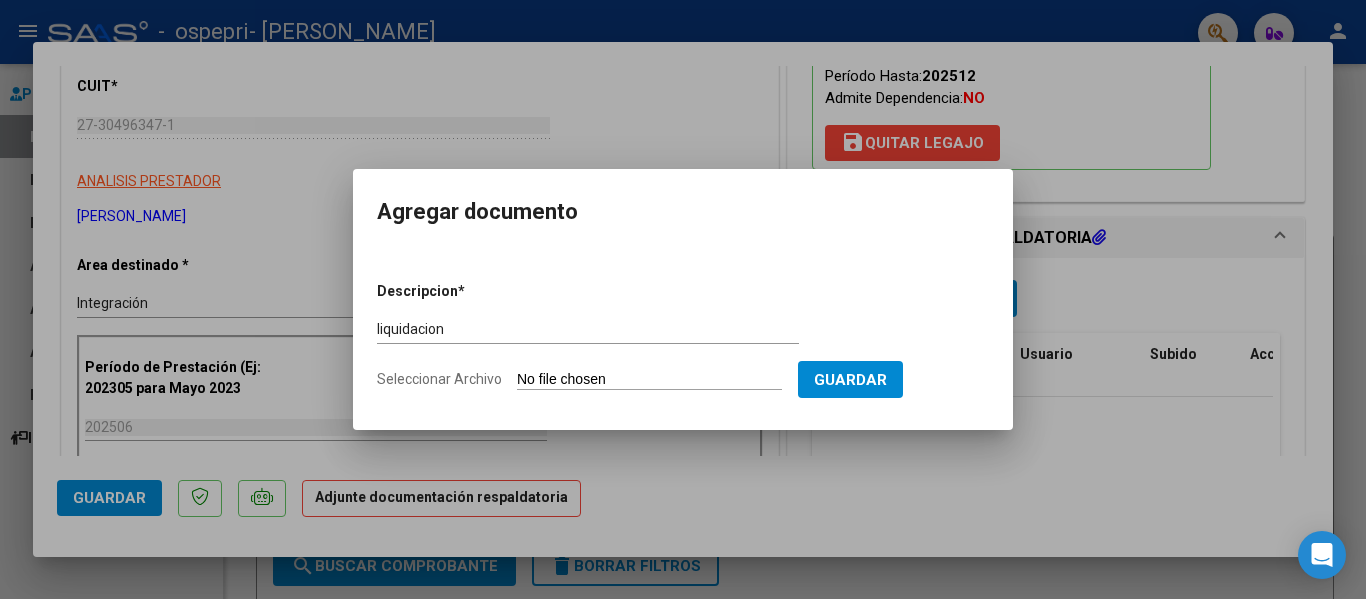 click on "Seleccionar Archivo" at bounding box center [649, 380] 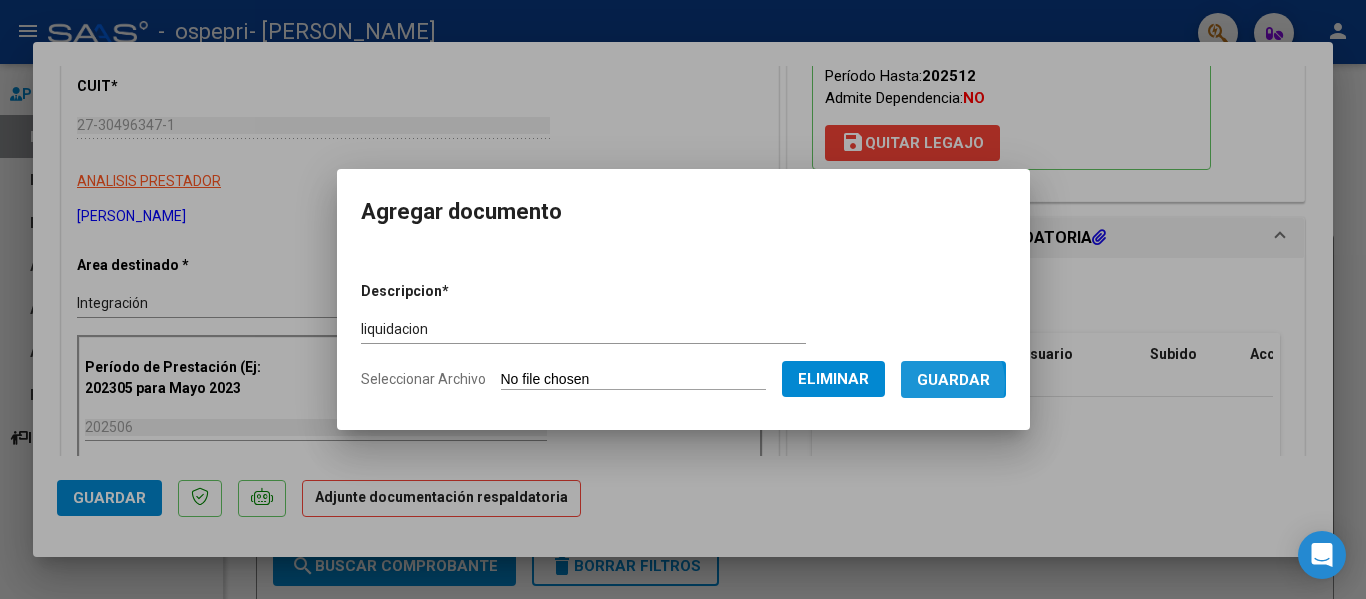 click on "Guardar" at bounding box center [953, 380] 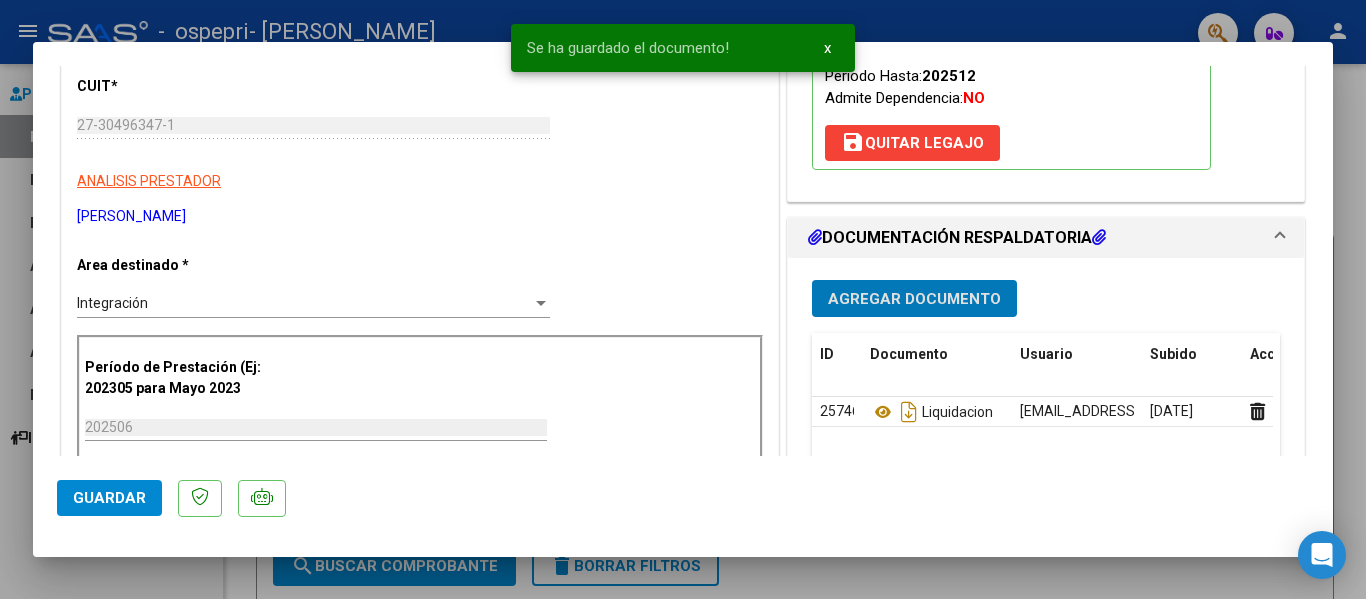 click on "Agregar Documento" at bounding box center [914, 299] 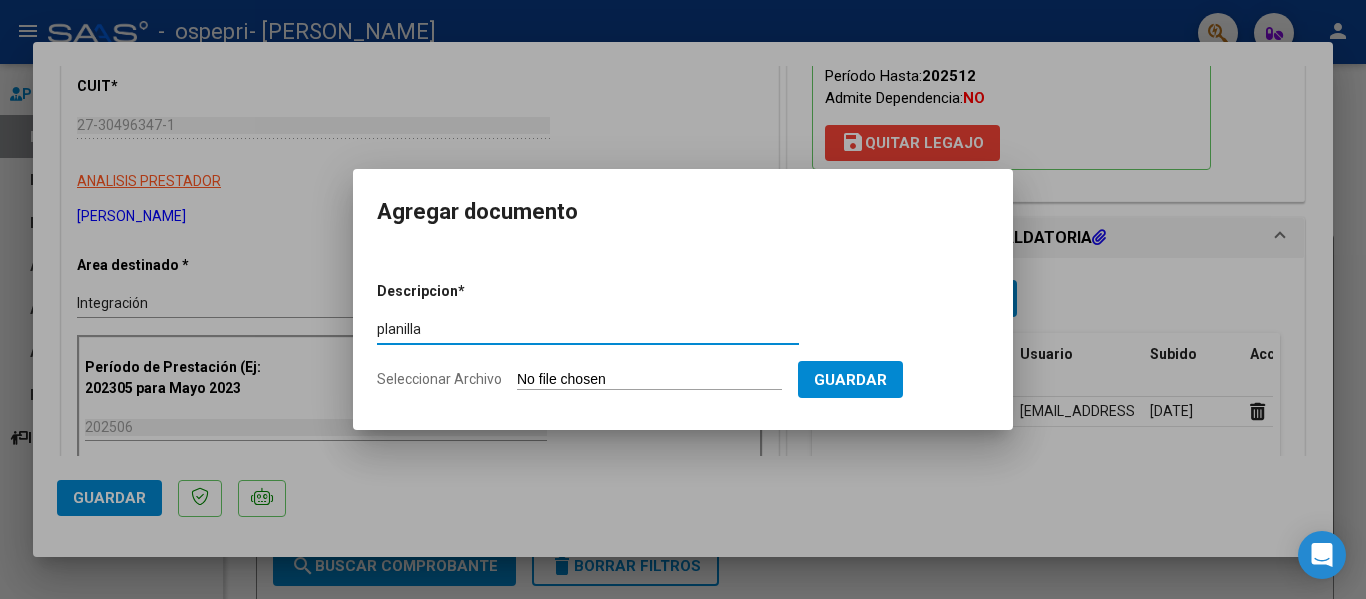 type on "planilla" 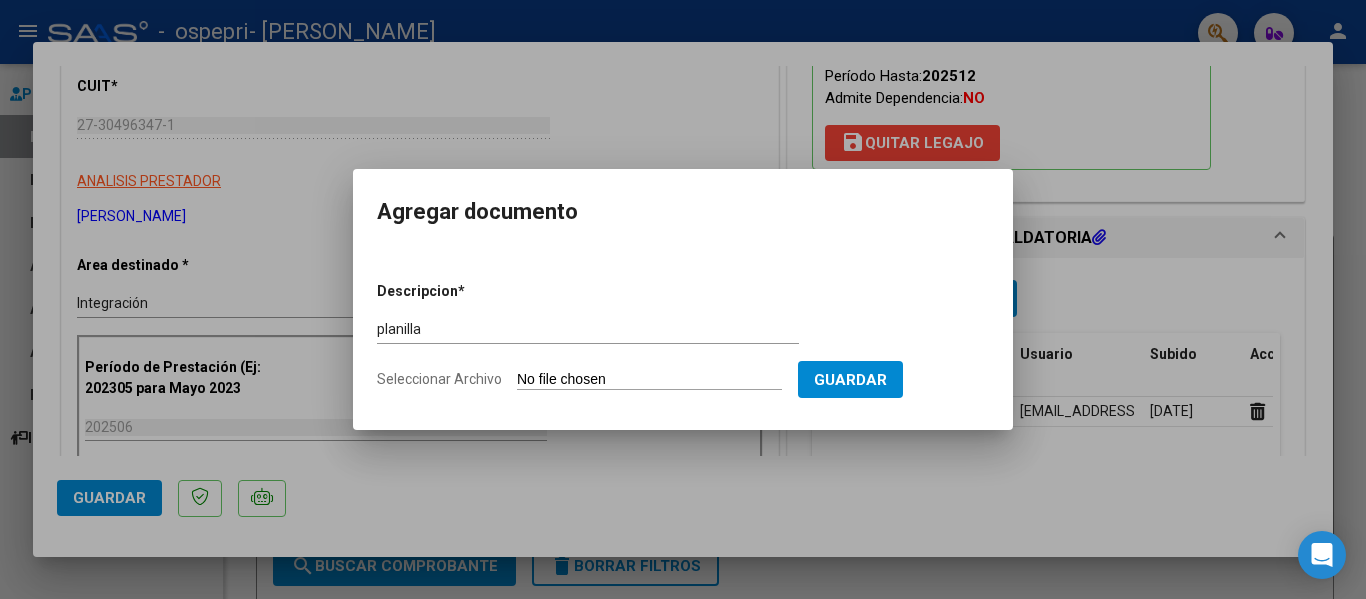 click on "Seleccionar Archivo" at bounding box center (649, 380) 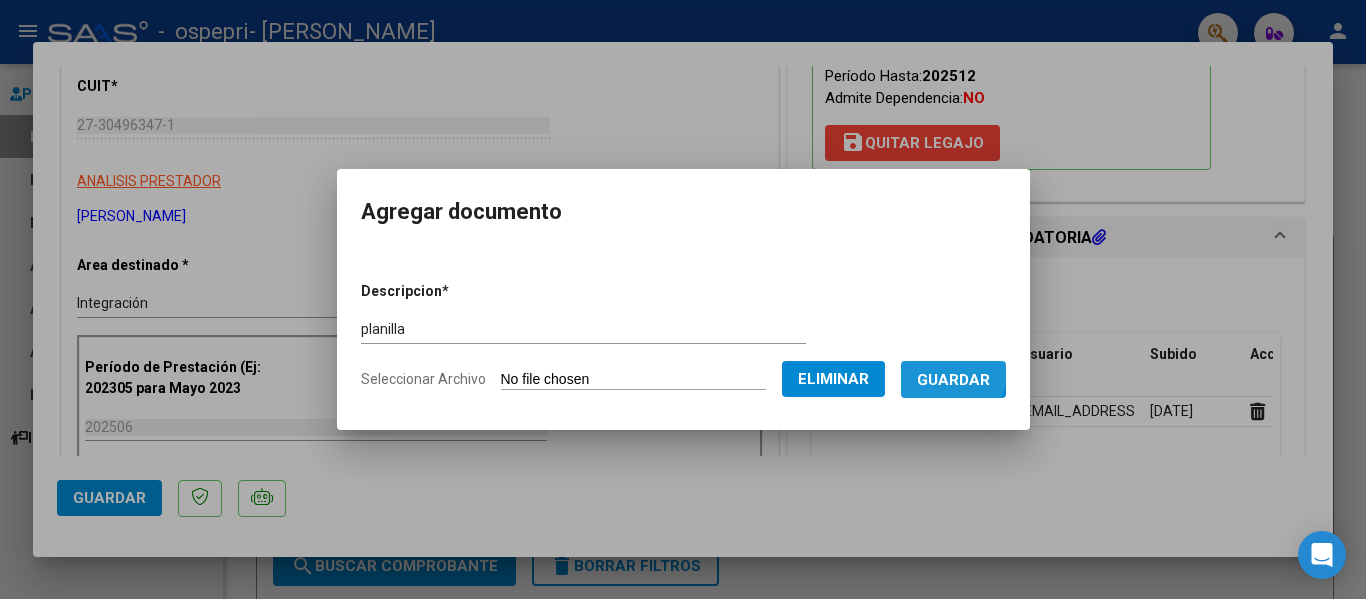 click on "Guardar" at bounding box center [953, 380] 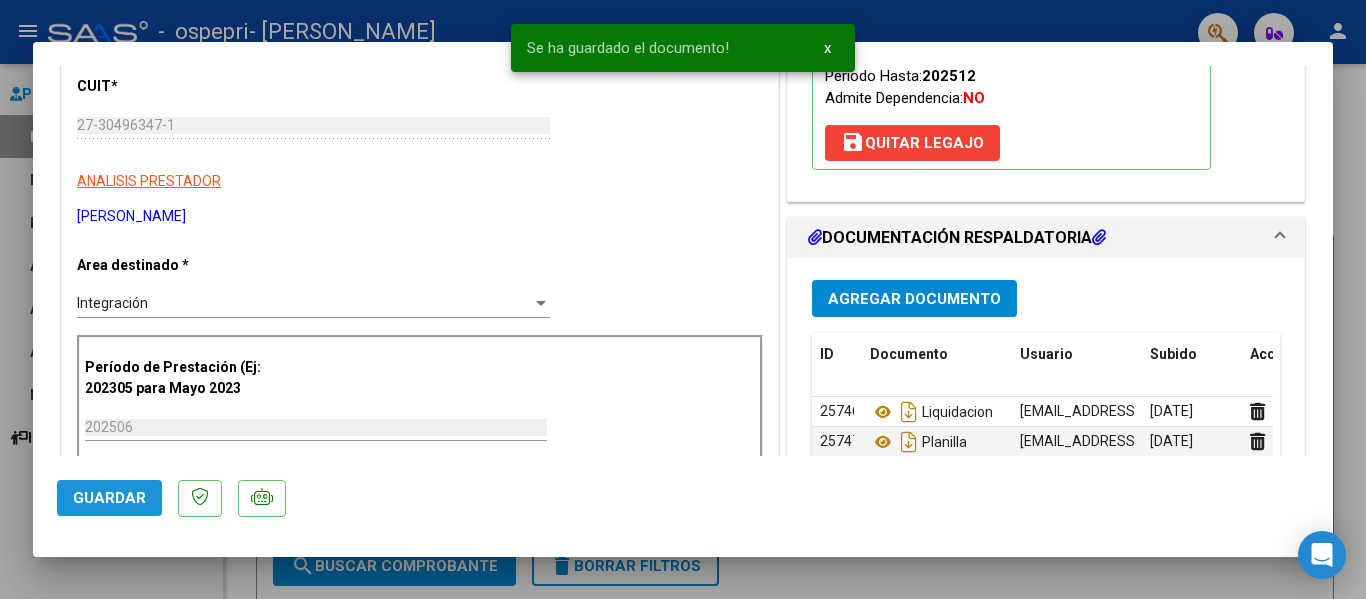 click on "Guardar" 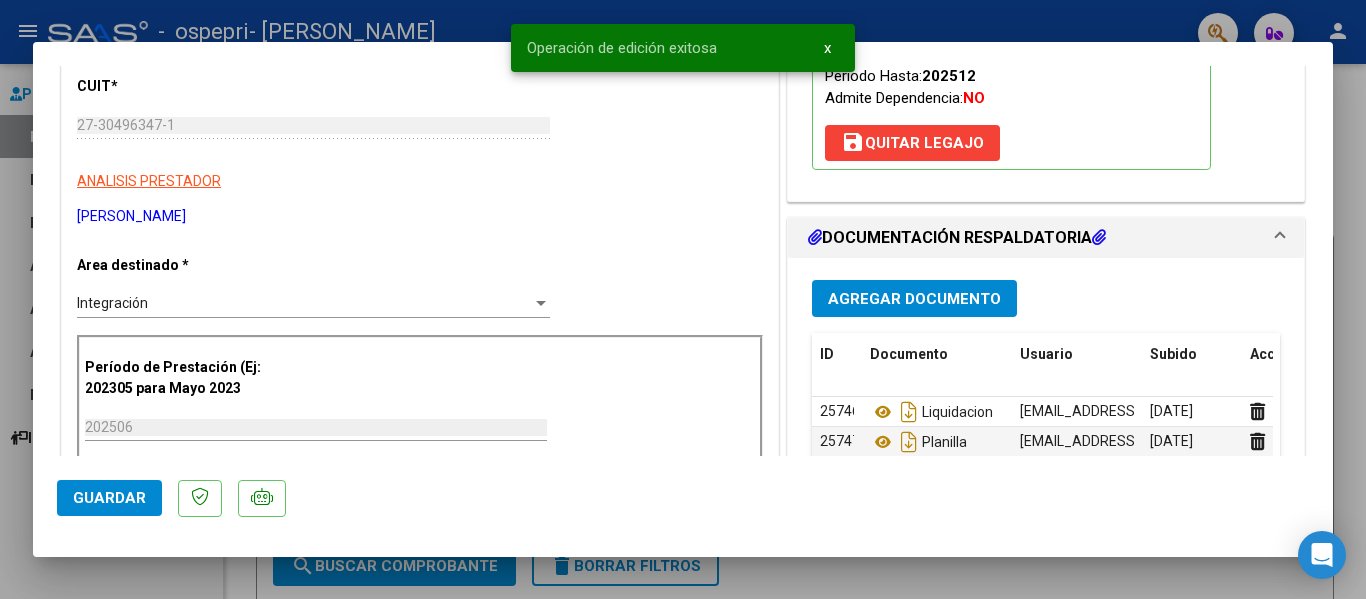 click at bounding box center (683, 299) 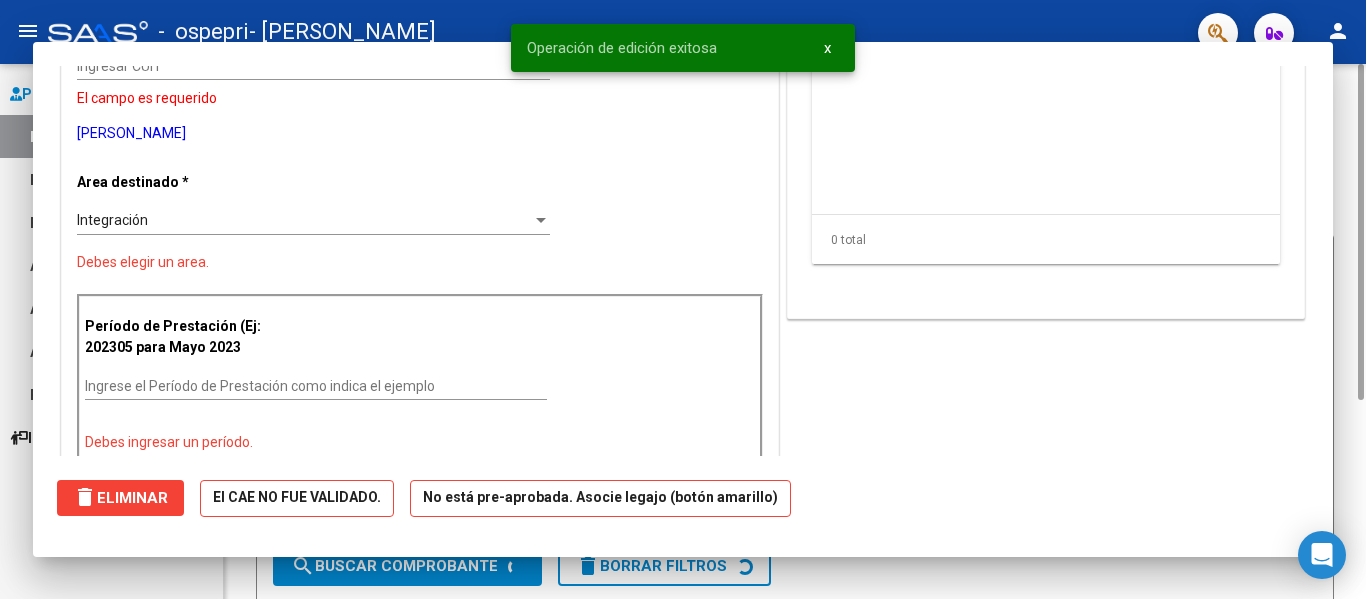 scroll, scrollTop: 241, scrollLeft: 0, axis: vertical 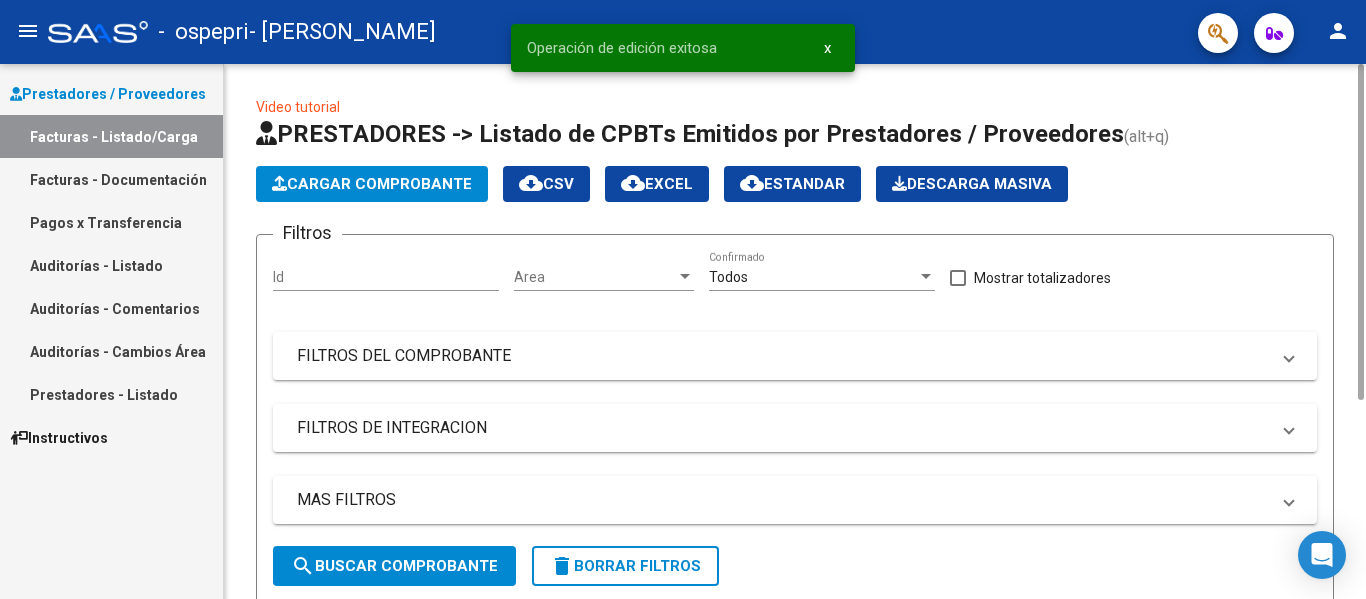 click on "Cargar Comprobante" 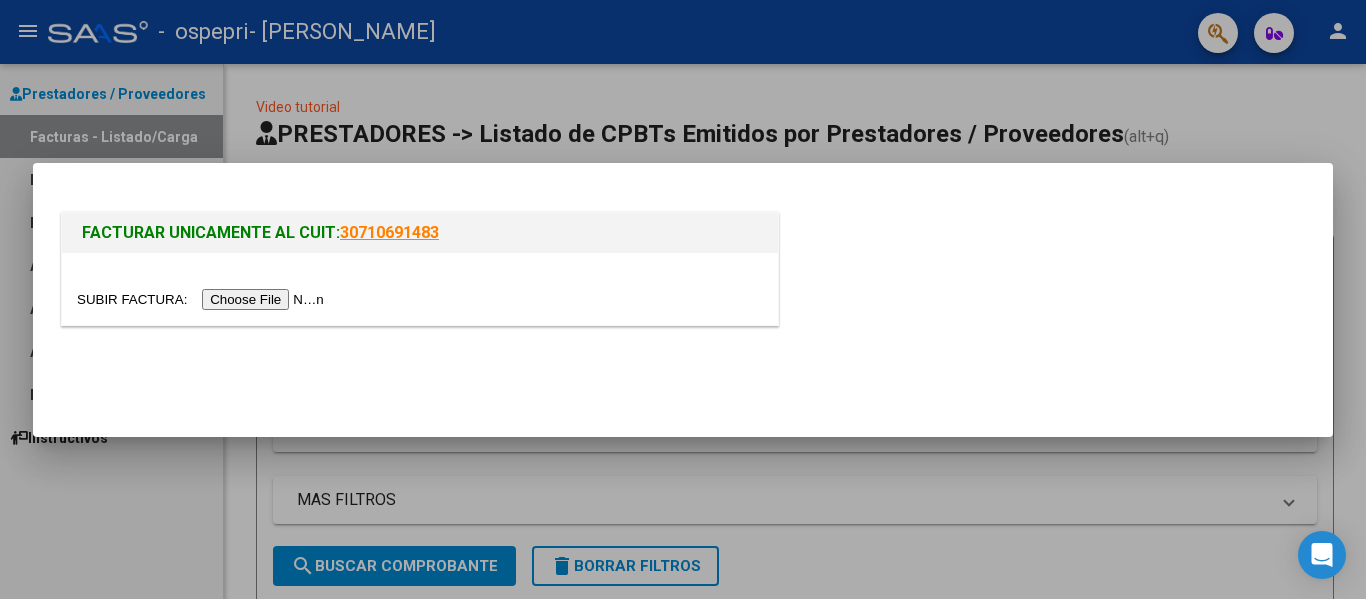 click at bounding box center (203, 299) 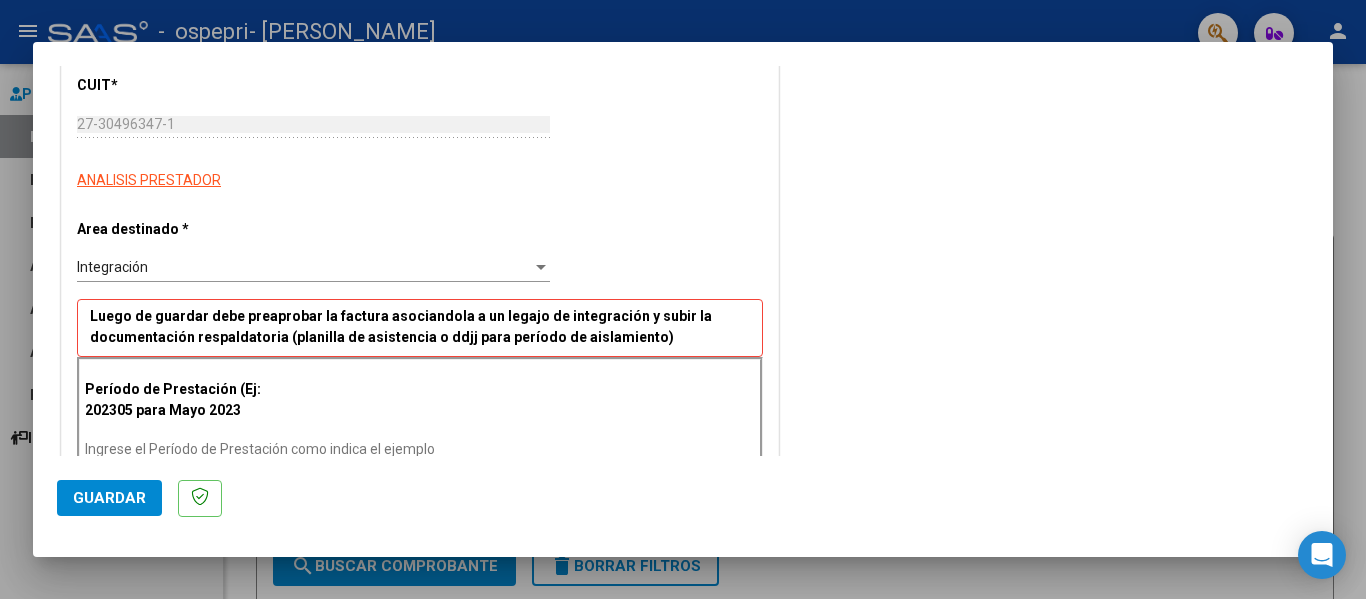 scroll, scrollTop: 300, scrollLeft: 0, axis: vertical 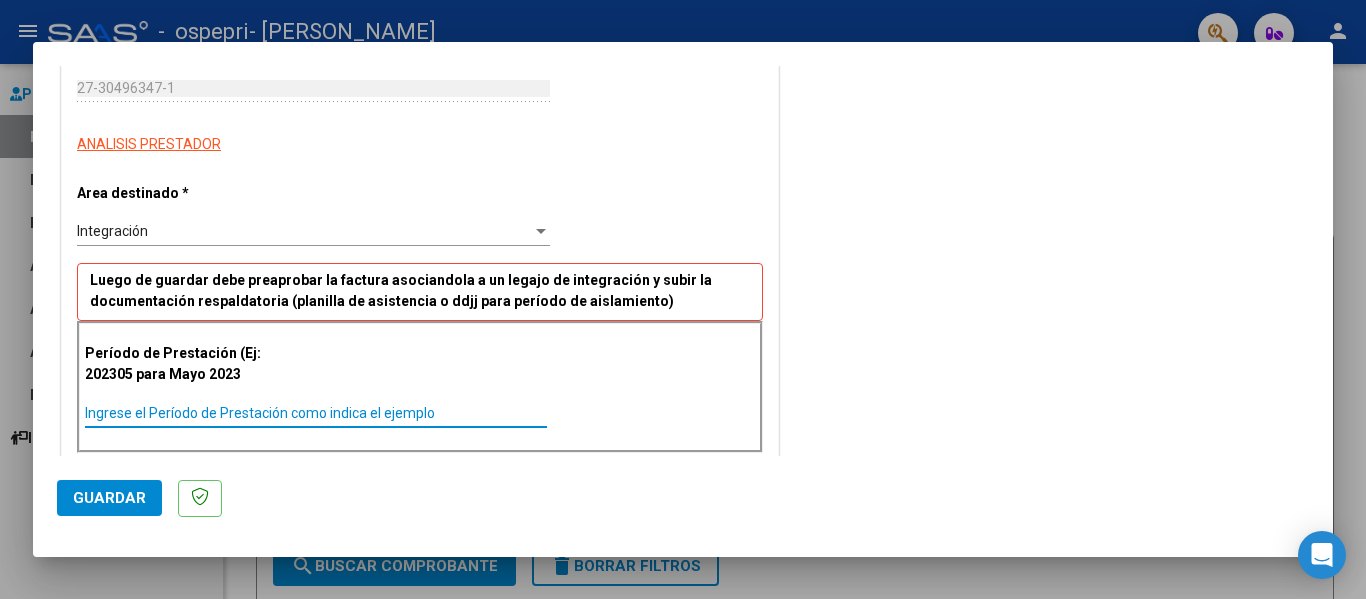 click on "Ingrese el Período de Prestación como indica el ejemplo" at bounding box center [316, 413] 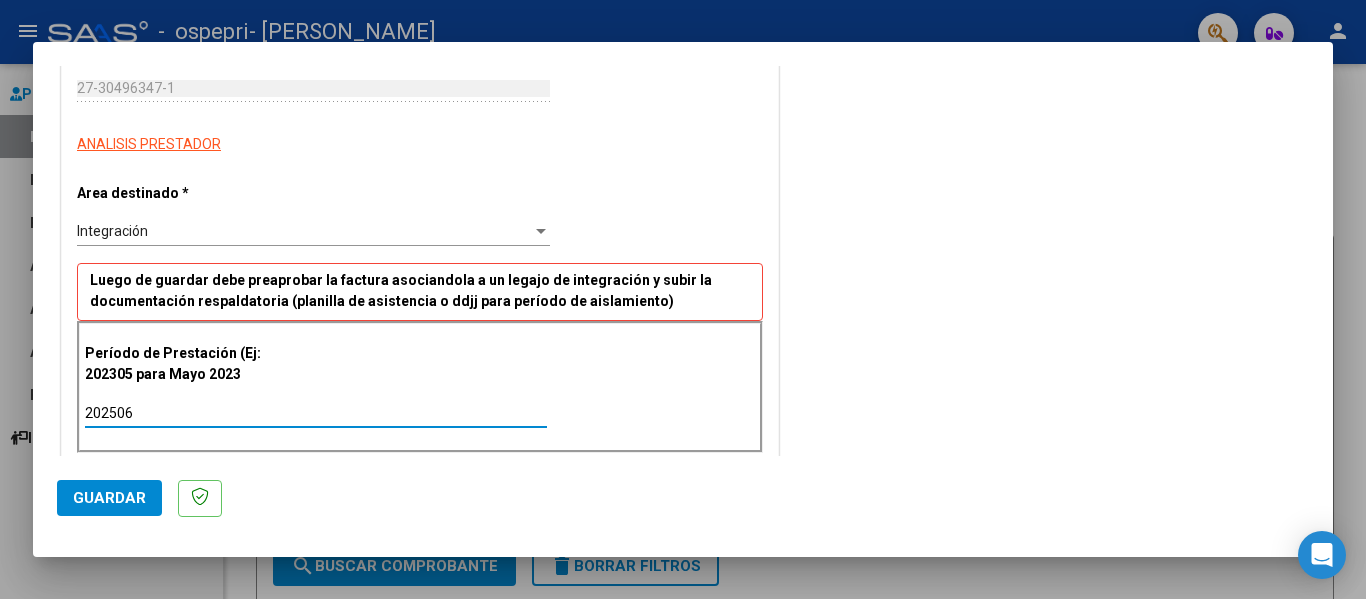 type on "202506" 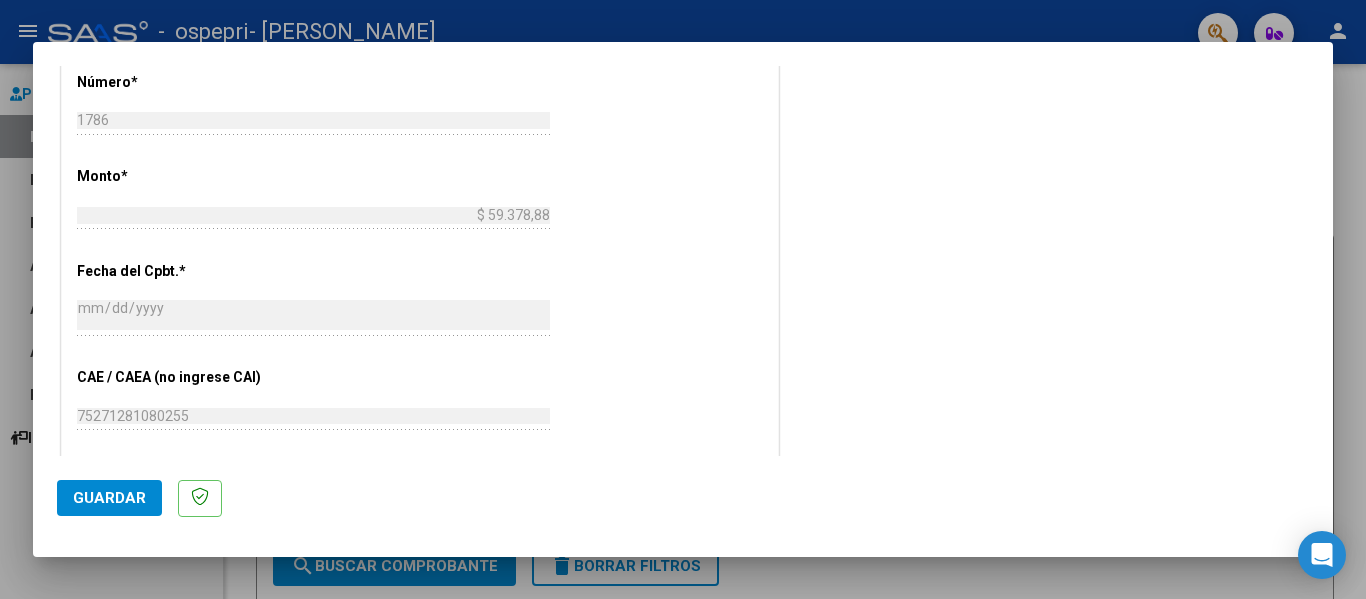 scroll, scrollTop: 900, scrollLeft: 0, axis: vertical 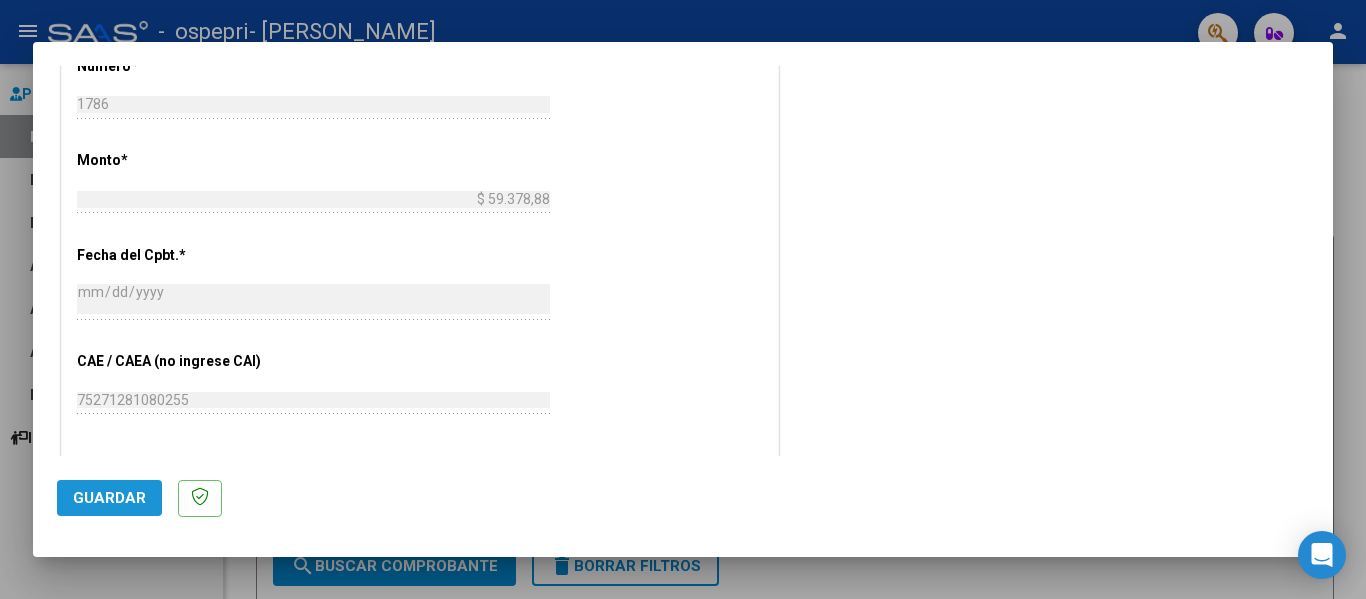 click on "Guardar" 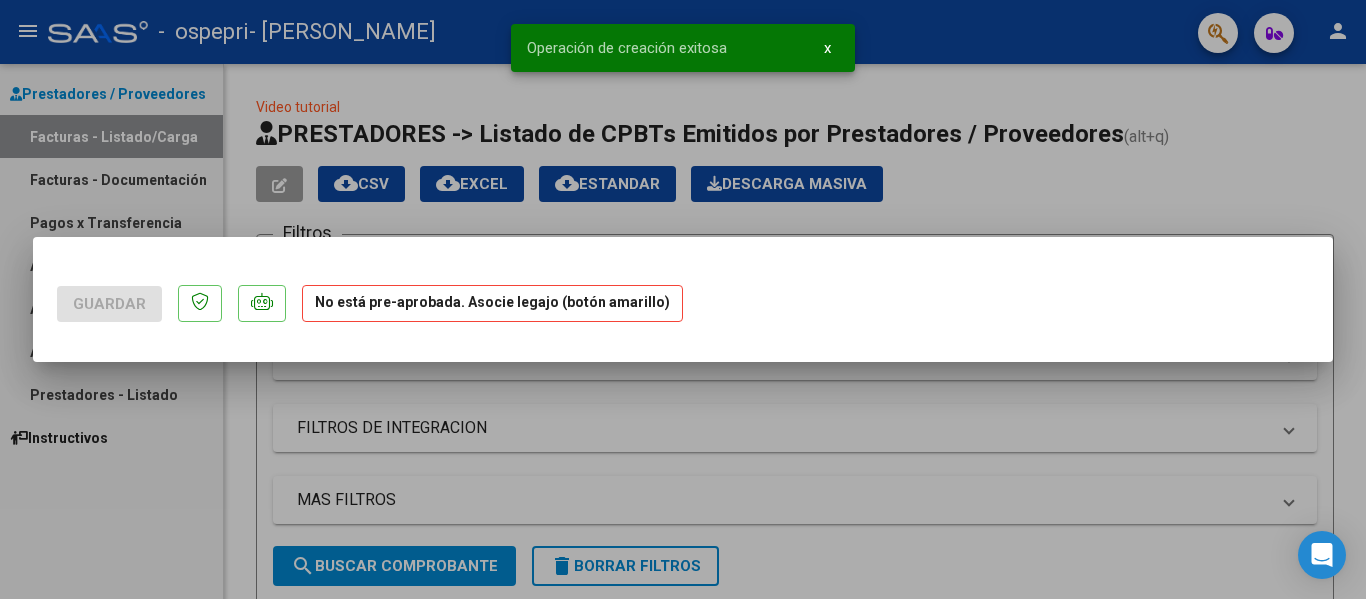 scroll, scrollTop: 0, scrollLeft: 0, axis: both 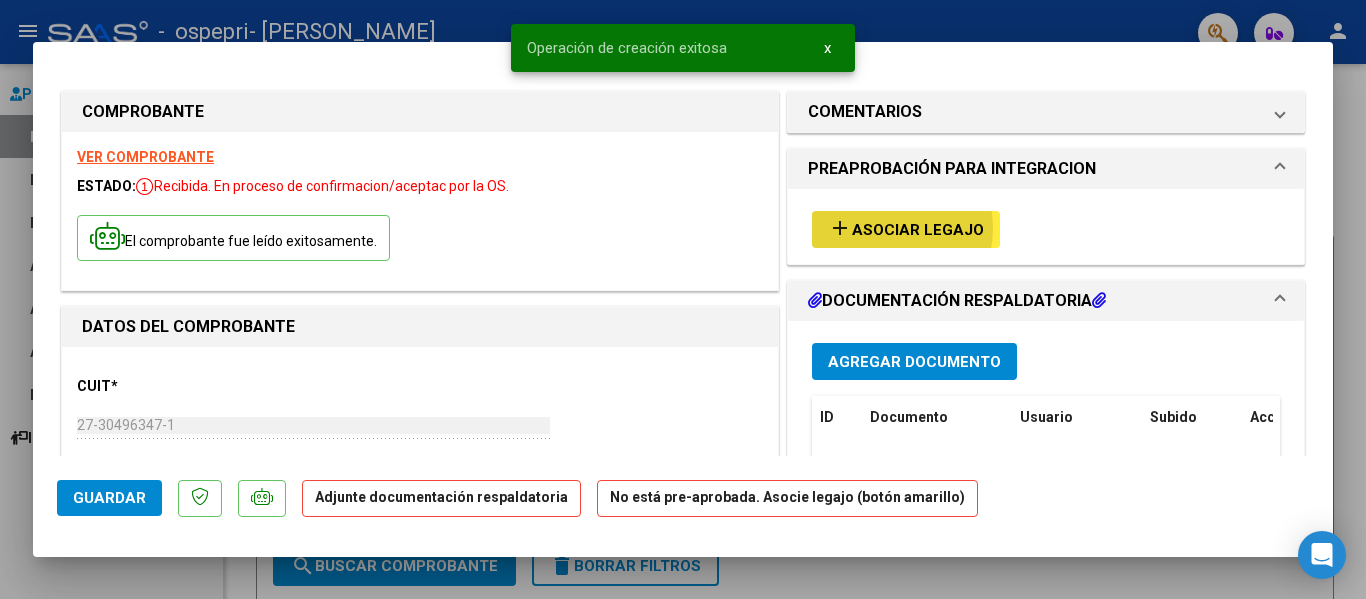 click on "Asociar Legajo" at bounding box center (918, 230) 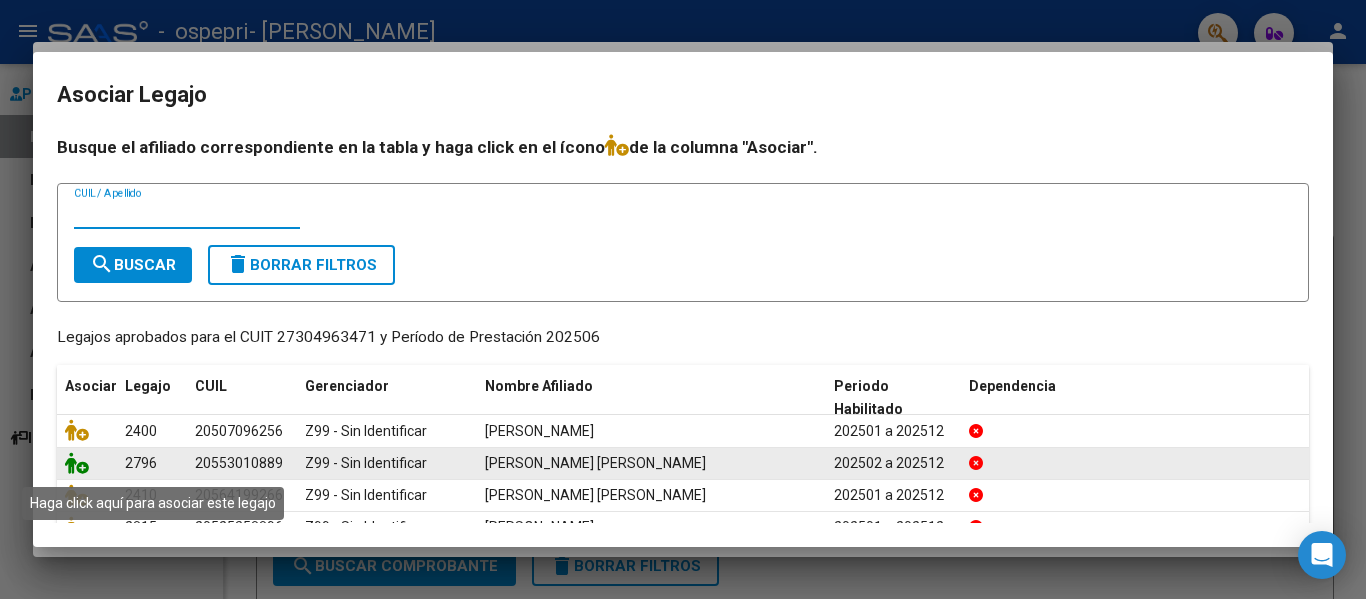 click 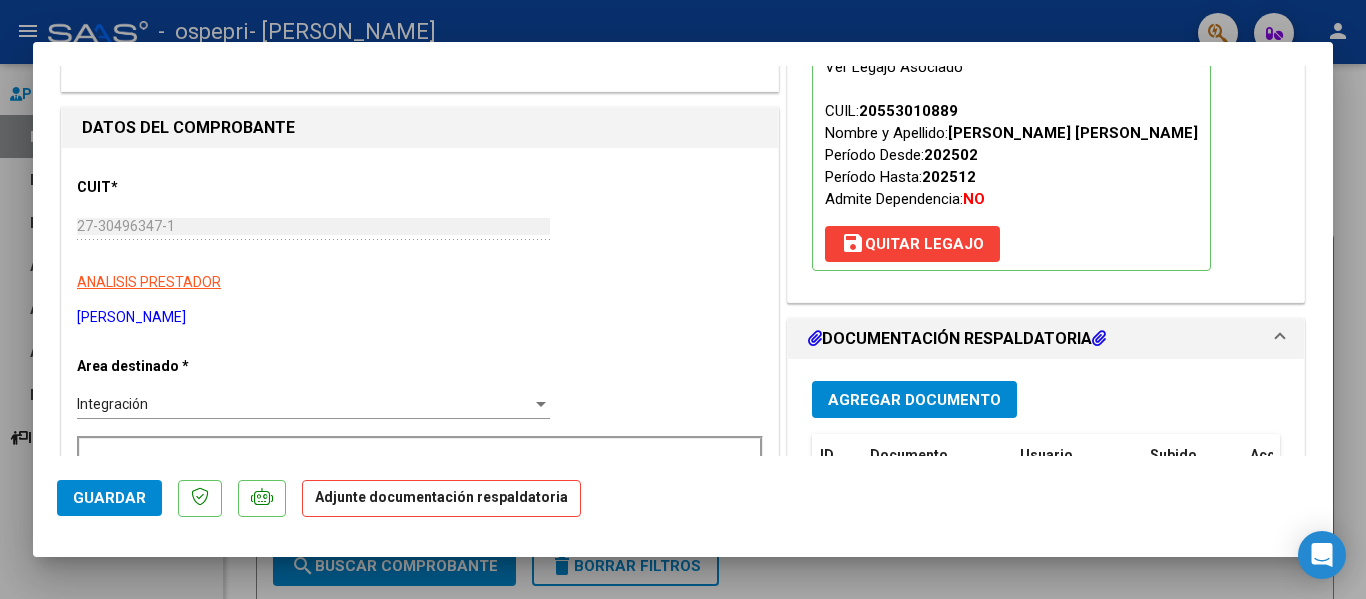 scroll, scrollTop: 200, scrollLeft: 0, axis: vertical 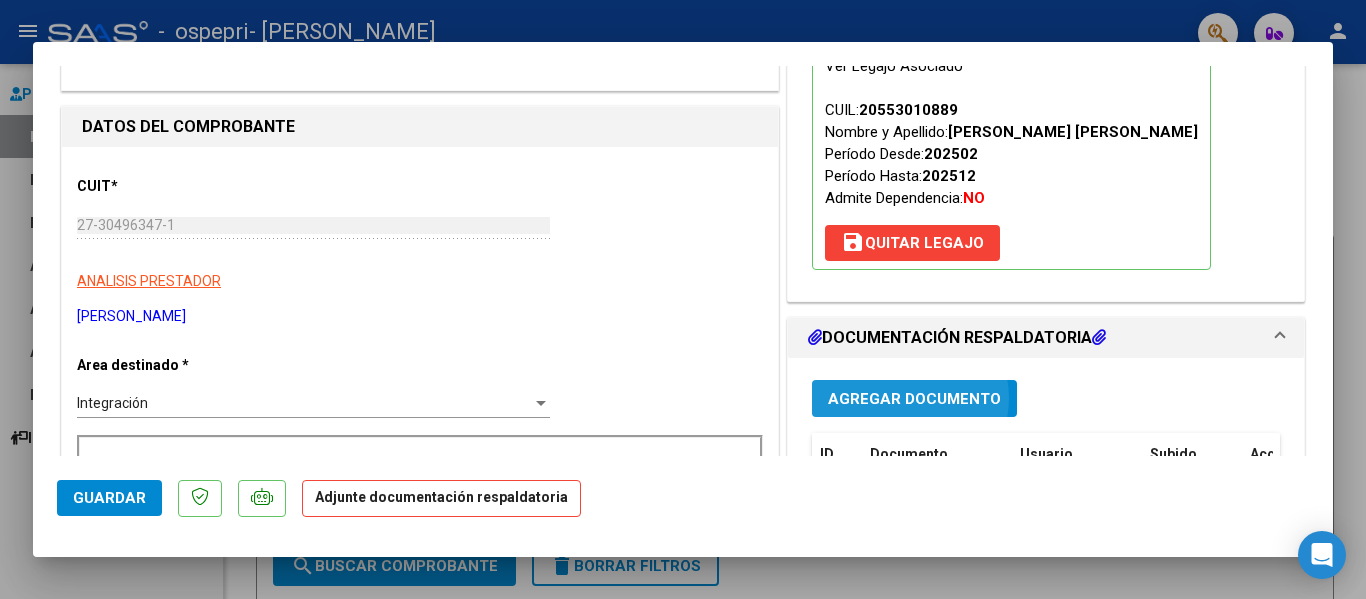 click on "Agregar Documento" at bounding box center [914, 399] 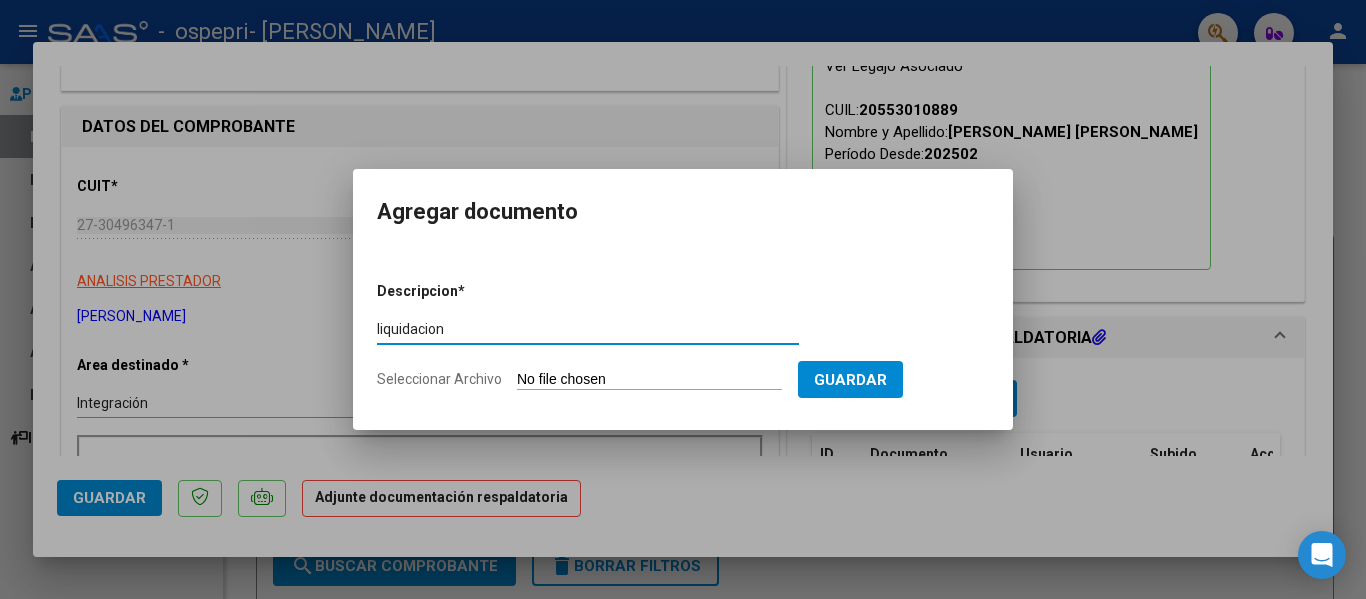 type on "liquidacion" 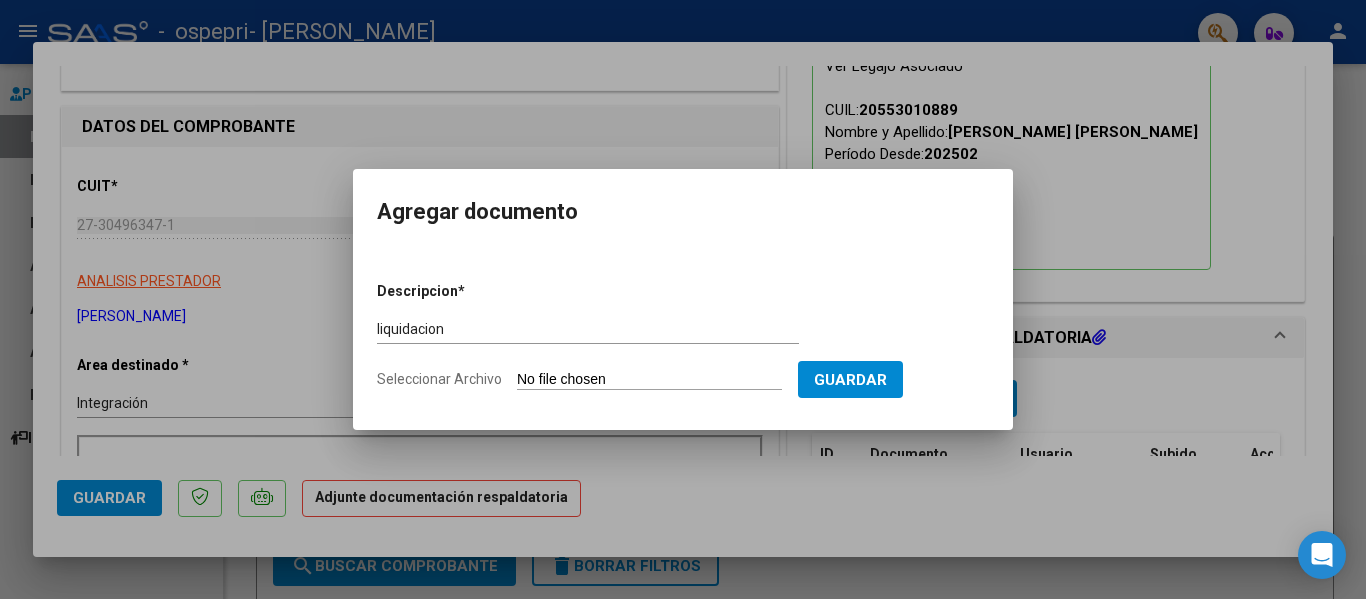 click on "Seleccionar Archivo" at bounding box center [649, 380] 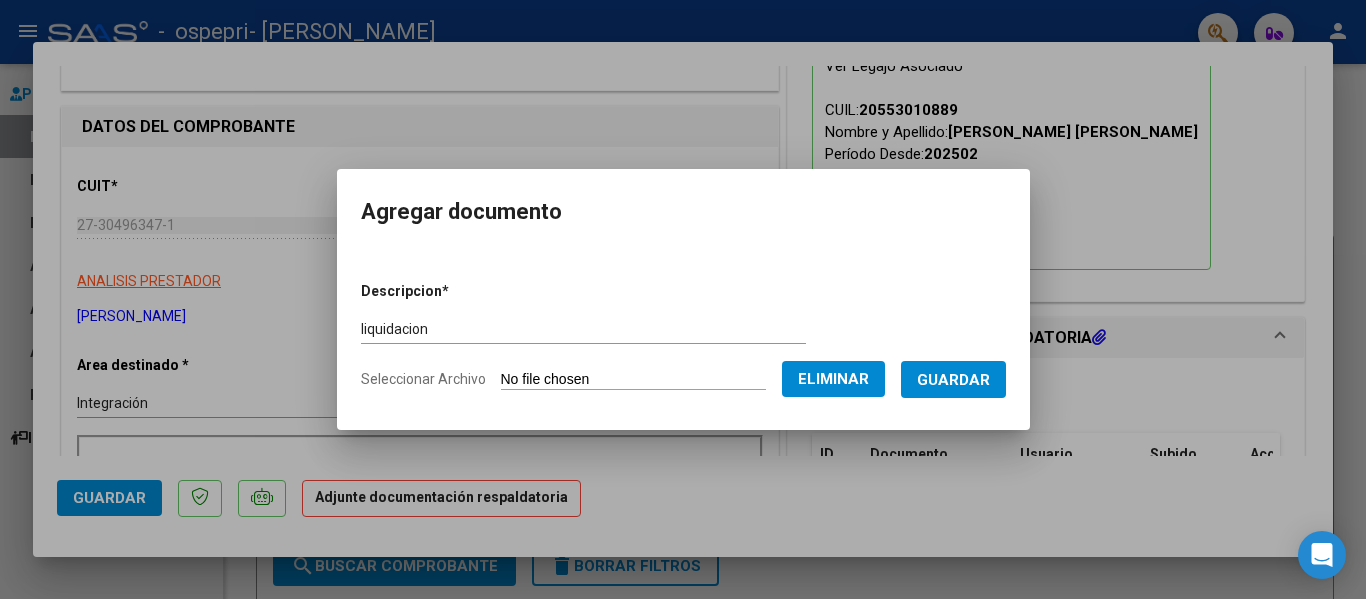 click on "Guardar" at bounding box center (953, 379) 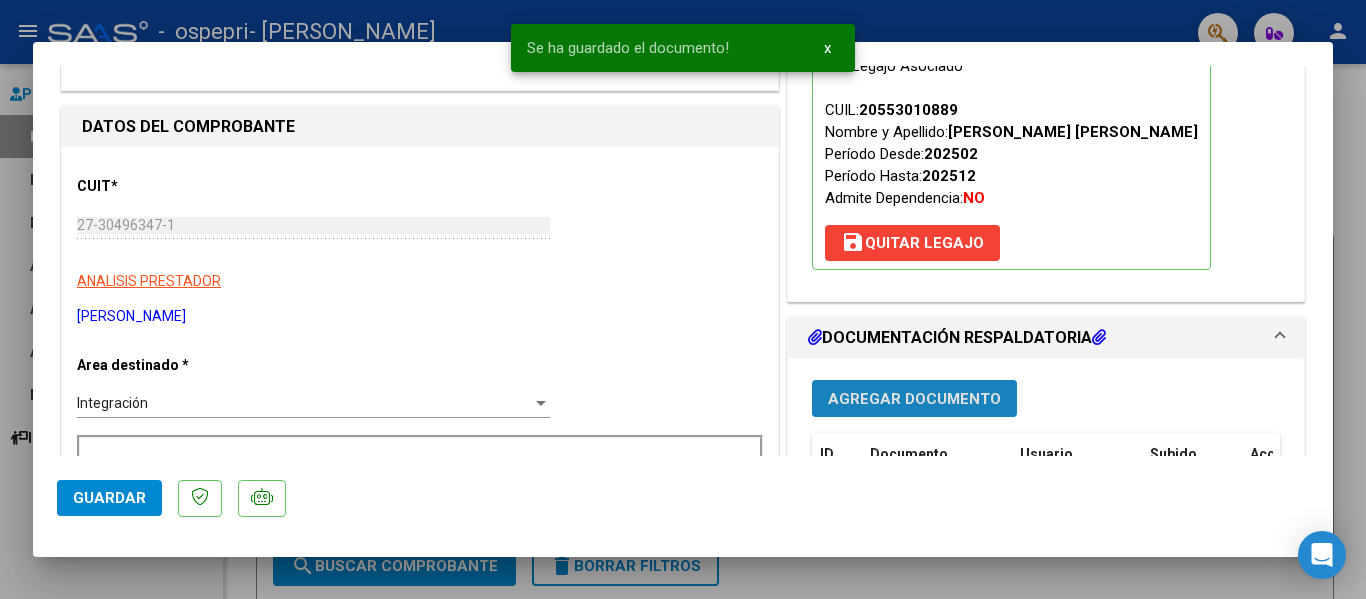 click on "Agregar Documento" at bounding box center [914, 399] 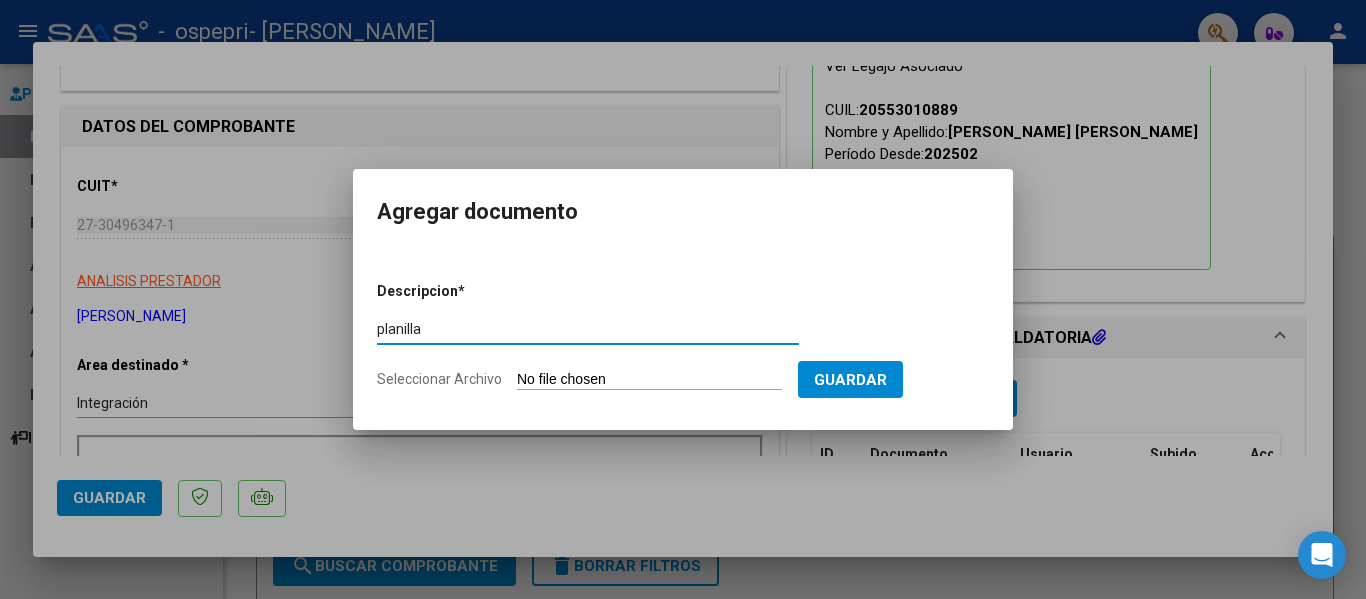 type on "planilla" 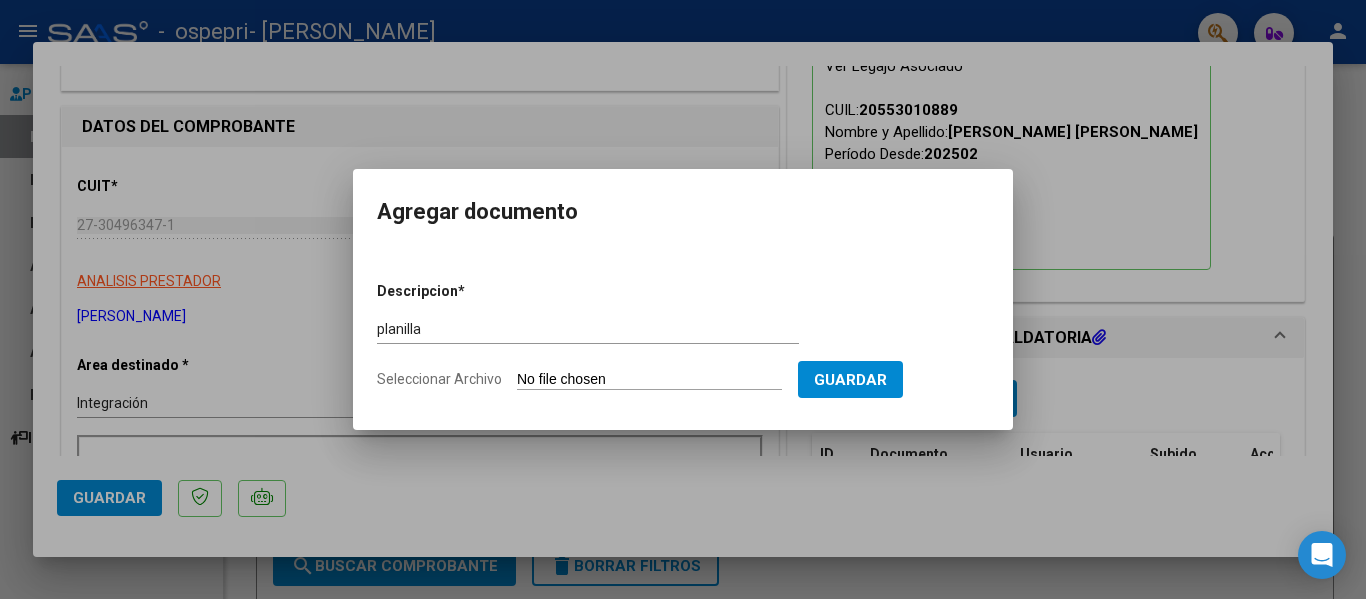 click on "Seleccionar Archivo" at bounding box center (649, 380) 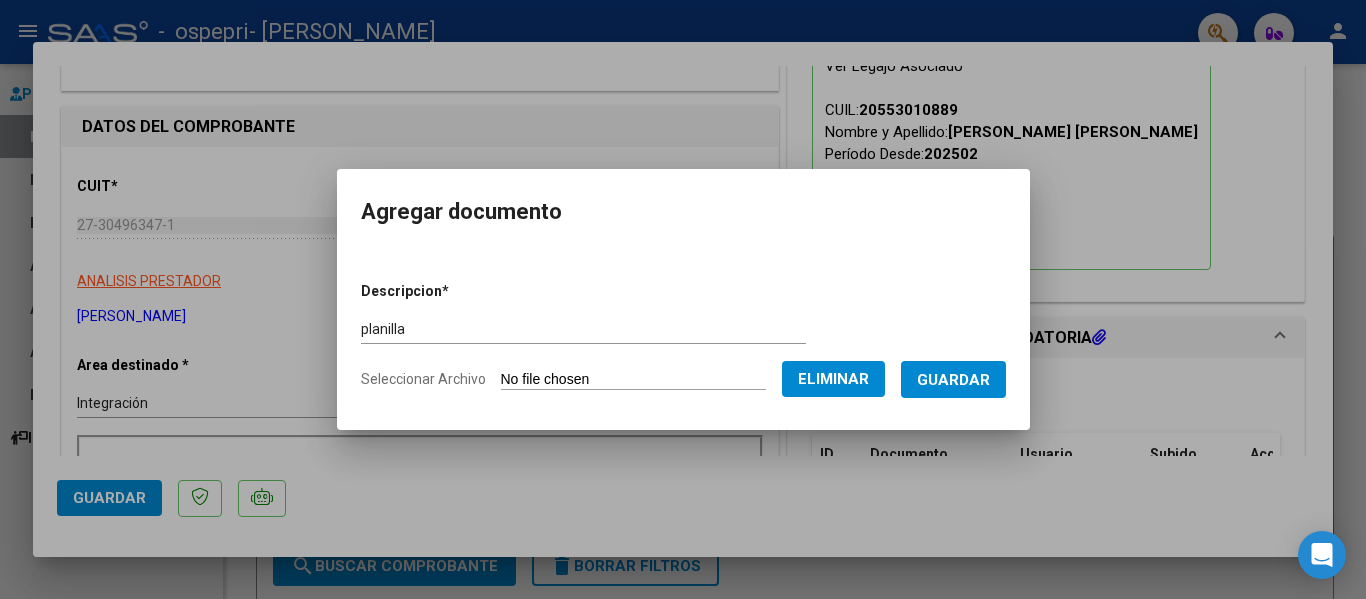 click on "Guardar" at bounding box center [953, 379] 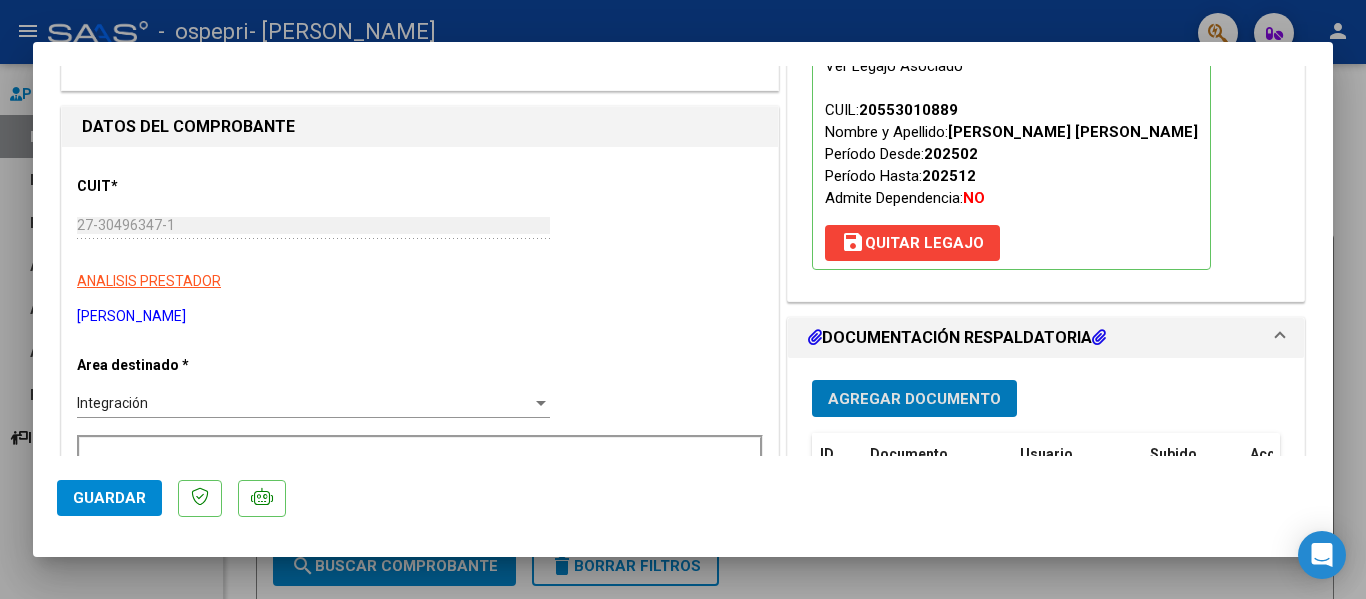 click on "Guardar" 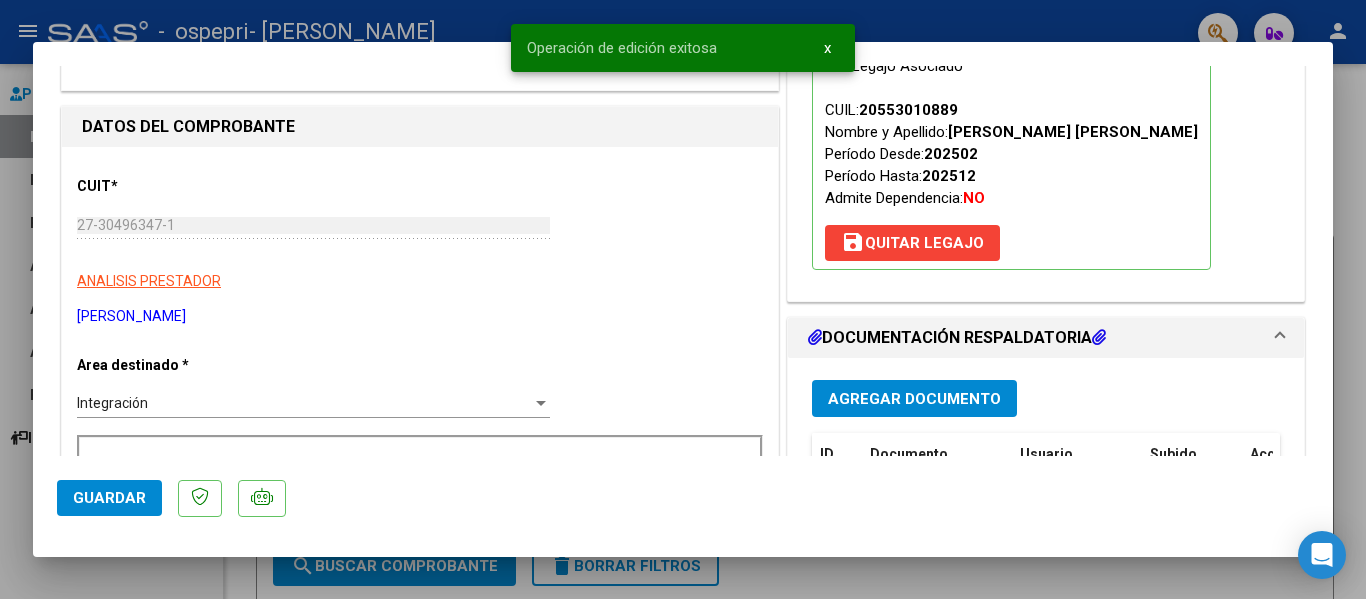 click at bounding box center (683, 299) 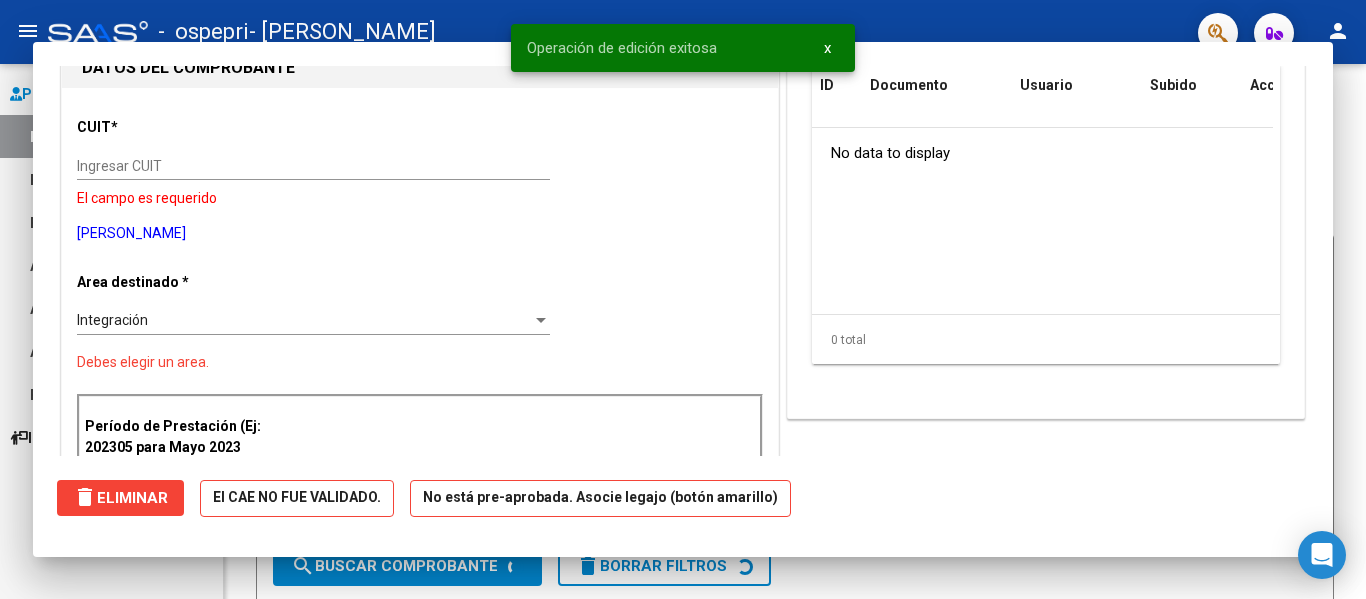 scroll, scrollTop: 211, scrollLeft: 0, axis: vertical 